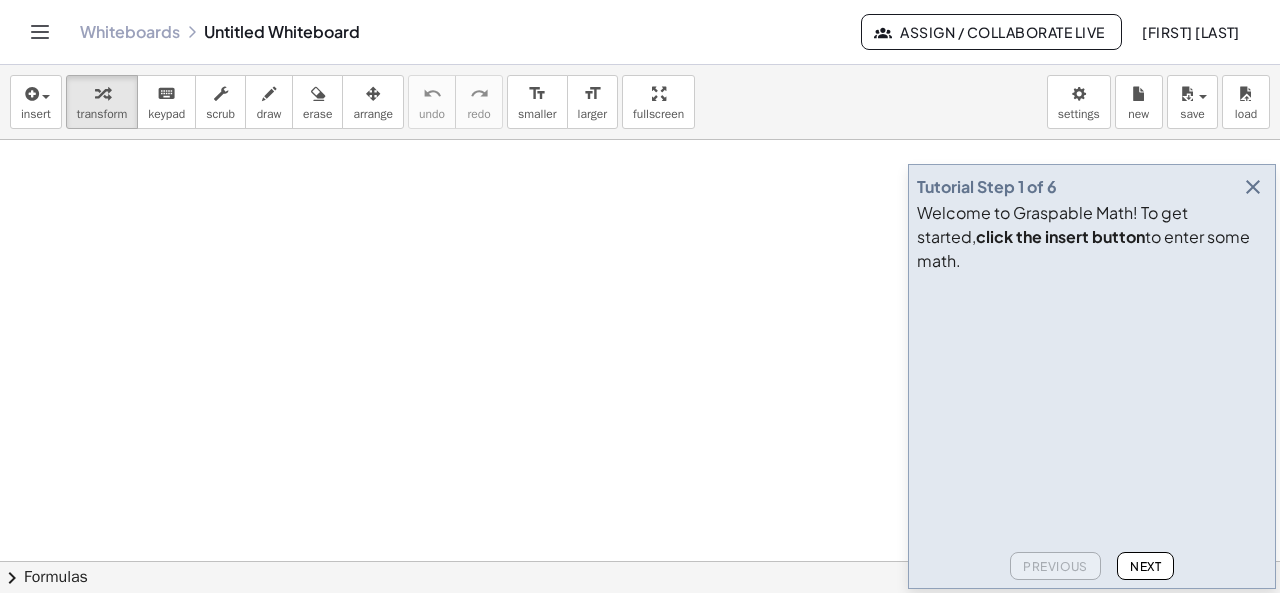 scroll, scrollTop: 0, scrollLeft: 0, axis: both 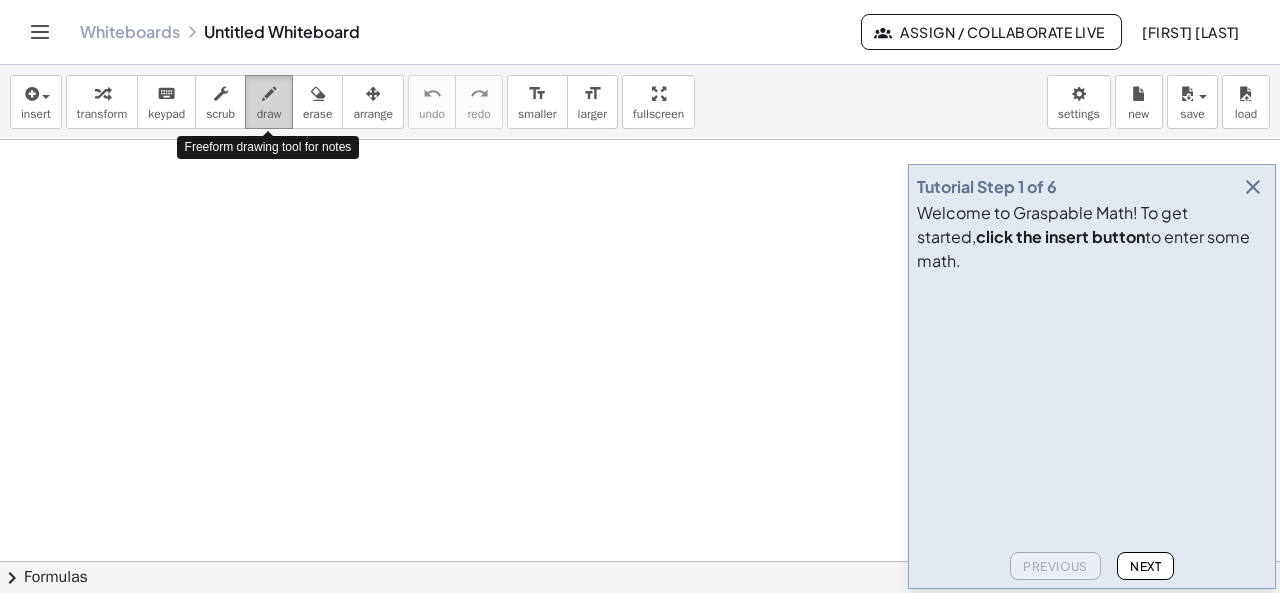 click on "draw" at bounding box center [269, 114] 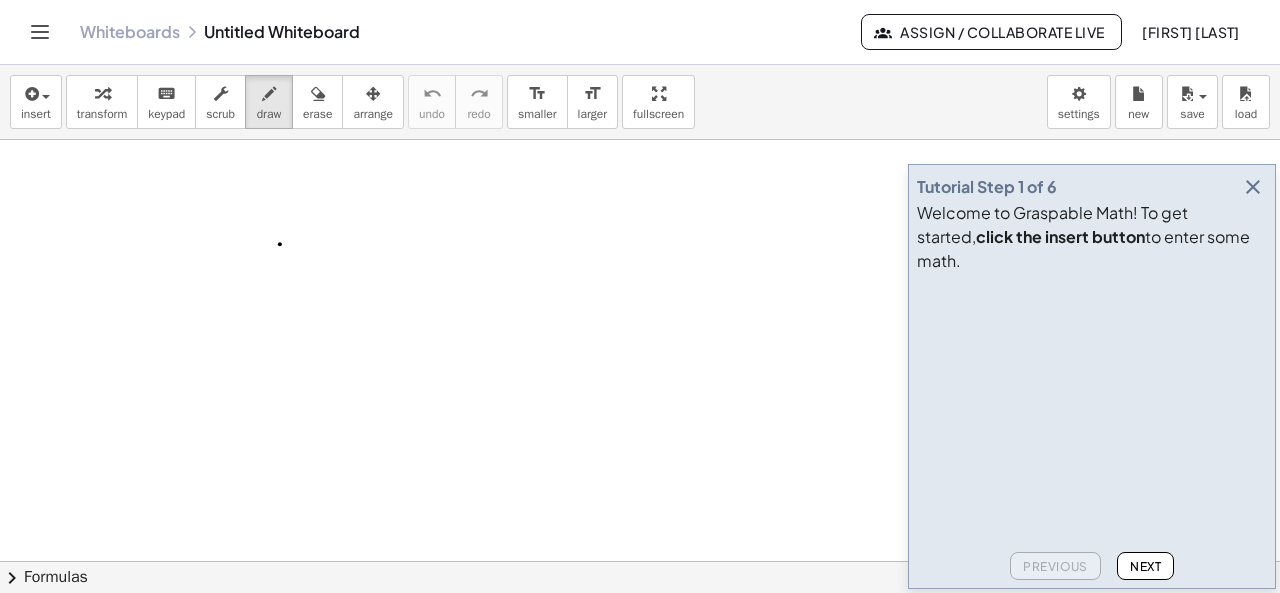 click at bounding box center [640, 627] 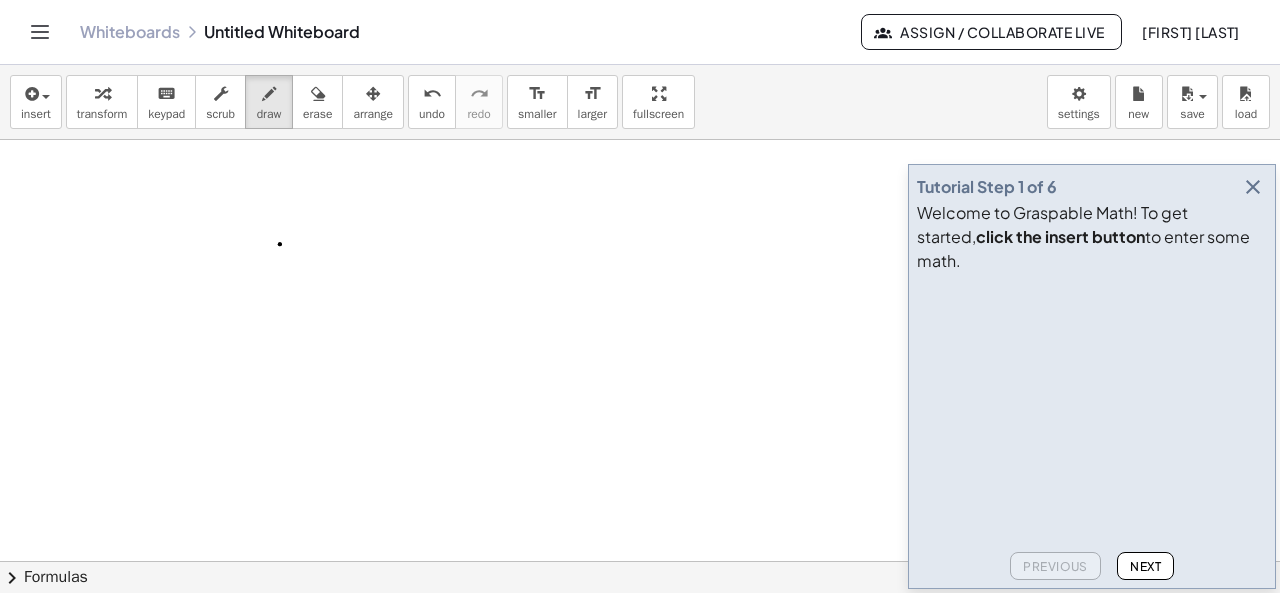 click at bounding box center (640, 627) 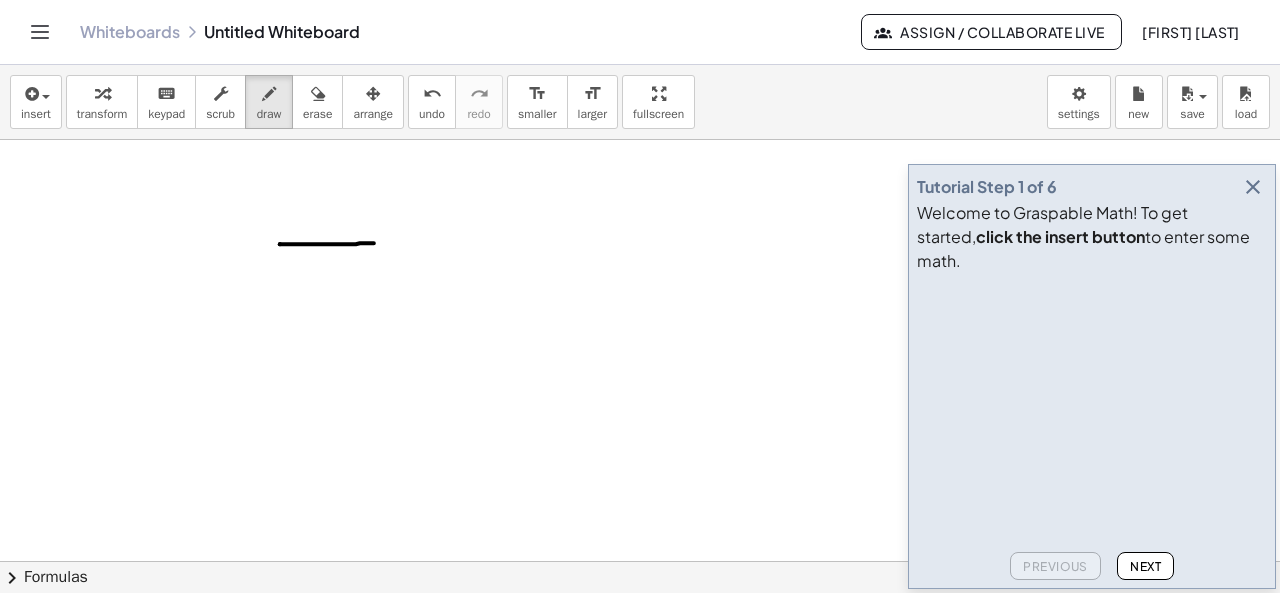 drag, startPoint x: 280, startPoint y: 243, endPoint x: 378, endPoint y: 242, distance: 98.005104 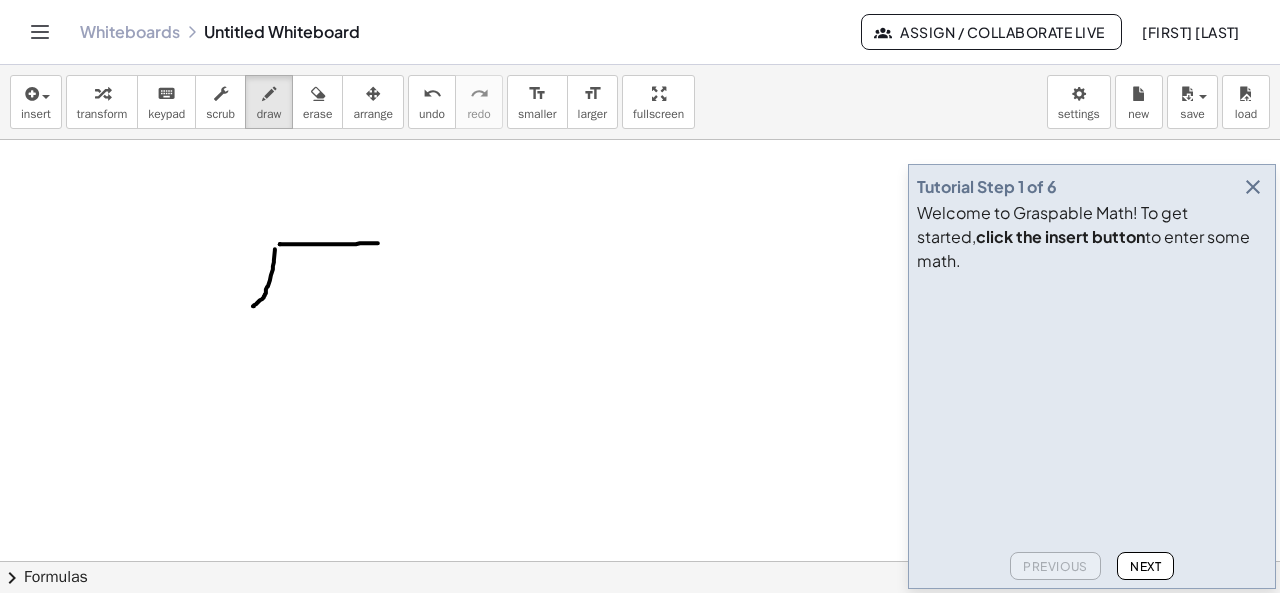 drag, startPoint x: 275, startPoint y: 248, endPoint x: 253, endPoint y: 305, distance: 61.09828 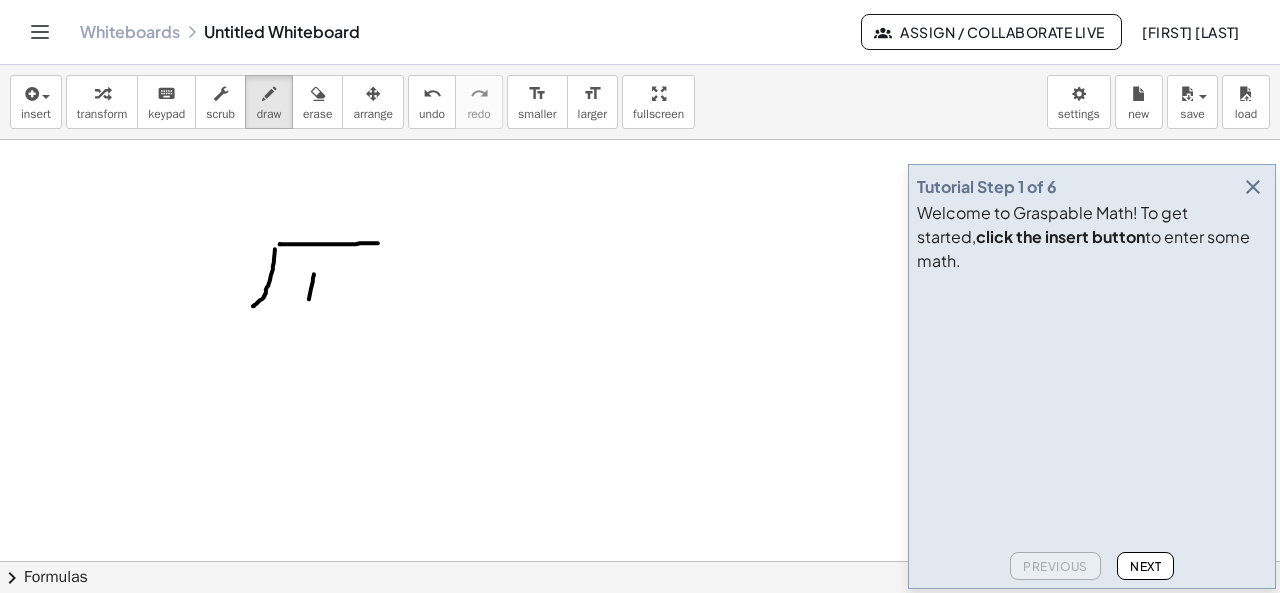 drag, startPoint x: 314, startPoint y: 273, endPoint x: 308, endPoint y: 309, distance: 36.496574 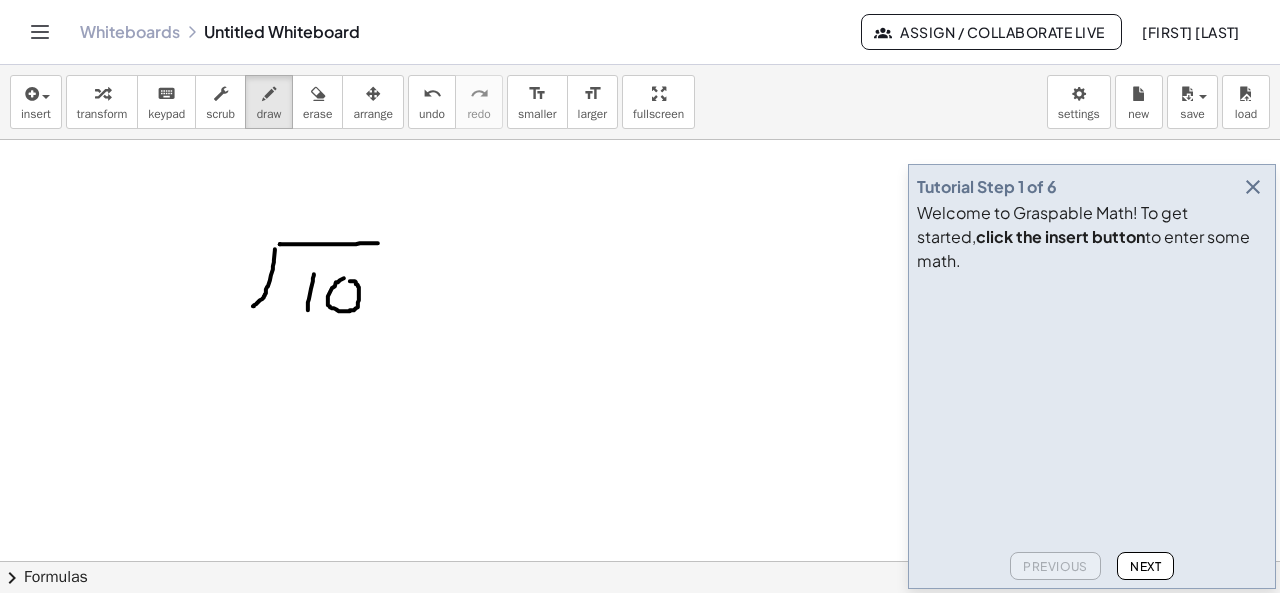 click at bounding box center (640, 627) 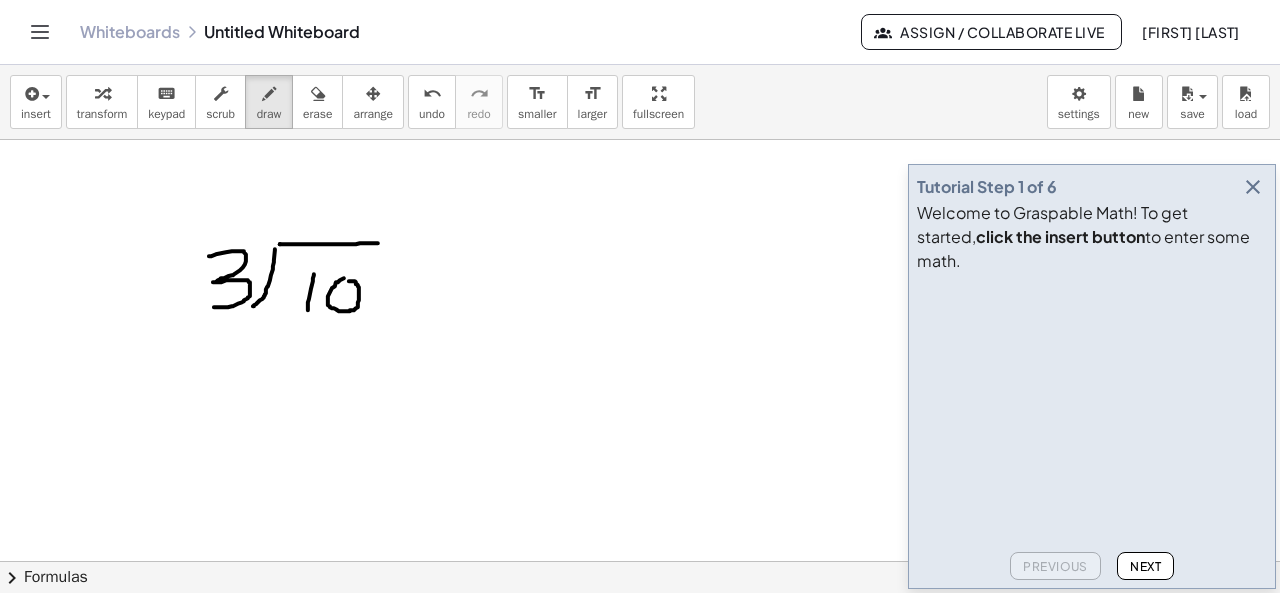 drag, startPoint x: 209, startPoint y: 255, endPoint x: 214, endPoint y: 306, distance: 51.24451 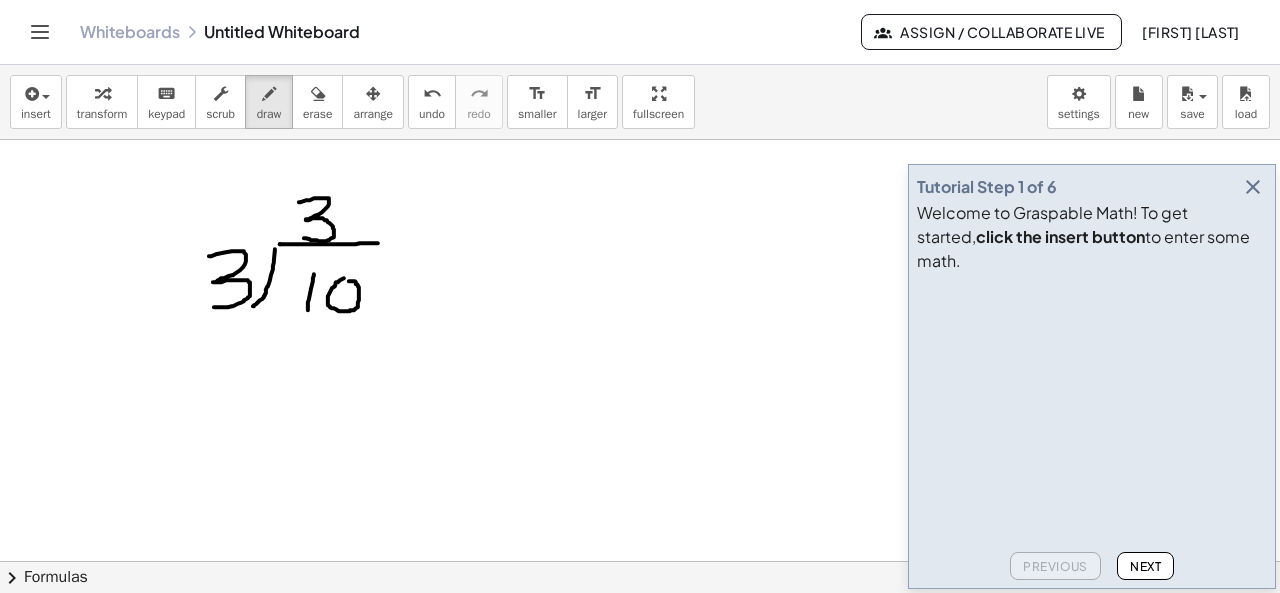 drag, startPoint x: 299, startPoint y: 201, endPoint x: 303, endPoint y: 237, distance: 36.221542 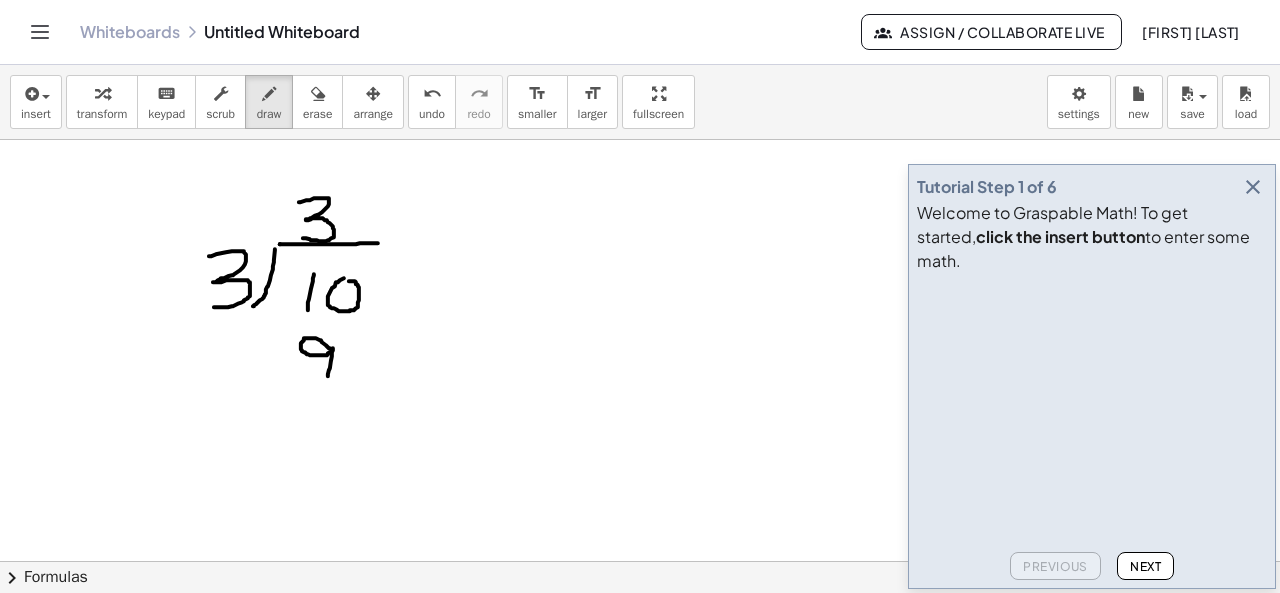 drag, startPoint x: 330, startPoint y: 347, endPoint x: 328, endPoint y: 375, distance: 28.071337 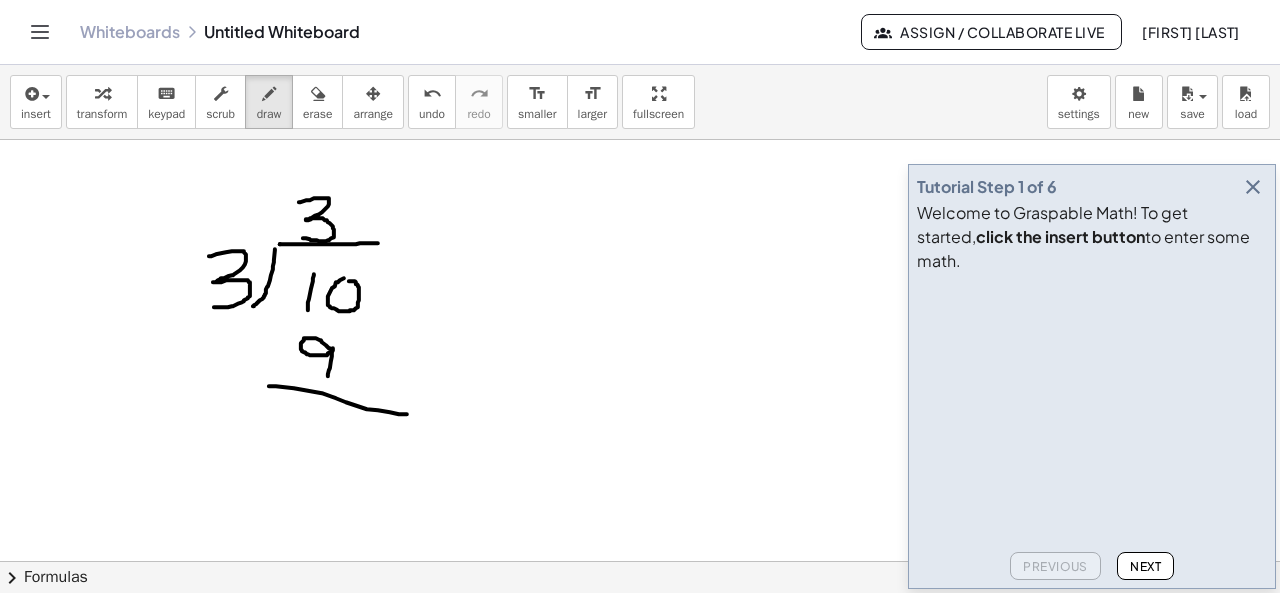drag, startPoint x: 269, startPoint y: 385, endPoint x: 420, endPoint y: 413, distance: 153.57408 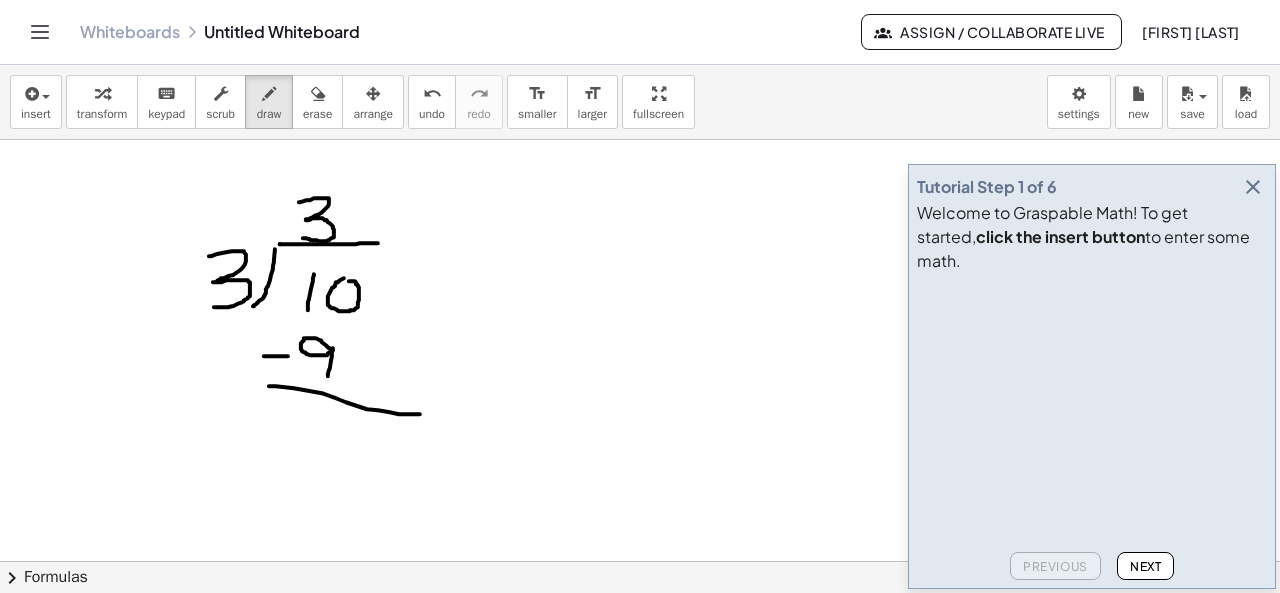 drag, startPoint x: 264, startPoint y: 355, endPoint x: 288, endPoint y: 355, distance: 24 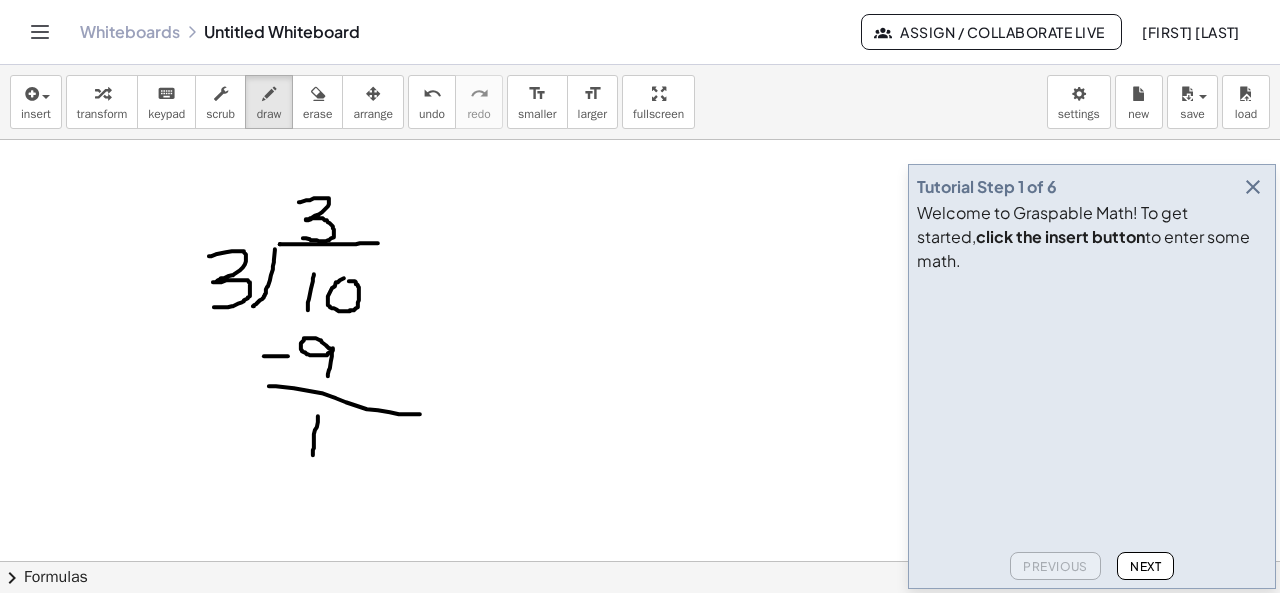 drag, startPoint x: 318, startPoint y: 415, endPoint x: 313, endPoint y: 455, distance: 40.311287 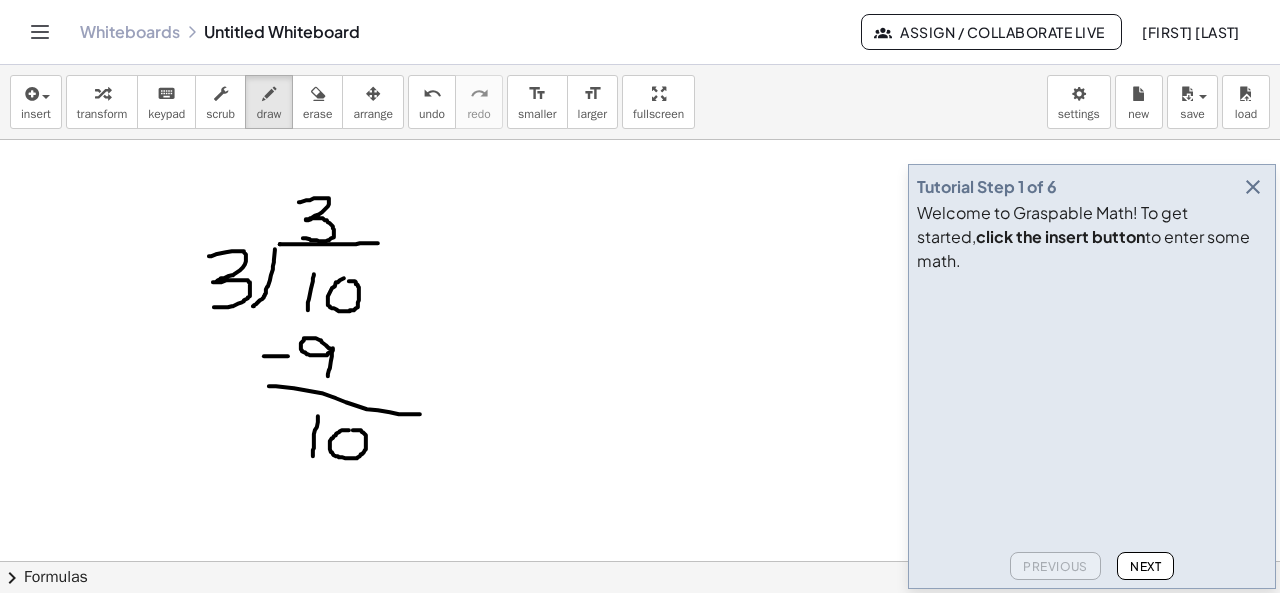 click at bounding box center [640, 627] 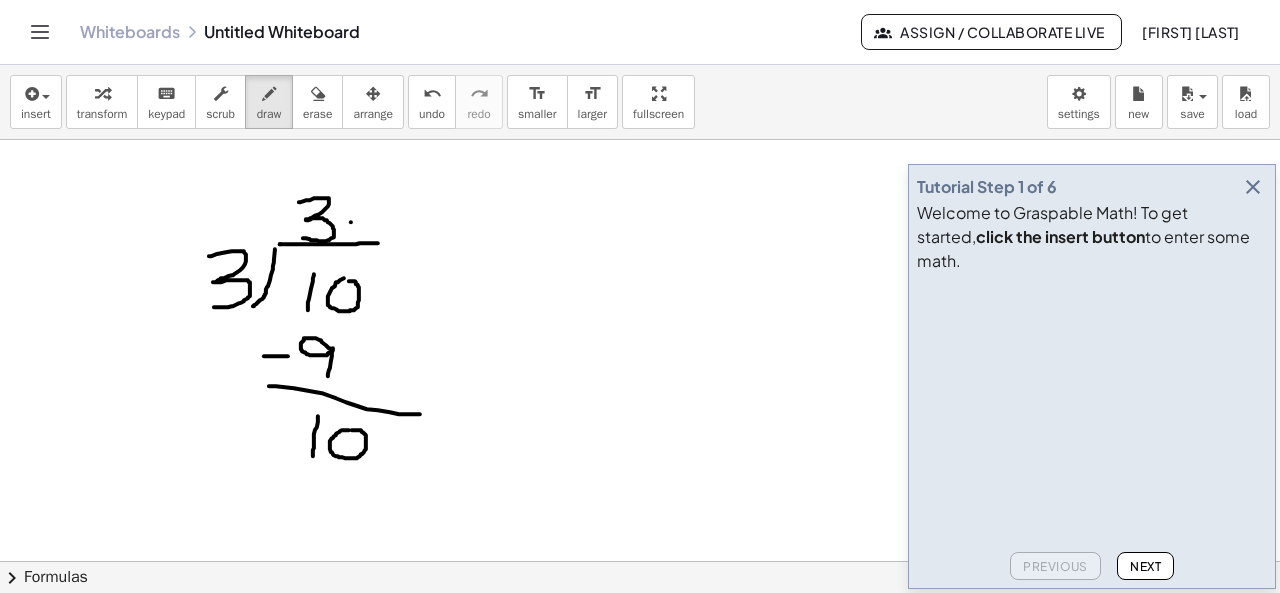 click at bounding box center (640, 627) 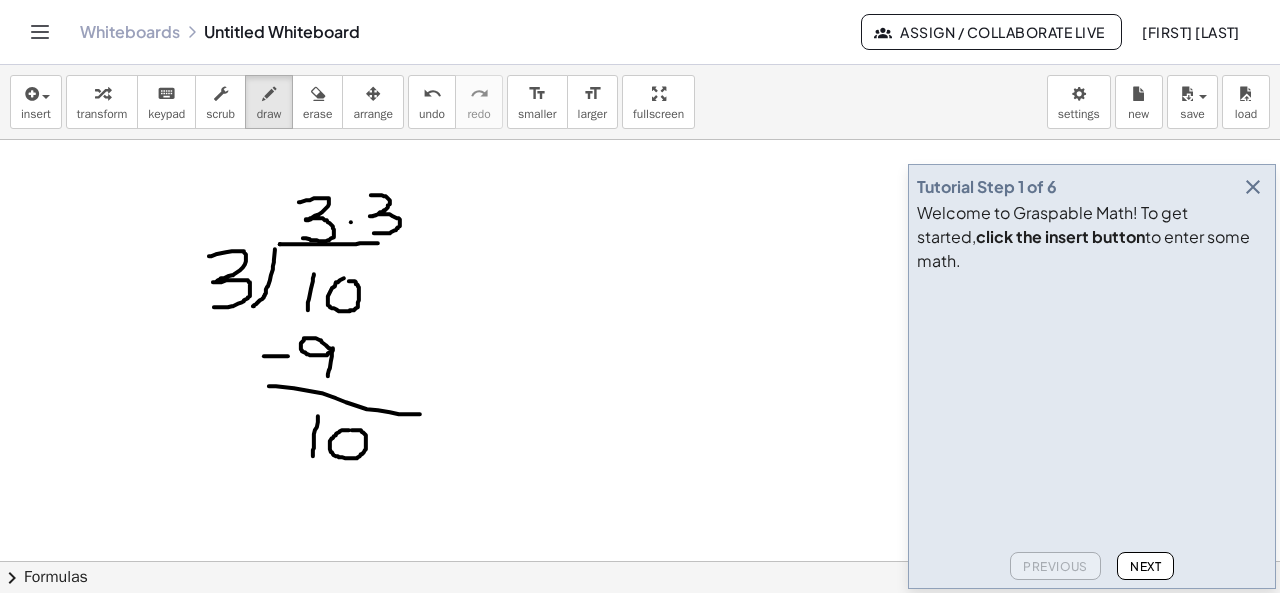 drag, startPoint x: 371, startPoint y: 194, endPoint x: 370, endPoint y: 232, distance: 38.013157 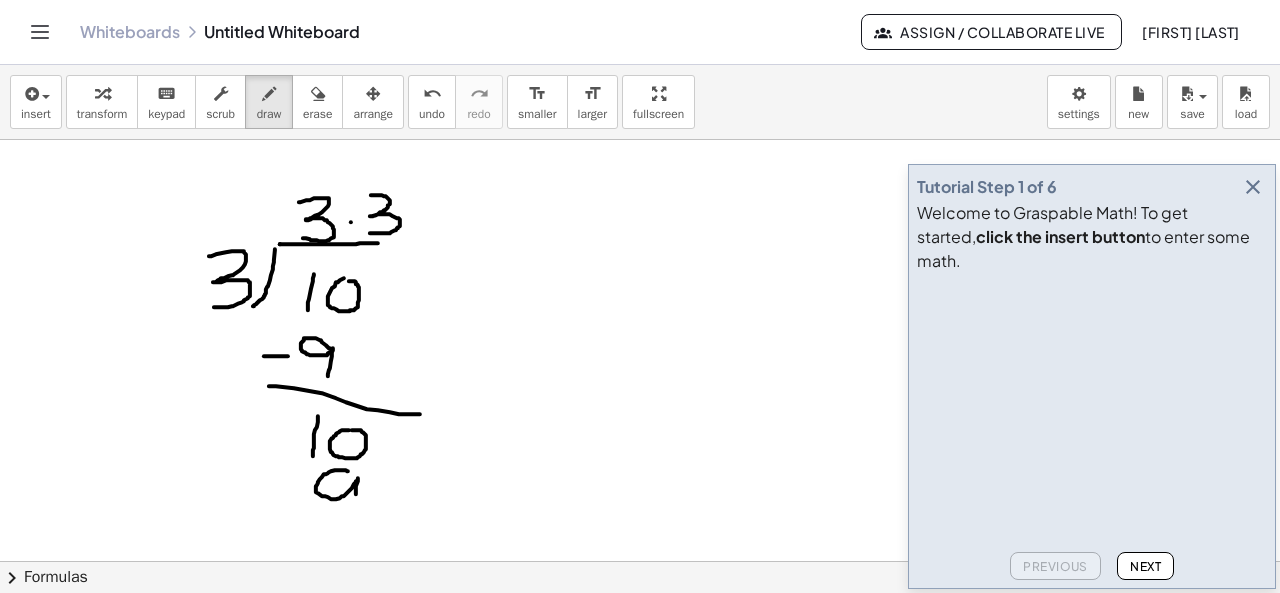 drag, startPoint x: 348, startPoint y: 470, endPoint x: 350, endPoint y: 522, distance: 52.03845 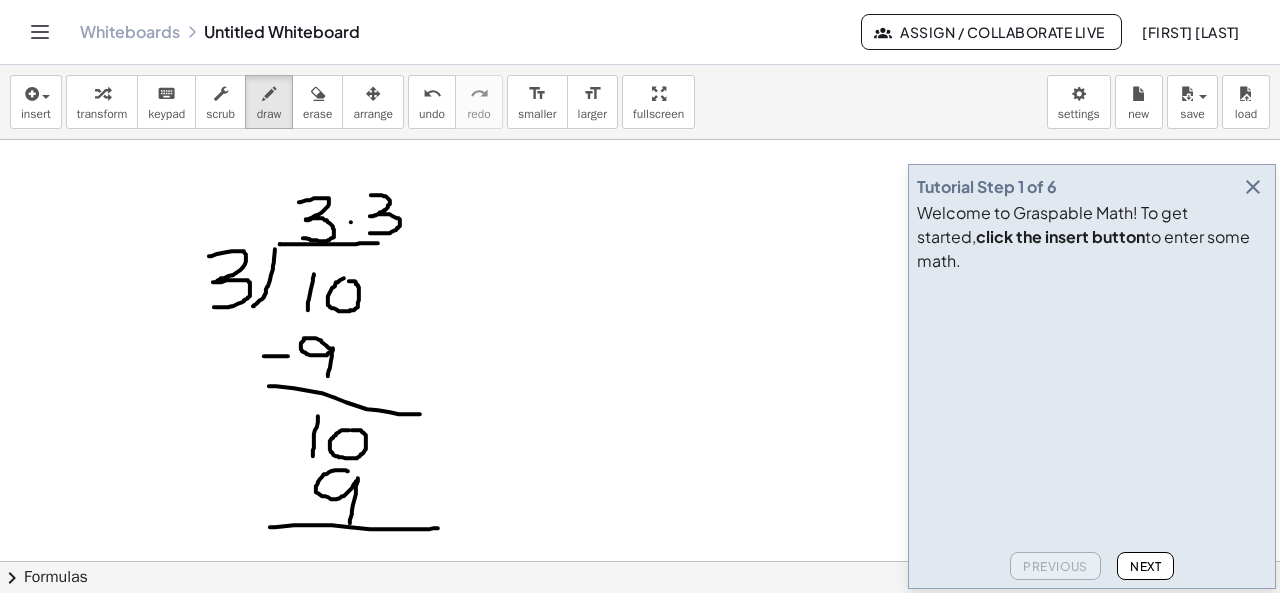 drag, startPoint x: 270, startPoint y: 526, endPoint x: 443, endPoint y: 527, distance: 173.00288 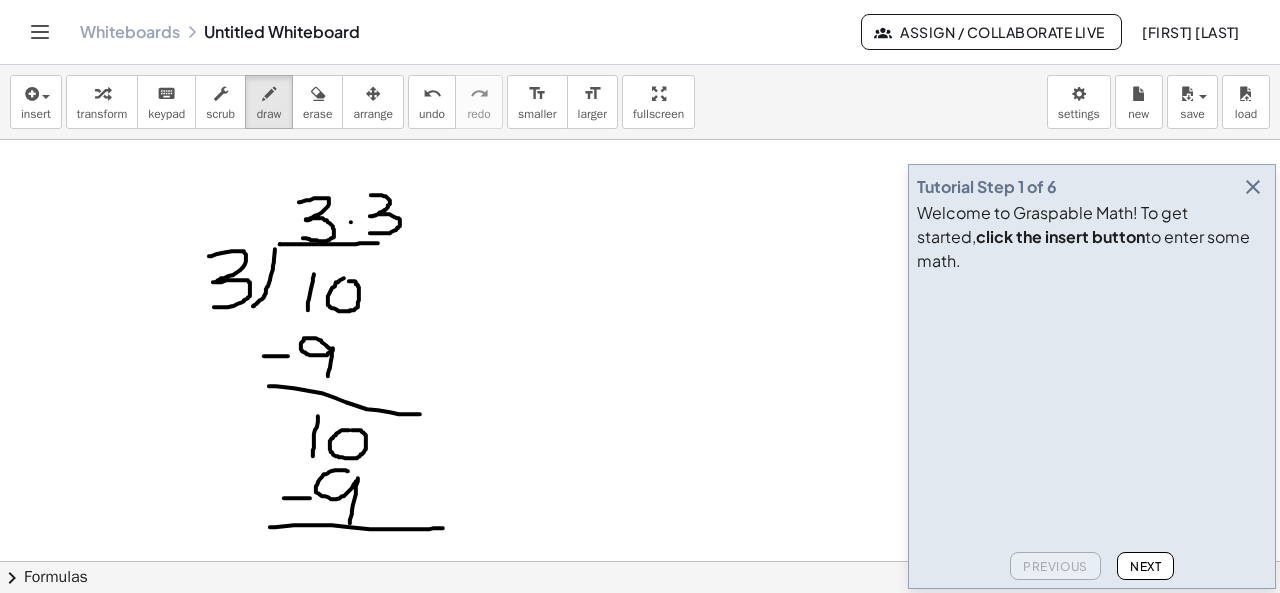 drag, startPoint x: 284, startPoint y: 497, endPoint x: 319, endPoint y: 497, distance: 35 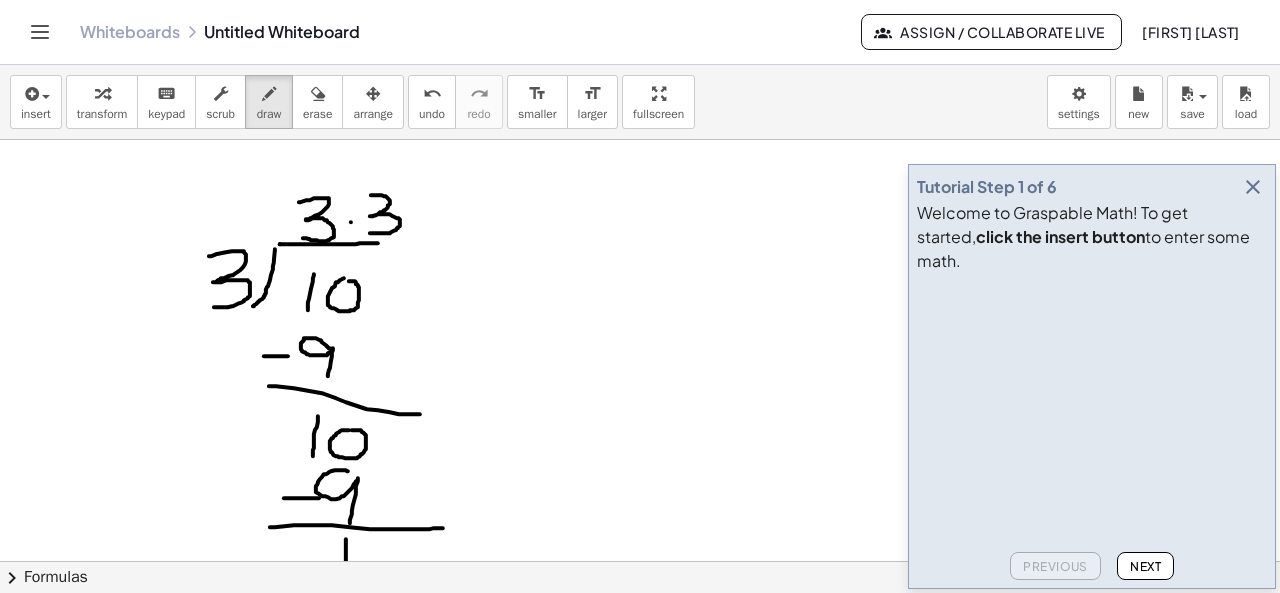 drag, startPoint x: 346, startPoint y: 538, endPoint x: 346, endPoint y: 561, distance: 23 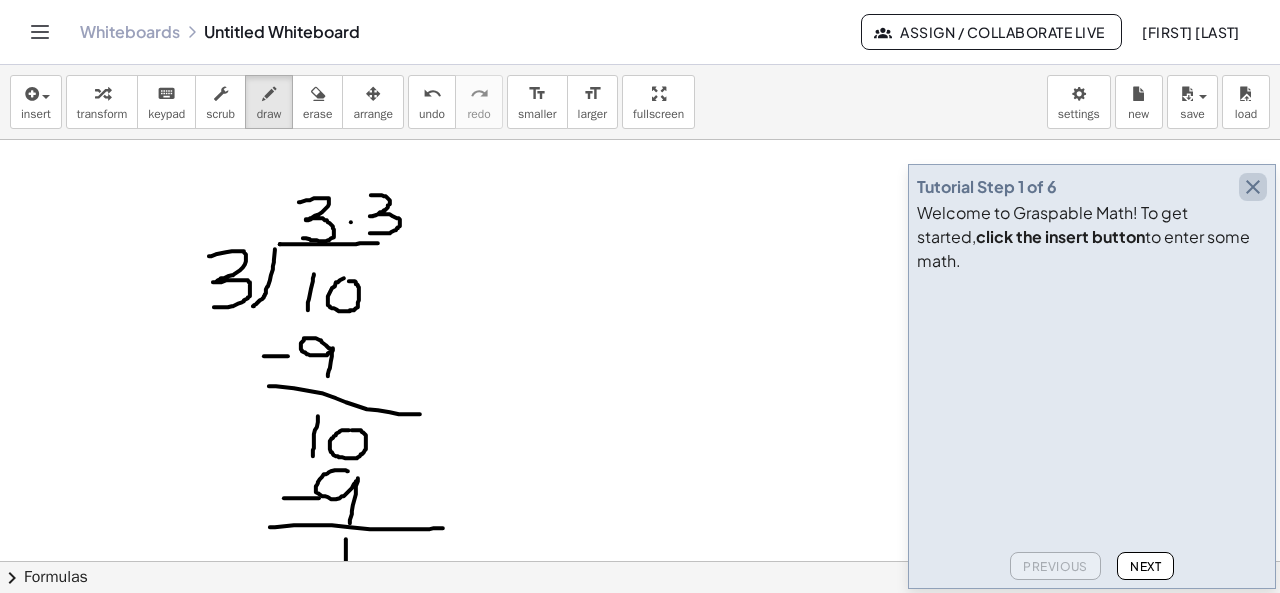 click at bounding box center [1253, 187] 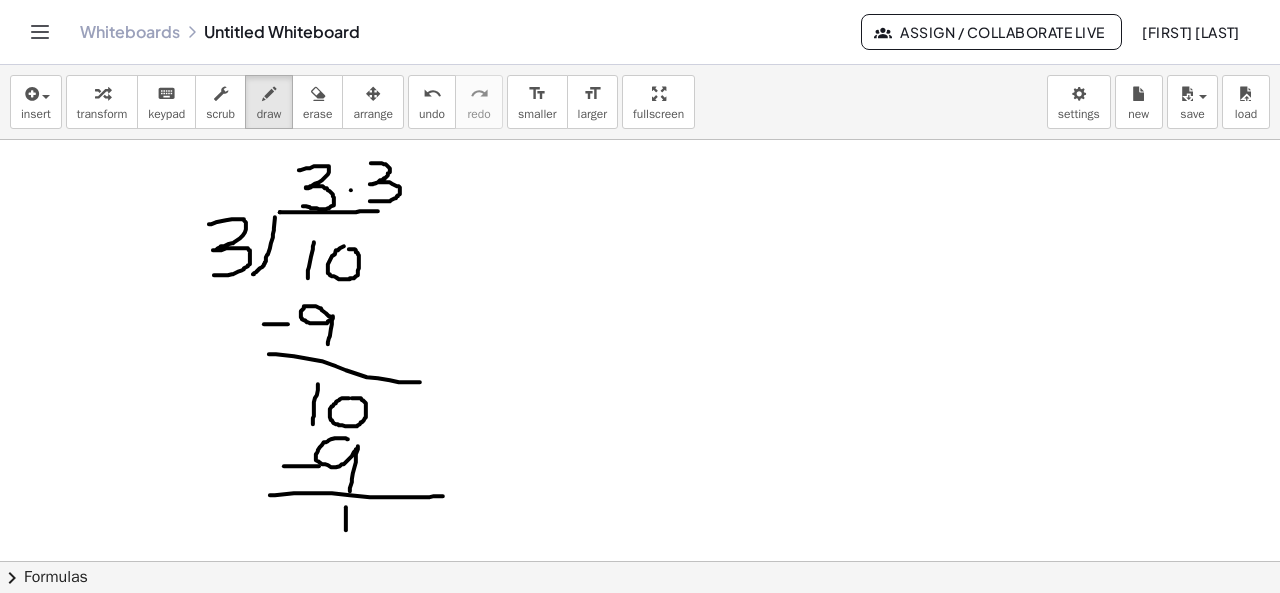 scroll, scrollTop: 34, scrollLeft: 0, axis: vertical 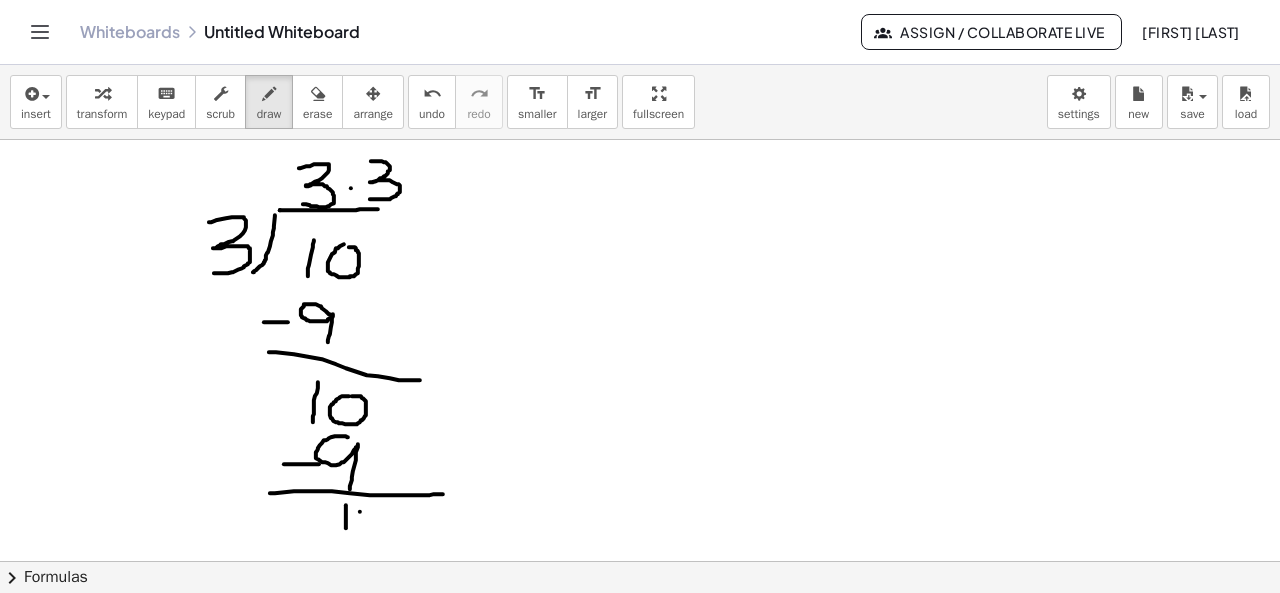 click at bounding box center [640, 593] 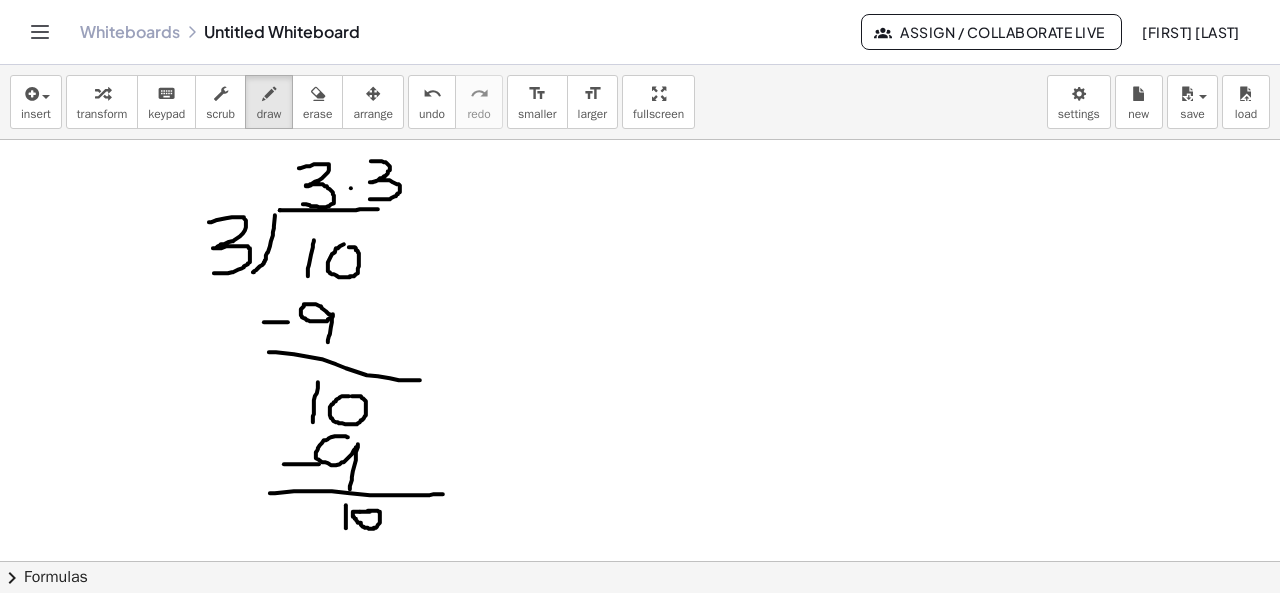 click at bounding box center (640, 593) 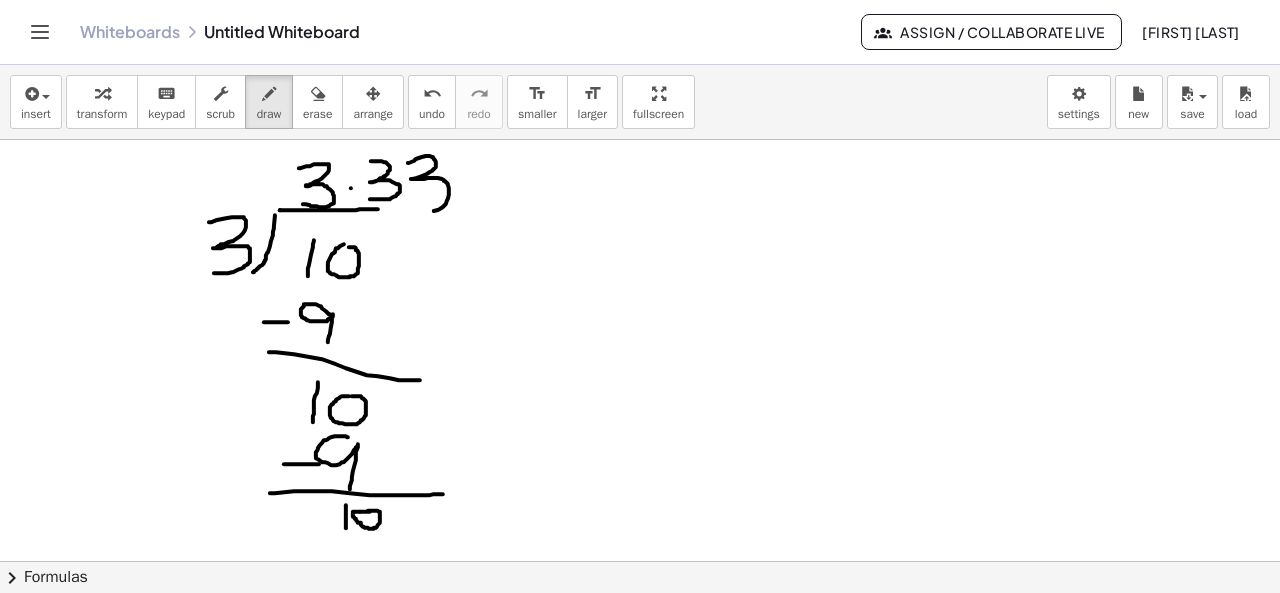 drag, startPoint x: 408, startPoint y: 161, endPoint x: 422, endPoint y: 210, distance: 50.96077 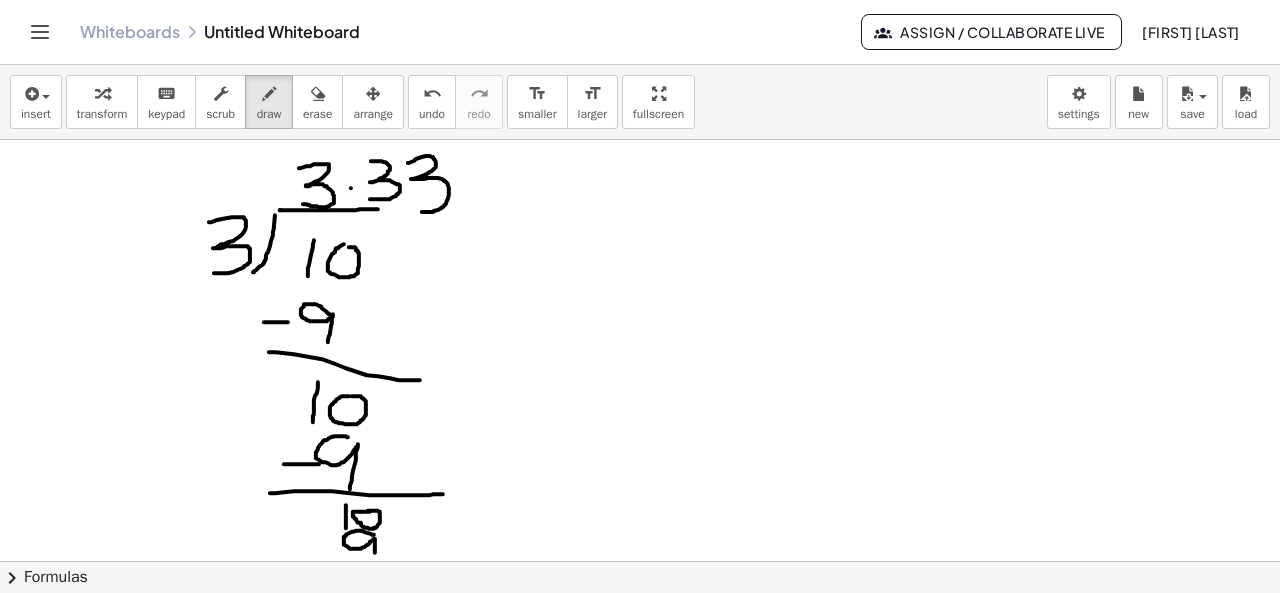 drag, startPoint x: 374, startPoint y: 533, endPoint x: 375, endPoint y: 556, distance: 23.021729 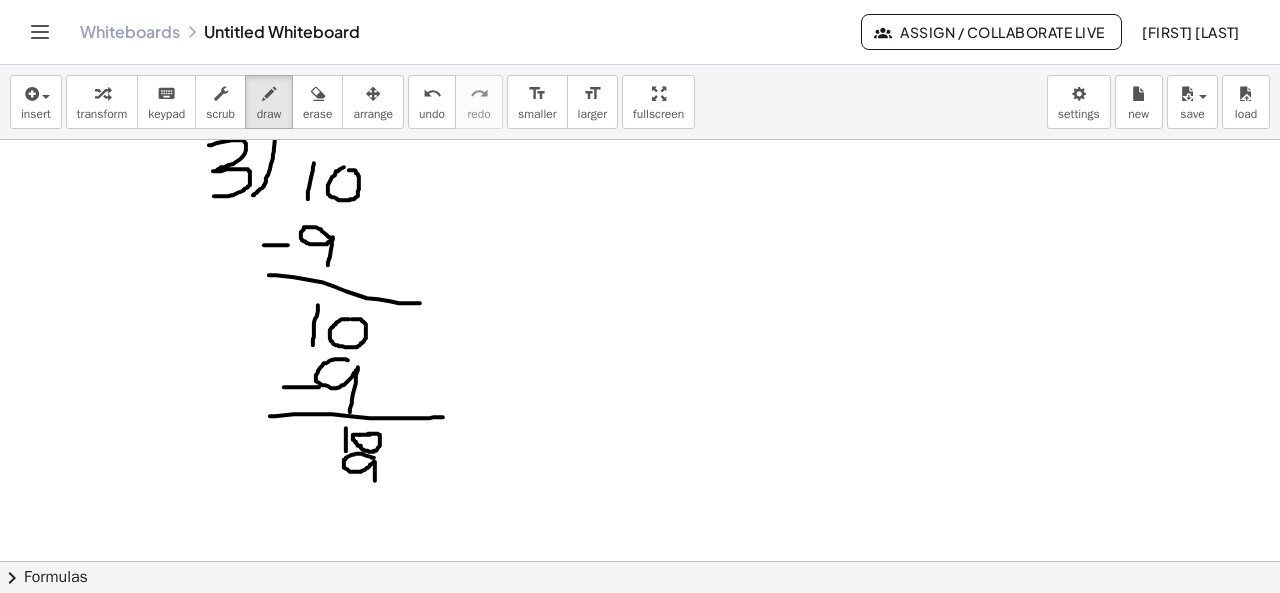scroll, scrollTop: 114, scrollLeft: 0, axis: vertical 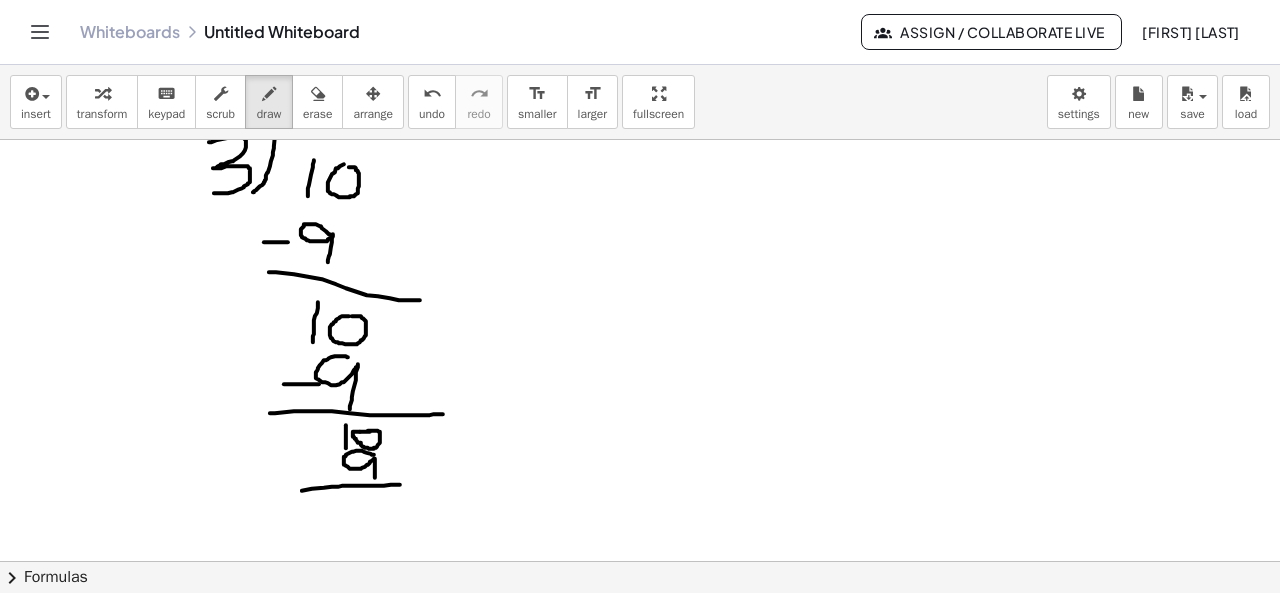 drag, startPoint x: 302, startPoint y: 489, endPoint x: 454, endPoint y: 481, distance: 152.21039 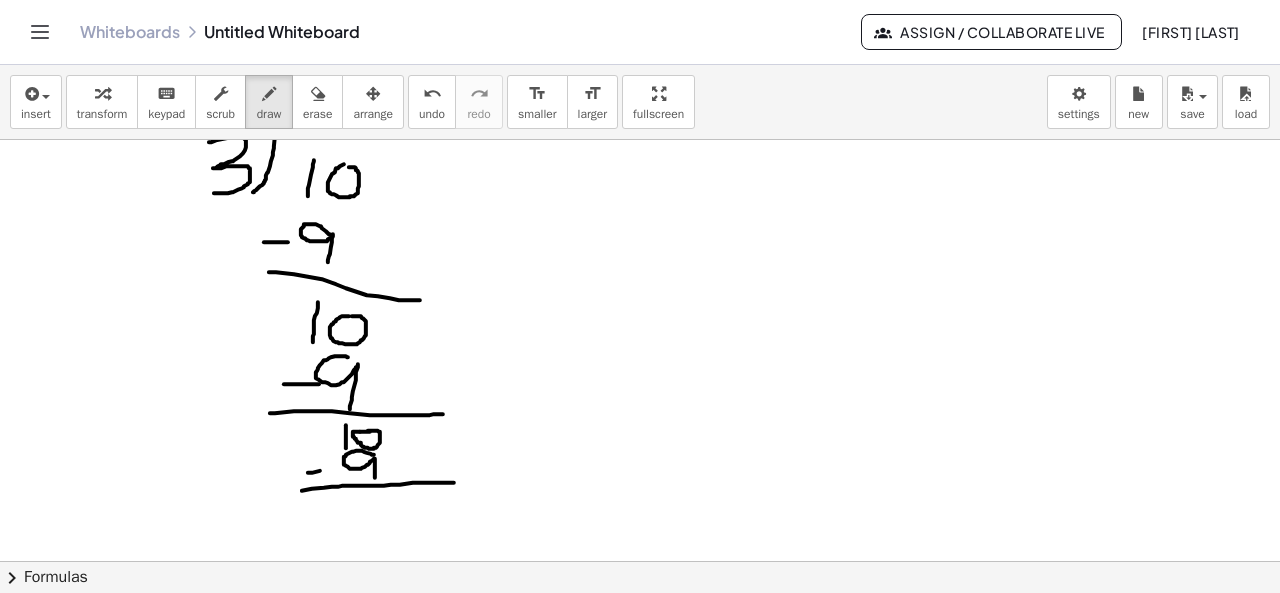 drag, startPoint x: 308, startPoint y: 471, endPoint x: 325, endPoint y: 468, distance: 17.262676 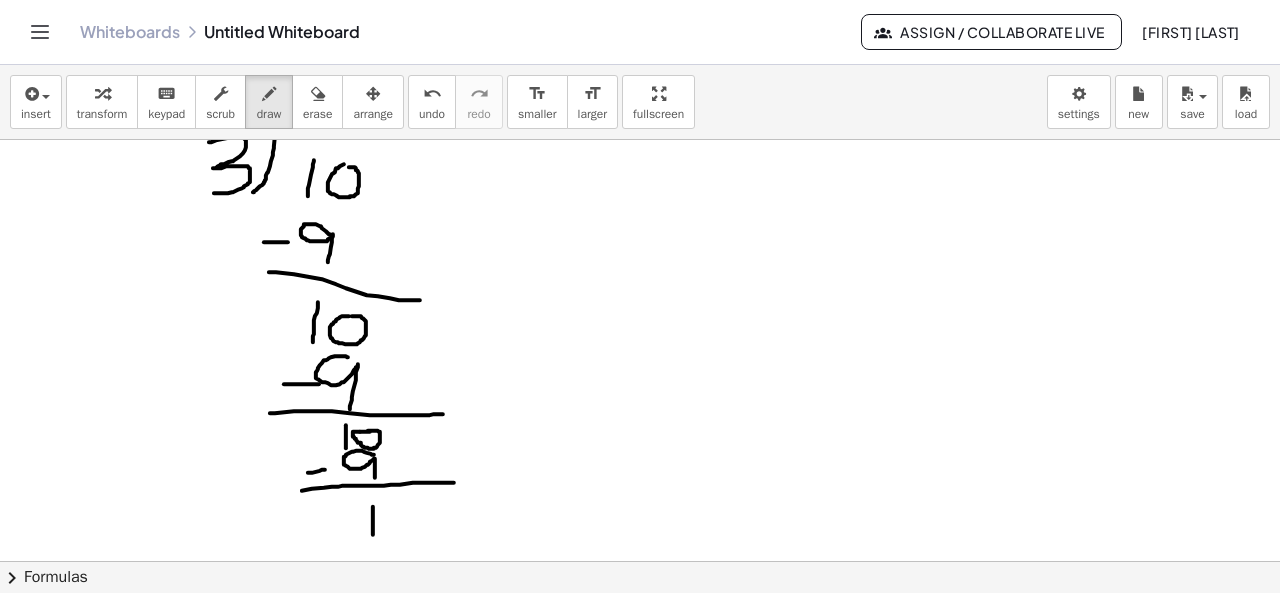 drag, startPoint x: 373, startPoint y: 505, endPoint x: 373, endPoint y: 535, distance: 30 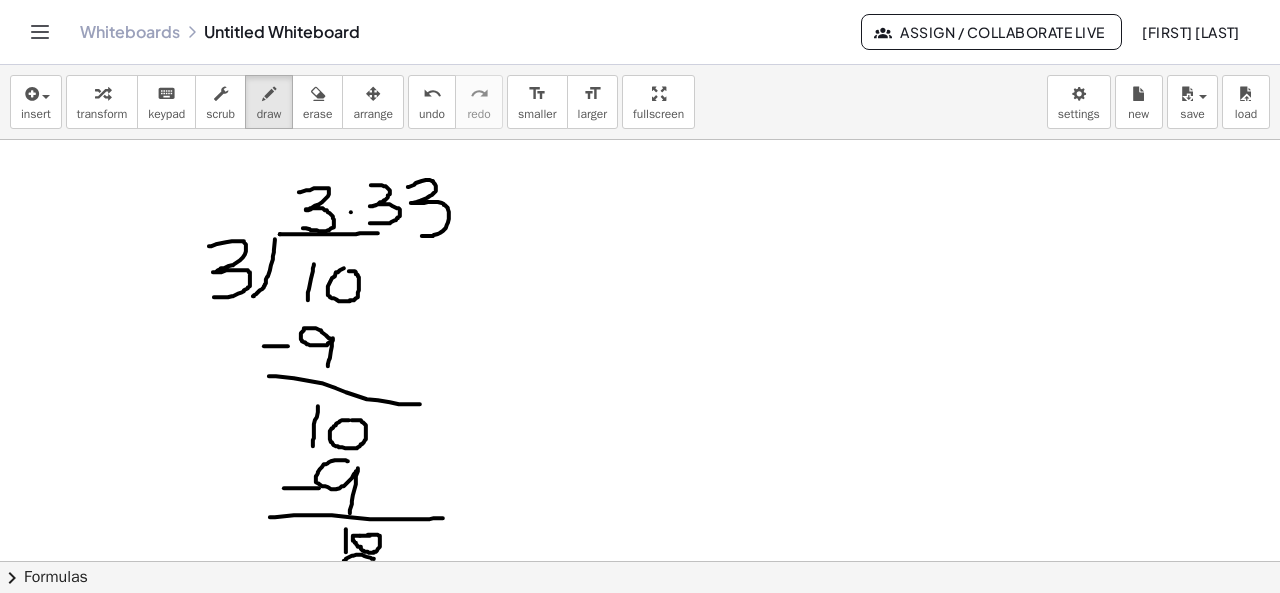 scroll, scrollTop: 0, scrollLeft: 0, axis: both 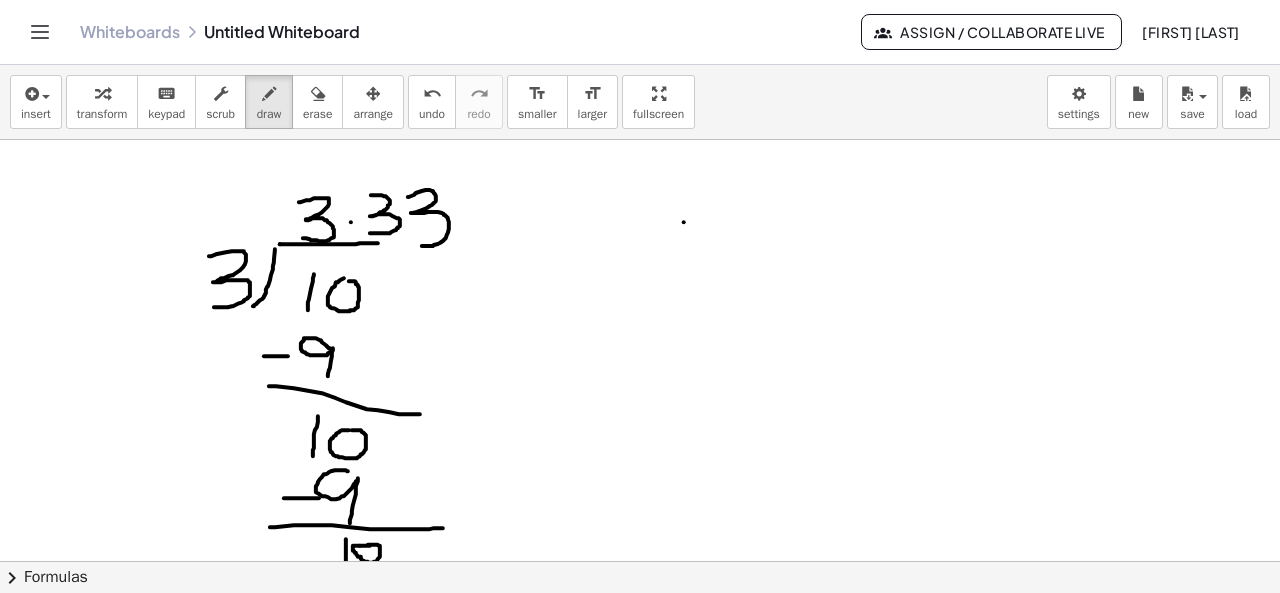 drag, startPoint x: 684, startPoint y: 221, endPoint x: 869, endPoint y: 201, distance: 186.07794 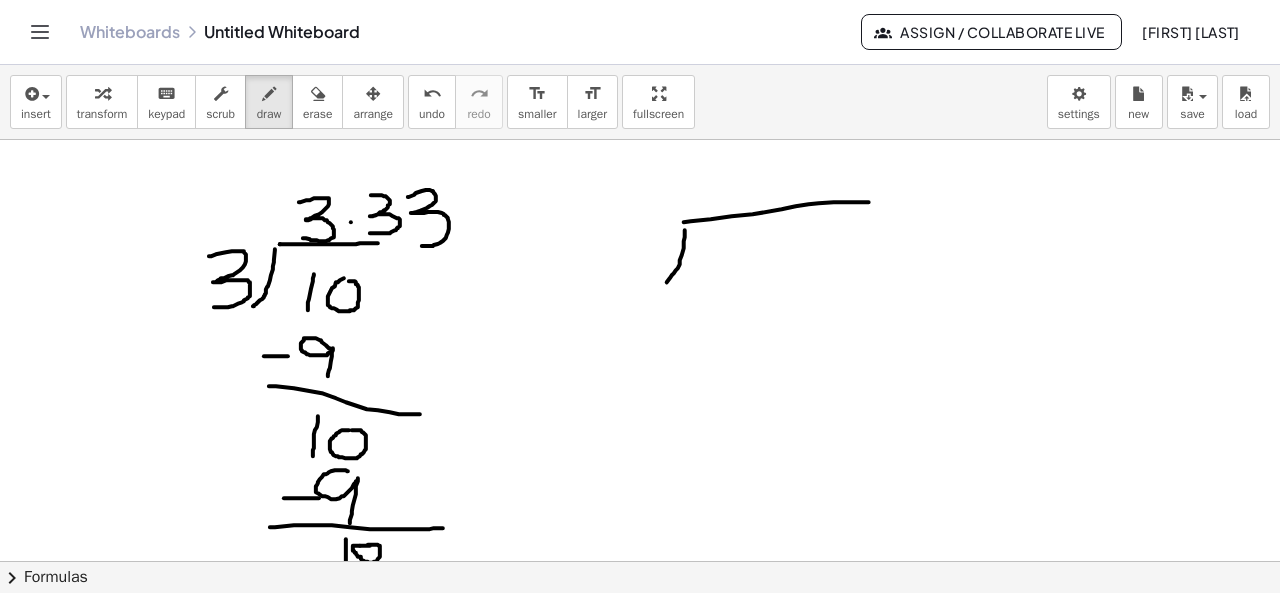 drag, startPoint x: 685, startPoint y: 229, endPoint x: 654, endPoint y: 296, distance: 73.82411 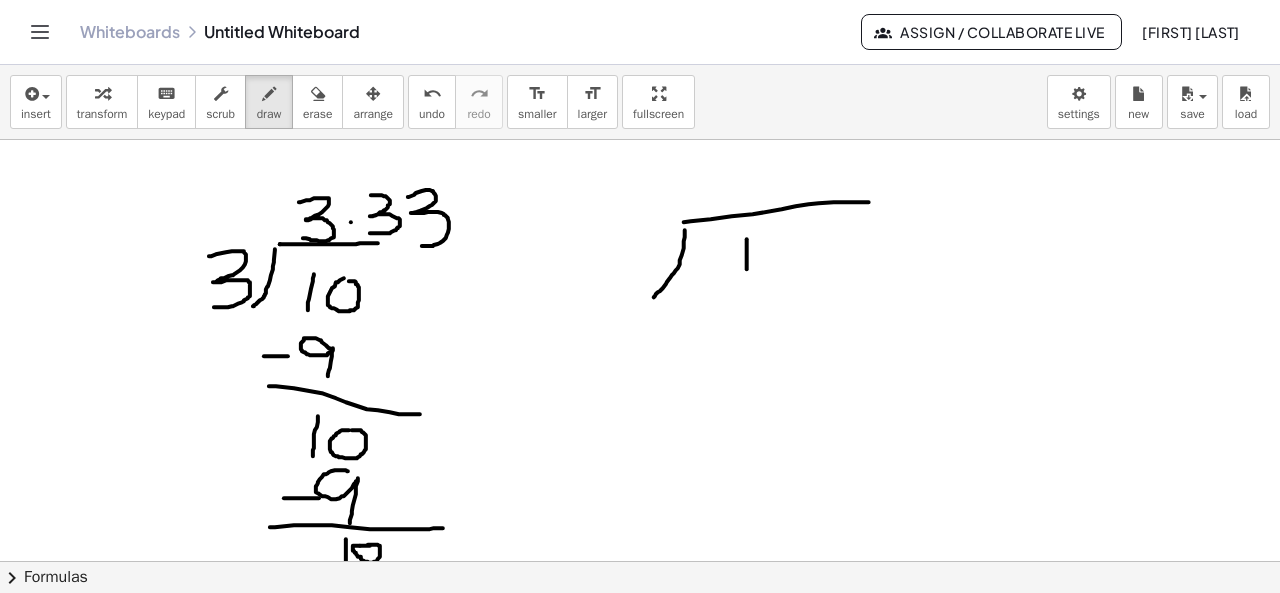 drag, startPoint x: 747, startPoint y: 238, endPoint x: 747, endPoint y: 275, distance: 37 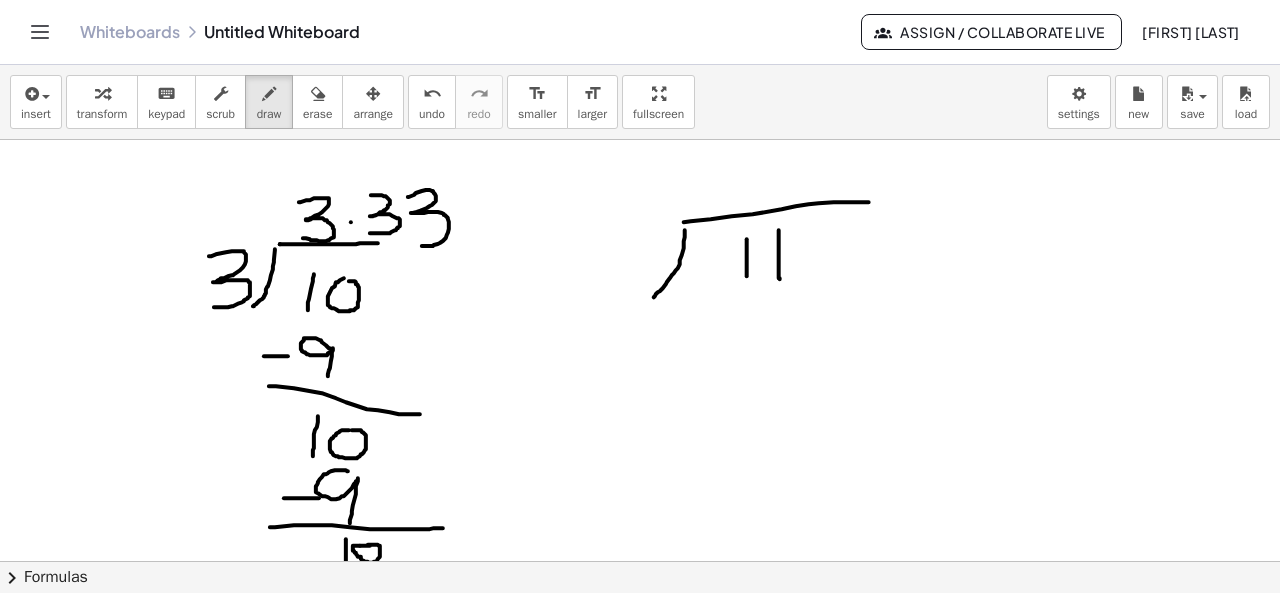 drag, startPoint x: 779, startPoint y: 229, endPoint x: 780, endPoint y: 278, distance: 49.010204 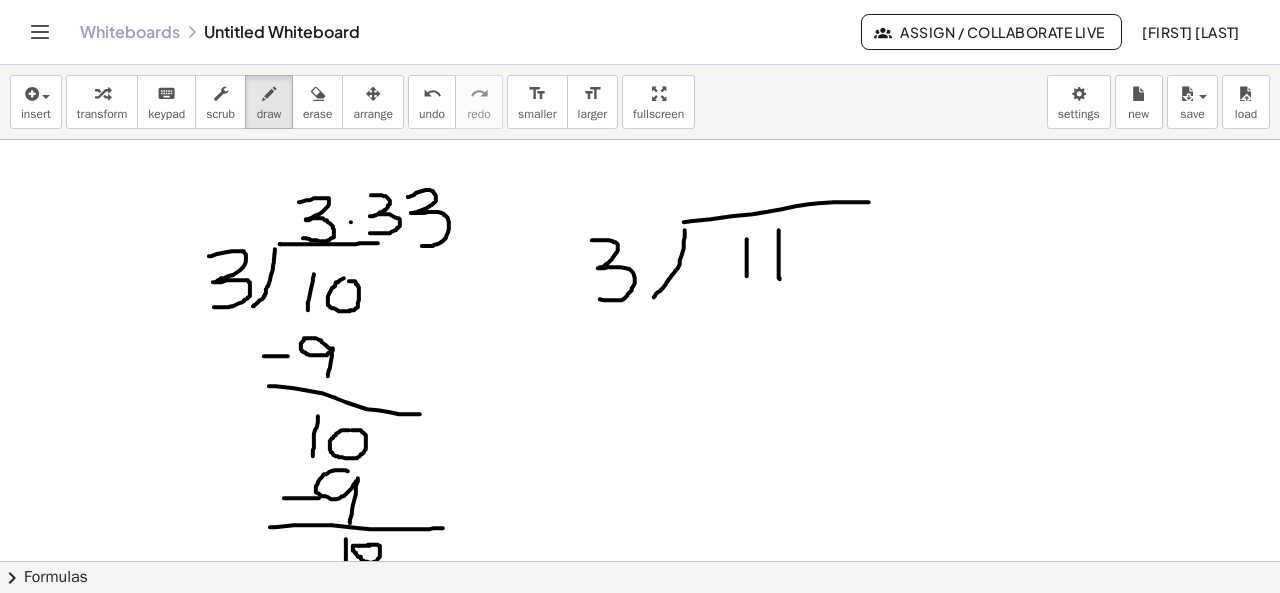 drag, startPoint x: 592, startPoint y: 239, endPoint x: 595, endPoint y: 297, distance: 58.077534 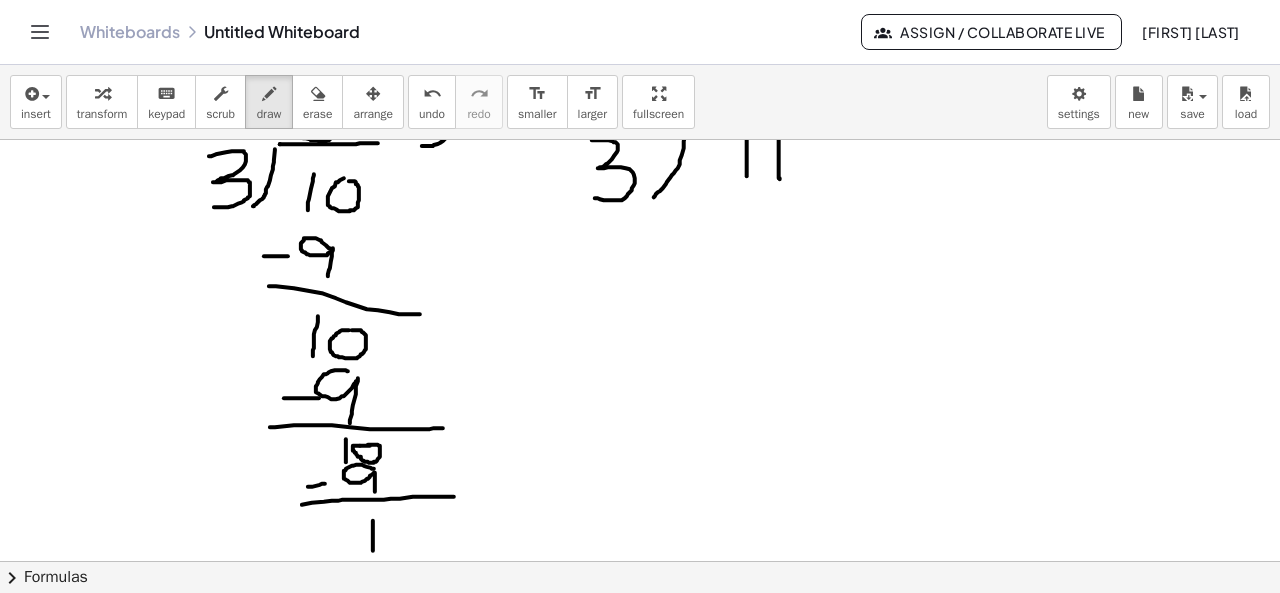 scroll, scrollTop: 112, scrollLeft: 0, axis: vertical 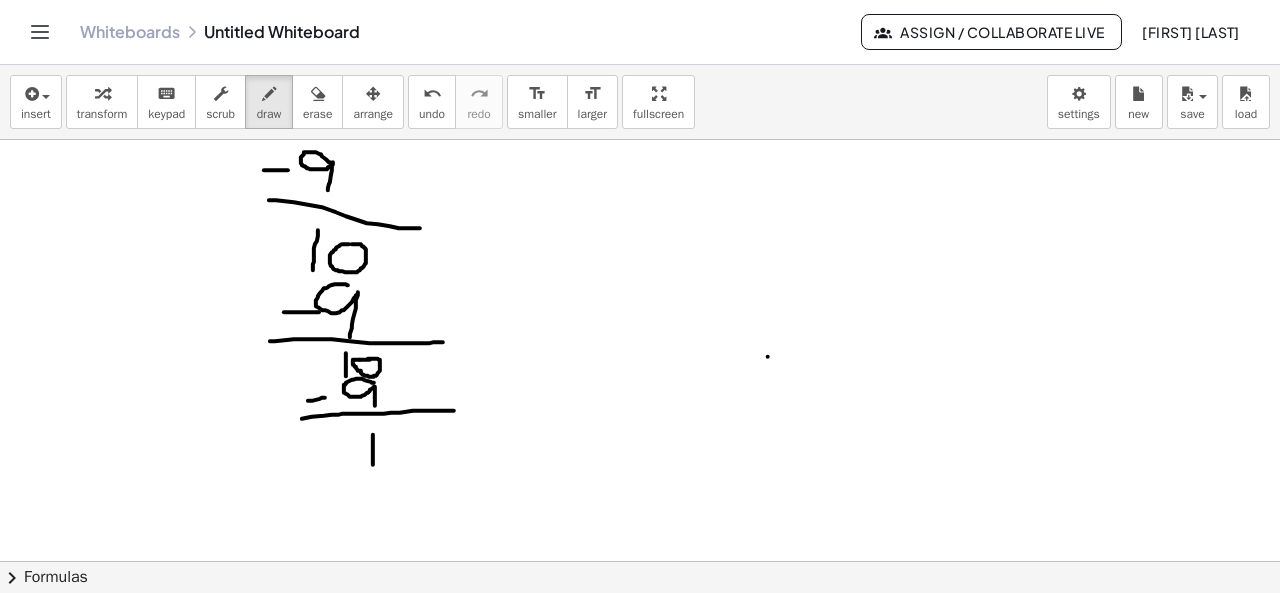 click at bounding box center (640, 441) 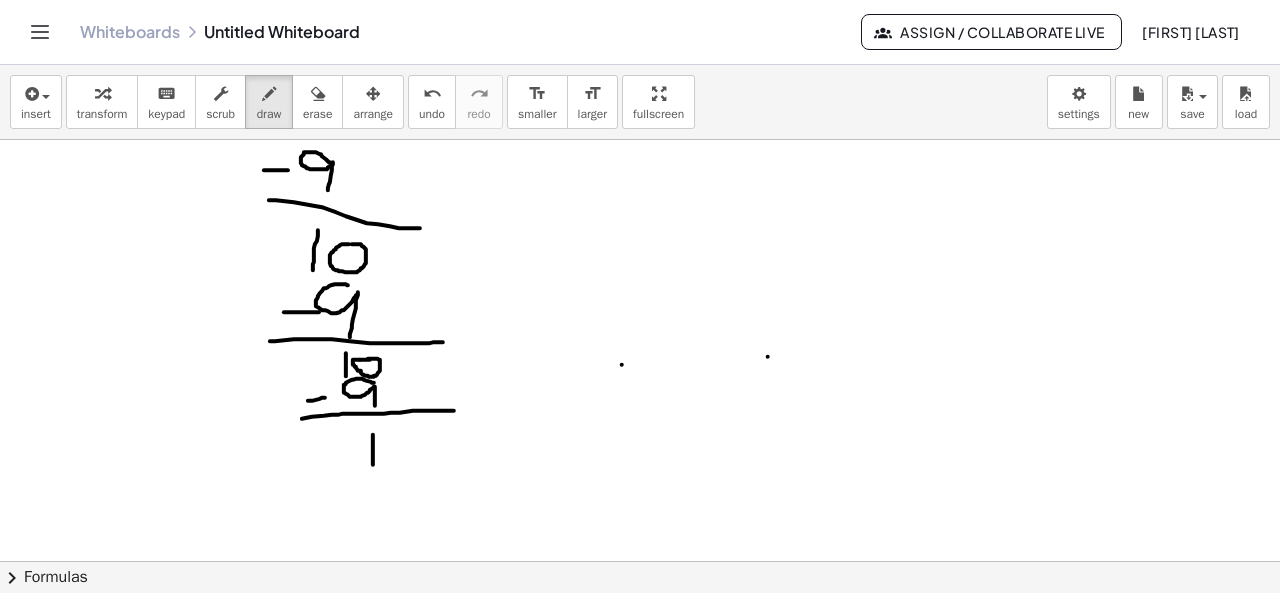 click at bounding box center (640, 441) 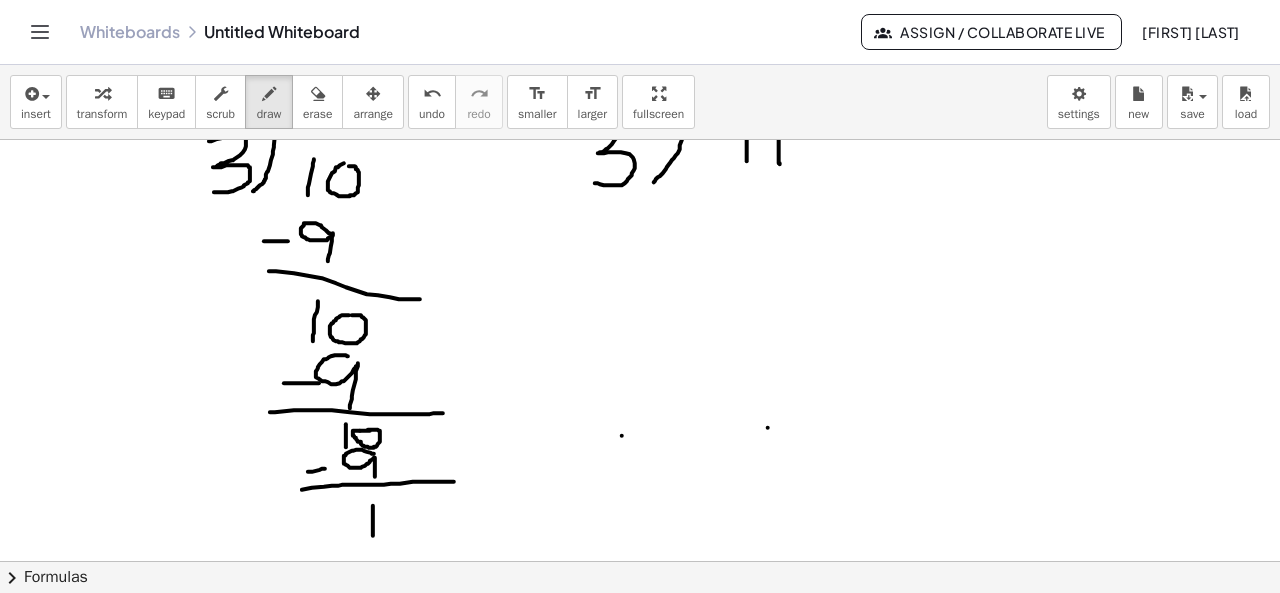 scroll, scrollTop: 0, scrollLeft: 0, axis: both 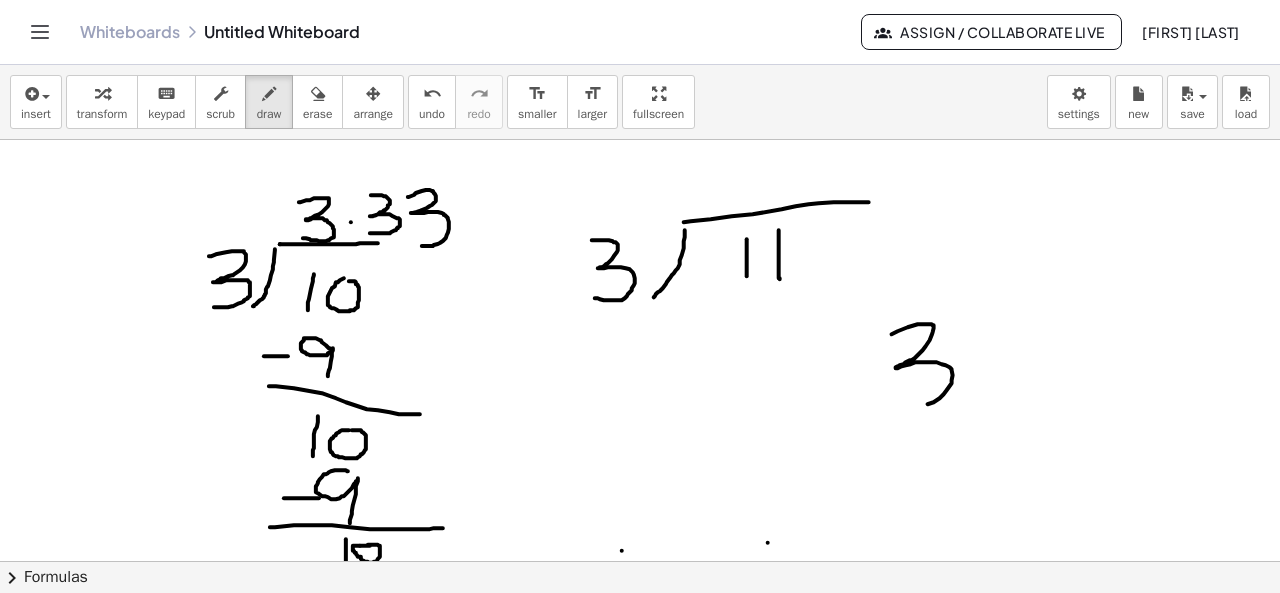 drag, startPoint x: 892, startPoint y: 333, endPoint x: 908, endPoint y: 399, distance: 67.911705 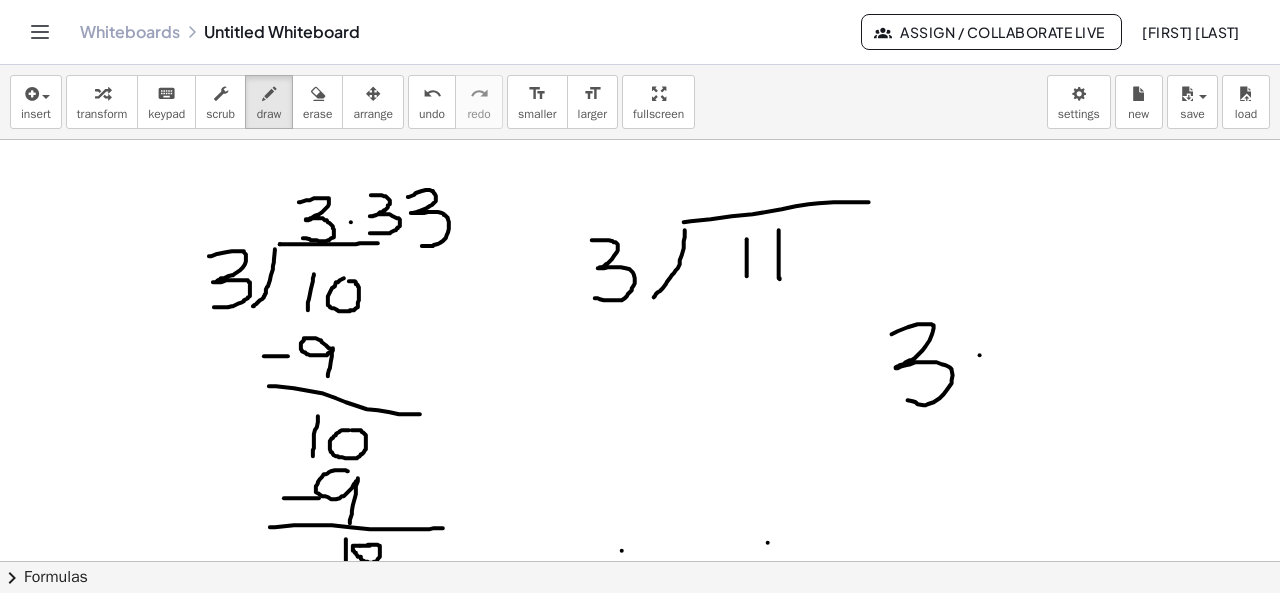 drag, startPoint x: 980, startPoint y: 354, endPoint x: 1026, endPoint y: 389, distance: 57.801384 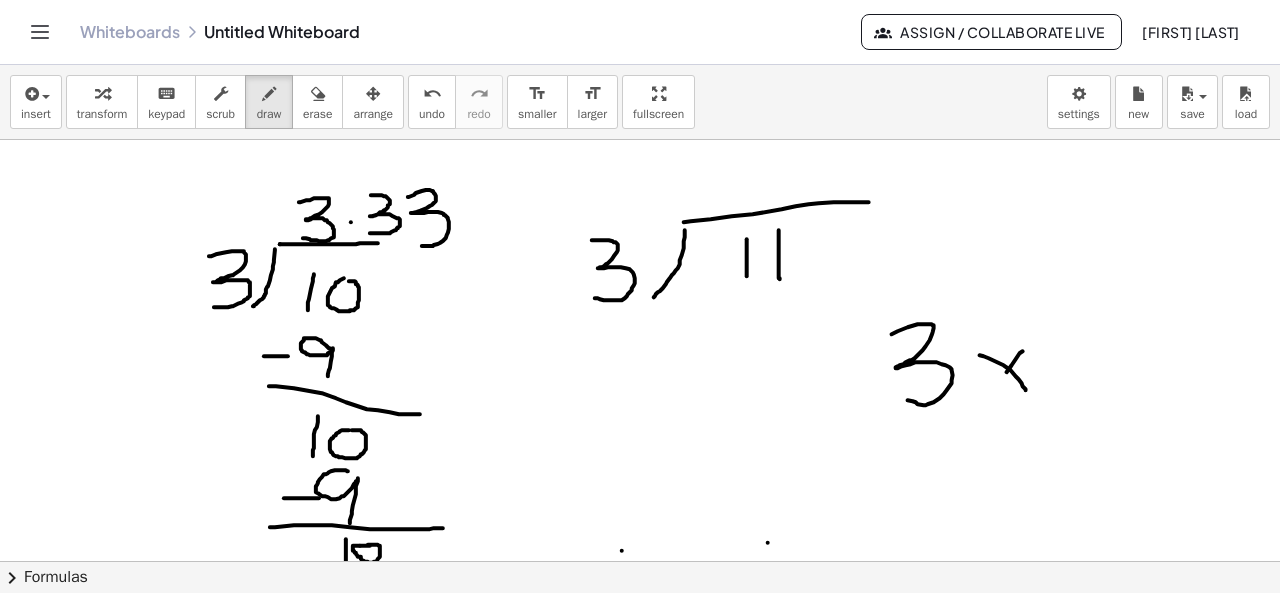 drag, startPoint x: 1023, startPoint y: 350, endPoint x: 989, endPoint y: 403, distance: 62.968246 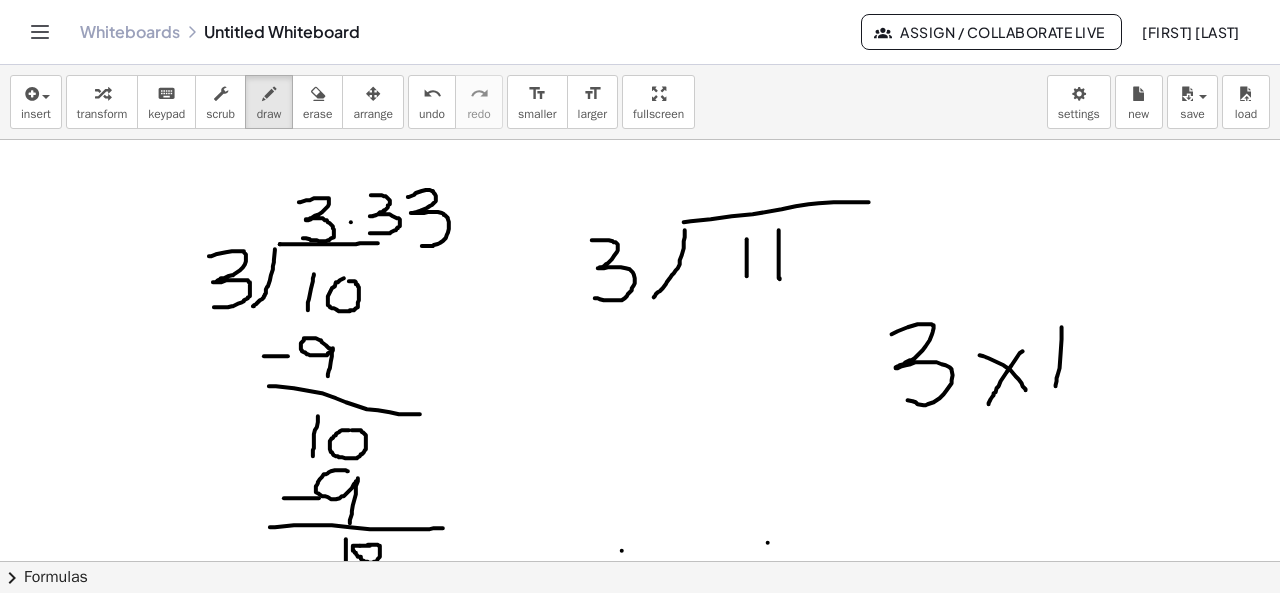 drag, startPoint x: 1062, startPoint y: 326, endPoint x: 1056, endPoint y: 393, distance: 67.26812 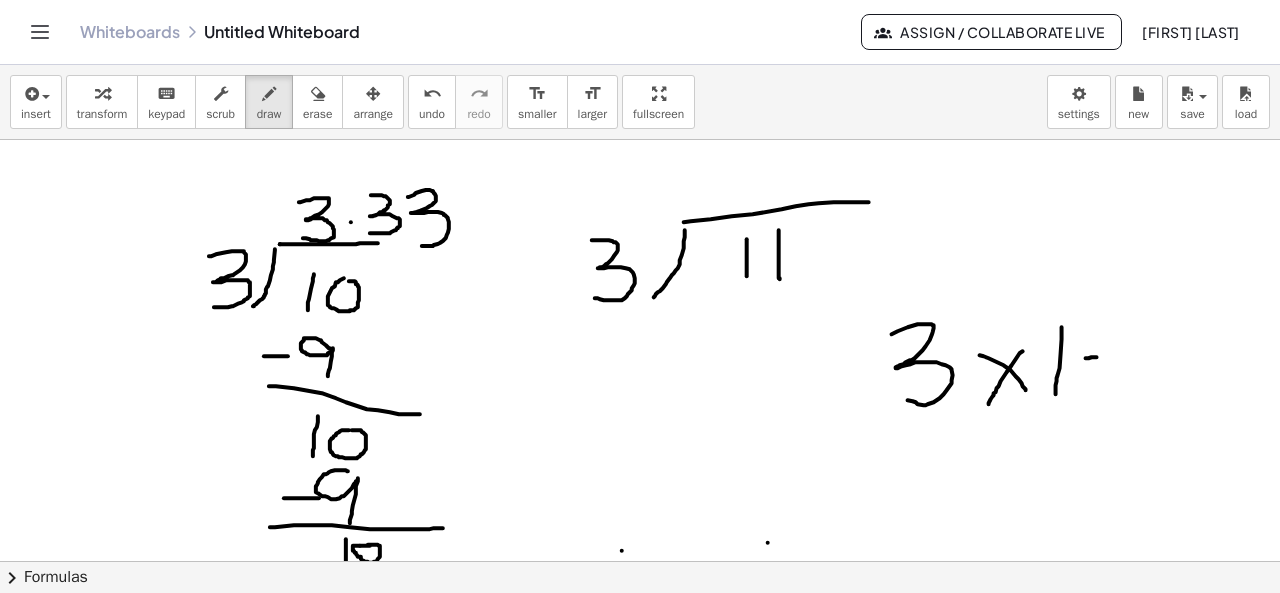 drag, startPoint x: 1086, startPoint y: 357, endPoint x: 1114, endPoint y: 355, distance: 28.071337 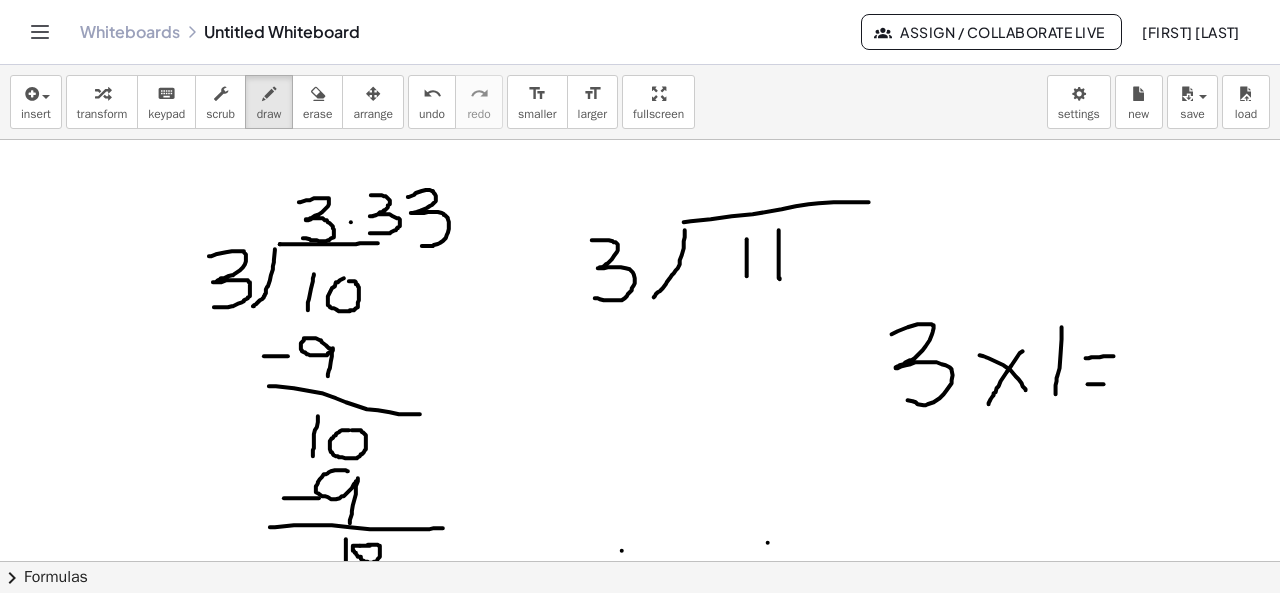 drag, startPoint x: 1088, startPoint y: 383, endPoint x: 1113, endPoint y: 383, distance: 25 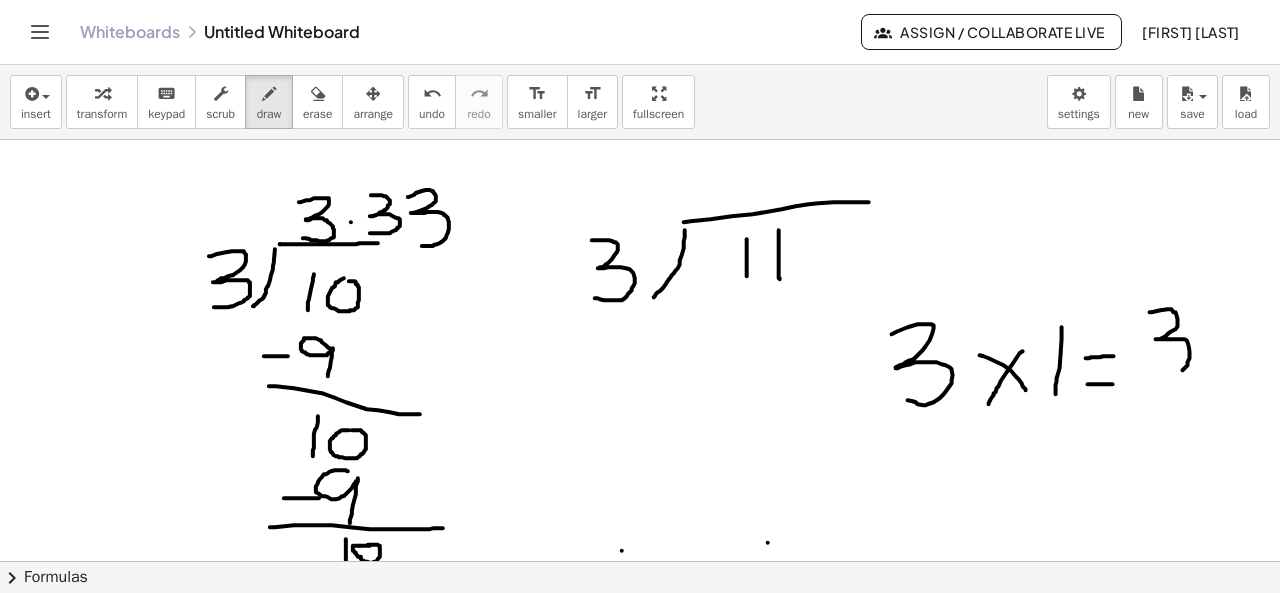drag, startPoint x: 1150, startPoint y: 311, endPoint x: 1164, endPoint y: 377, distance: 67.46851 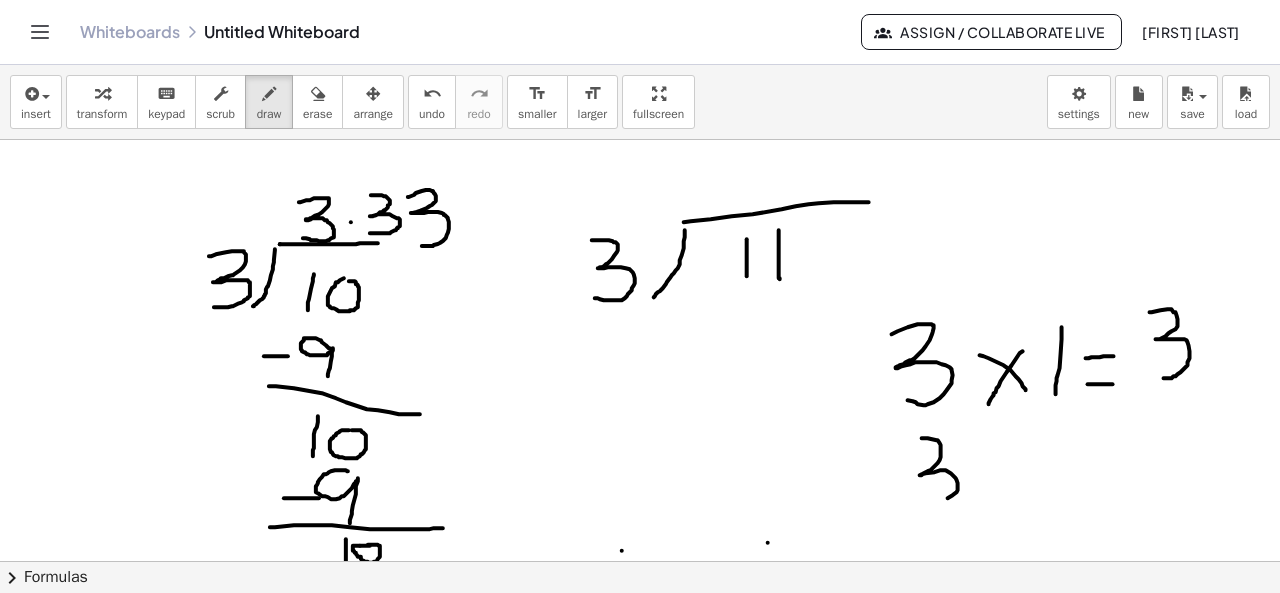 drag, startPoint x: 922, startPoint y: 437, endPoint x: 918, endPoint y: 502, distance: 65.12296 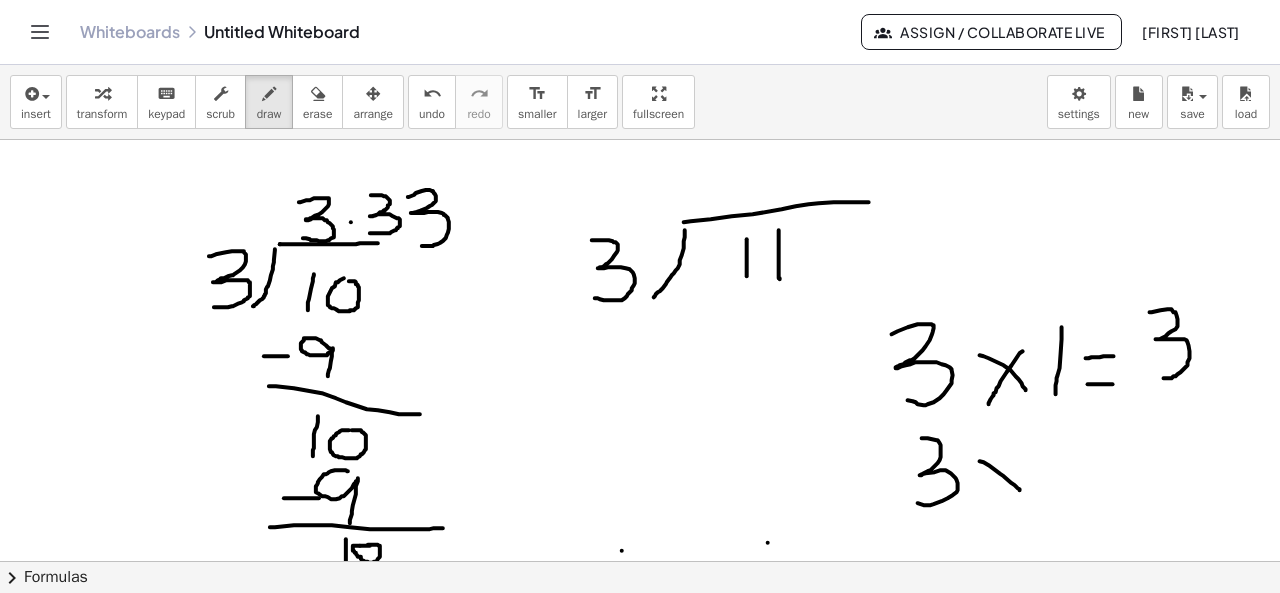 drag, startPoint x: 980, startPoint y: 460, endPoint x: 1030, endPoint y: 497, distance: 62.201286 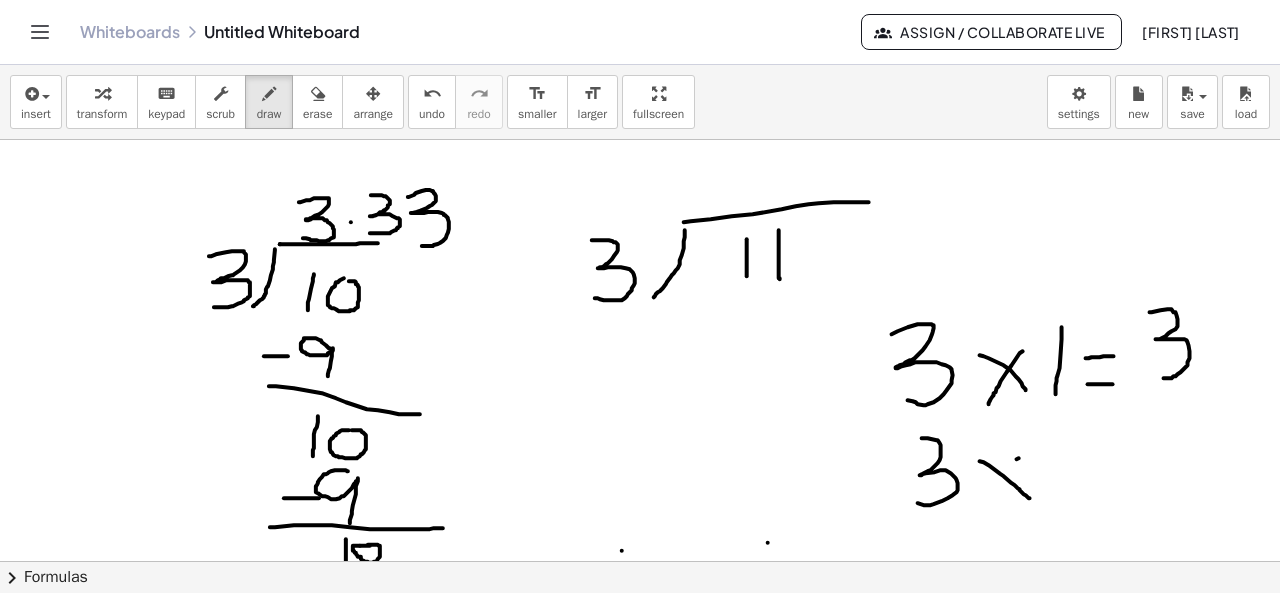 drag, startPoint x: 1019, startPoint y: 457, endPoint x: 978, endPoint y: 508, distance: 65.43699 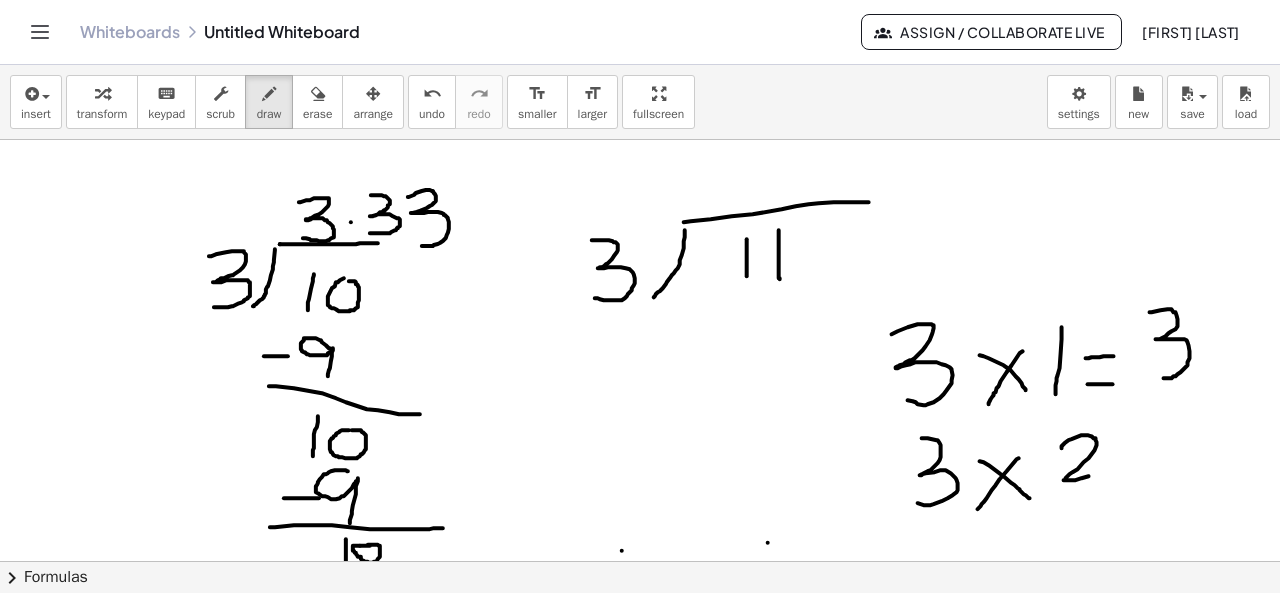 drag, startPoint x: 1062, startPoint y: 447, endPoint x: 1102, endPoint y: 477, distance: 50 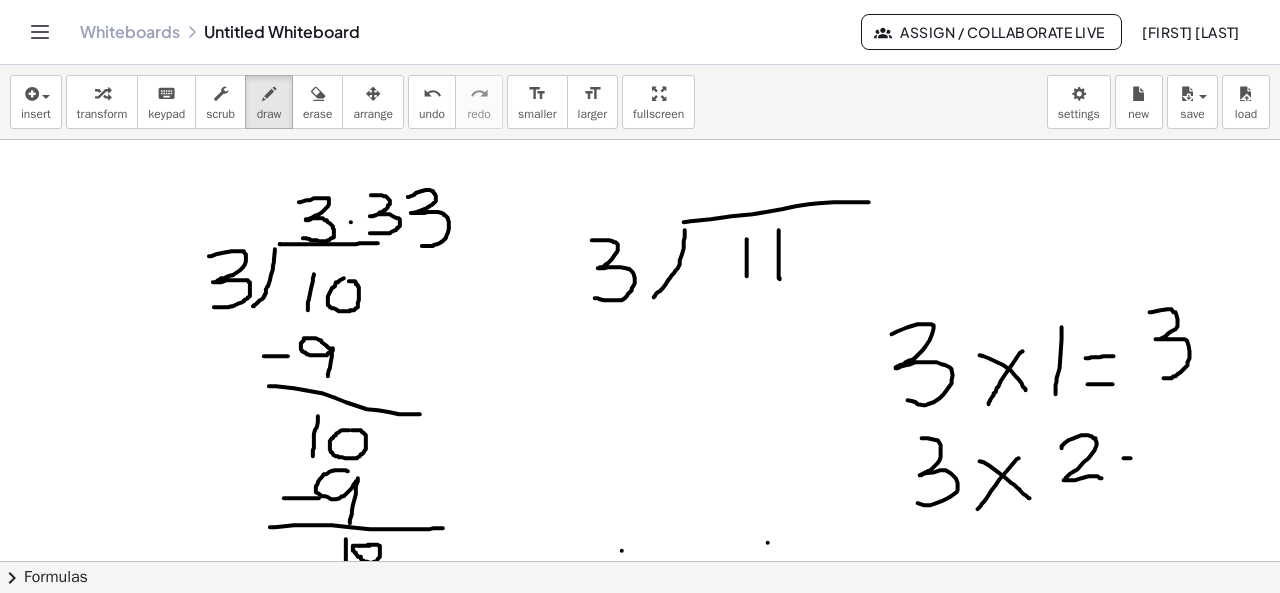drag, startPoint x: 1124, startPoint y: 457, endPoint x: 1150, endPoint y: 455, distance: 26.076809 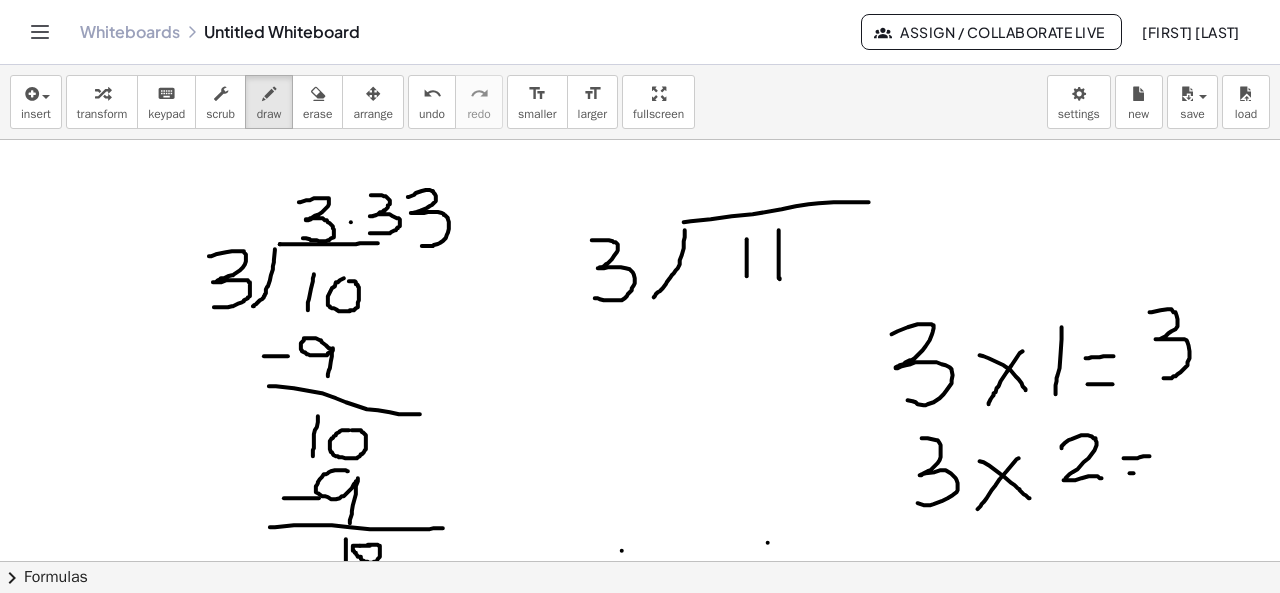 drag, startPoint x: 1130, startPoint y: 472, endPoint x: 1148, endPoint y: 472, distance: 18 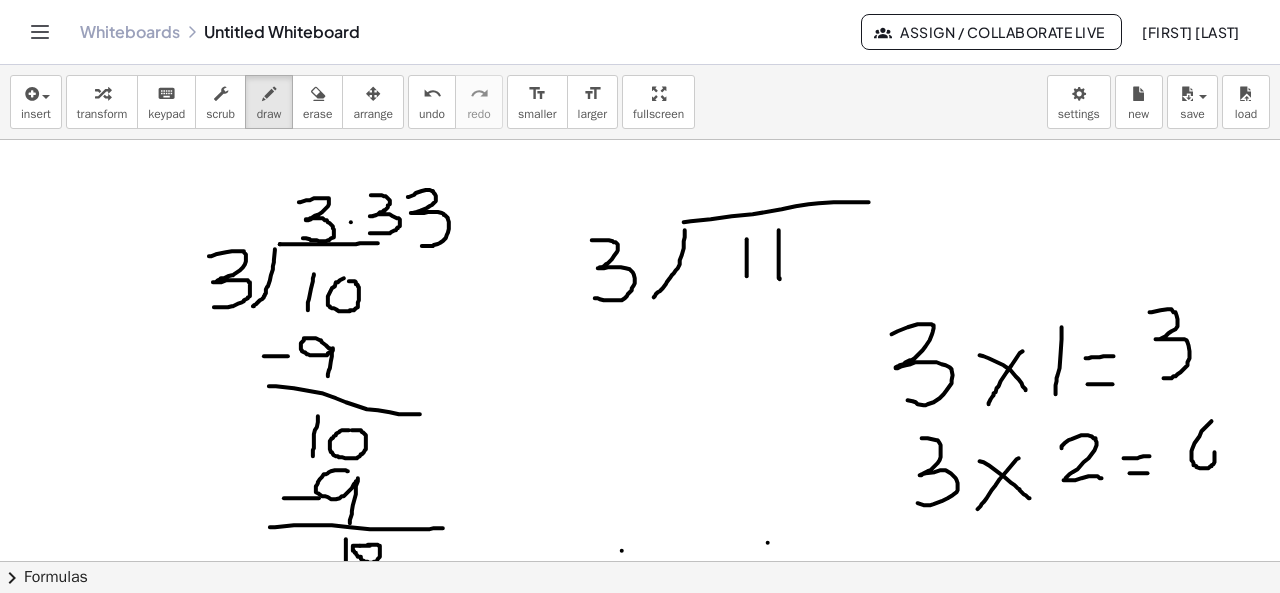 drag, startPoint x: 1212, startPoint y: 420, endPoint x: 1199, endPoint y: 458, distance: 40.16217 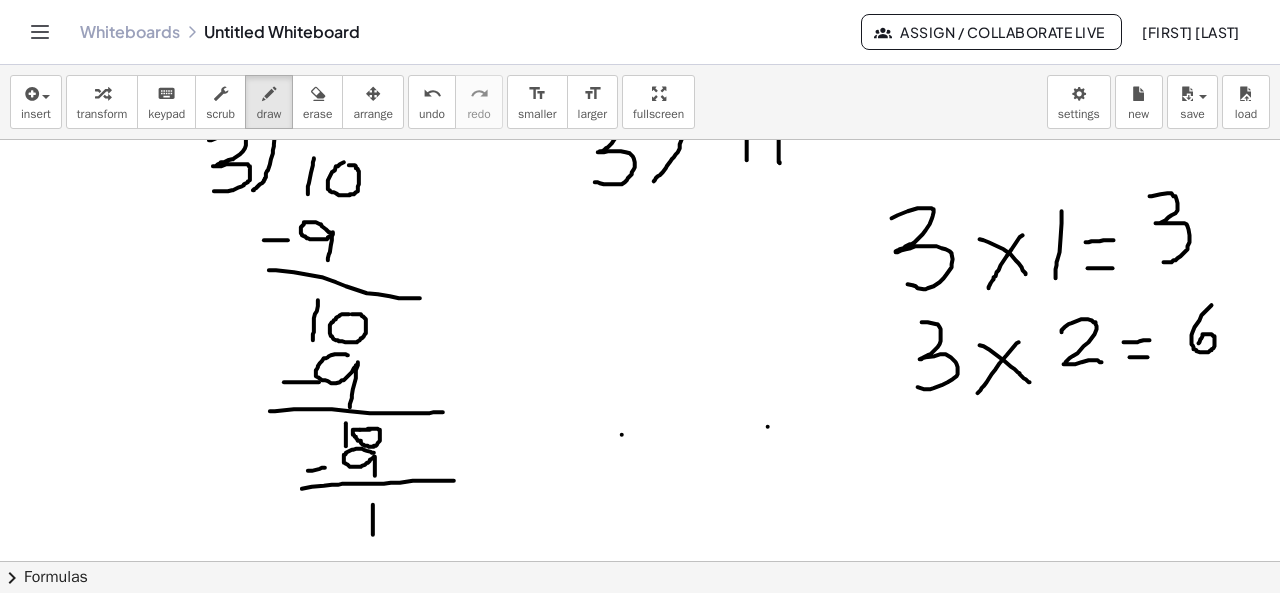 scroll, scrollTop: 124, scrollLeft: 0, axis: vertical 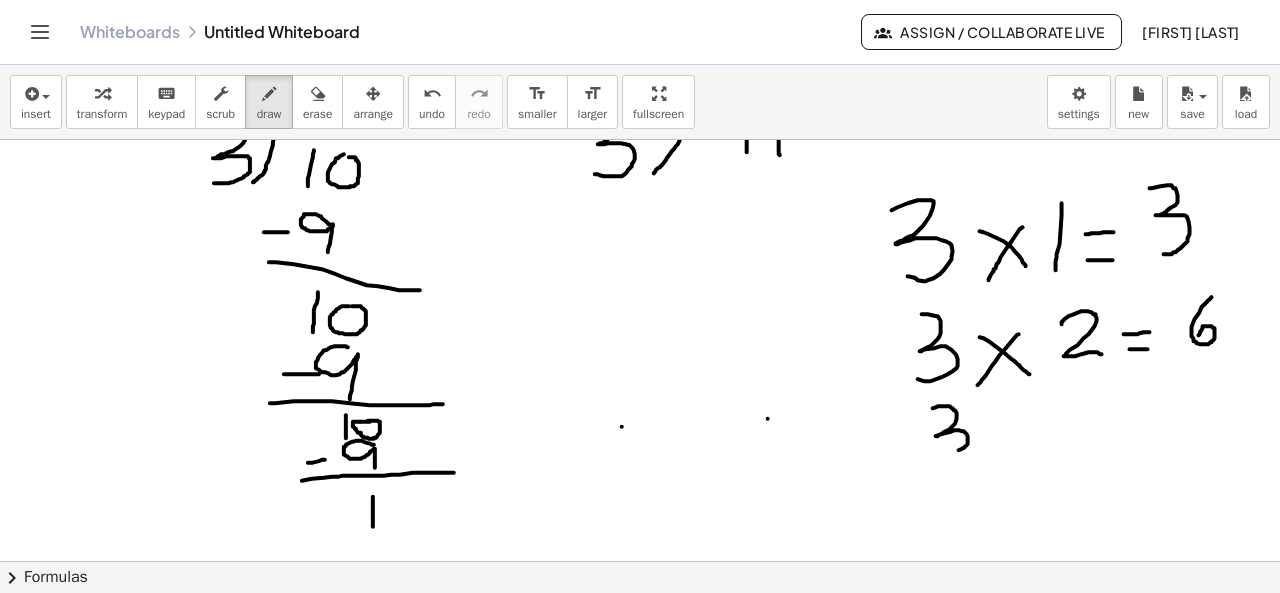 drag, startPoint x: 933, startPoint y: 407, endPoint x: 938, endPoint y: 455, distance: 48.259712 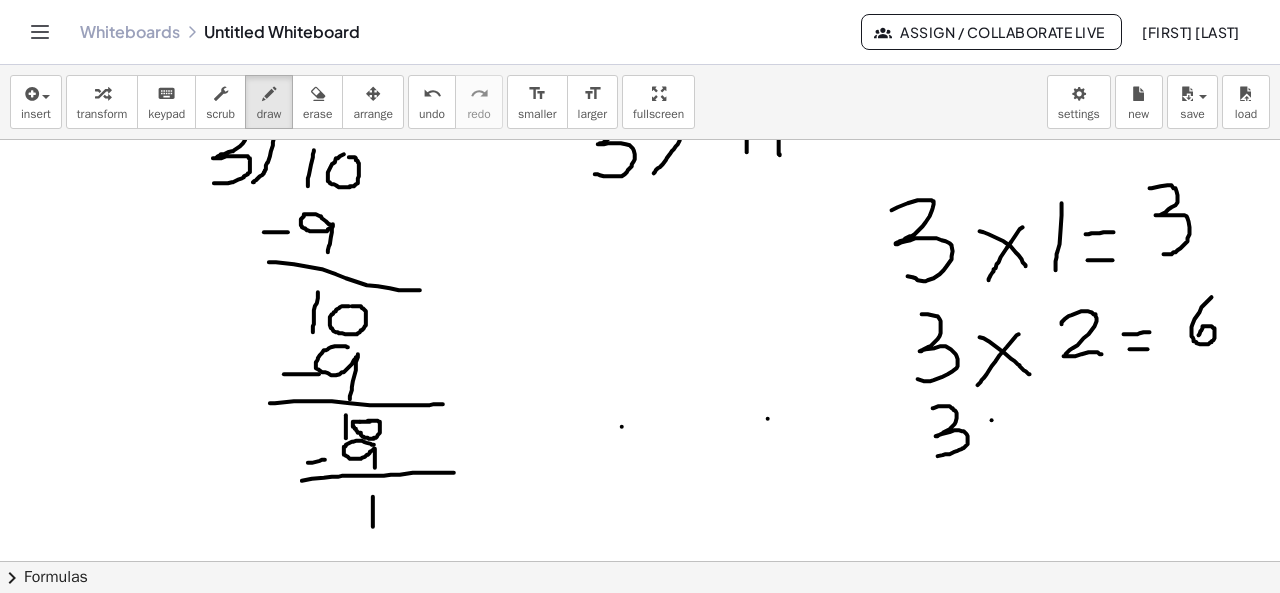 drag, startPoint x: 992, startPoint y: 419, endPoint x: 1025, endPoint y: 439, distance: 38.587563 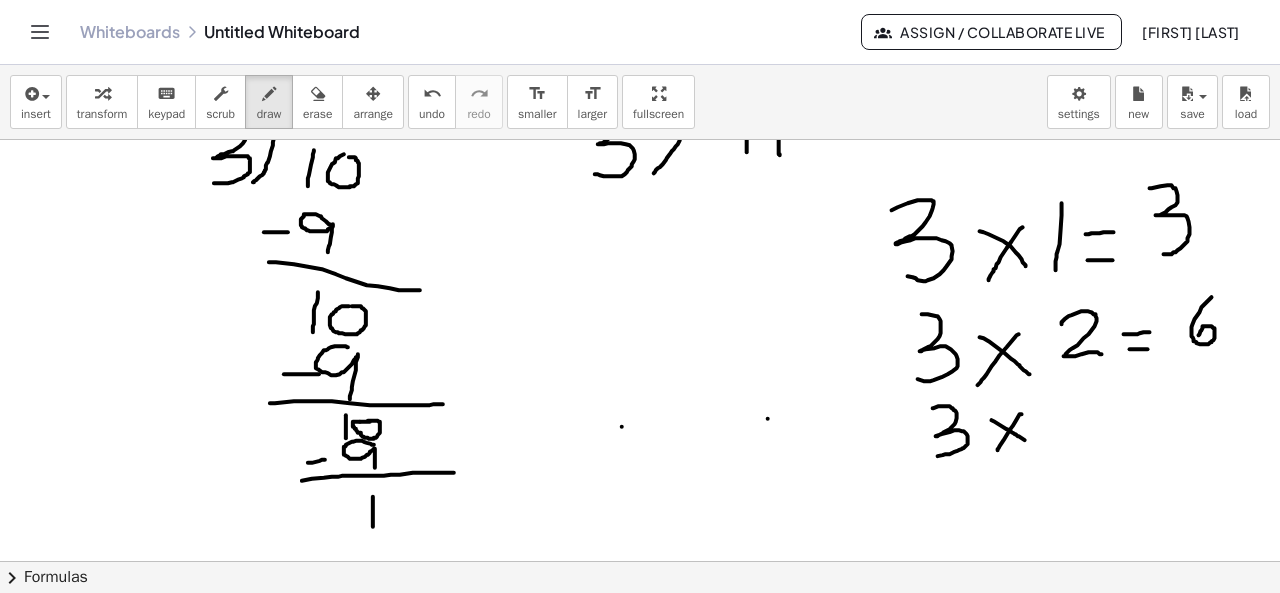 drag, startPoint x: 1022, startPoint y: 413, endPoint x: 996, endPoint y: 453, distance: 47.707443 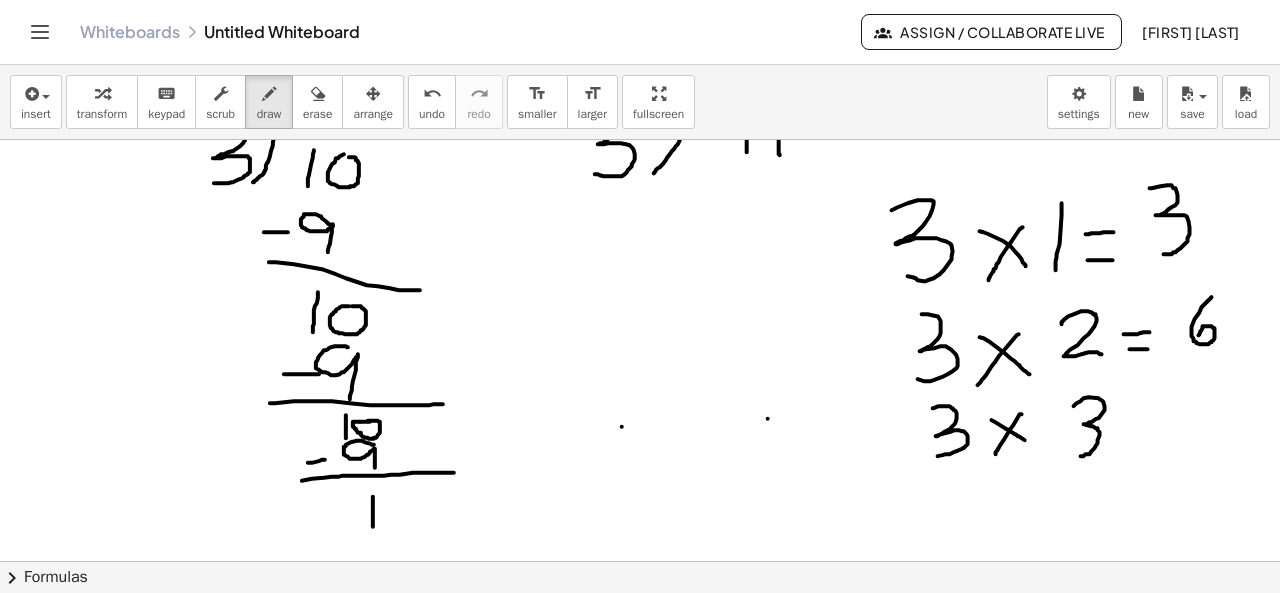 drag, startPoint x: 1074, startPoint y: 405, endPoint x: 1076, endPoint y: 456, distance: 51.0392 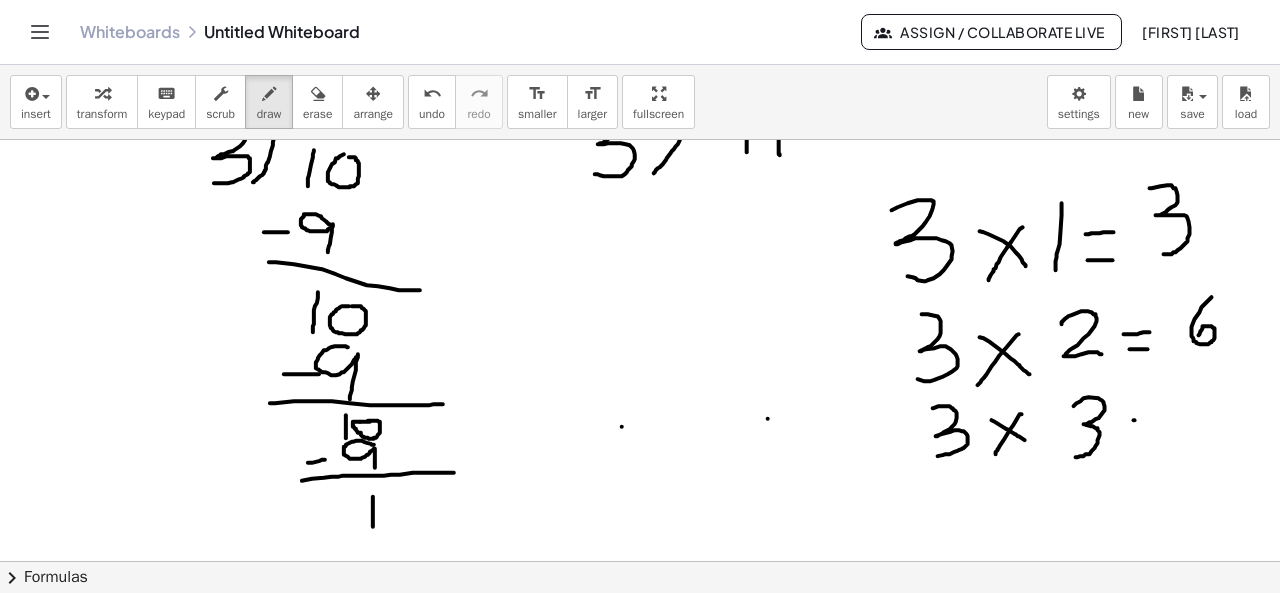 drag, startPoint x: 1134, startPoint y: 419, endPoint x: 1156, endPoint y: 419, distance: 22 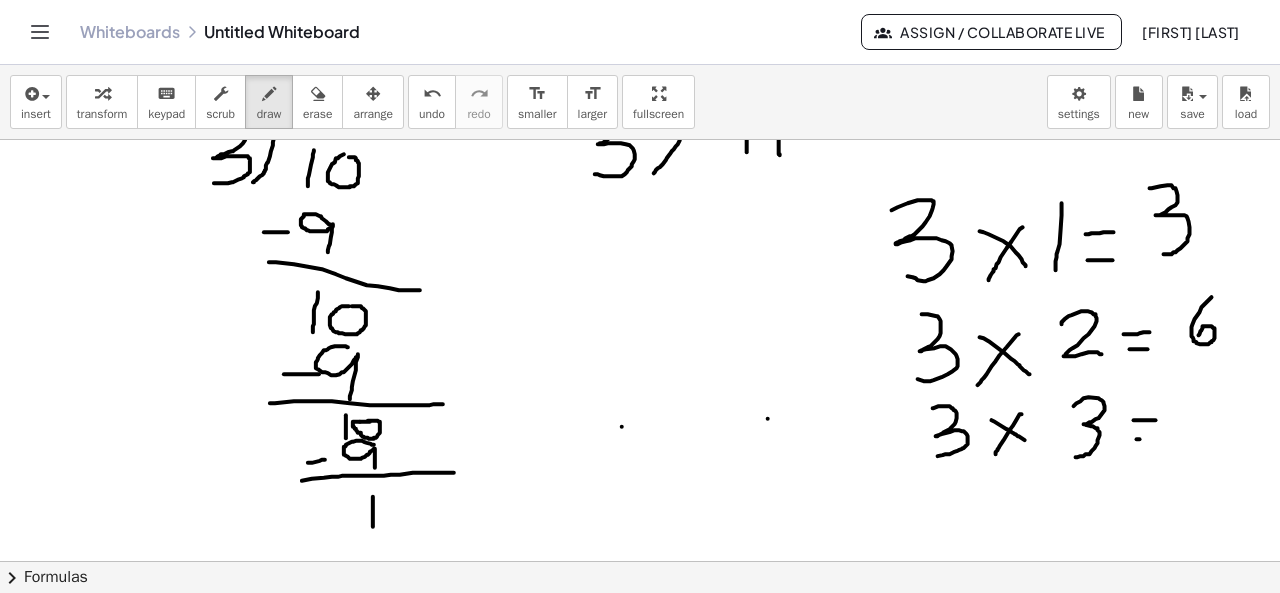 drag, startPoint x: 1137, startPoint y: 438, endPoint x: 1158, endPoint y: 438, distance: 21 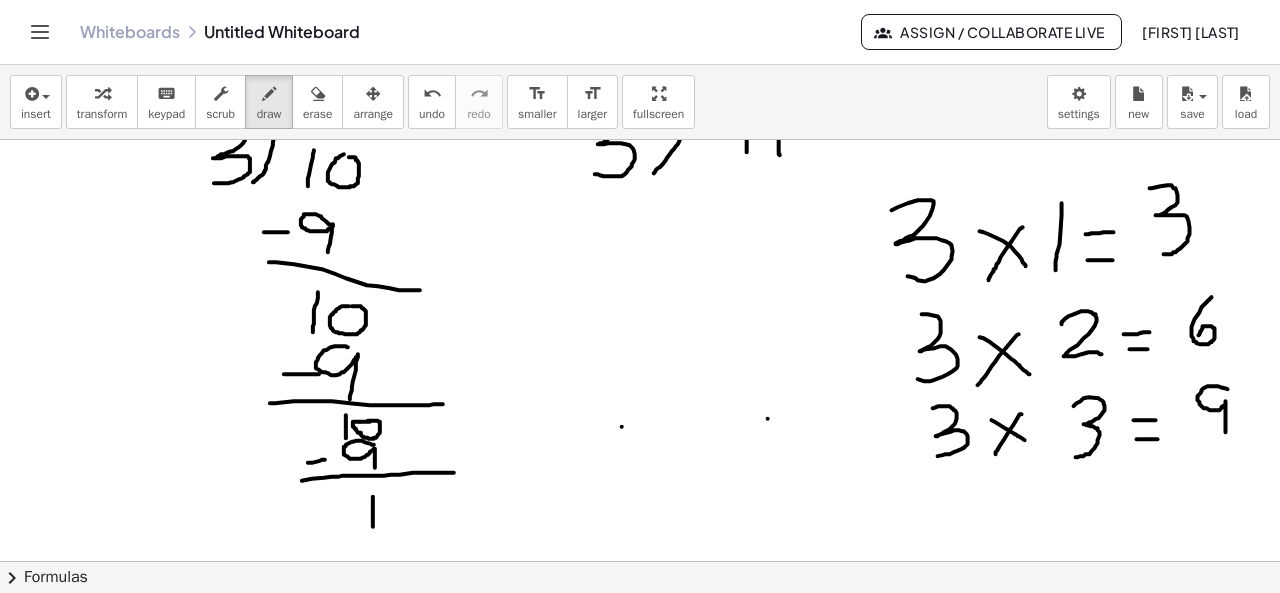 drag, startPoint x: 1228, startPoint y: 388, endPoint x: 1226, endPoint y: 431, distance: 43.046486 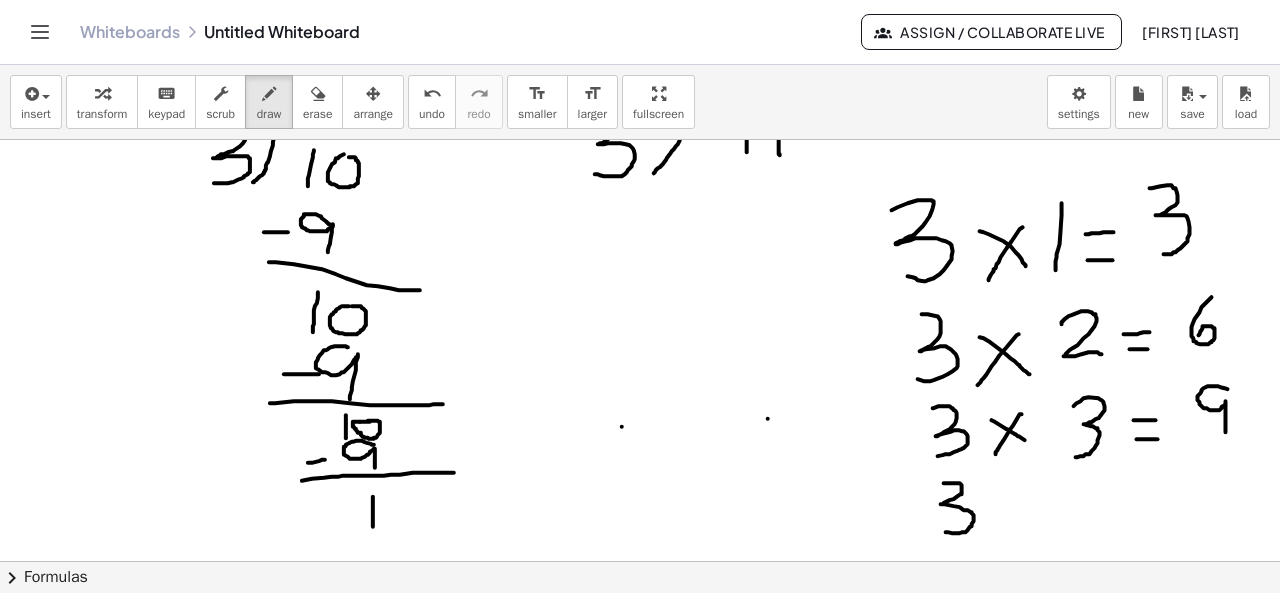 drag, startPoint x: 944, startPoint y: 482, endPoint x: 945, endPoint y: 531, distance: 49.010204 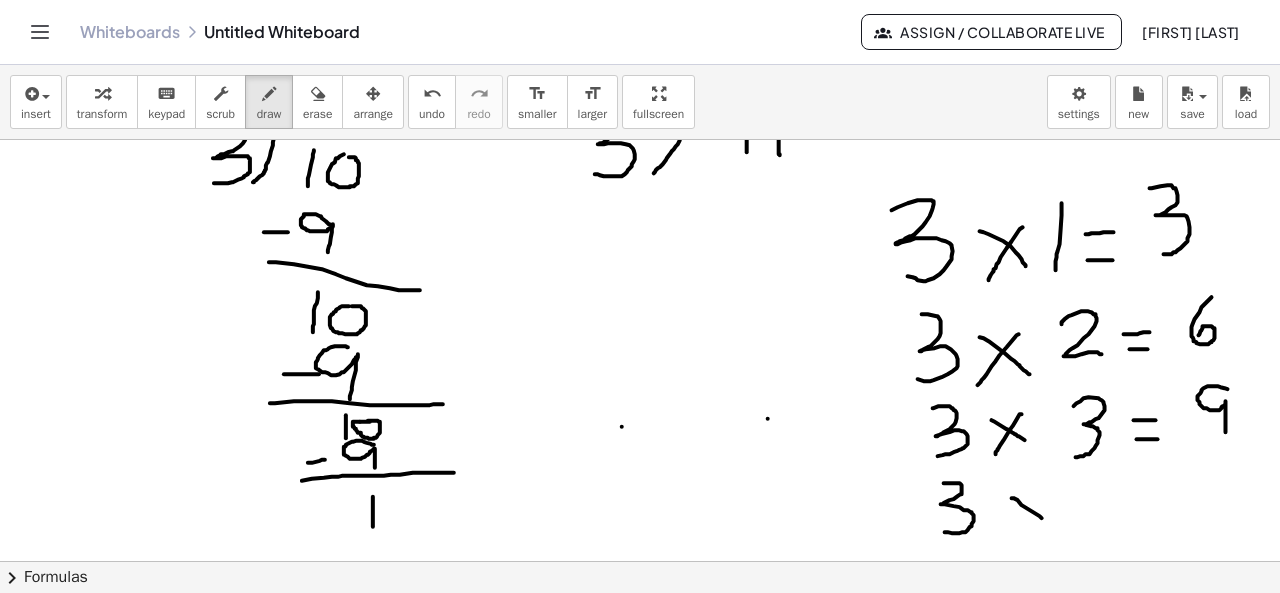 drag, startPoint x: 1012, startPoint y: 497, endPoint x: 1054, endPoint y: 527, distance: 51.613953 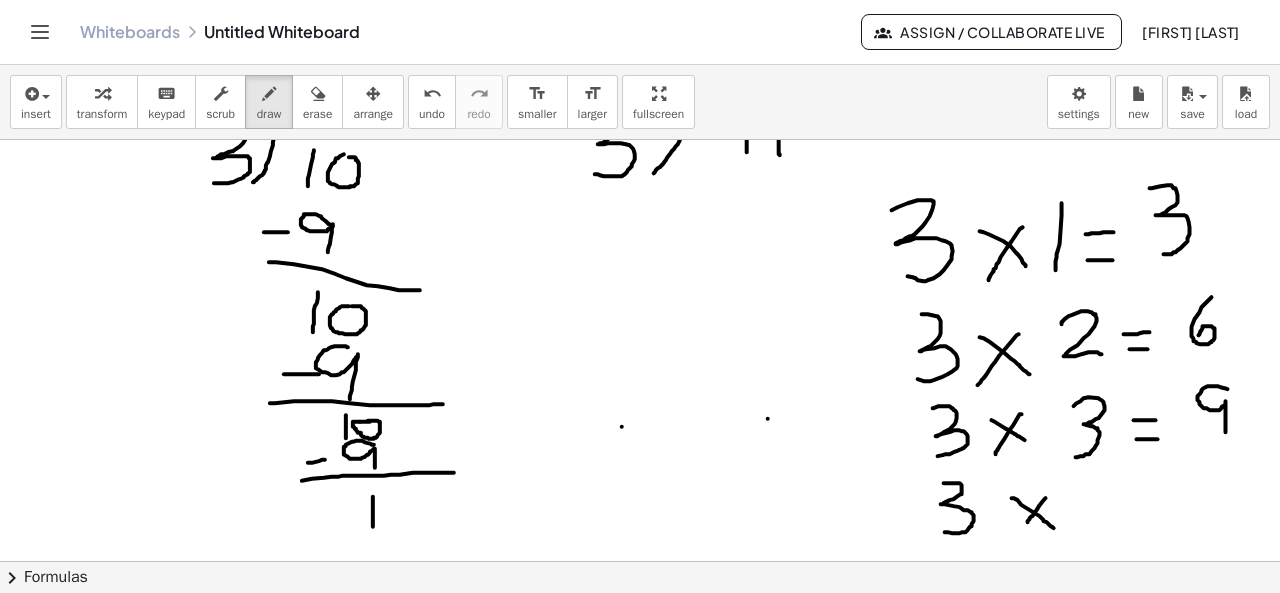 drag, startPoint x: 1046, startPoint y: 497, endPoint x: 1024, endPoint y: 525, distance: 35.608986 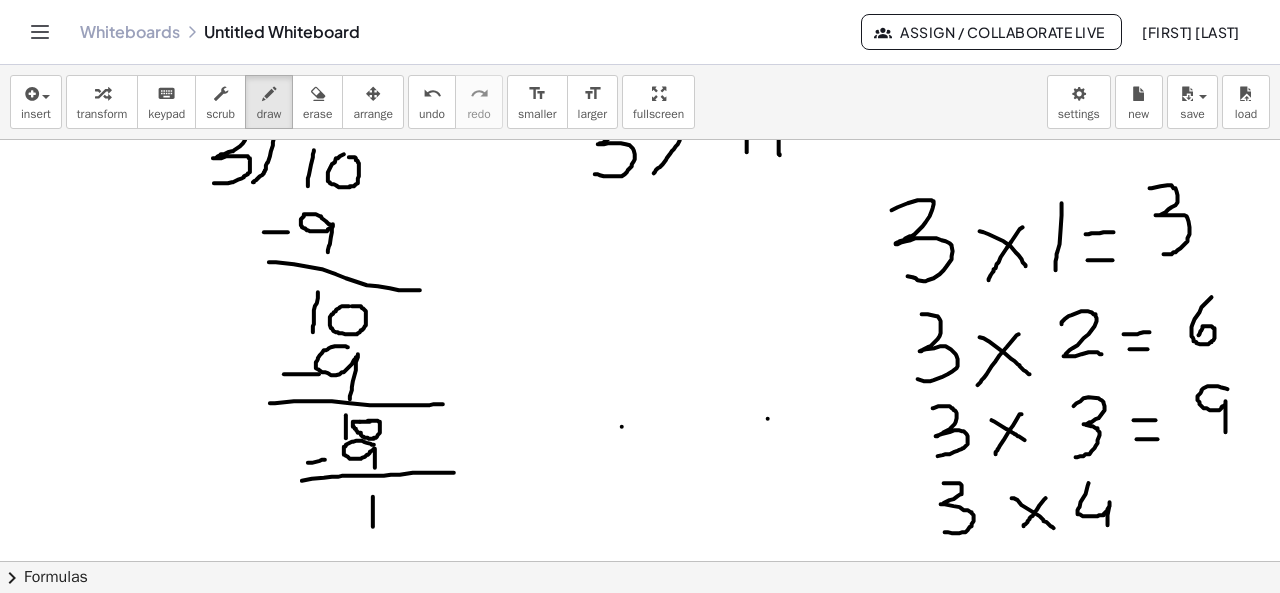 drag, startPoint x: 1089, startPoint y: 482, endPoint x: 1106, endPoint y: 534, distance: 54.708317 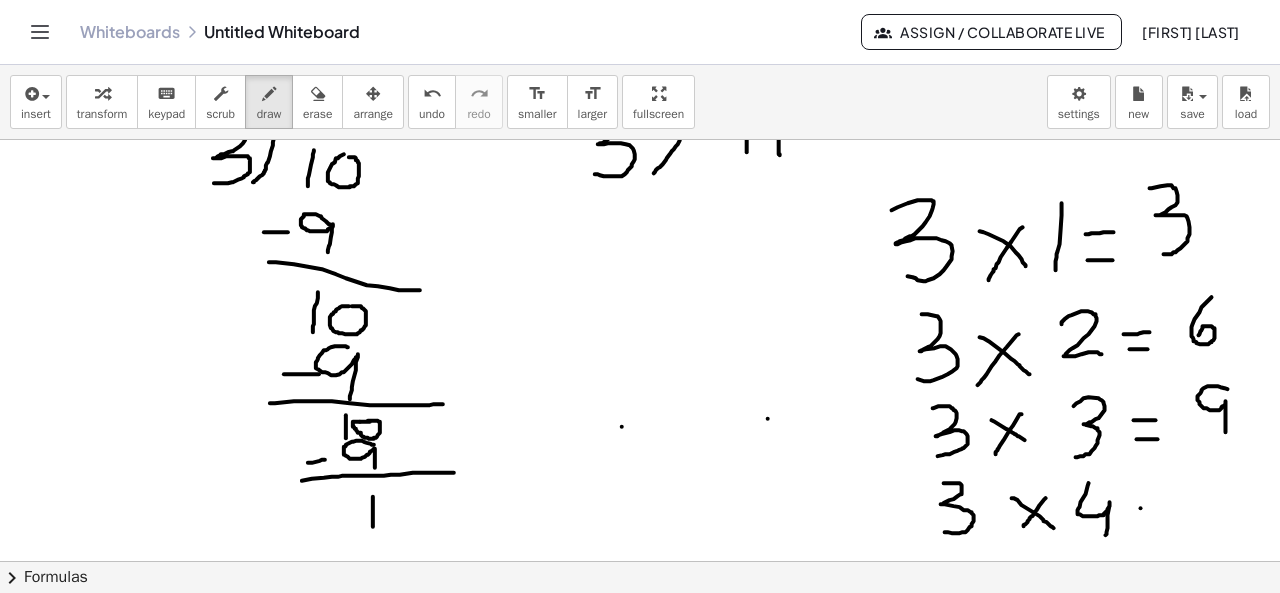 drag, startPoint x: 1141, startPoint y: 507, endPoint x: 1163, endPoint y: 506, distance: 22.022715 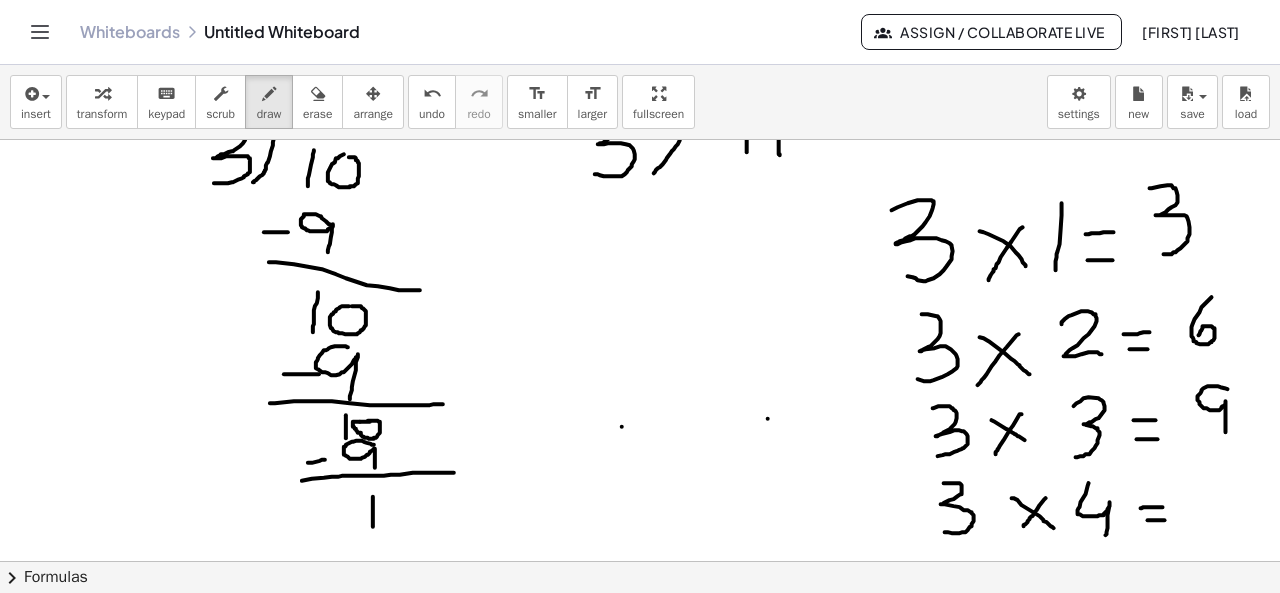 drag, startPoint x: 1148, startPoint y: 519, endPoint x: 1166, endPoint y: 519, distance: 18 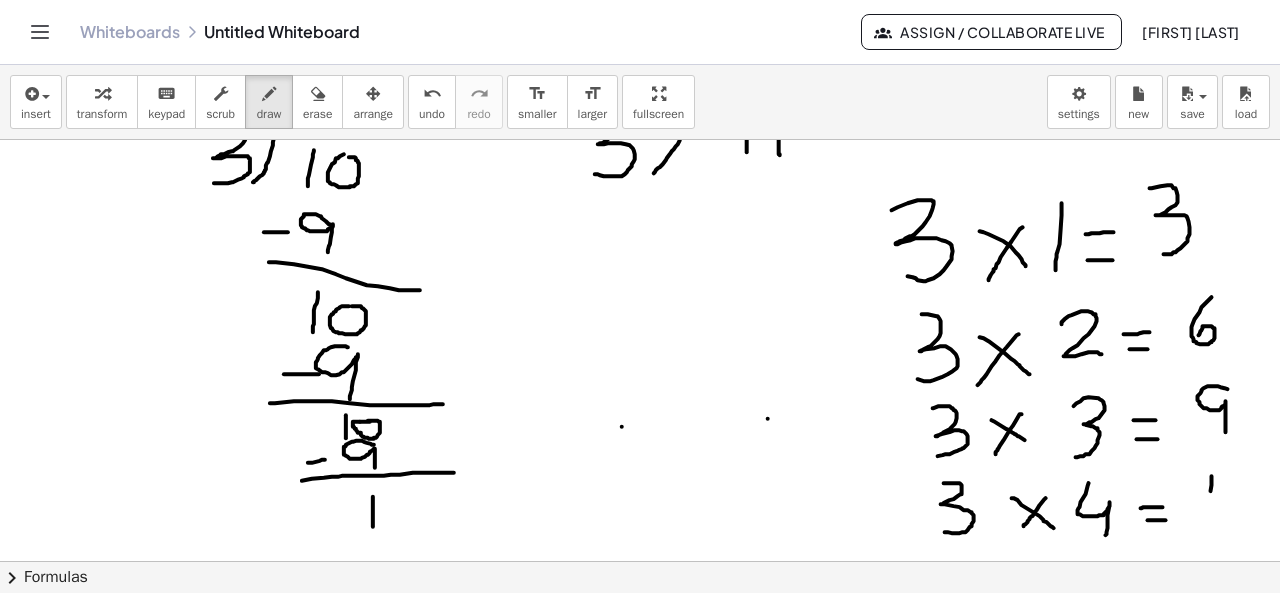 drag, startPoint x: 1212, startPoint y: 475, endPoint x: 1209, endPoint y: 507, distance: 32.140316 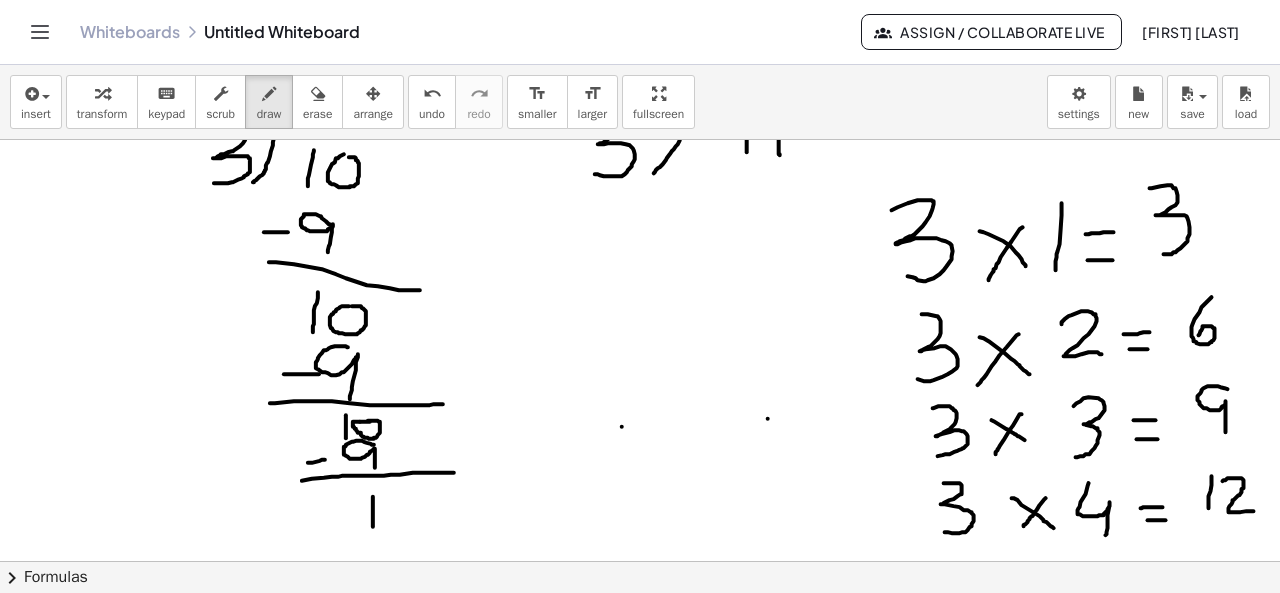 drag, startPoint x: 1223, startPoint y: 480, endPoint x: 1255, endPoint y: 510, distance: 43.863426 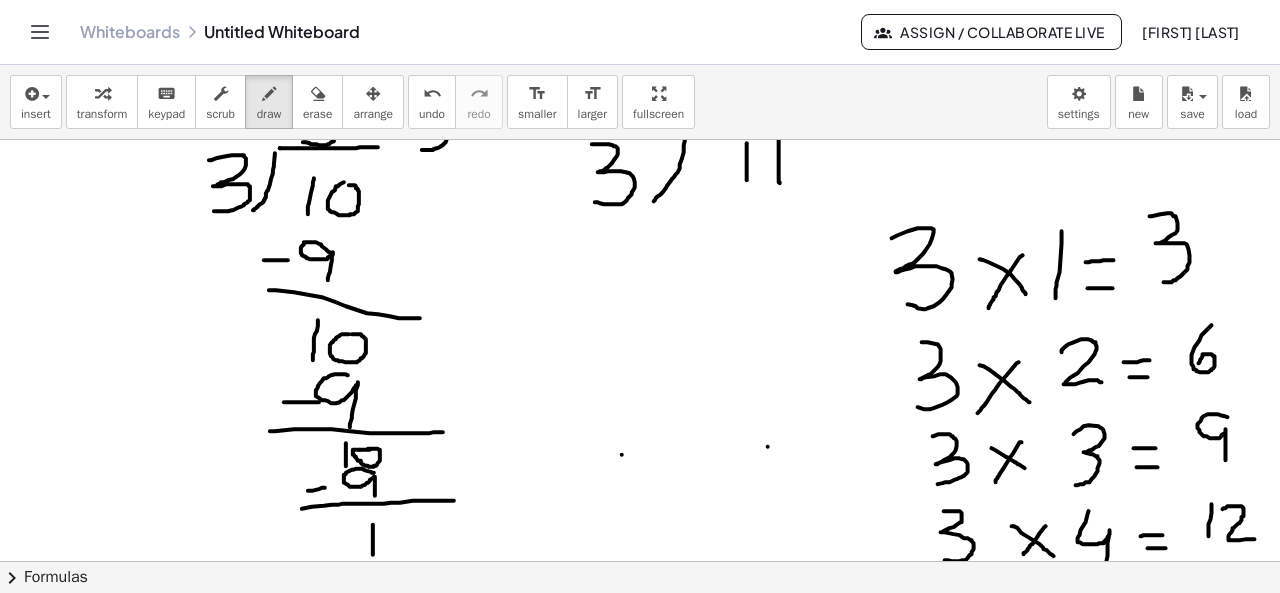 scroll, scrollTop: 63, scrollLeft: 0, axis: vertical 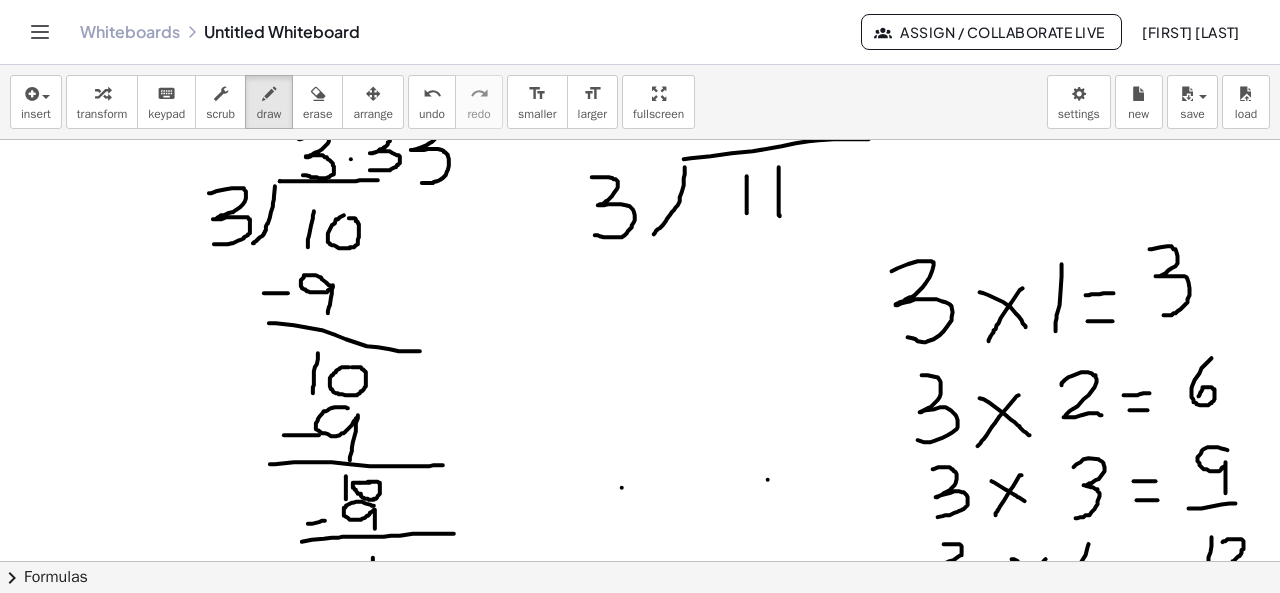 drag, startPoint x: 1189, startPoint y: 507, endPoint x: 1236, endPoint y: 502, distance: 47.26521 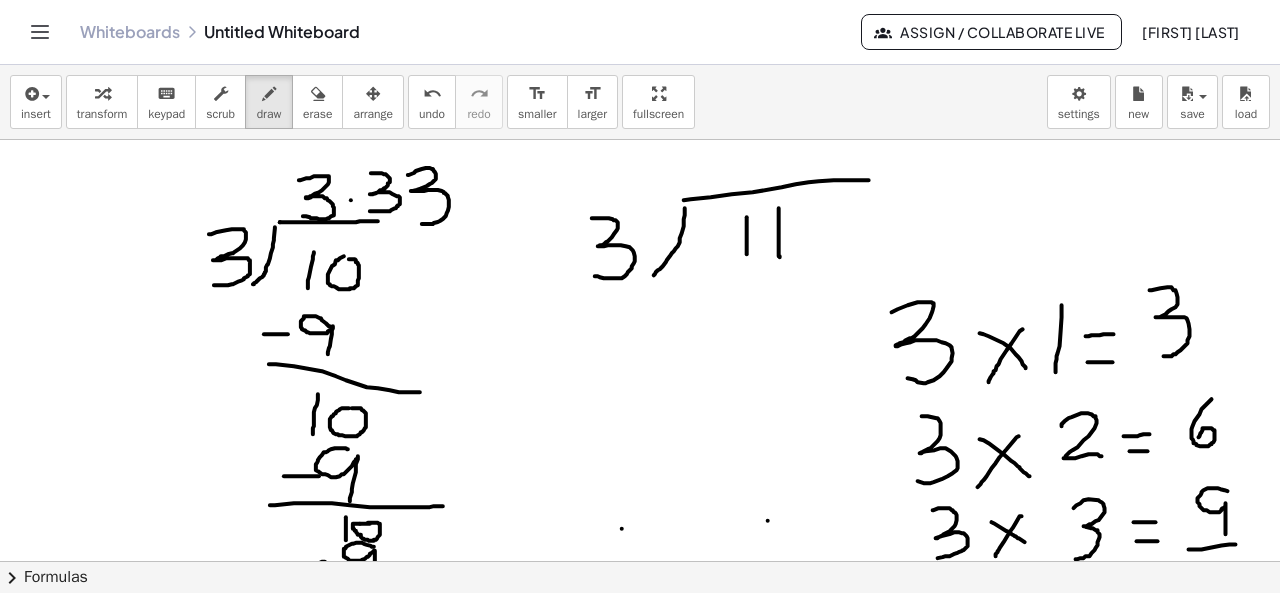 scroll, scrollTop: 13, scrollLeft: 0, axis: vertical 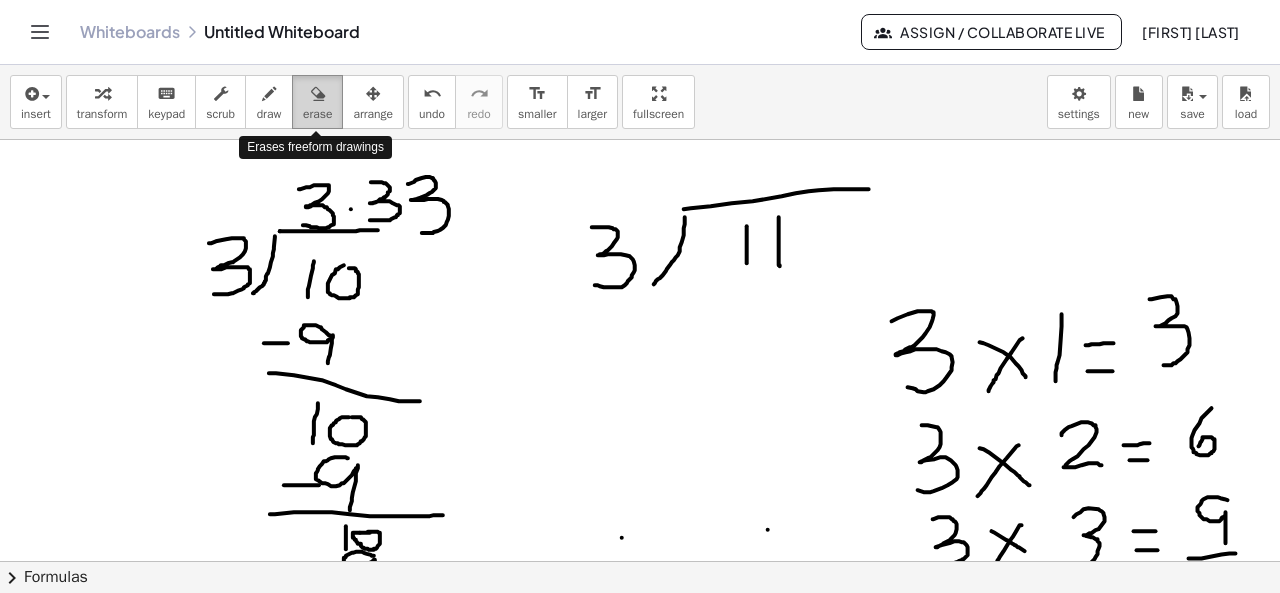 click on "erase" at bounding box center [317, 114] 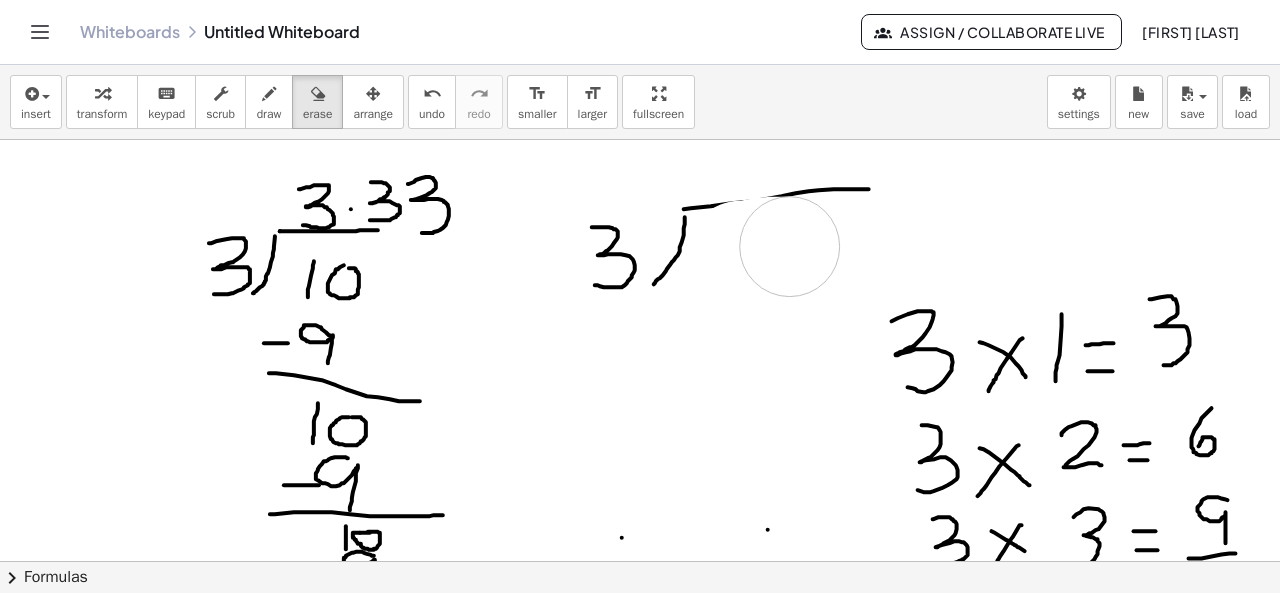 drag, startPoint x: 740, startPoint y: 249, endPoint x: 790, endPoint y: 245, distance: 50.159744 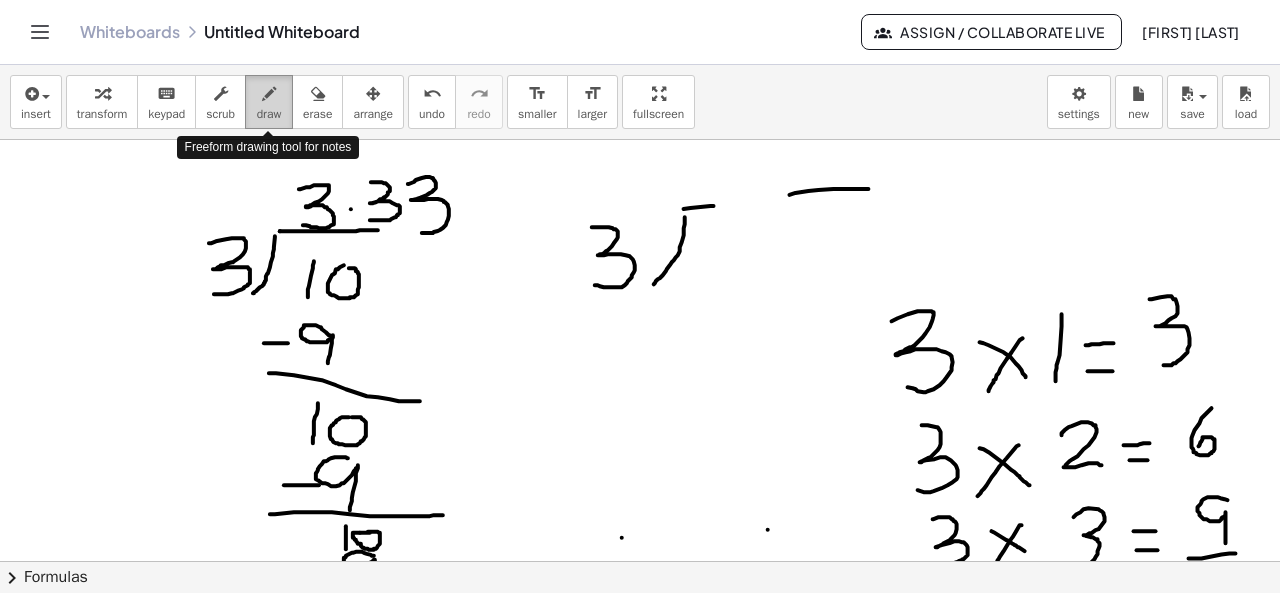 click on "draw" at bounding box center (269, 114) 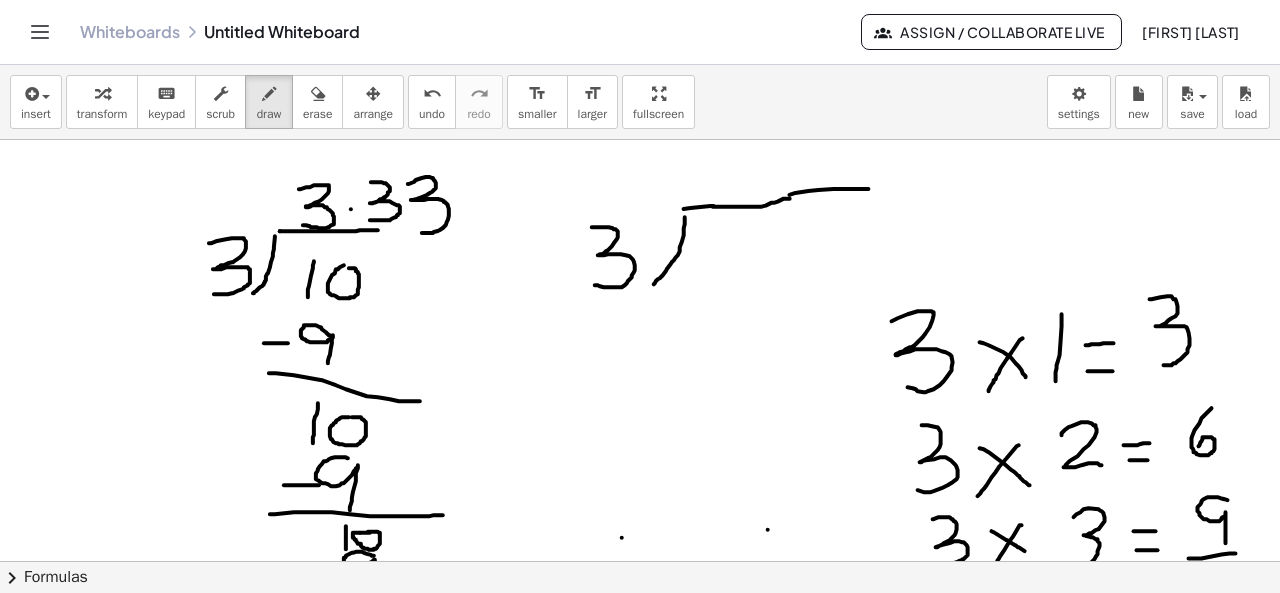 drag, startPoint x: 713, startPoint y: 205, endPoint x: 790, endPoint y: 197, distance: 77.41447 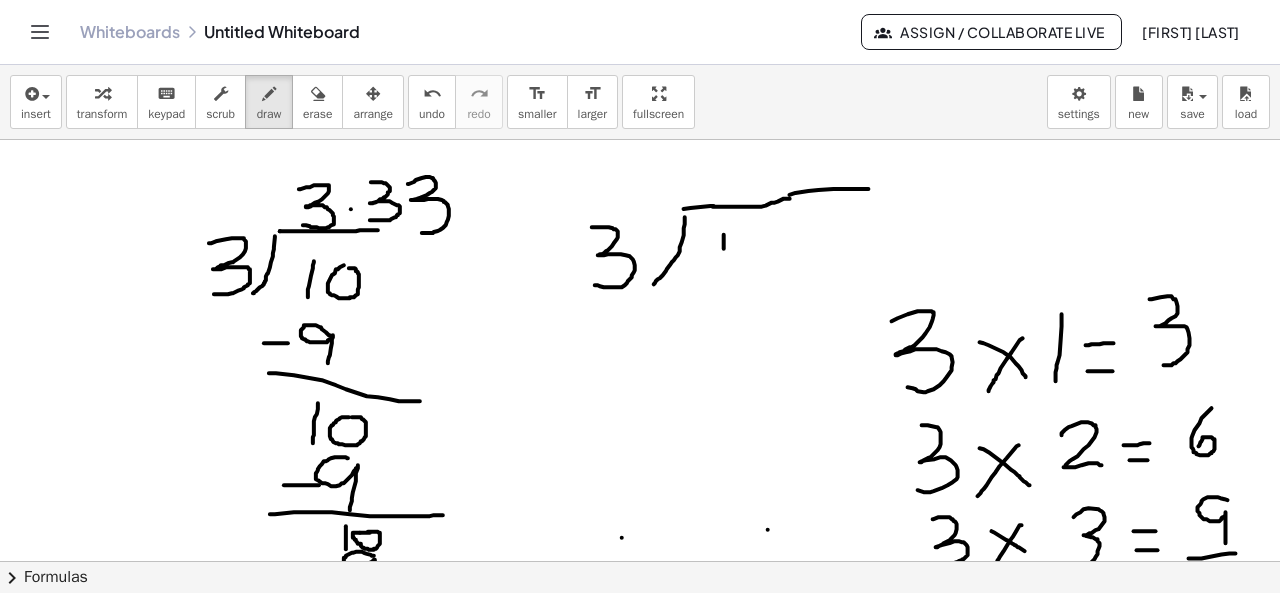 drag, startPoint x: 724, startPoint y: 233, endPoint x: 724, endPoint y: 272, distance: 39 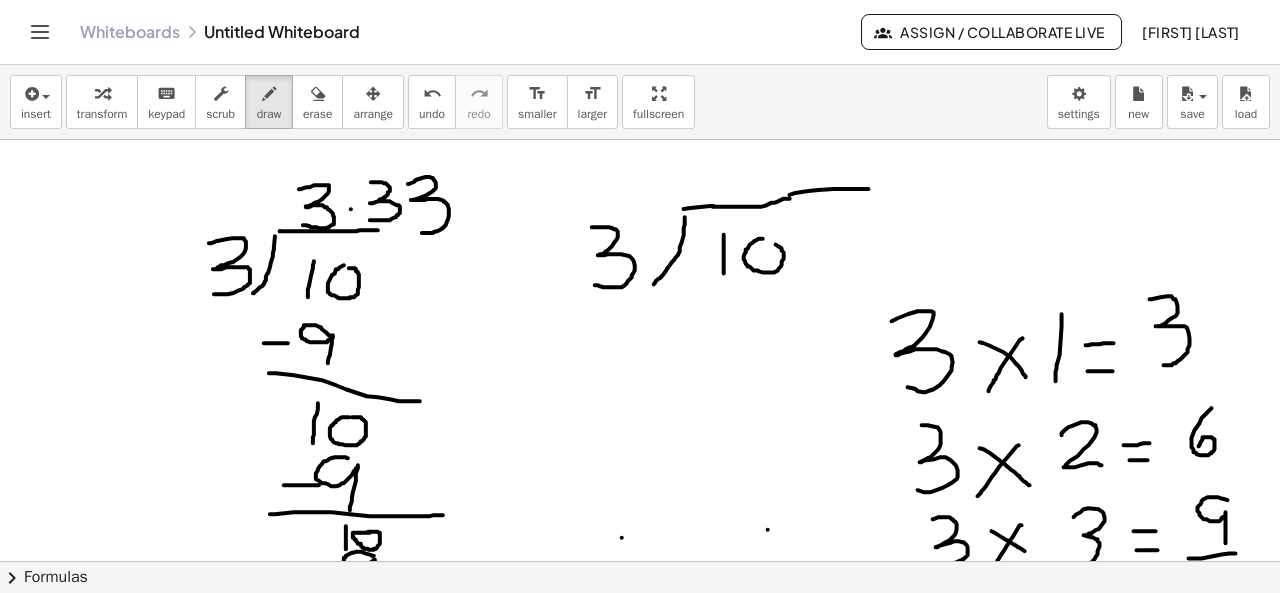 click at bounding box center [640, 614] 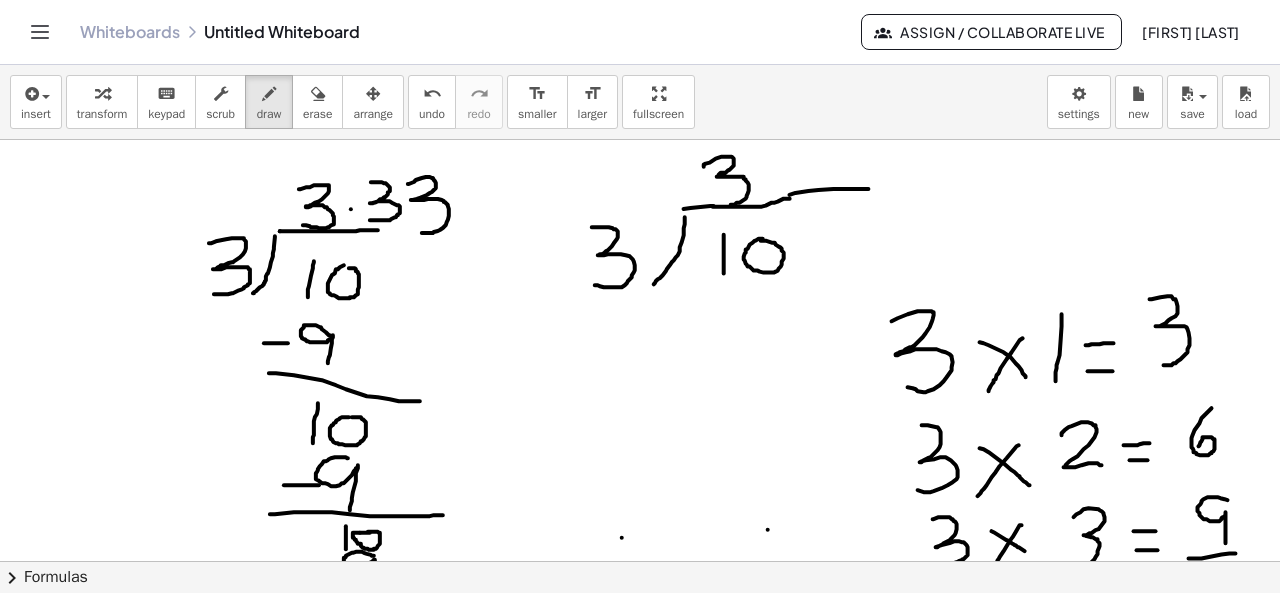 drag, startPoint x: 704, startPoint y: 165, endPoint x: 722, endPoint y: 203, distance: 42.047592 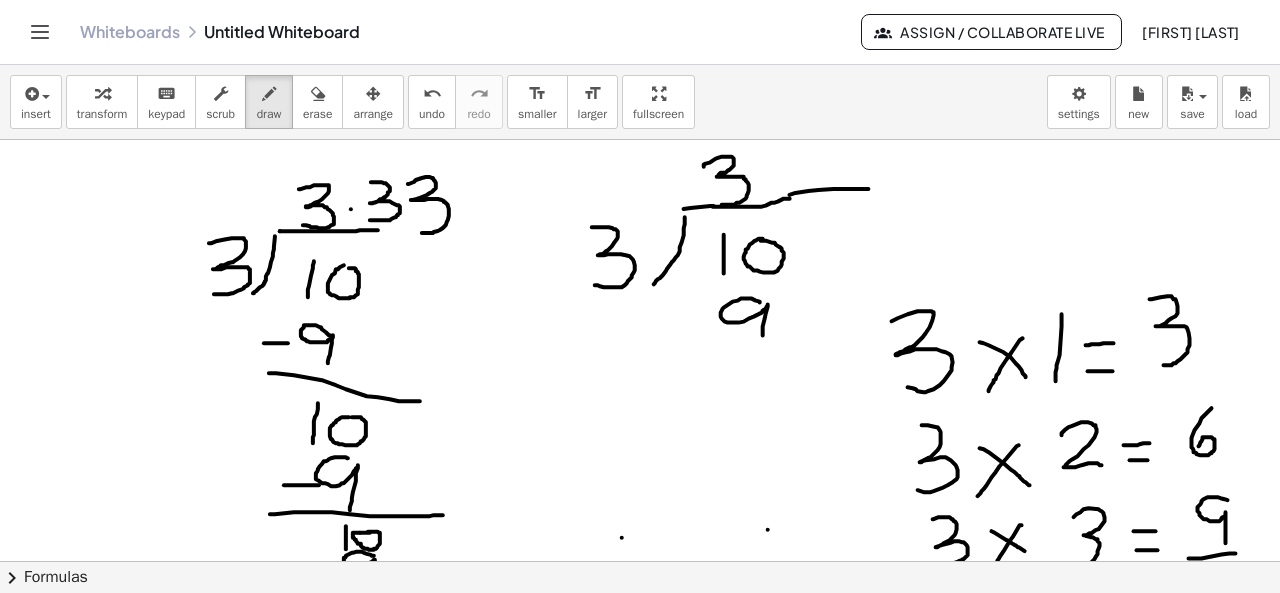 drag, startPoint x: 760, startPoint y: 301, endPoint x: 763, endPoint y: 341, distance: 40.112343 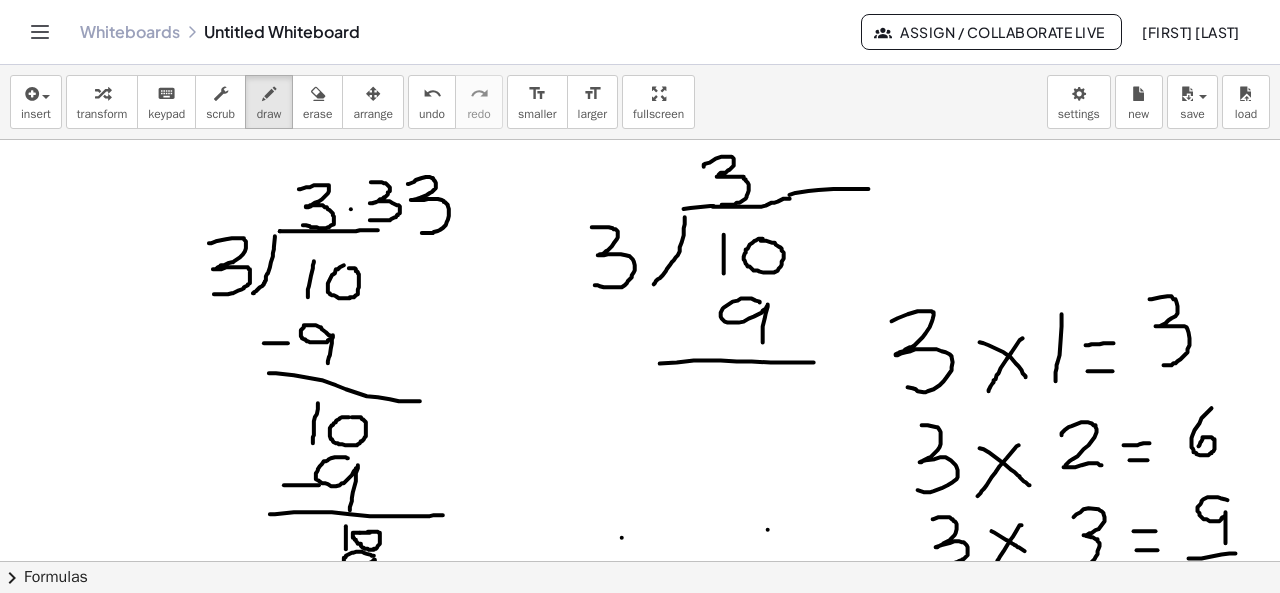 drag, startPoint x: 660, startPoint y: 362, endPoint x: 876, endPoint y: 363, distance: 216.00232 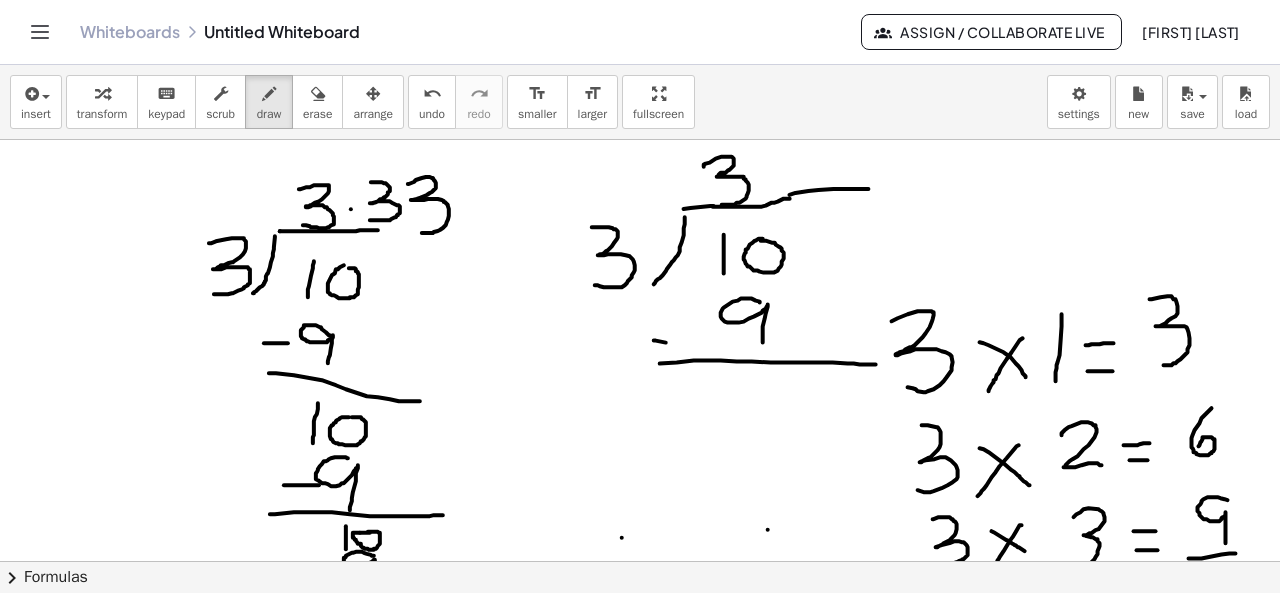 drag, startPoint x: 654, startPoint y: 339, endPoint x: 700, endPoint y: 345, distance: 46.389652 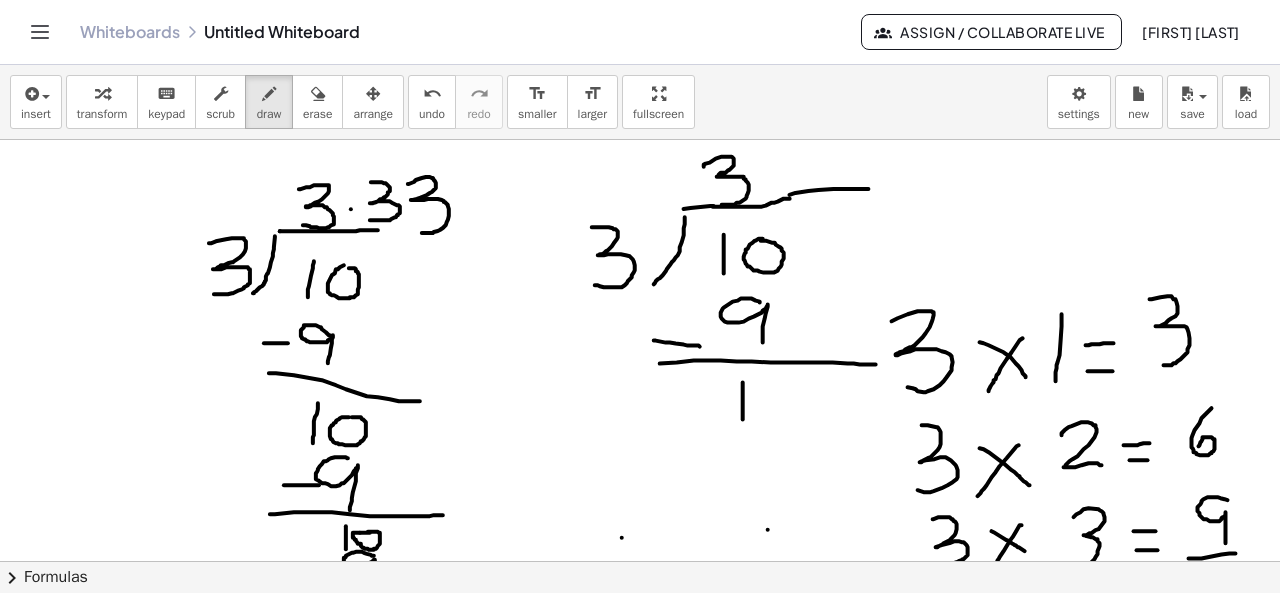 drag, startPoint x: 743, startPoint y: 381, endPoint x: 743, endPoint y: 418, distance: 37 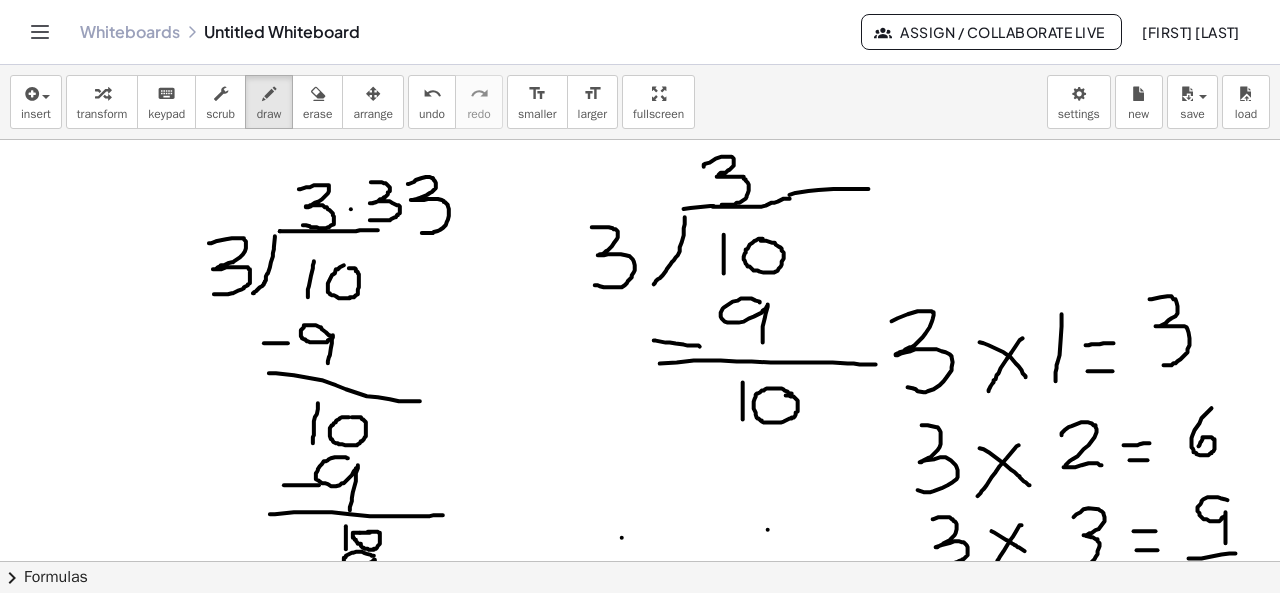 click at bounding box center [640, 614] 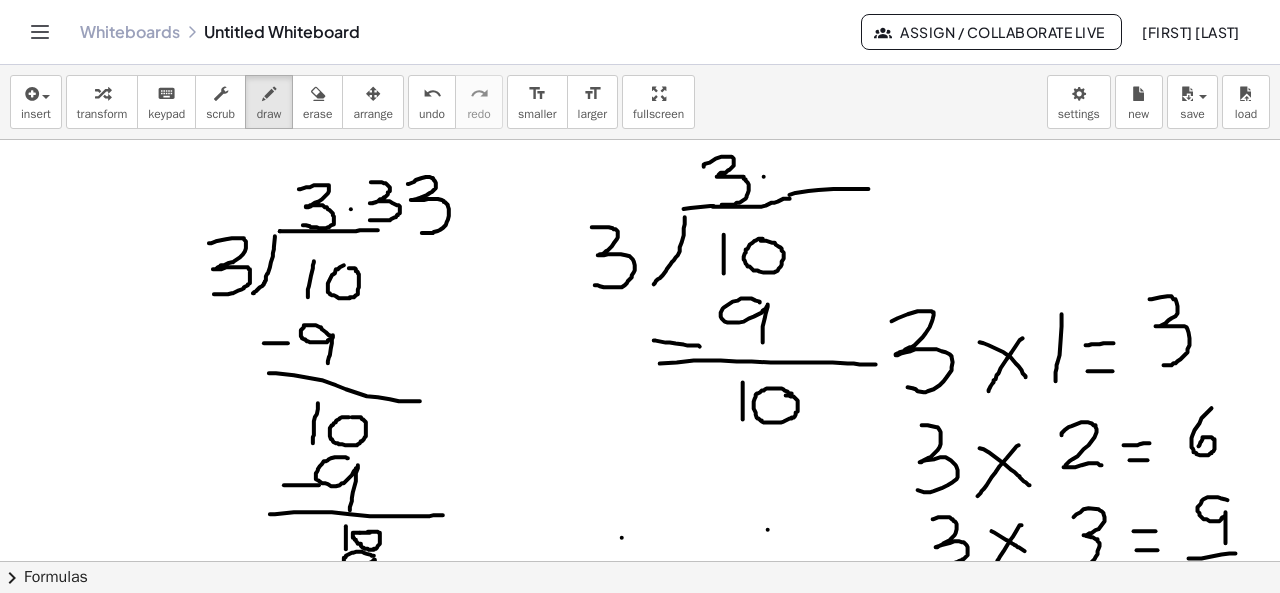 click at bounding box center [640, 614] 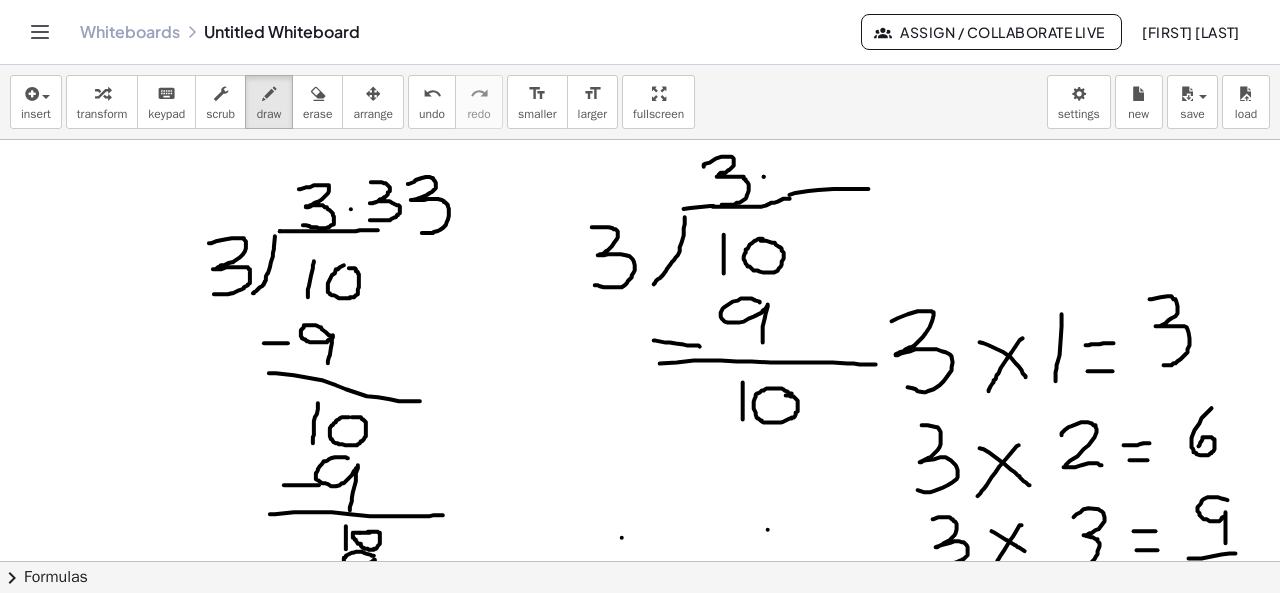 click at bounding box center [640, 614] 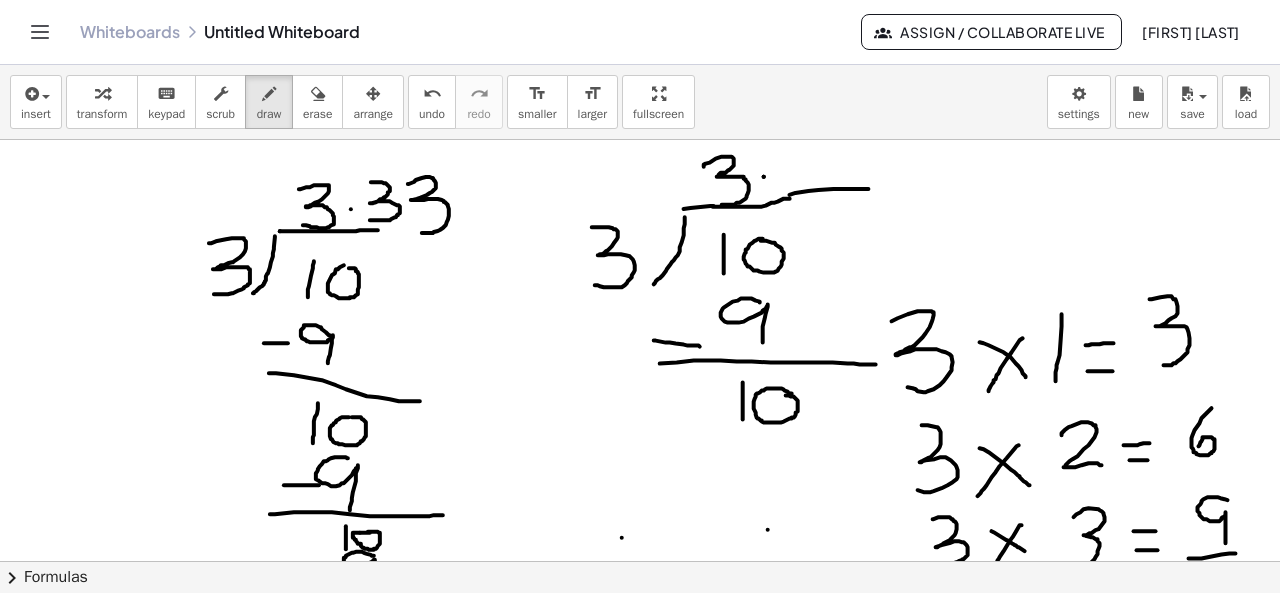 click at bounding box center [640, 614] 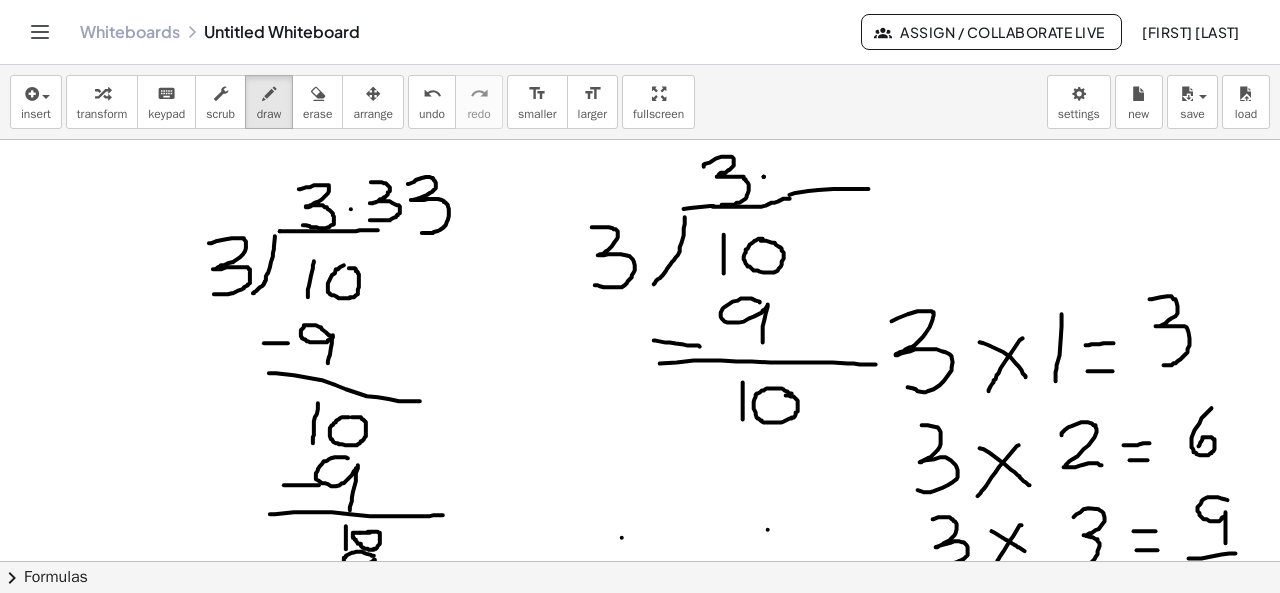 click at bounding box center [640, 614] 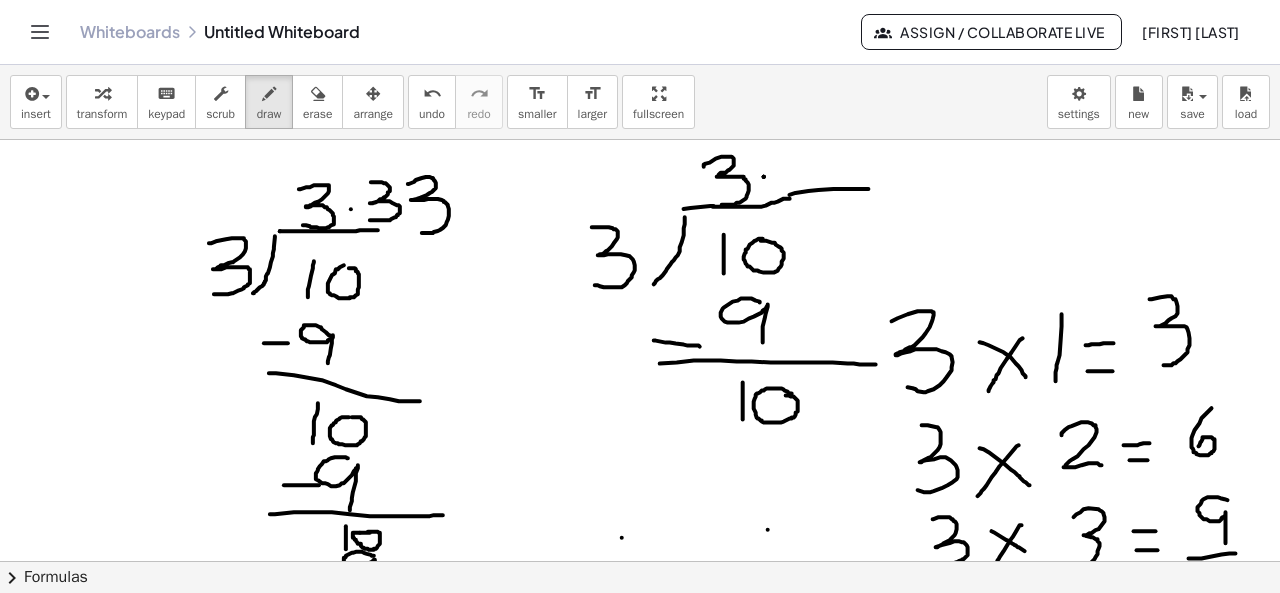 click at bounding box center [640, 614] 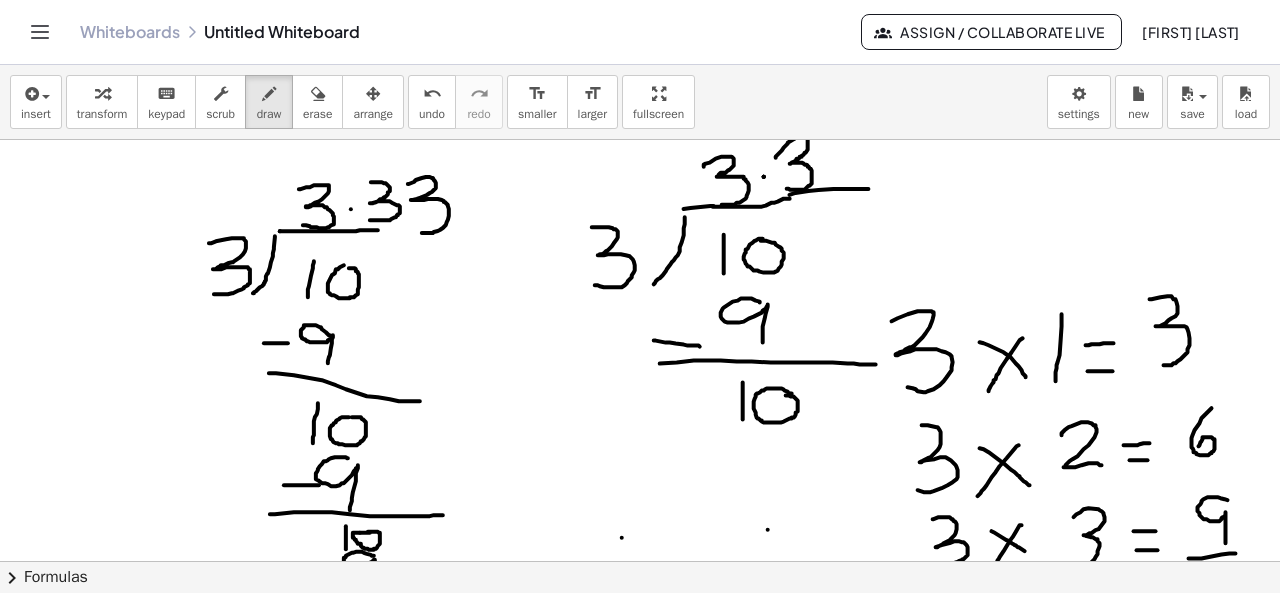 drag, startPoint x: 776, startPoint y: 156, endPoint x: 787, endPoint y: 187, distance: 32.89377 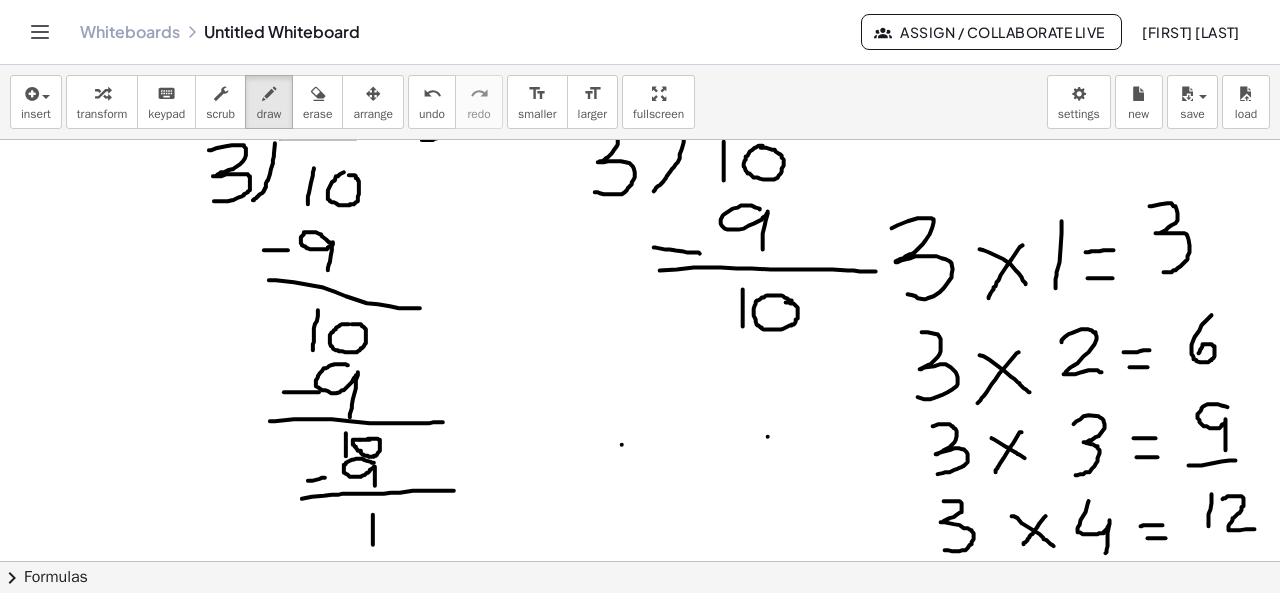 scroll, scrollTop: 125, scrollLeft: 0, axis: vertical 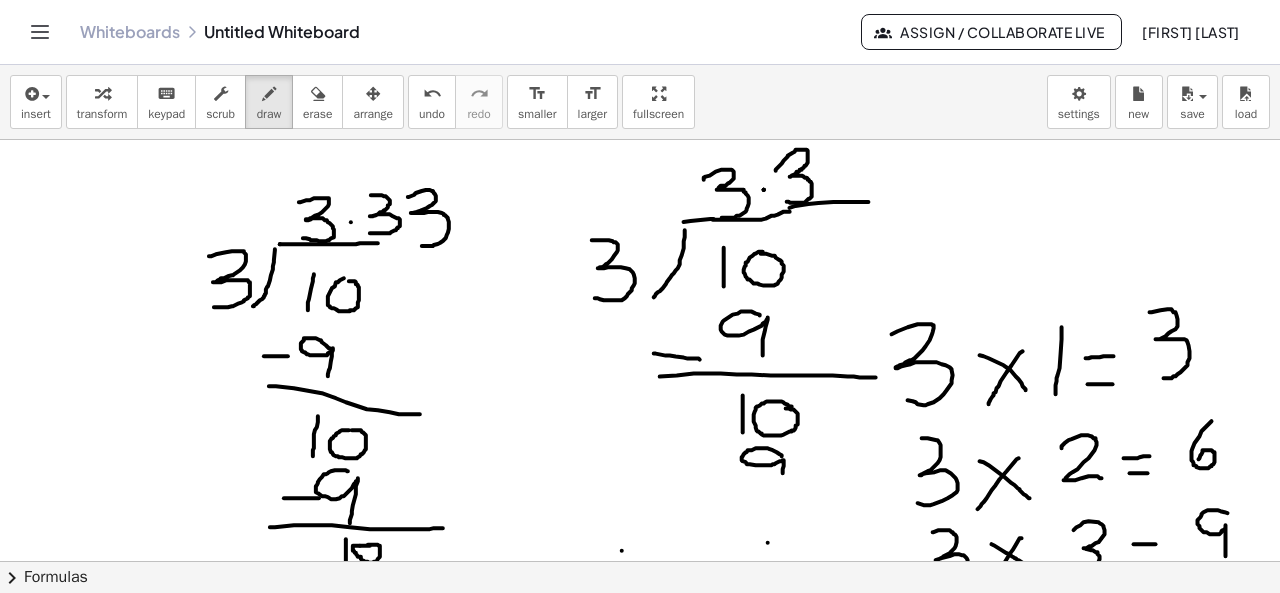 drag, startPoint x: 782, startPoint y: 455, endPoint x: 783, endPoint y: 491, distance: 36.013885 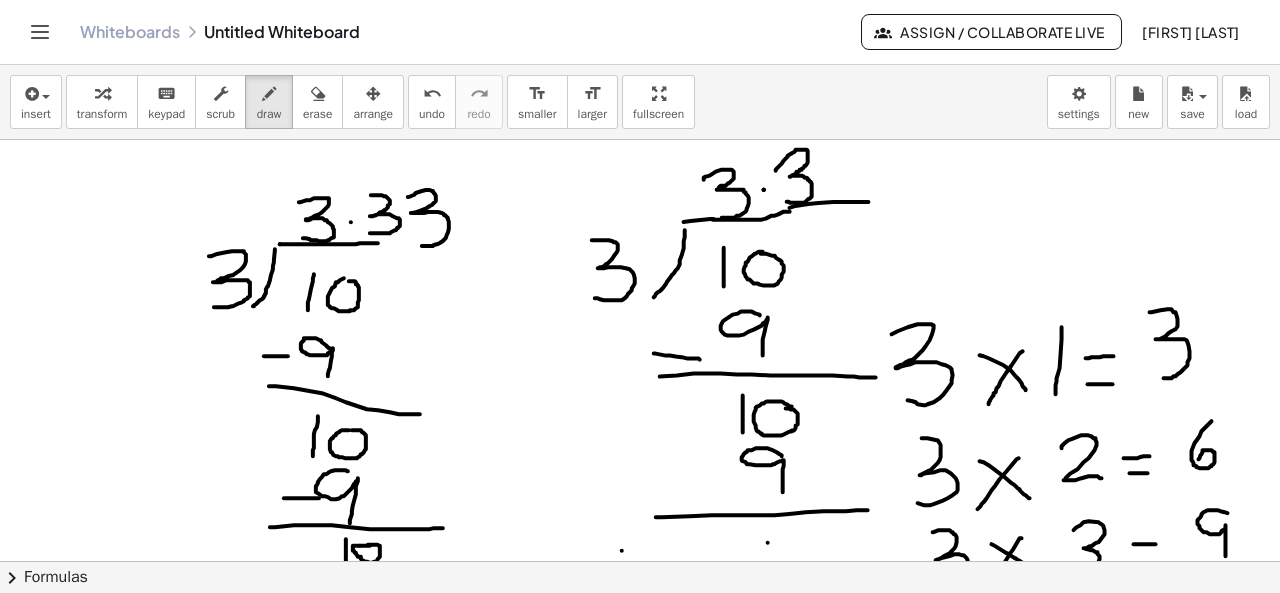 drag, startPoint x: 656, startPoint y: 516, endPoint x: 888, endPoint y: 505, distance: 232.26064 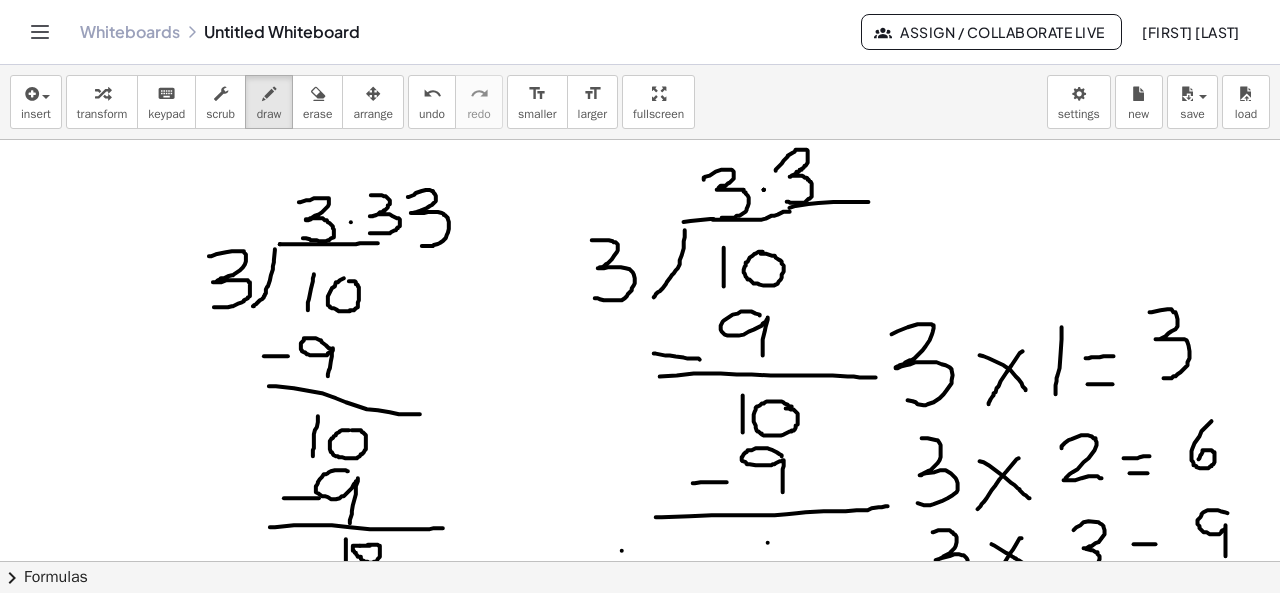 drag, startPoint x: 693, startPoint y: 482, endPoint x: 730, endPoint y: 481, distance: 37.01351 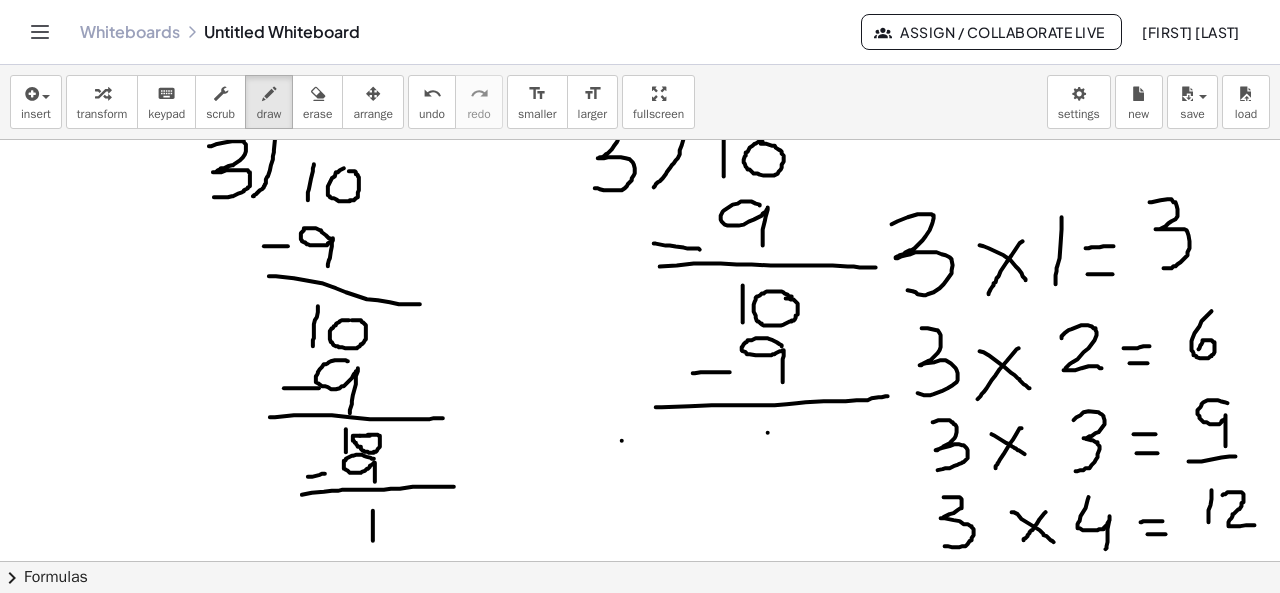 scroll, scrollTop: 144, scrollLeft: 0, axis: vertical 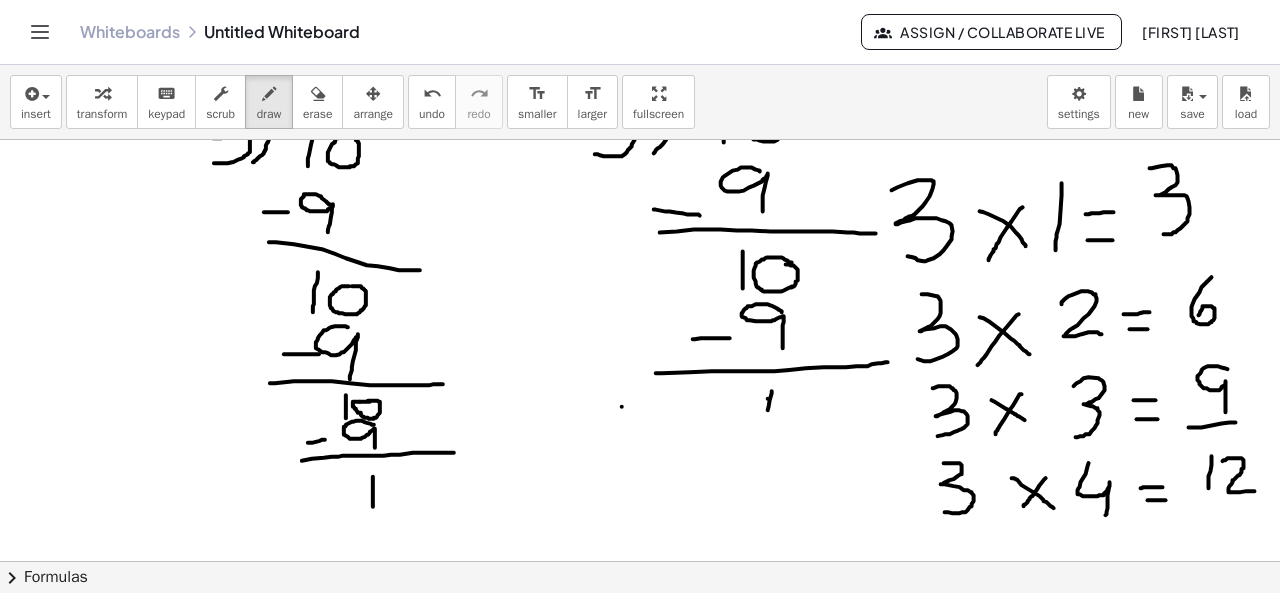 drag, startPoint x: 772, startPoint y: 390, endPoint x: 768, endPoint y: 438, distance: 48.166378 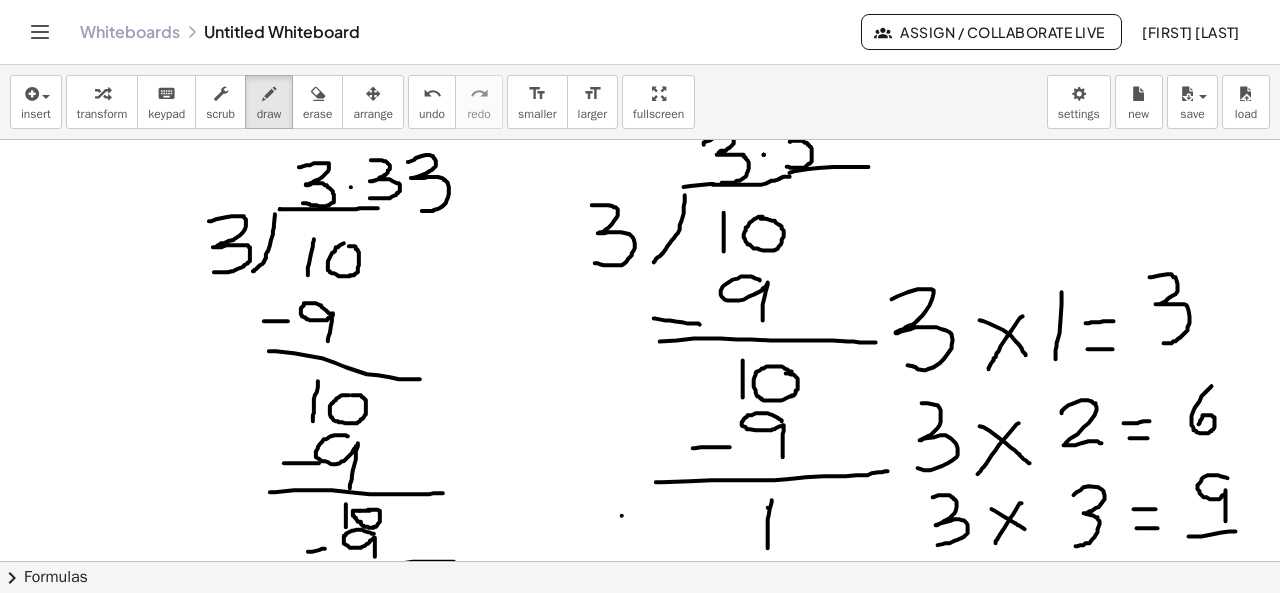 scroll, scrollTop: 0, scrollLeft: 0, axis: both 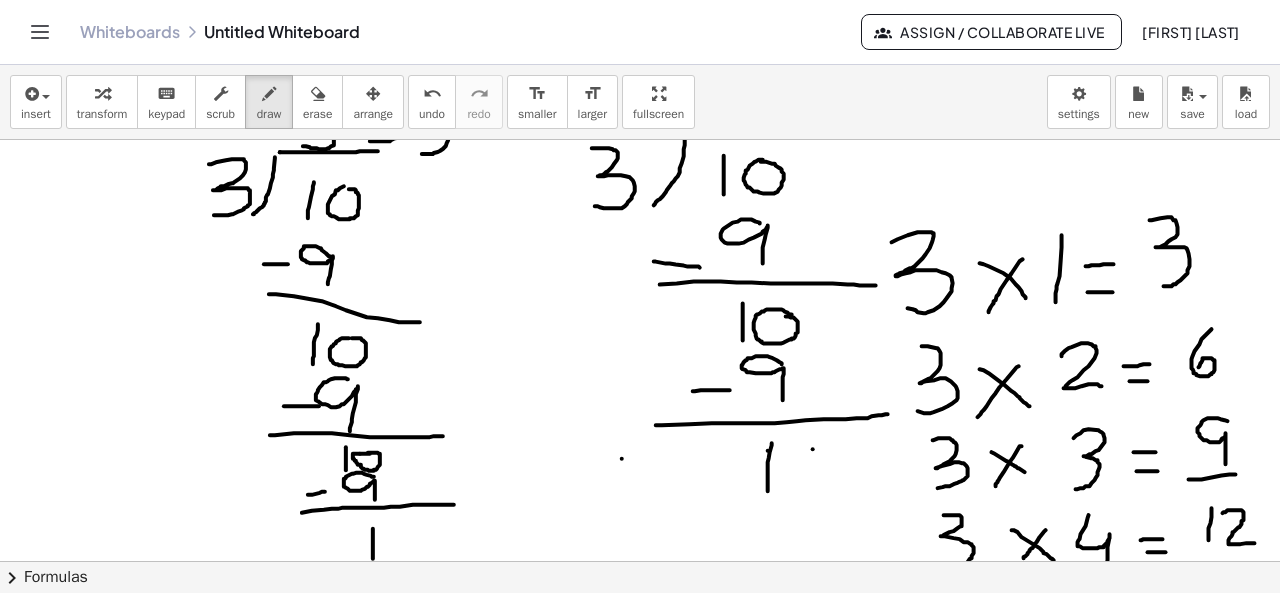 click at bounding box center [640, 535] 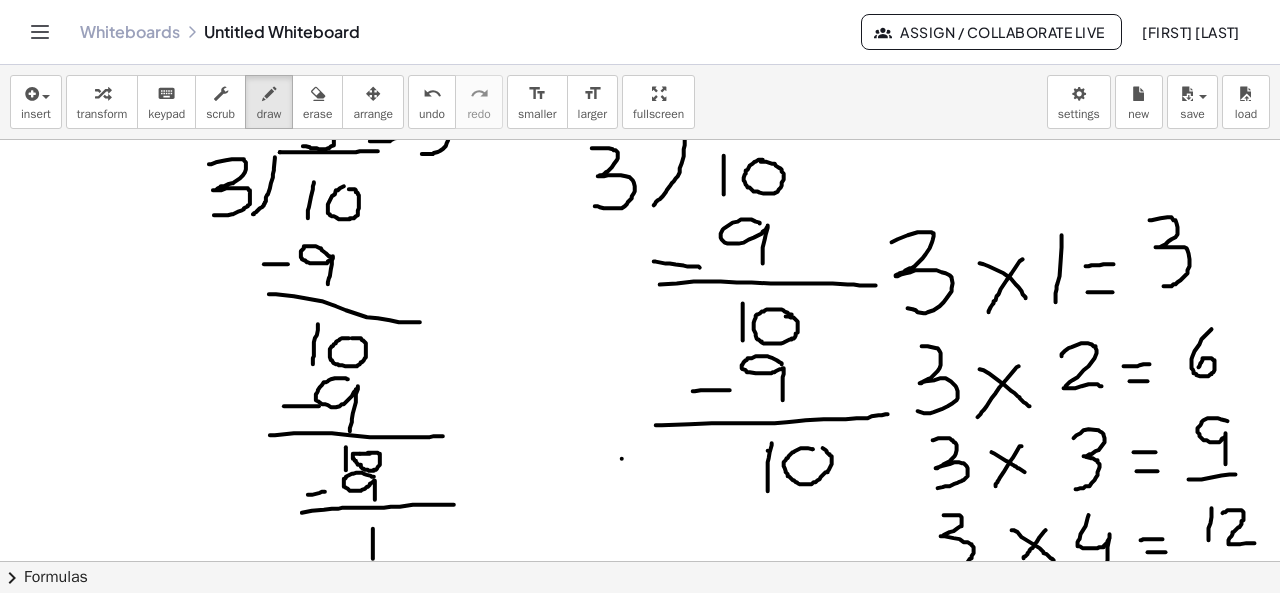 click at bounding box center [640, 535] 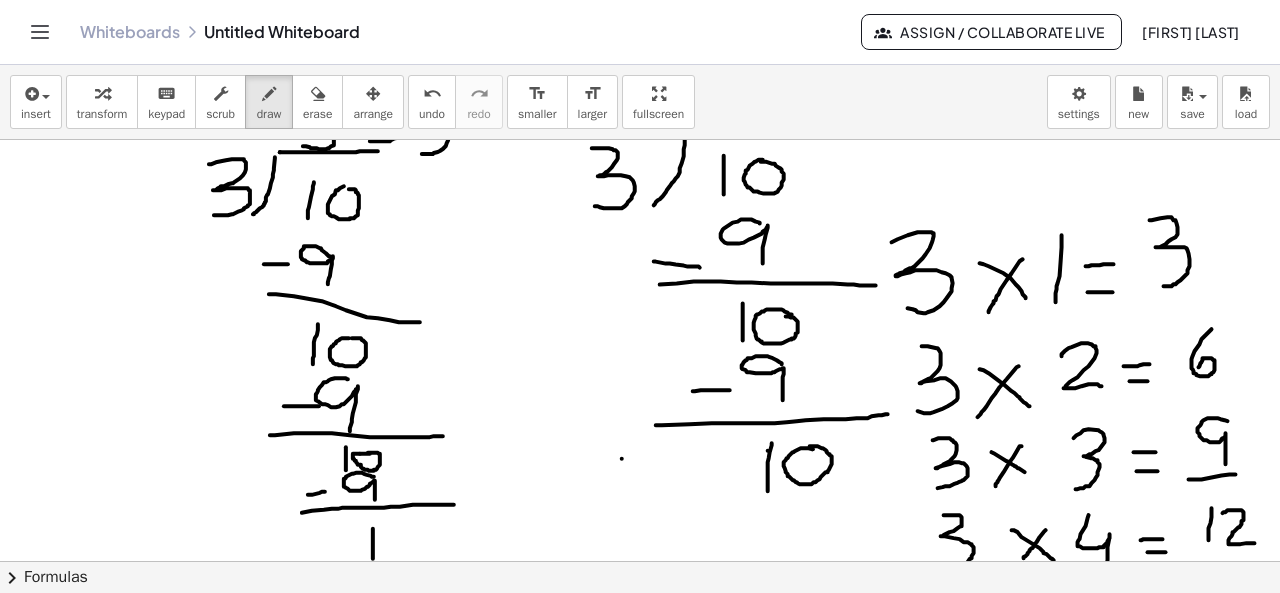 scroll, scrollTop: 0, scrollLeft: 0, axis: both 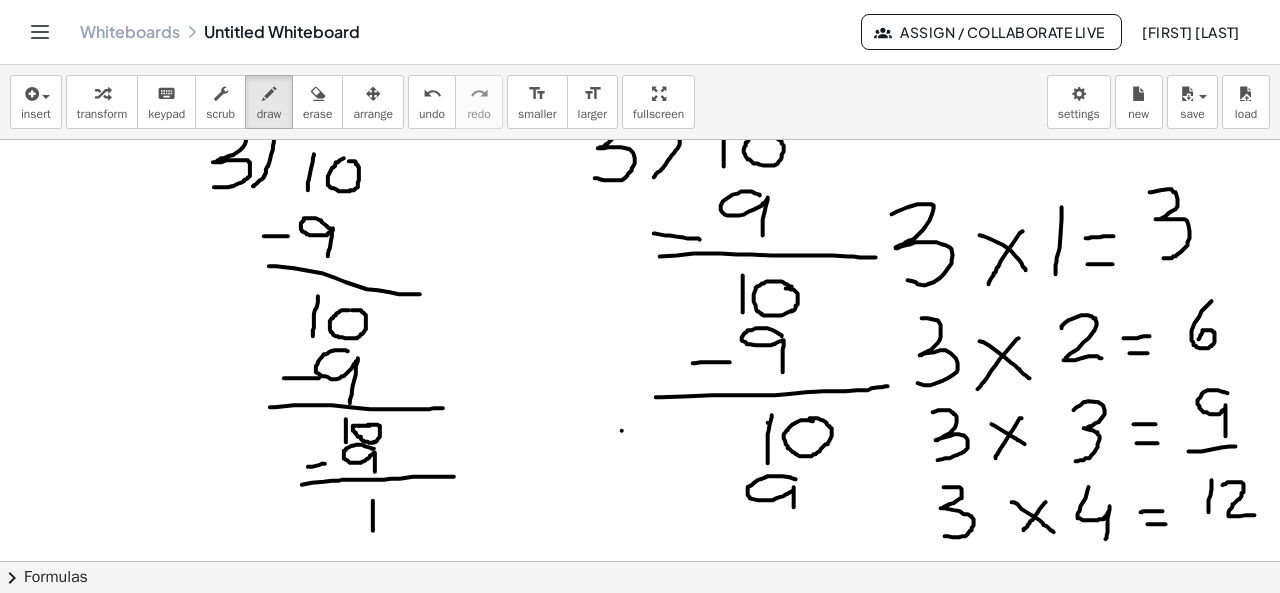drag, startPoint x: 796, startPoint y: 478, endPoint x: 794, endPoint y: 524, distance: 46.043457 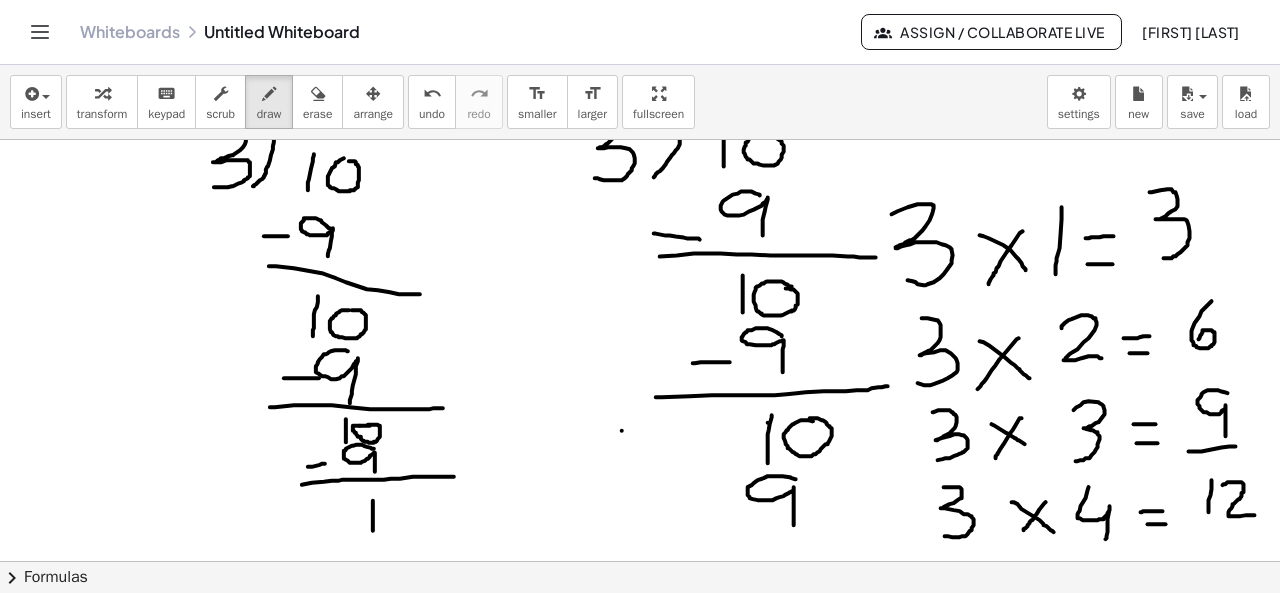 scroll, scrollTop: 0, scrollLeft: 0, axis: both 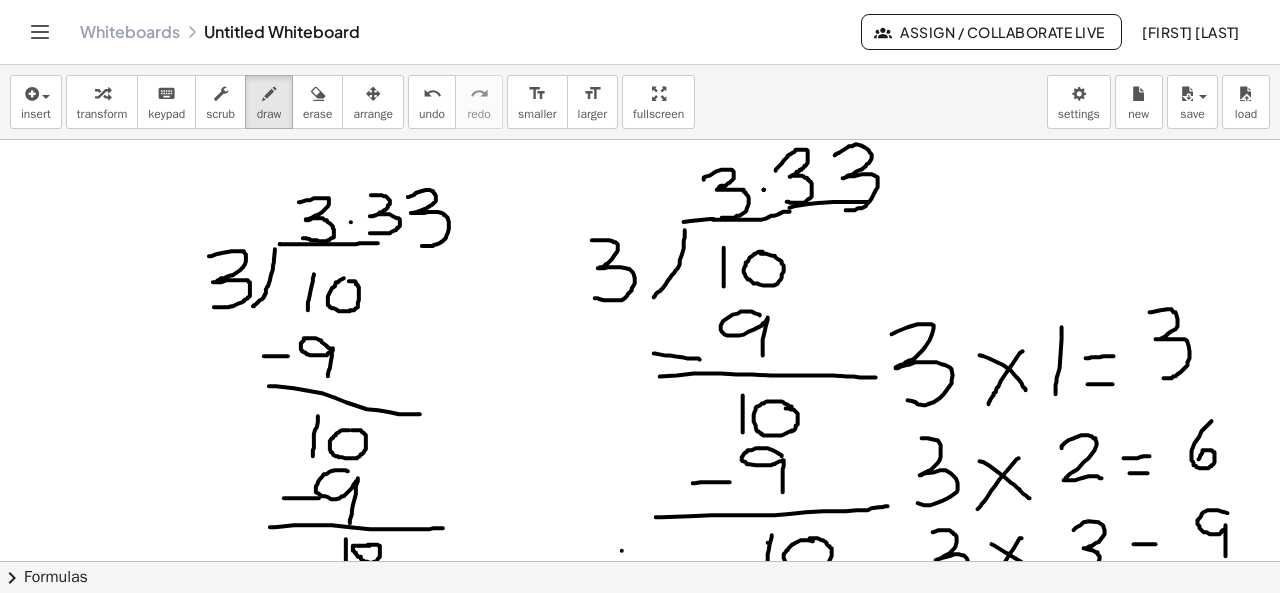 drag, startPoint x: 835, startPoint y: 154, endPoint x: 845, endPoint y: 209, distance: 55.9017 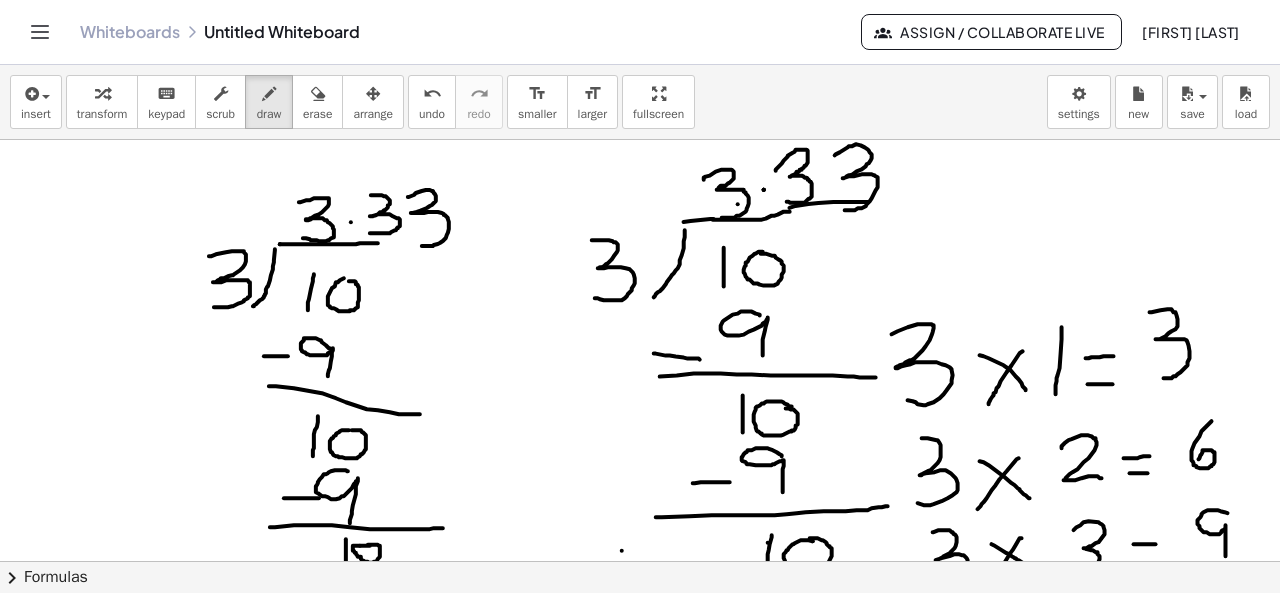 click at bounding box center (640, 627) 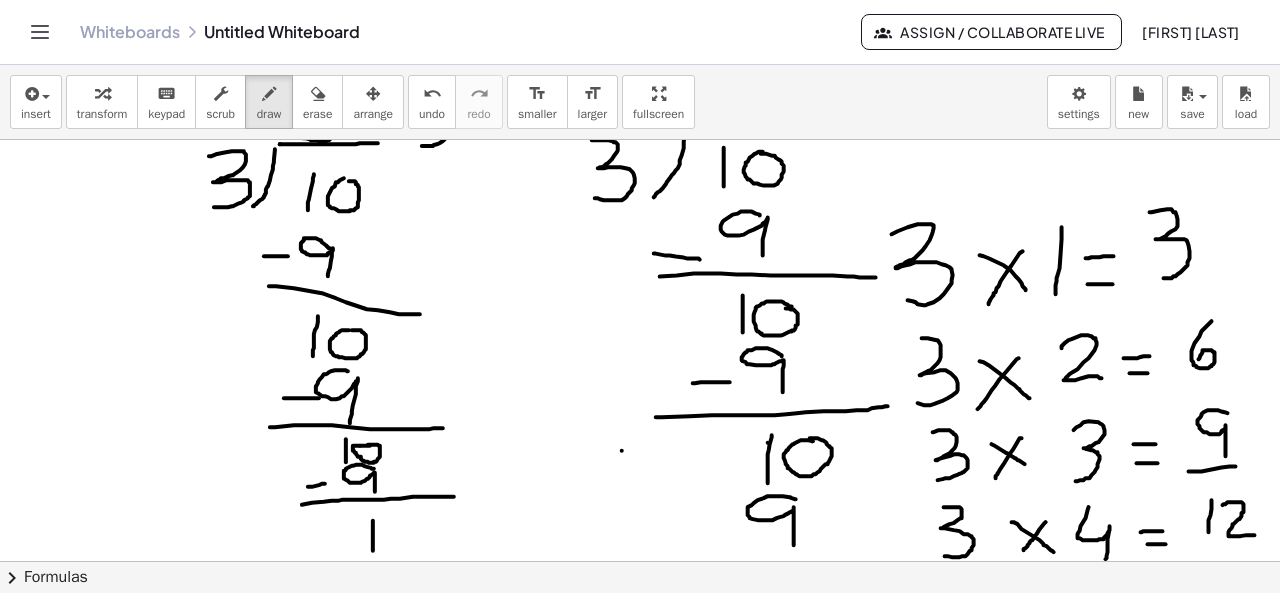 scroll, scrollTop: 0, scrollLeft: 0, axis: both 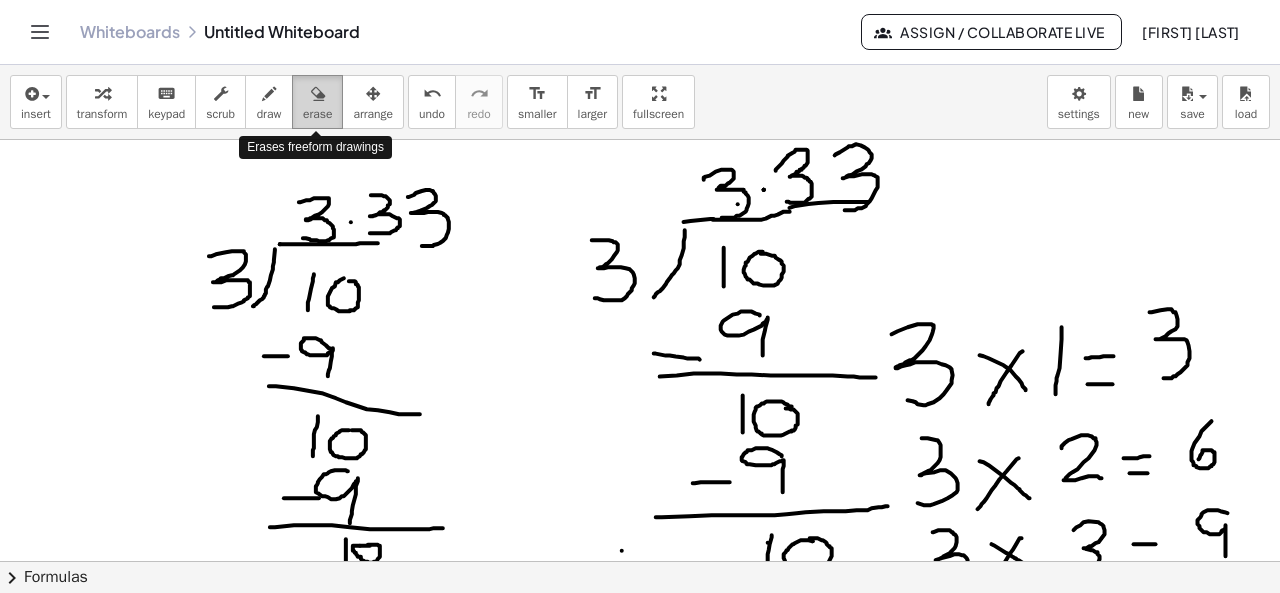 click on "erase" at bounding box center [317, 114] 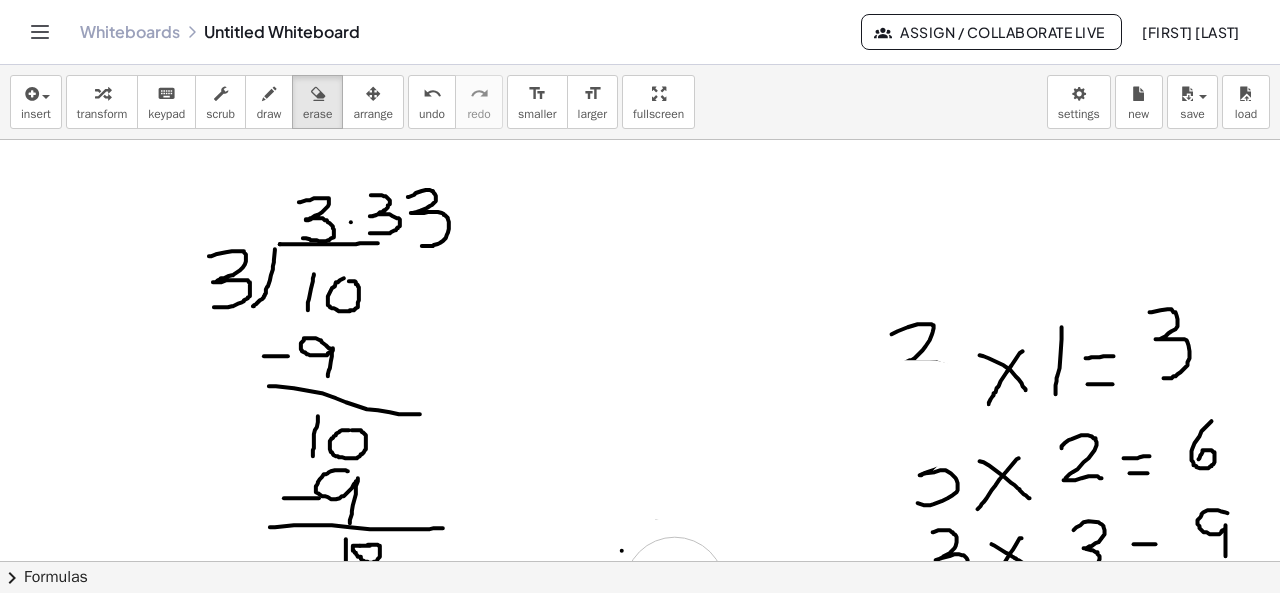 drag, startPoint x: 570, startPoint y: 269, endPoint x: 256, endPoint y: 187, distance: 324.53043 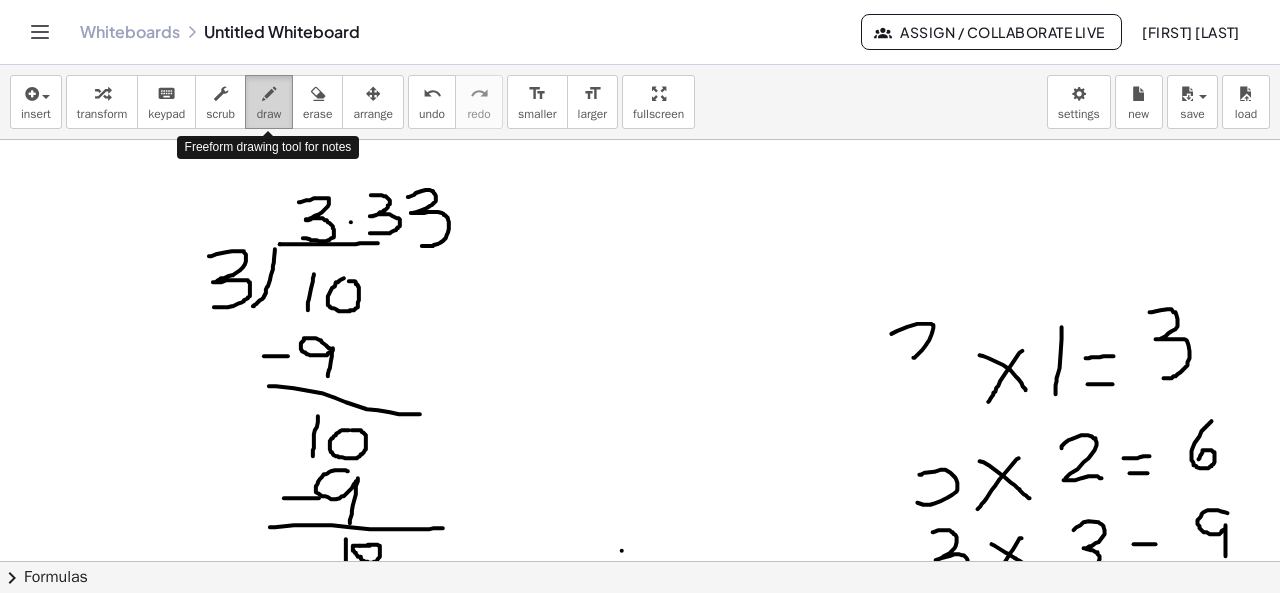 click on "draw" at bounding box center (269, 102) 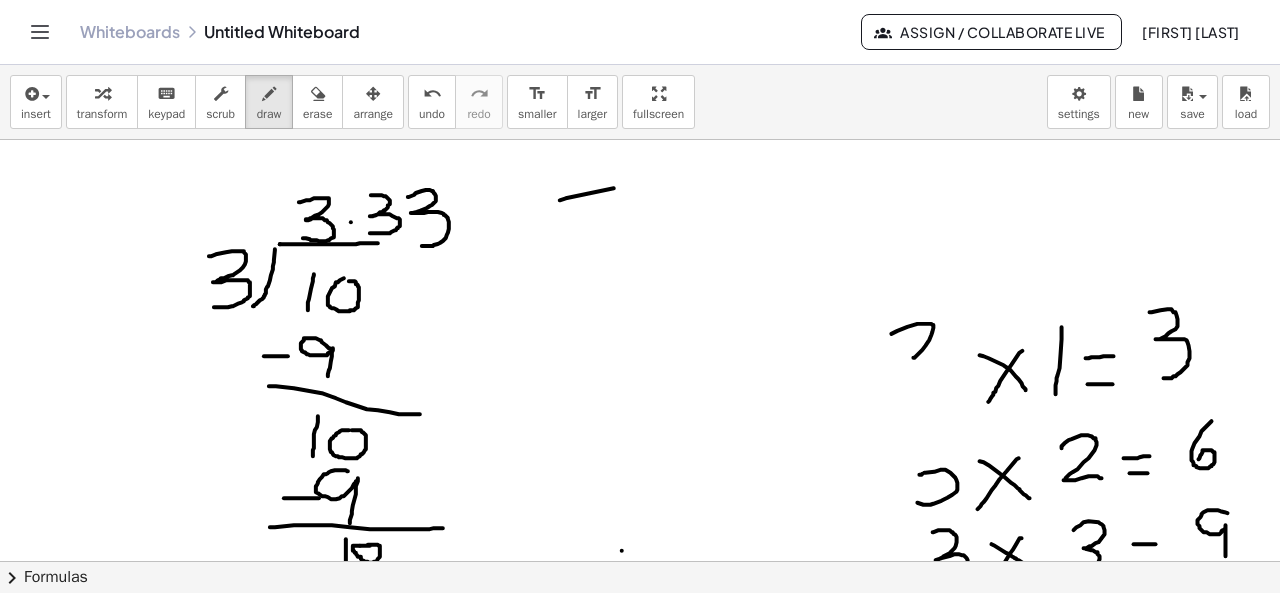 drag, startPoint x: 560, startPoint y: 199, endPoint x: 771, endPoint y: 189, distance: 211.23683 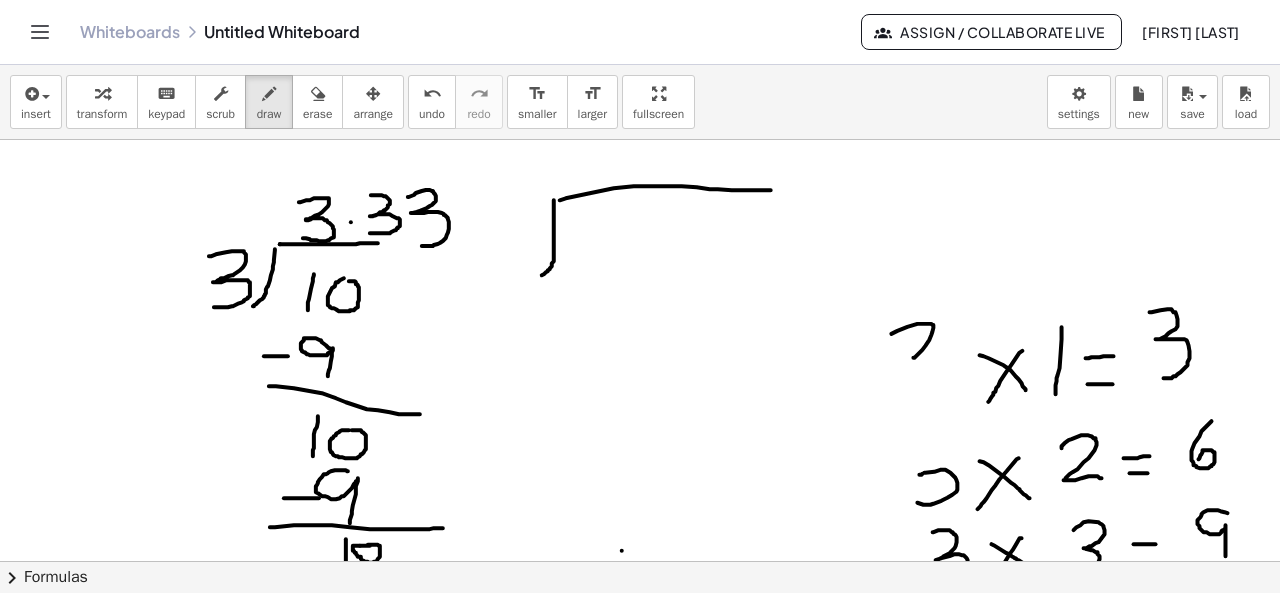 drag, startPoint x: 554, startPoint y: 199, endPoint x: 537, endPoint y: 278, distance: 80.80842 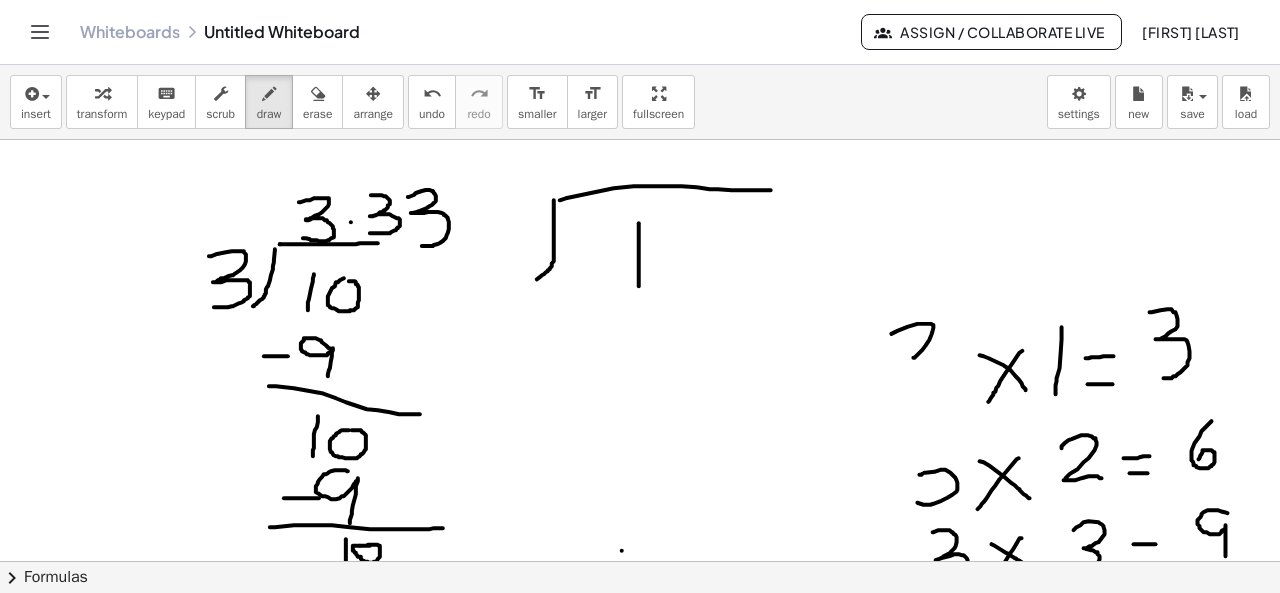 drag, startPoint x: 639, startPoint y: 222, endPoint x: 639, endPoint y: 285, distance: 63 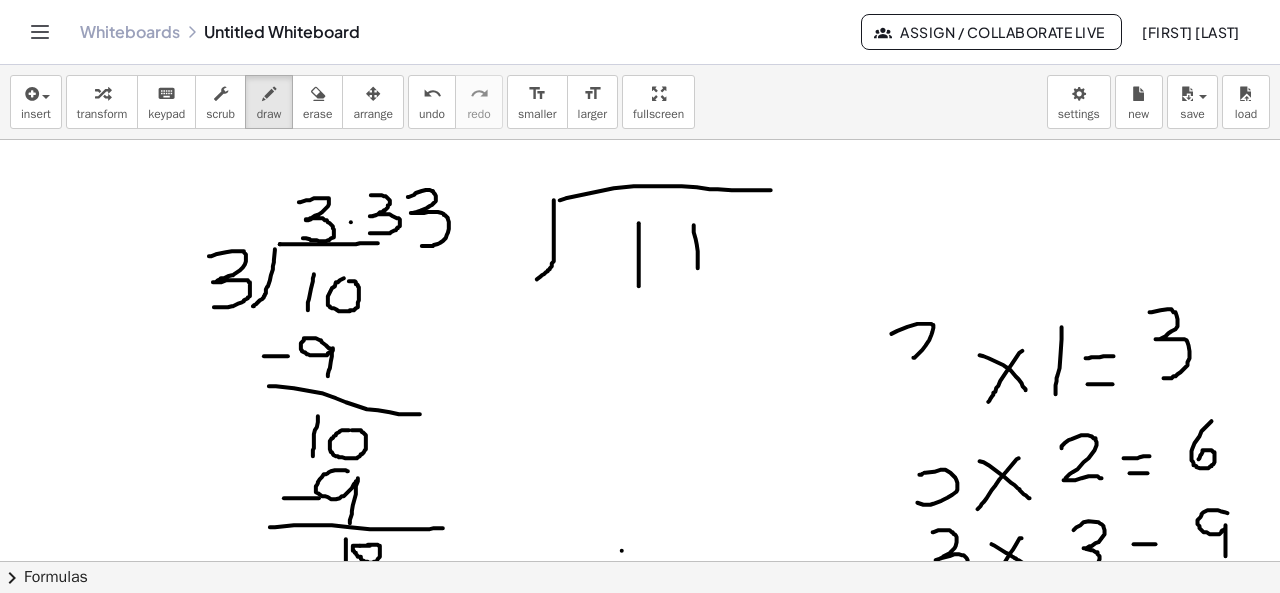 drag, startPoint x: 694, startPoint y: 224, endPoint x: 700, endPoint y: 283, distance: 59.3043 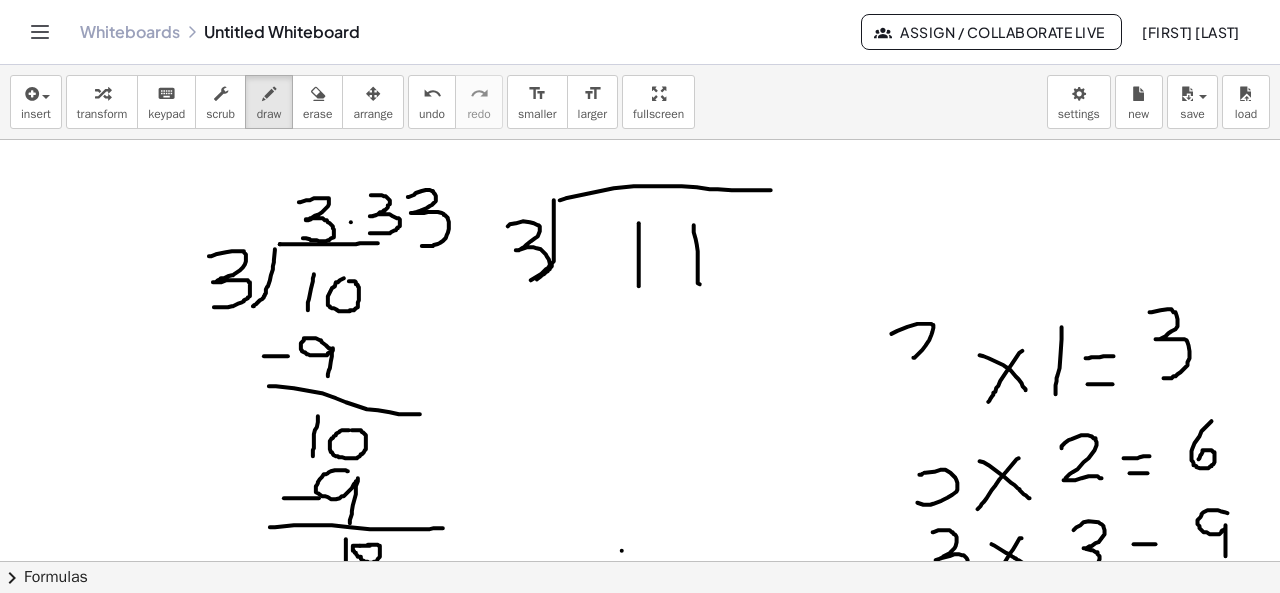 drag, startPoint x: 508, startPoint y: 225, endPoint x: 508, endPoint y: 283, distance: 58 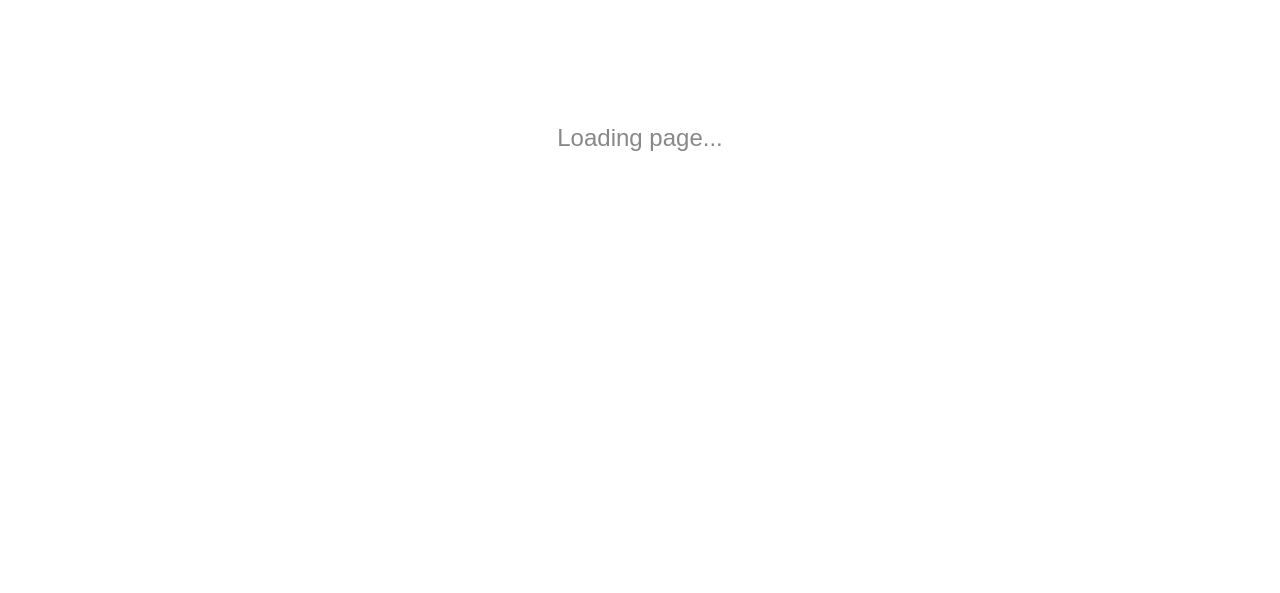 scroll, scrollTop: 0, scrollLeft: 0, axis: both 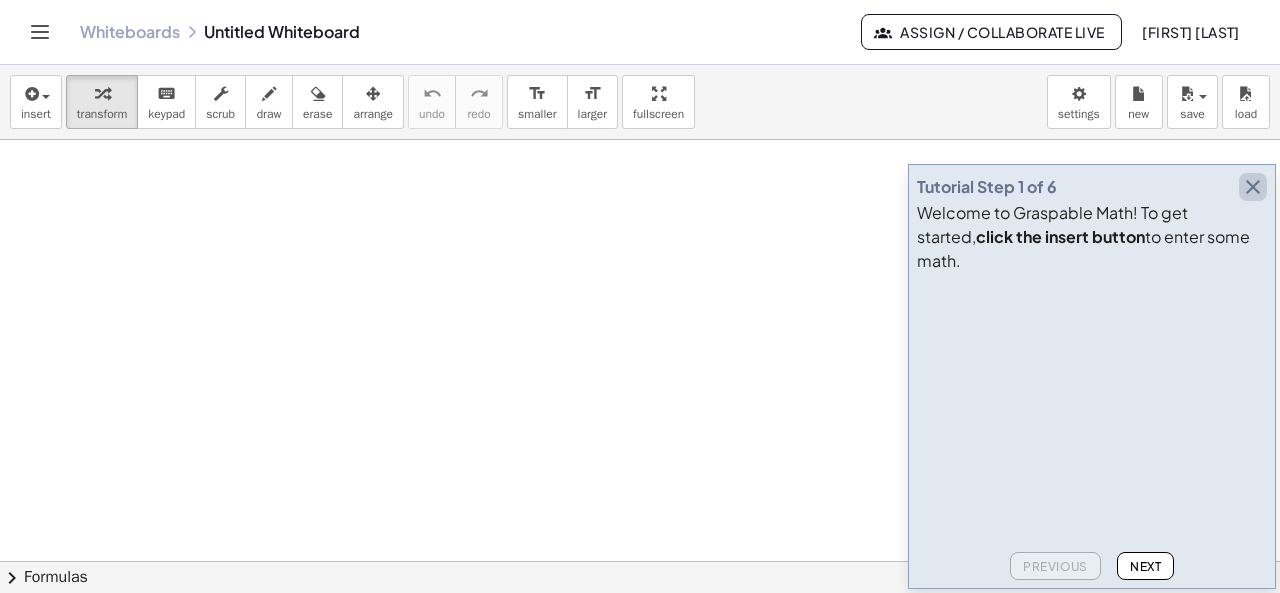 click at bounding box center (1253, 187) 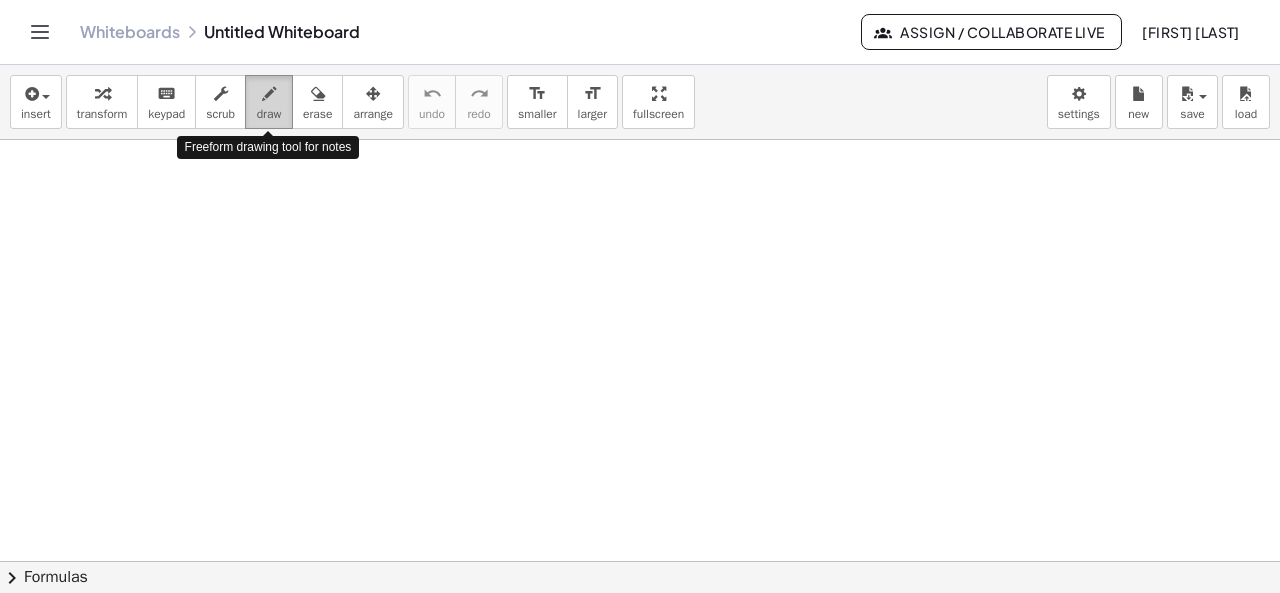 click on "draw" at bounding box center [269, 102] 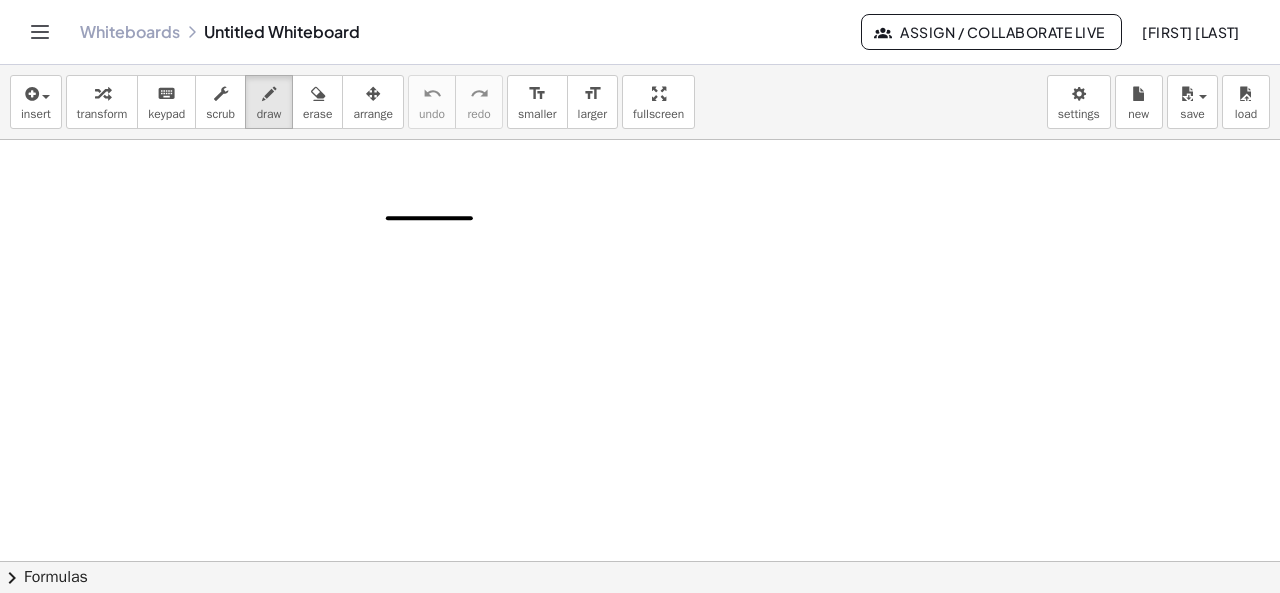 drag, startPoint x: 388, startPoint y: 217, endPoint x: 490, endPoint y: 217, distance: 102 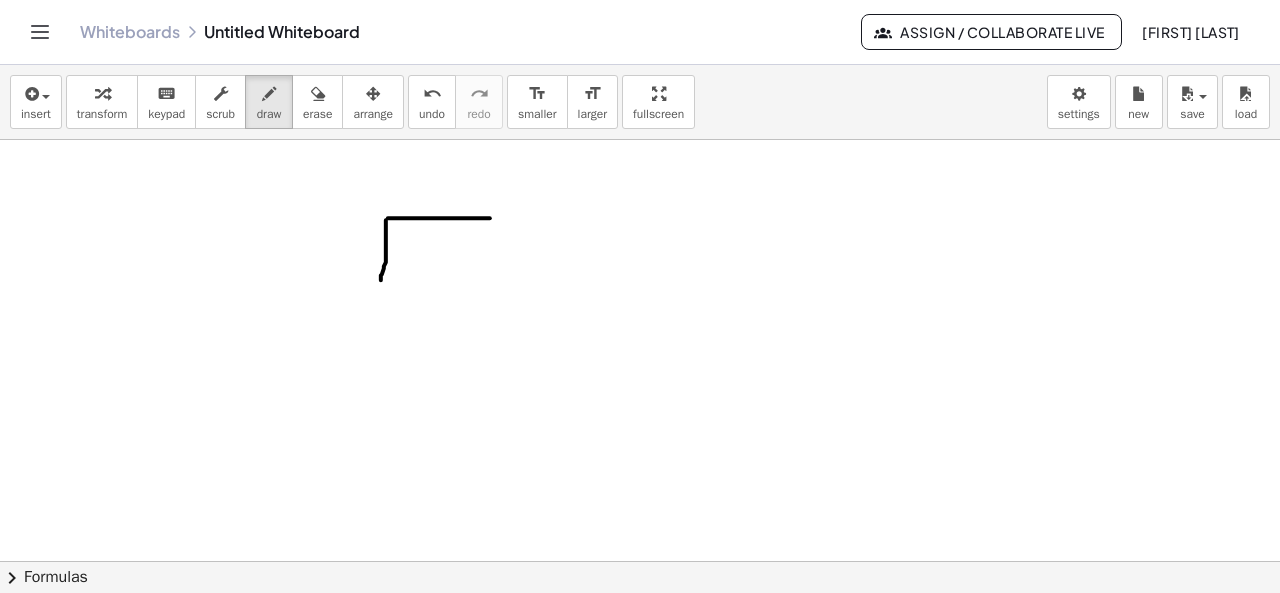 drag, startPoint x: 386, startPoint y: 219, endPoint x: 381, endPoint y: 280, distance: 61.204575 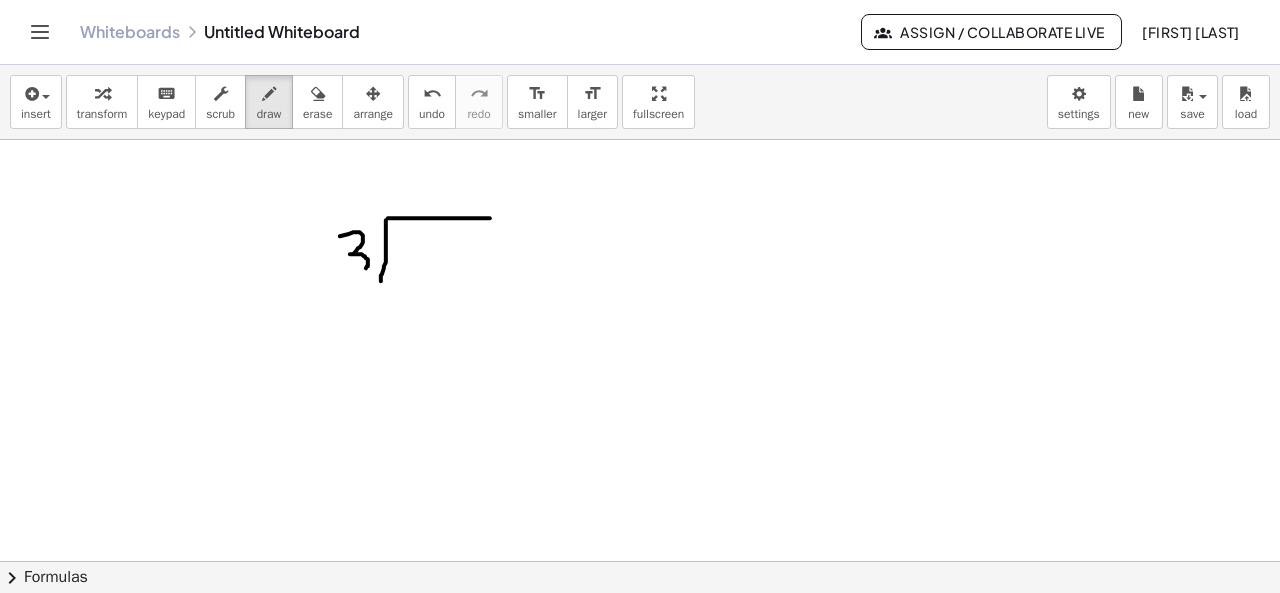 drag, startPoint x: 340, startPoint y: 235, endPoint x: 348, endPoint y: 275, distance: 40.792156 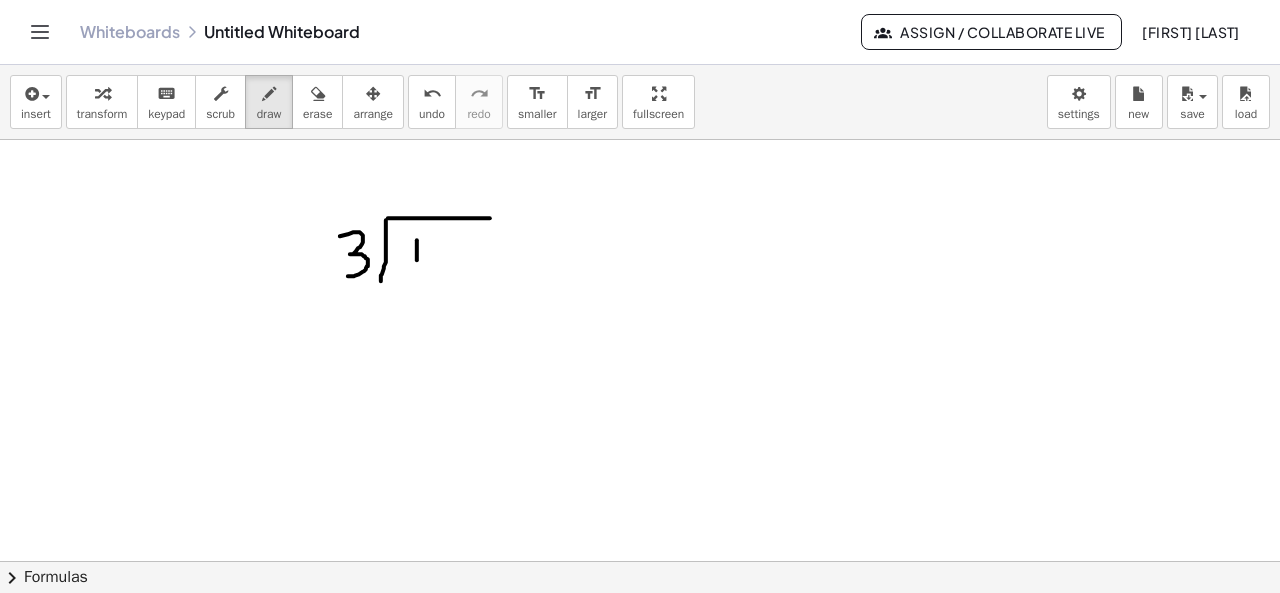 drag, startPoint x: 417, startPoint y: 239, endPoint x: 417, endPoint y: 265, distance: 26 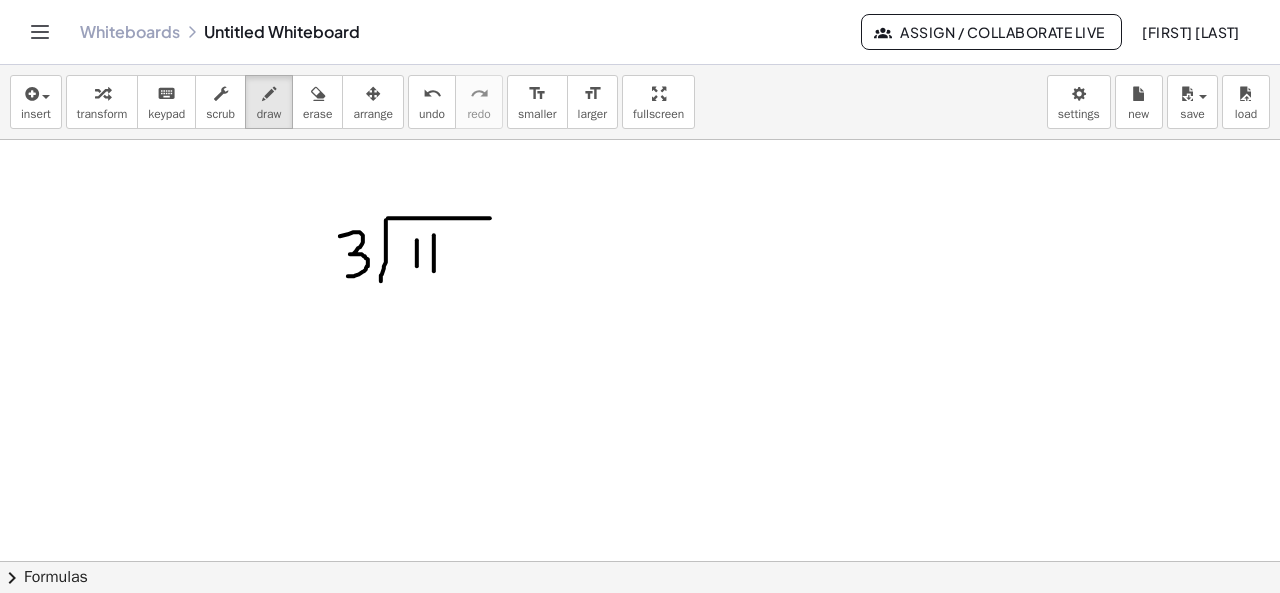drag, startPoint x: 434, startPoint y: 234, endPoint x: 434, endPoint y: 271, distance: 37 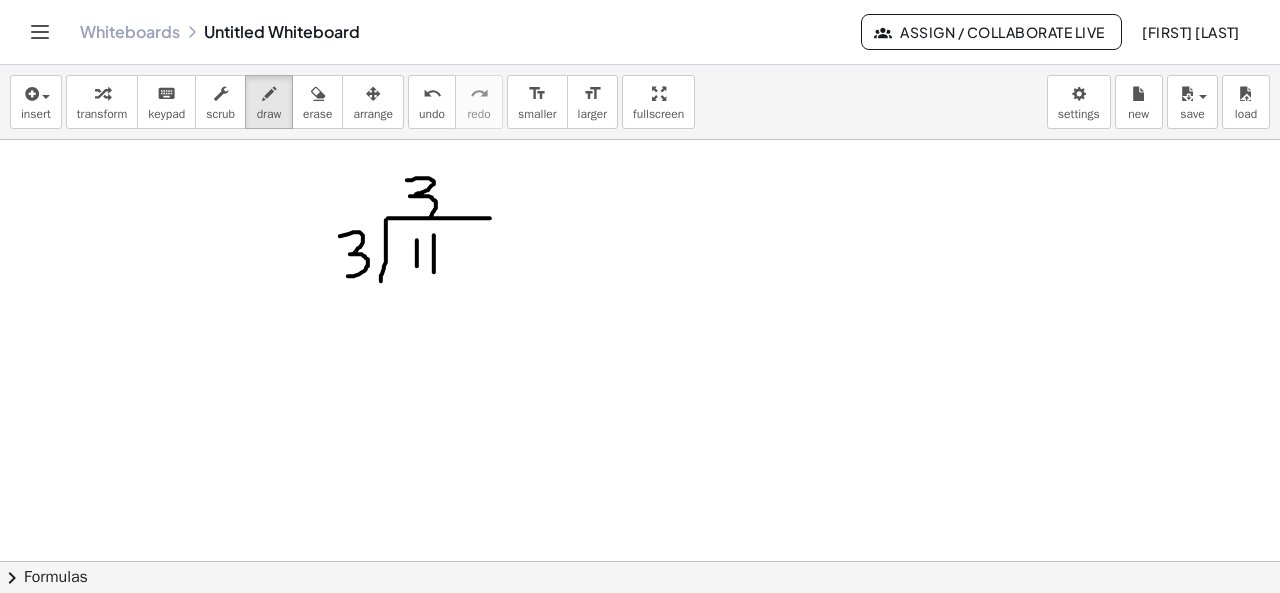 drag, startPoint x: 407, startPoint y: 179, endPoint x: 413, endPoint y: 215, distance: 36.496574 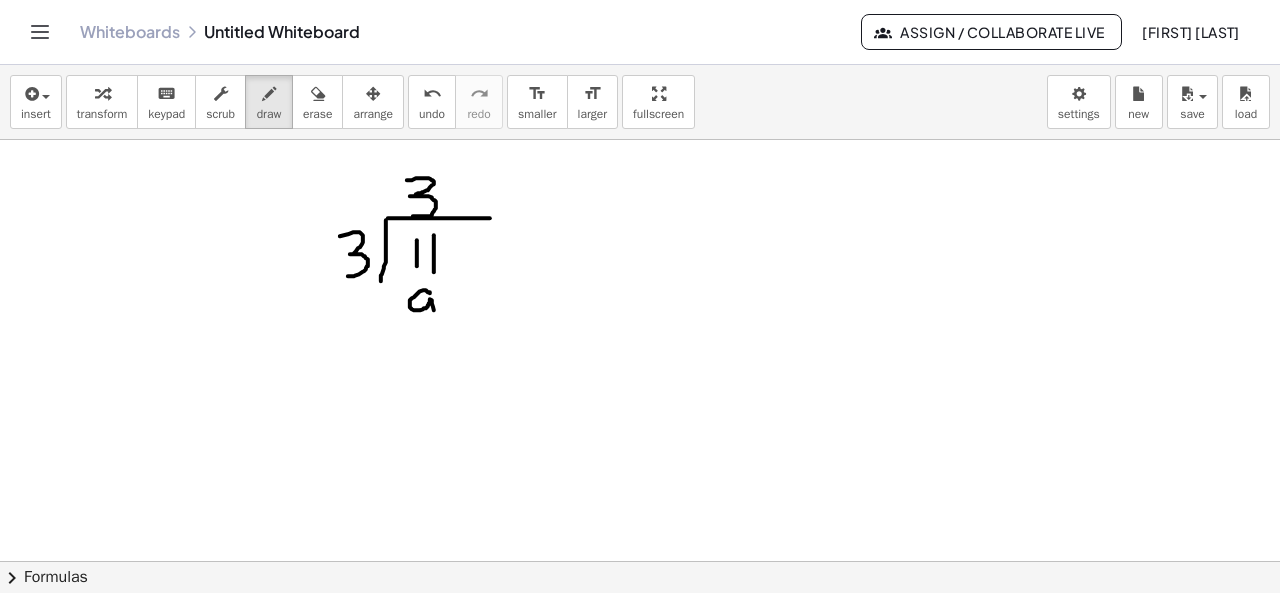 drag, startPoint x: 430, startPoint y: 292, endPoint x: 434, endPoint y: 325, distance: 33.24154 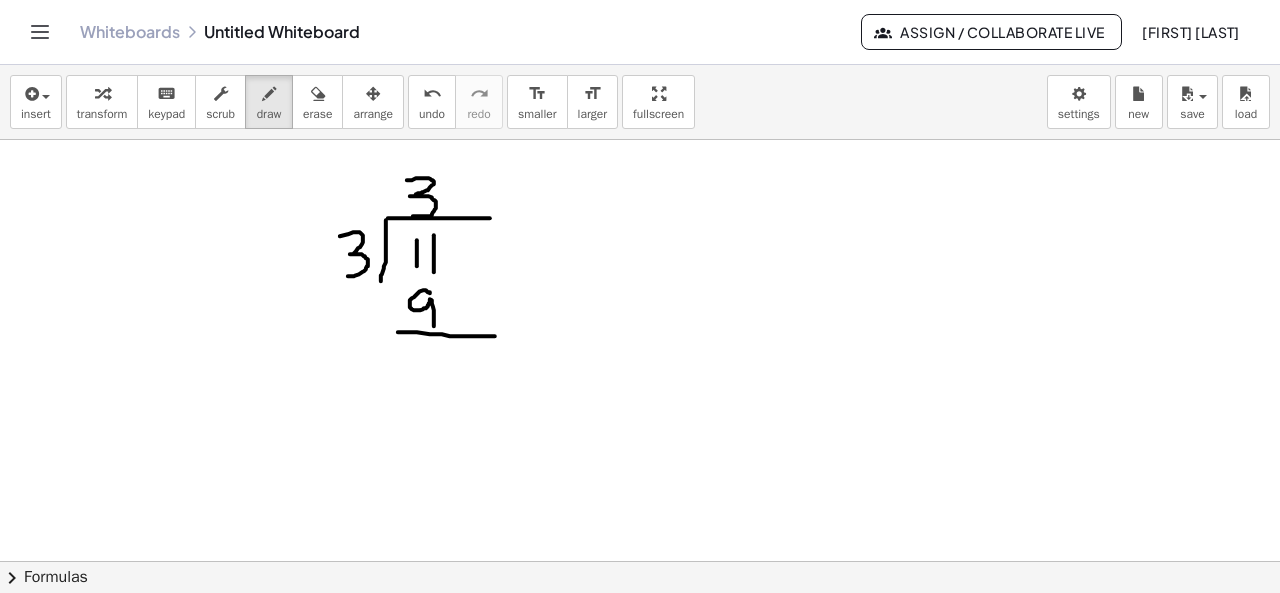 drag, startPoint x: 398, startPoint y: 331, endPoint x: 498, endPoint y: 335, distance: 100.07997 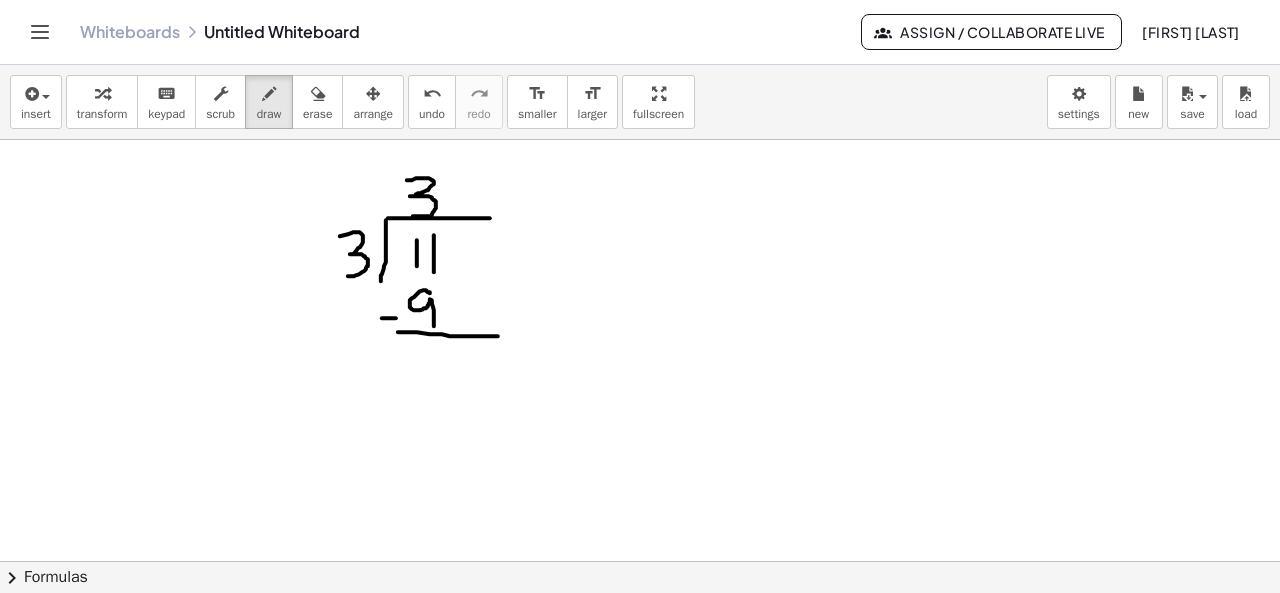 drag, startPoint x: 382, startPoint y: 317, endPoint x: 398, endPoint y: 317, distance: 16 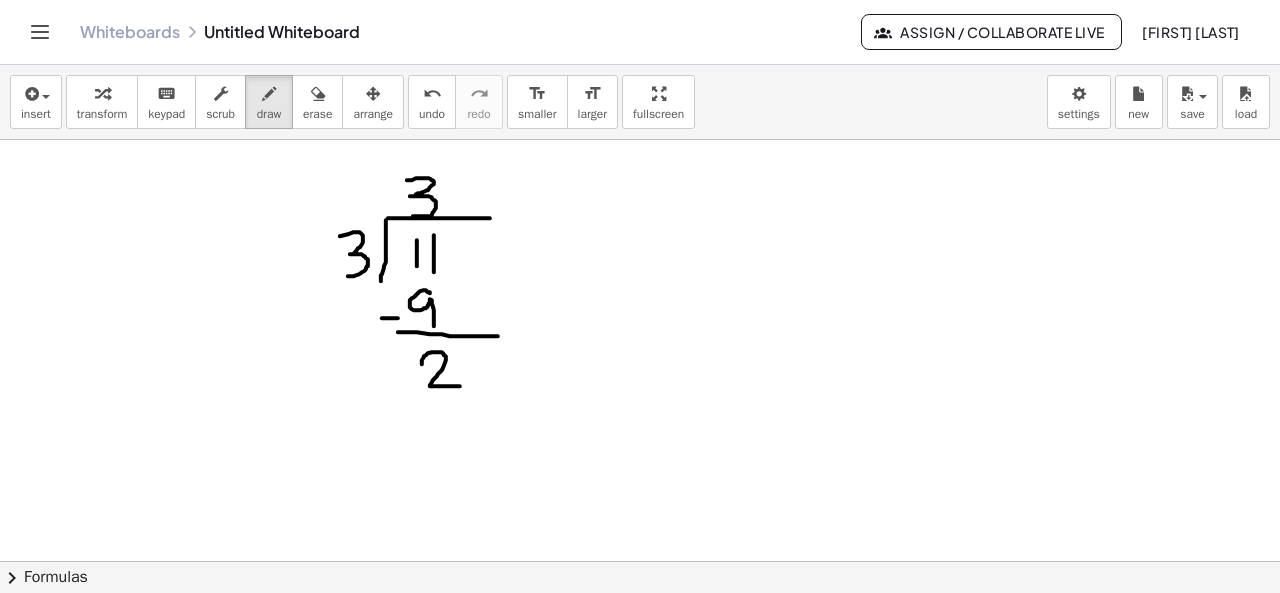 drag, startPoint x: 422, startPoint y: 363, endPoint x: 460, endPoint y: 386, distance: 44.418465 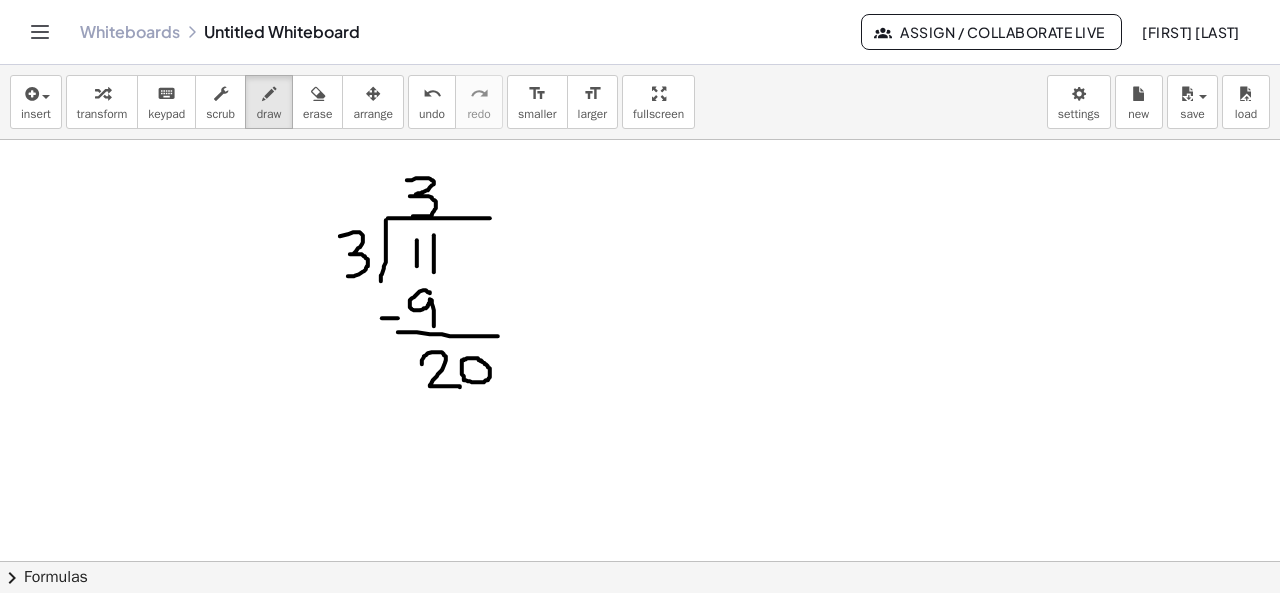 click at bounding box center (640, 627) 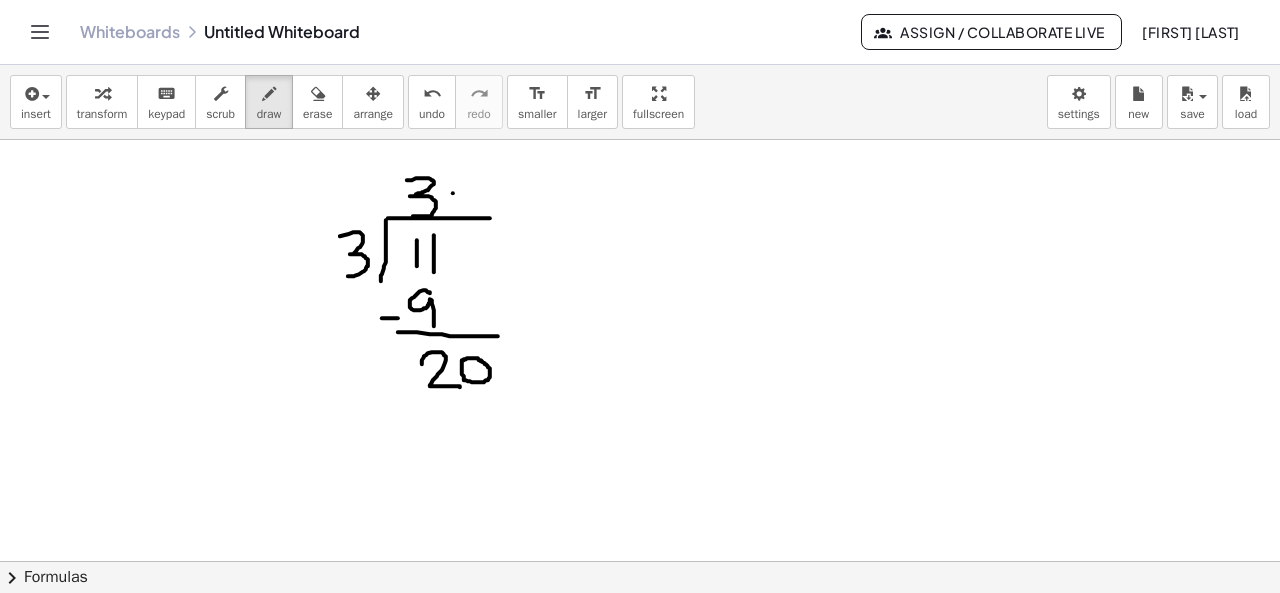 click at bounding box center (640, 627) 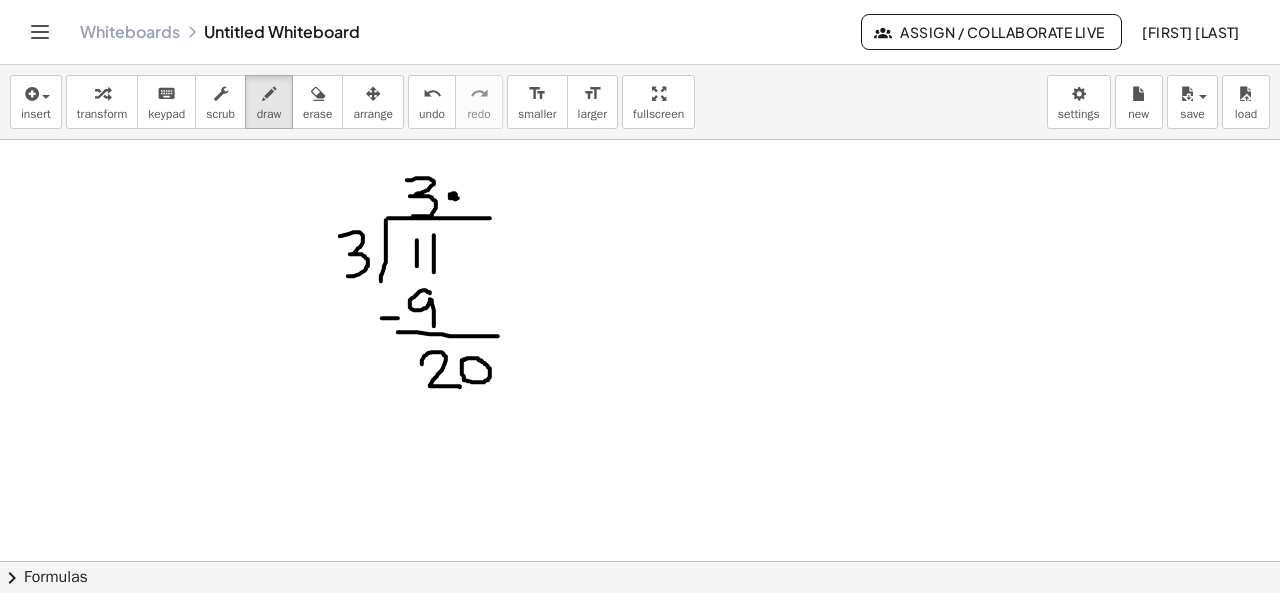 click at bounding box center (640, 627) 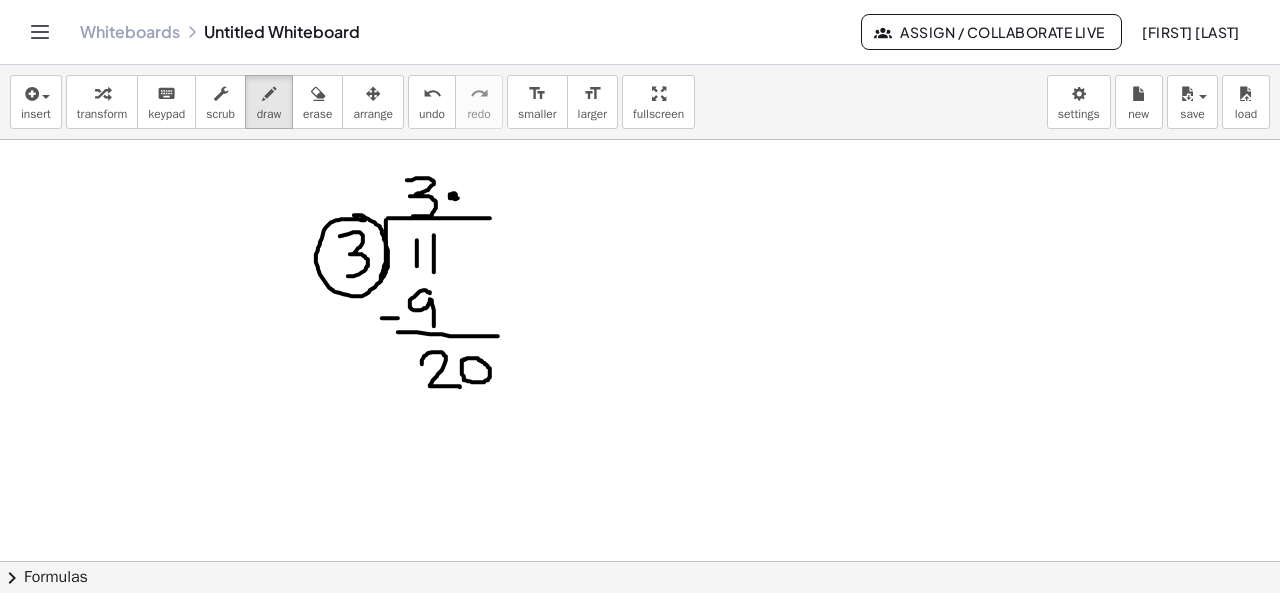 drag, startPoint x: 365, startPoint y: 219, endPoint x: 344, endPoint y: 217, distance: 21.095022 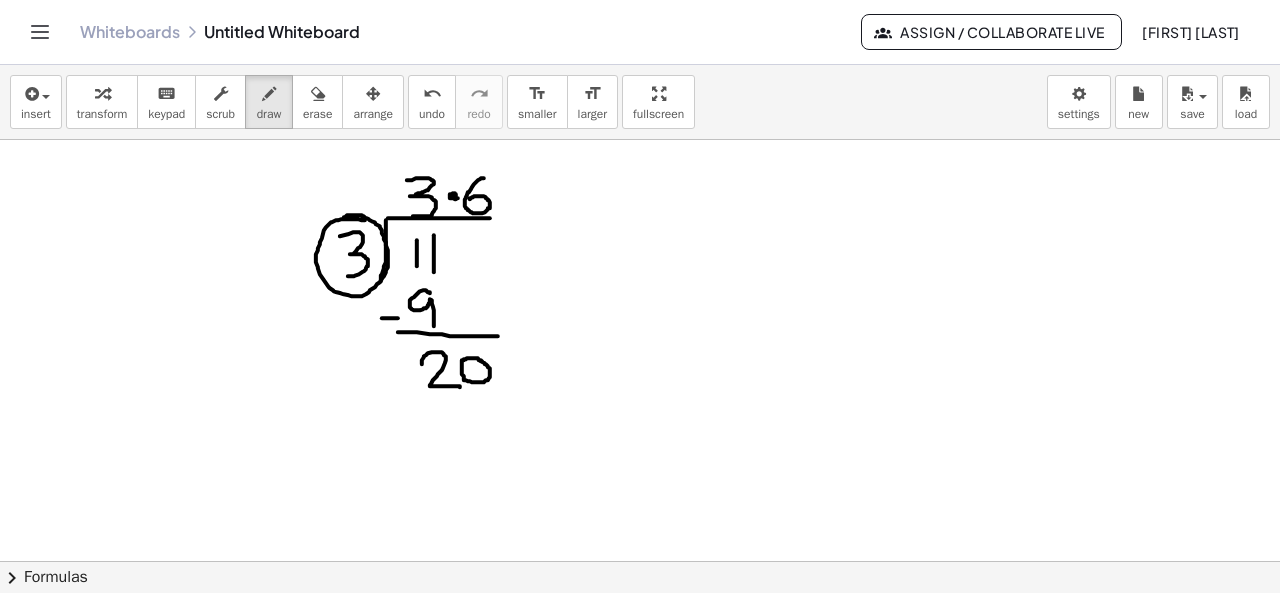 drag, startPoint x: 484, startPoint y: 177, endPoint x: 470, endPoint y: 198, distance: 25.23886 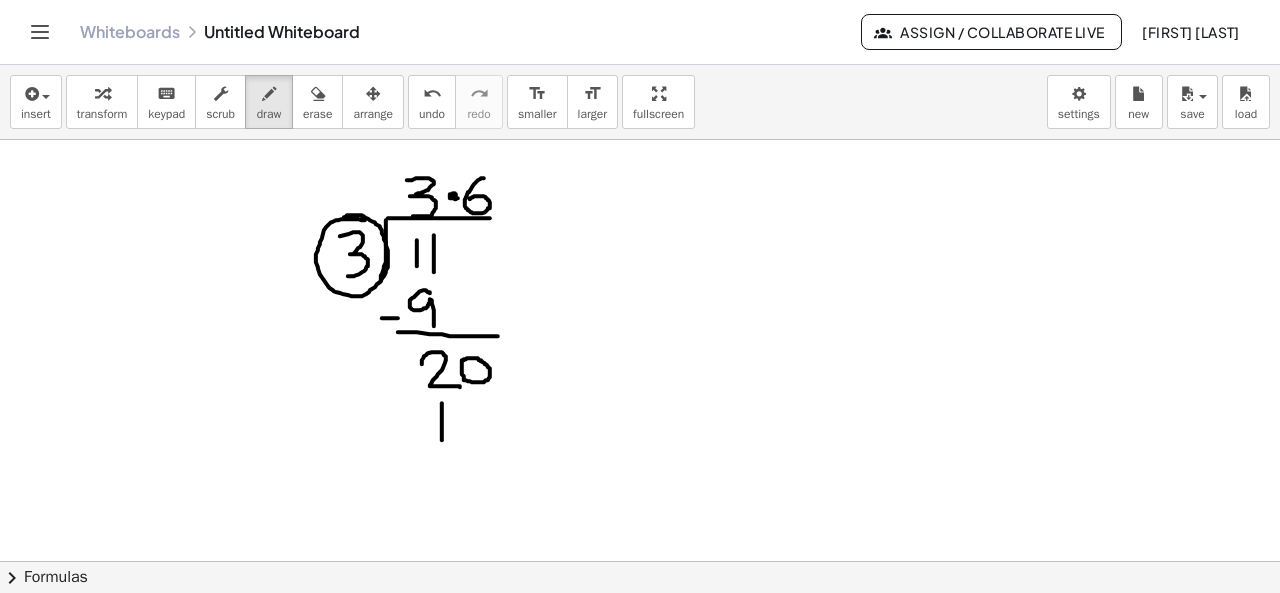drag, startPoint x: 442, startPoint y: 402, endPoint x: 442, endPoint y: 439, distance: 37 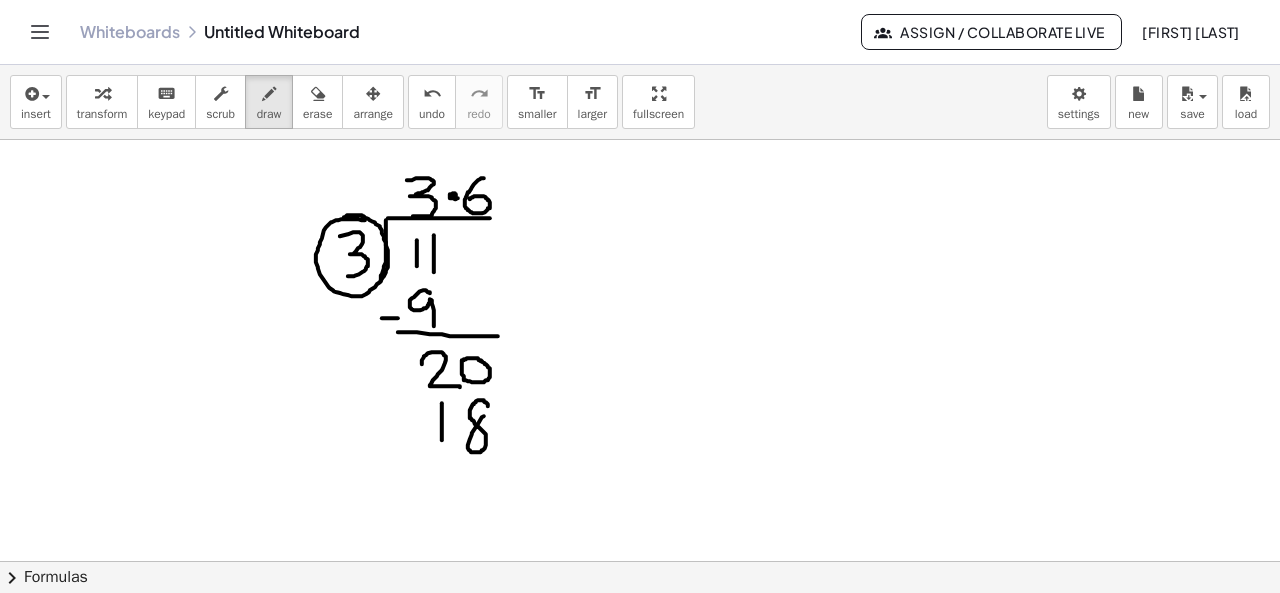 click at bounding box center (640, 627) 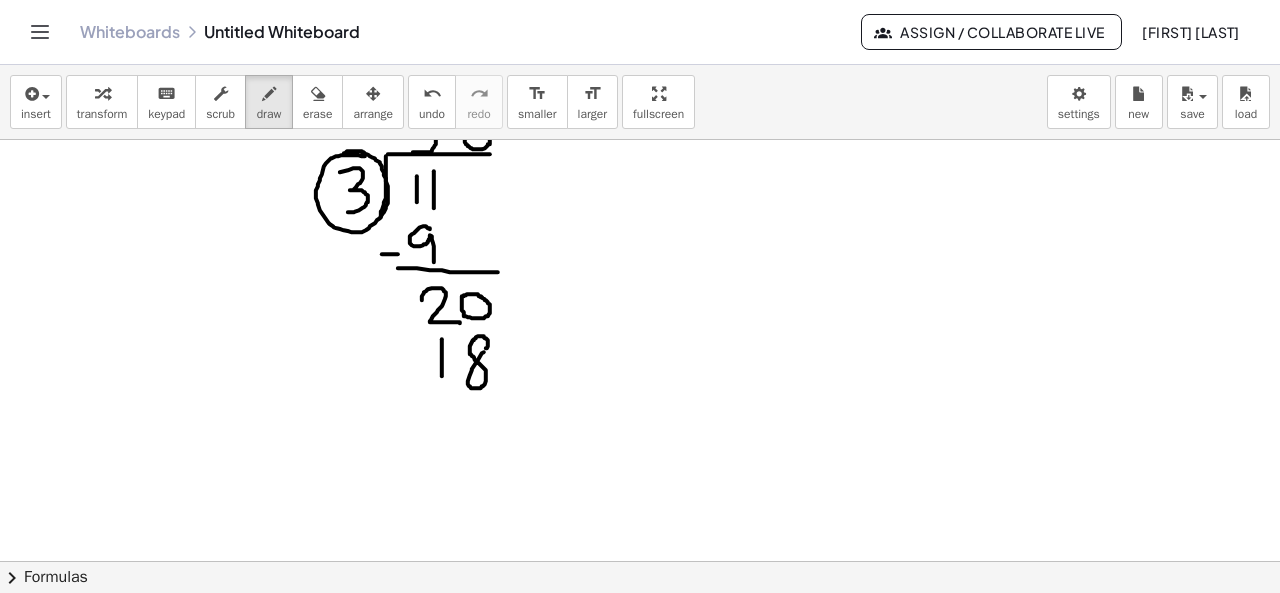 scroll, scrollTop: 81, scrollLeft: 0, axis: vertical 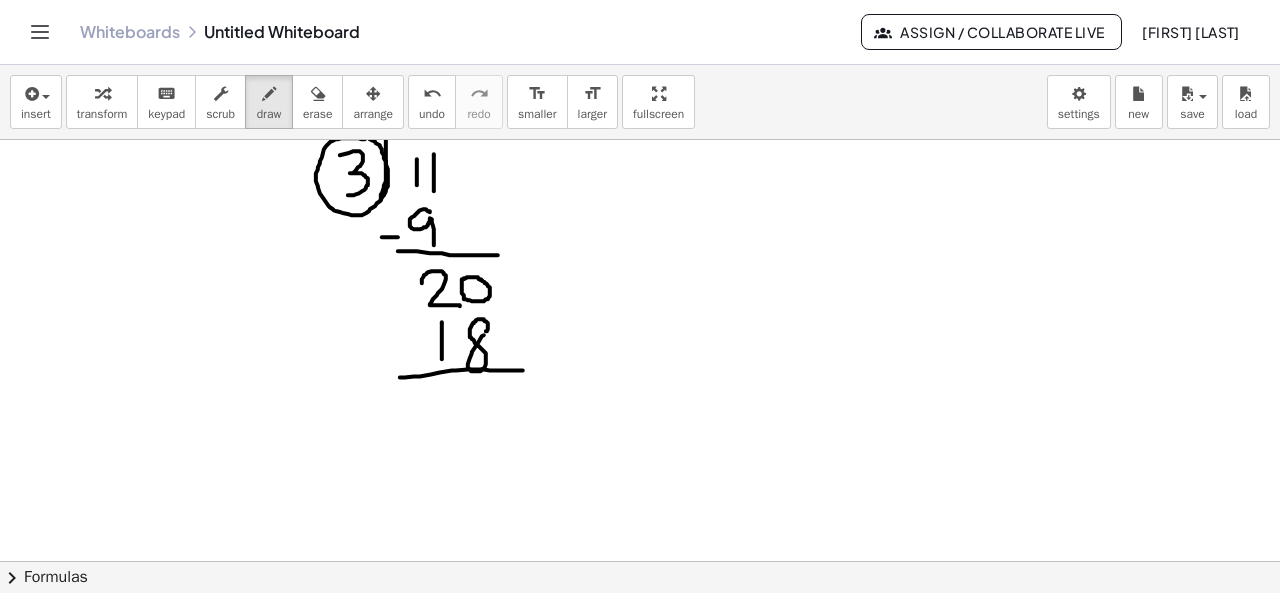 drag, startPoint x: 400, startPoint y: 376, endPoint x: 523, endPoint y: 369, distance: 123.19903 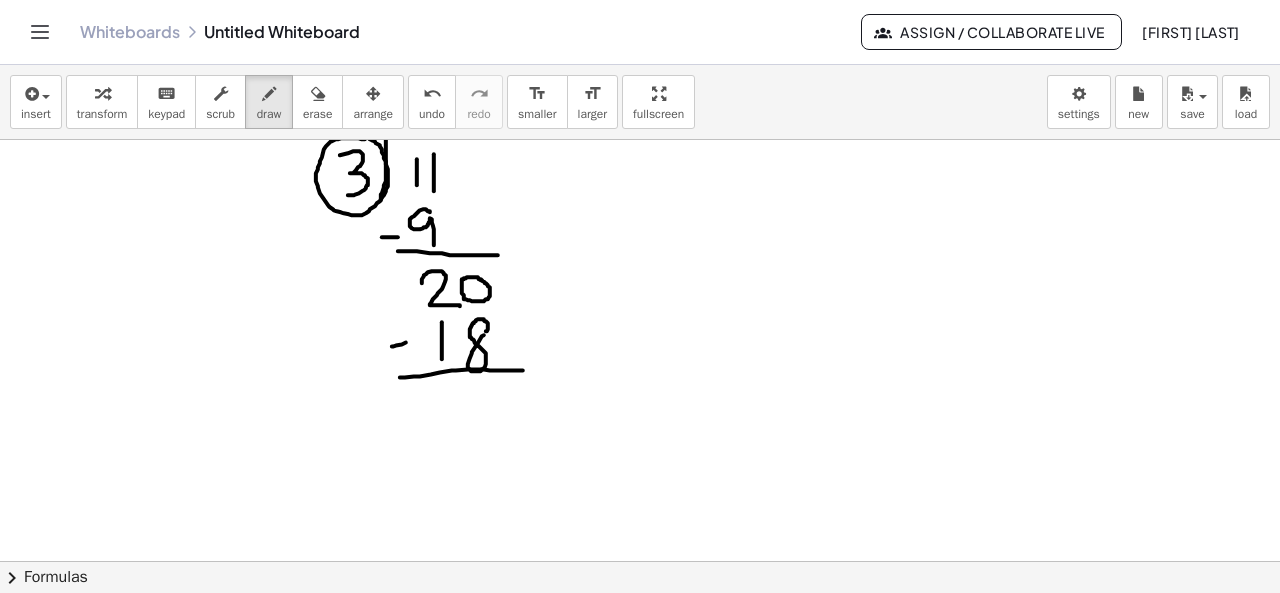 drag, startPoint x: 392, startPoint y: 345, endPoint x: 422, endPoint y: 341, distance: 30.265491 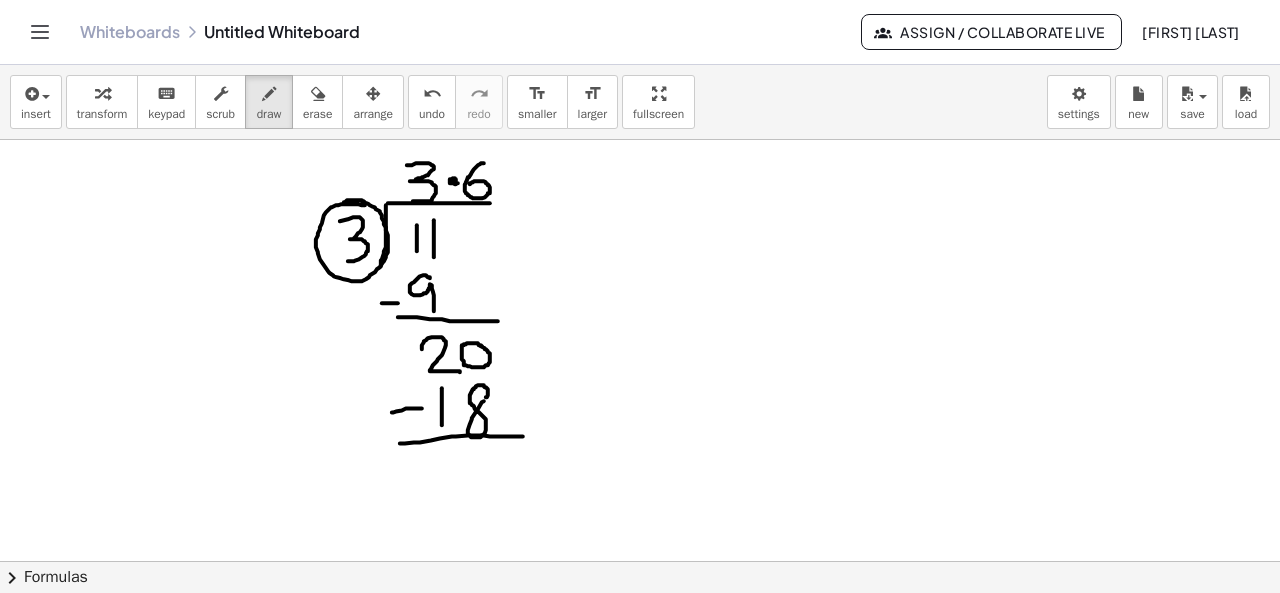scroll, scrollTop: 5, scrollLeft: 0, axis: vertical 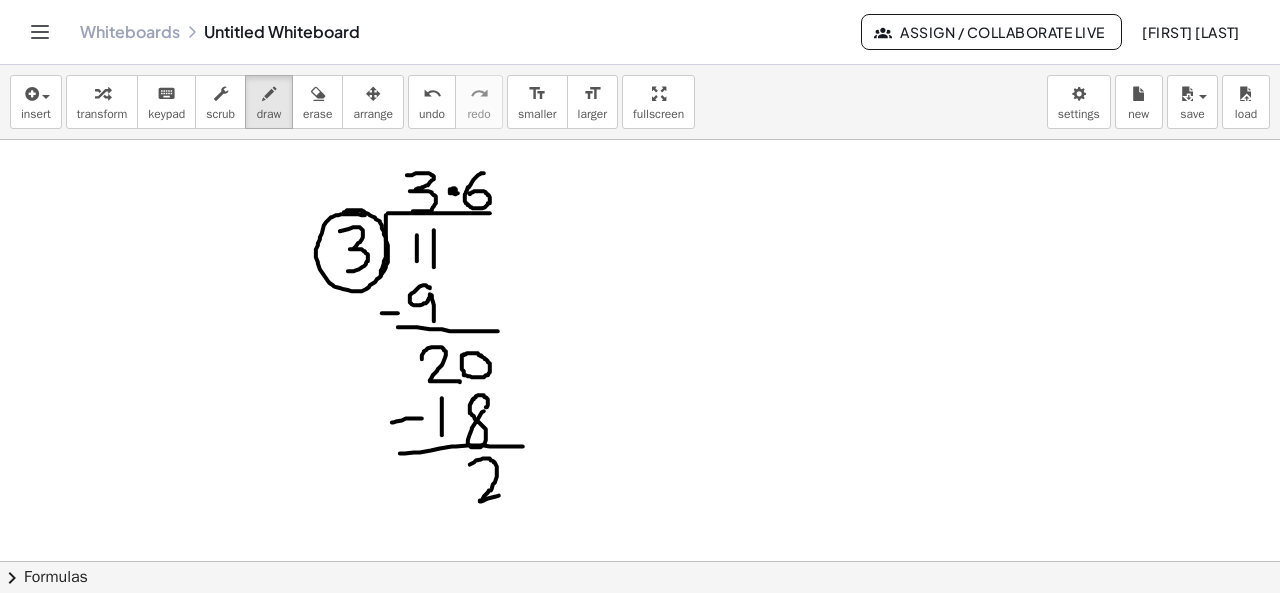 drag, startPoint x: 470, startPoint y: 463, endPoint x: 516, endPoint y: 493, distance: 54.91812 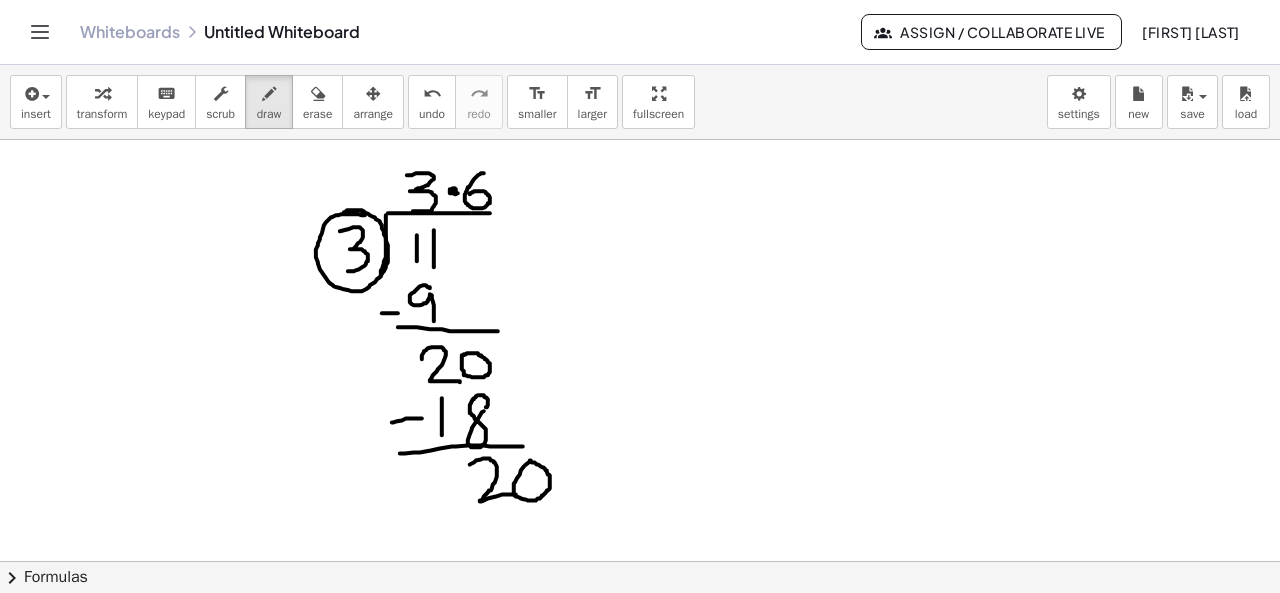 drag, startPoint x: 531, startPoint y: 459, endPoint x: 522, endPoint y: 464, distance: 10.29563 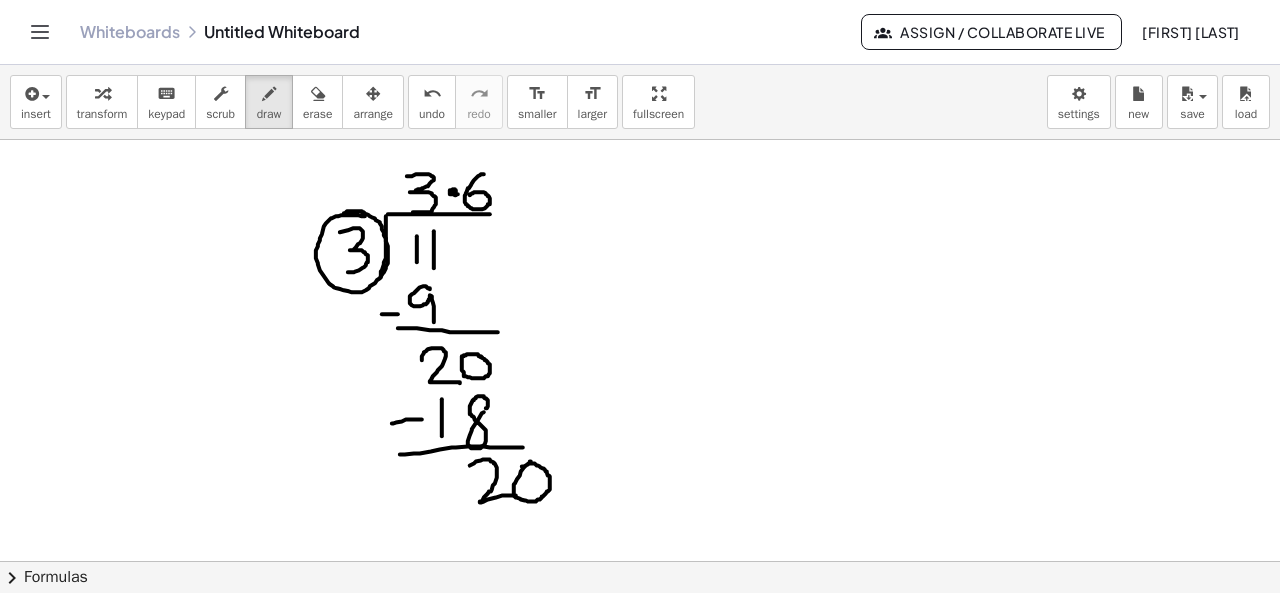scroll, scrollTop: 10, scrollLeft: 0, axis: vertical 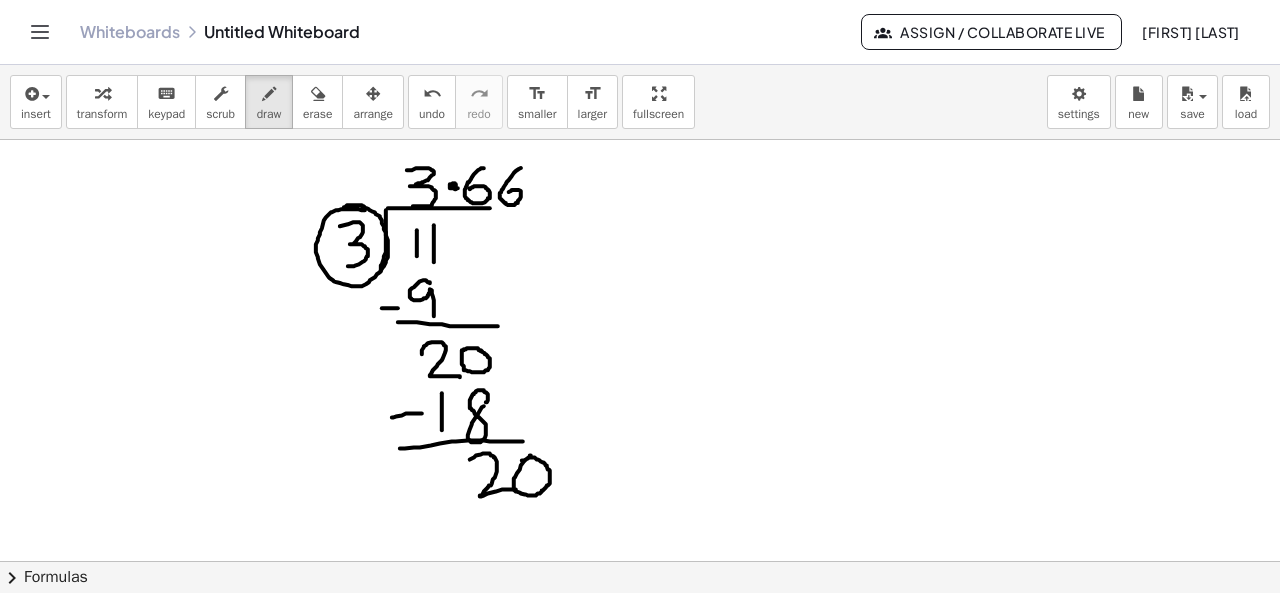 drag, startPoint x: 521, startPoint y: 166, endPoint x: 505, endPoint y: 192, distance: 30.528675 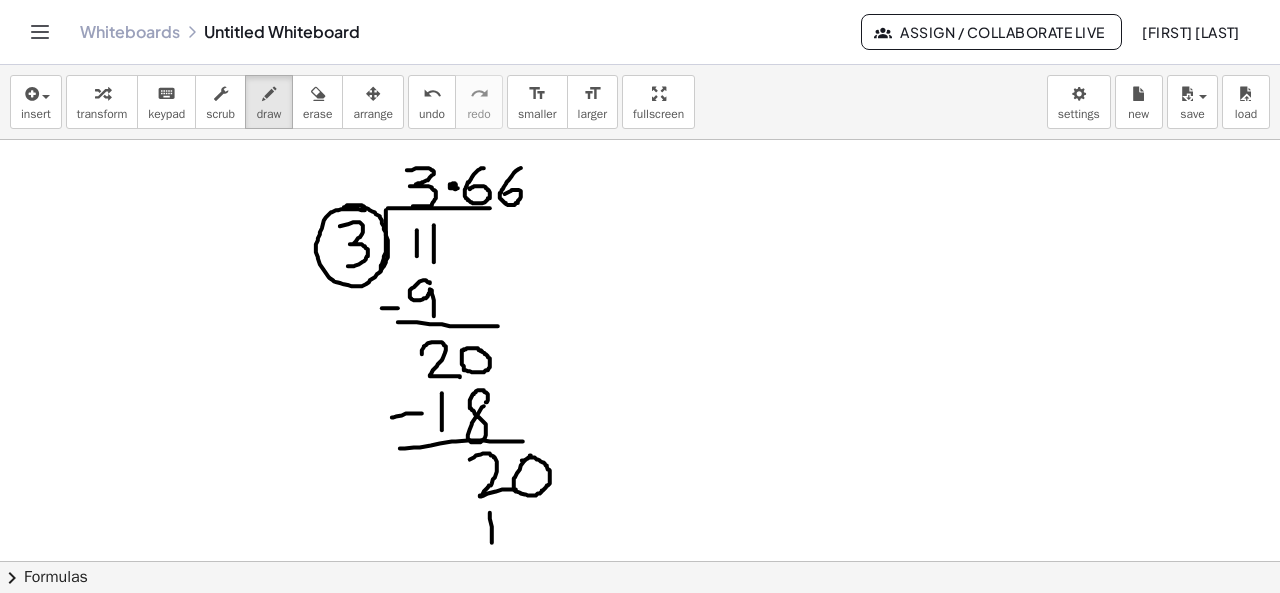 drag, startPoint x: 490, startPoint y: 511, endPoint x: 494, endPoint y: 547, distance: 36.221542 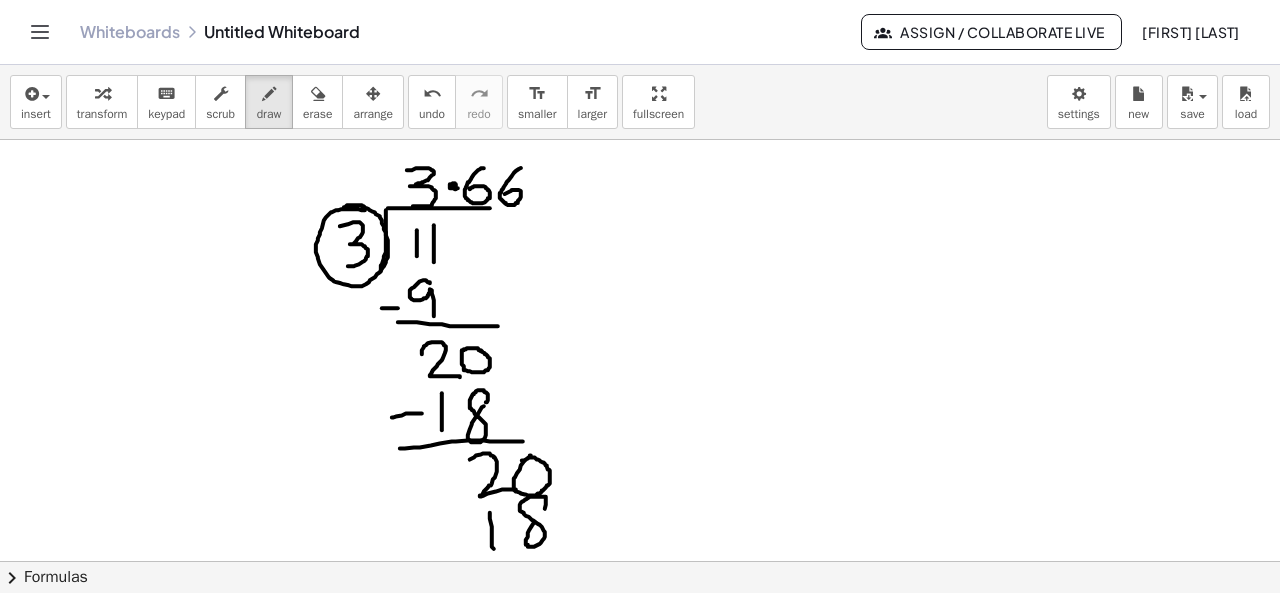 click at bounding box center [640, 617] 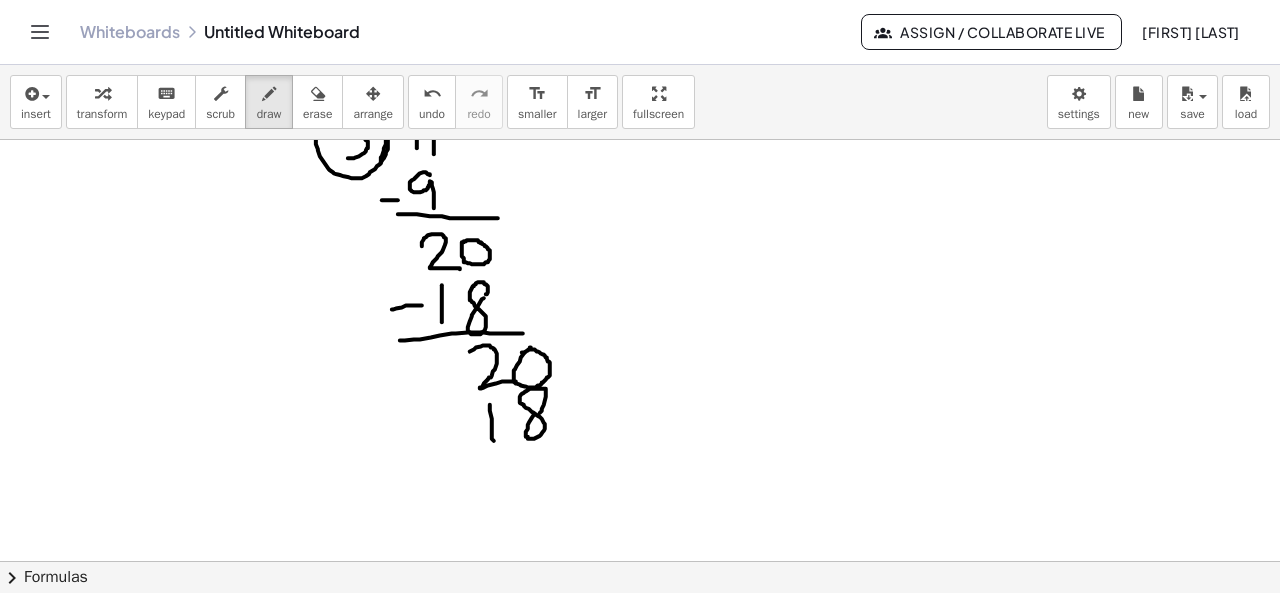 scroll, scrollTop: 126, scrollLeft: 0, axis: vertical 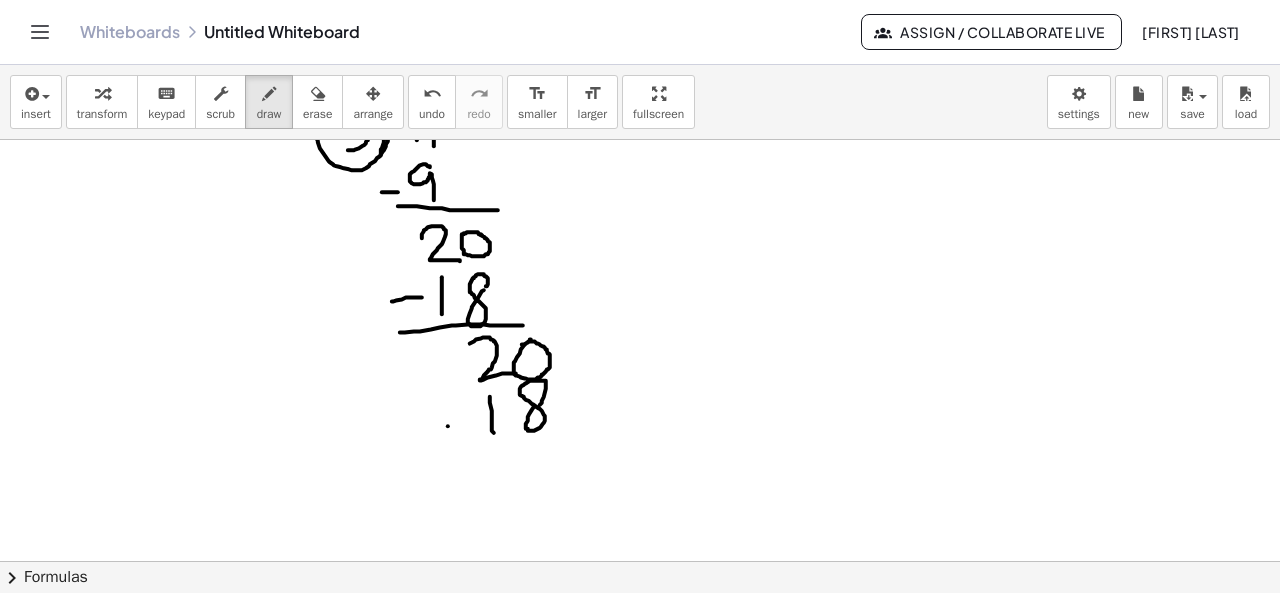 drag, startPoint x: 448, startPoint y: 425, endPoint x: 473, endPoint y: 425, distance: 25 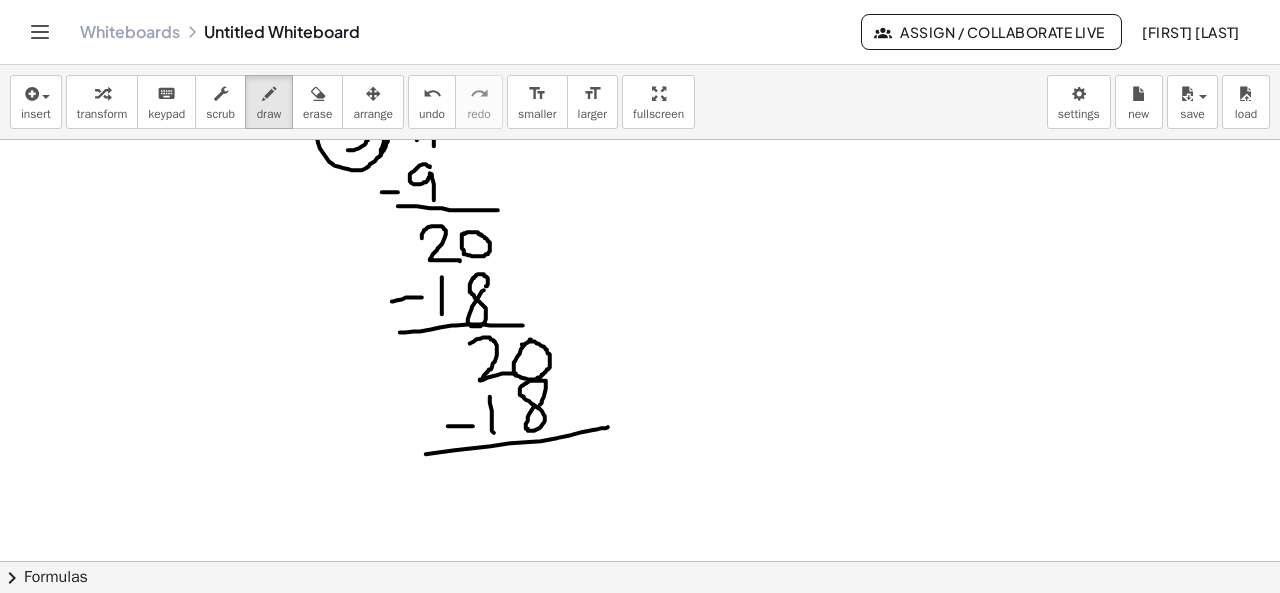 drag, startPoint x: 426, startPoint y: 453, endPoint x: 611, endPoint y: 426, distance: 186.95988 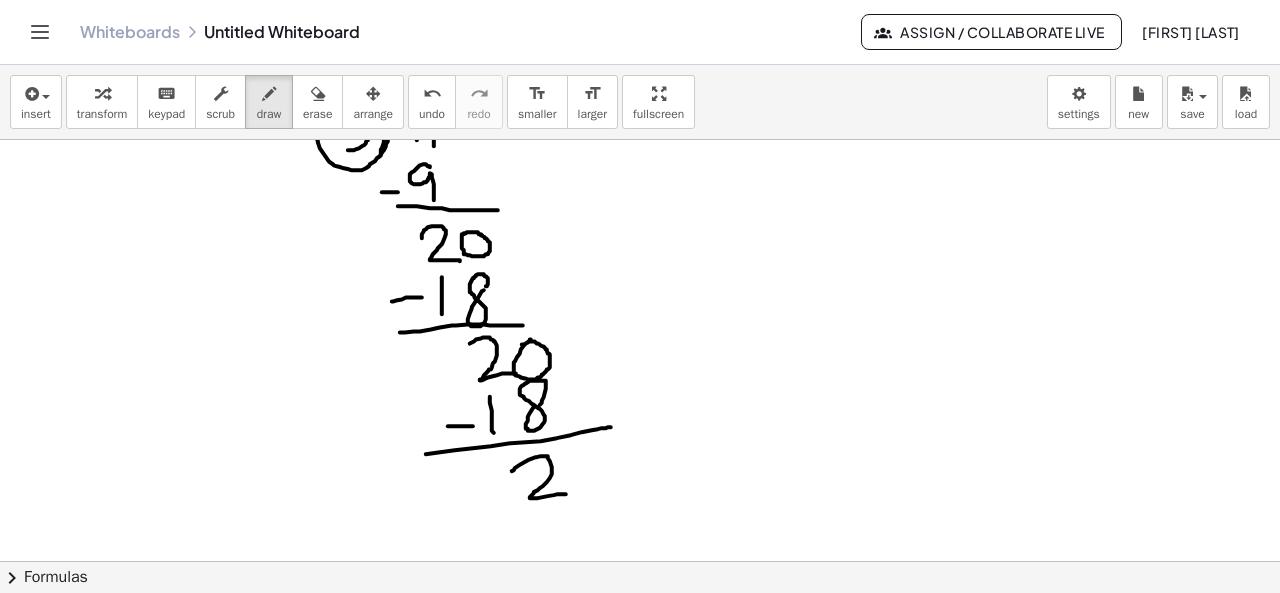 drag, startPoint x: 512, startPoint y: 470, endPoint x: 573, endPoint y: 493, distance: 65.192024 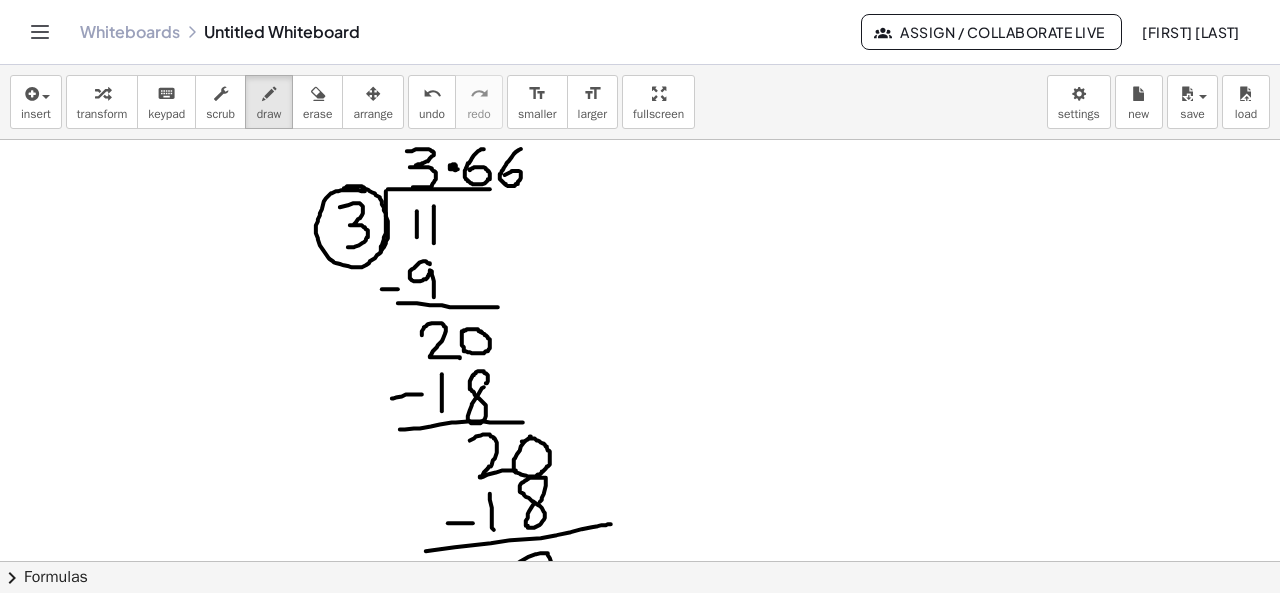 scroll, scrollTop: 12, scrollLeft: 0, axis: vertical 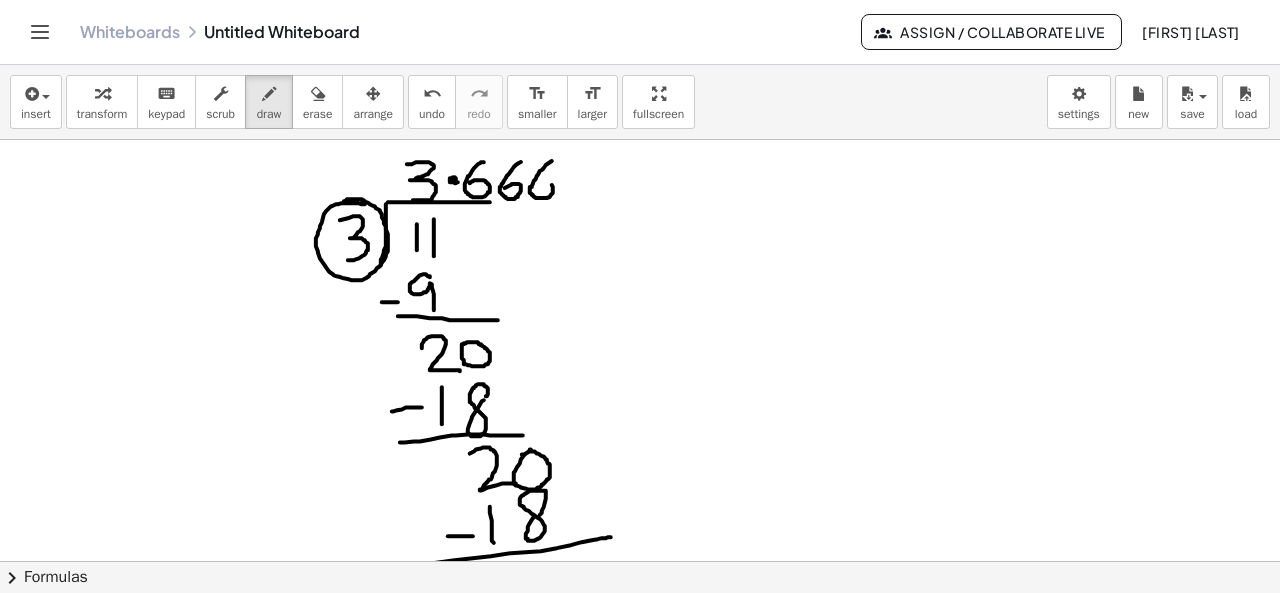 drag, startPoint x: 552, startPoint y: 159, endPoint x: 538, endPoint y: 181, distance: 26.076809 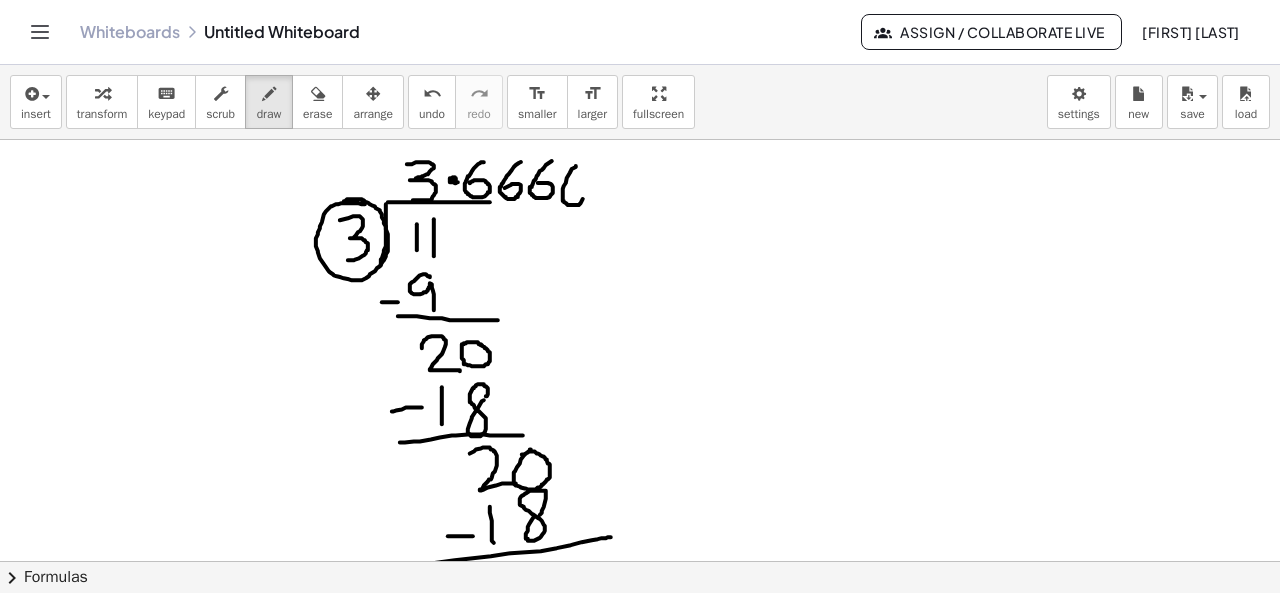 drag, startPoint x: 576, startPoint y: 164, endPoint x: 562, endPoint y: 197, distance: 35.846897 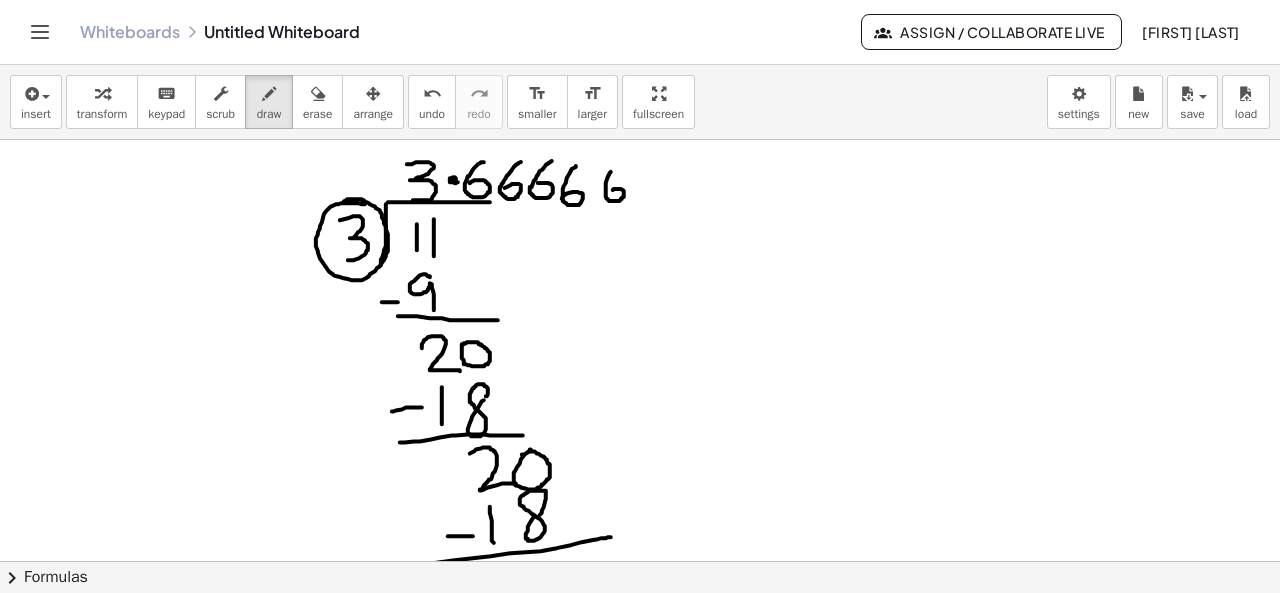 drag, startPoint x: 611, startPoint y: 170, endPoint x: 610, endPoint y: 192, distance: 22.022715 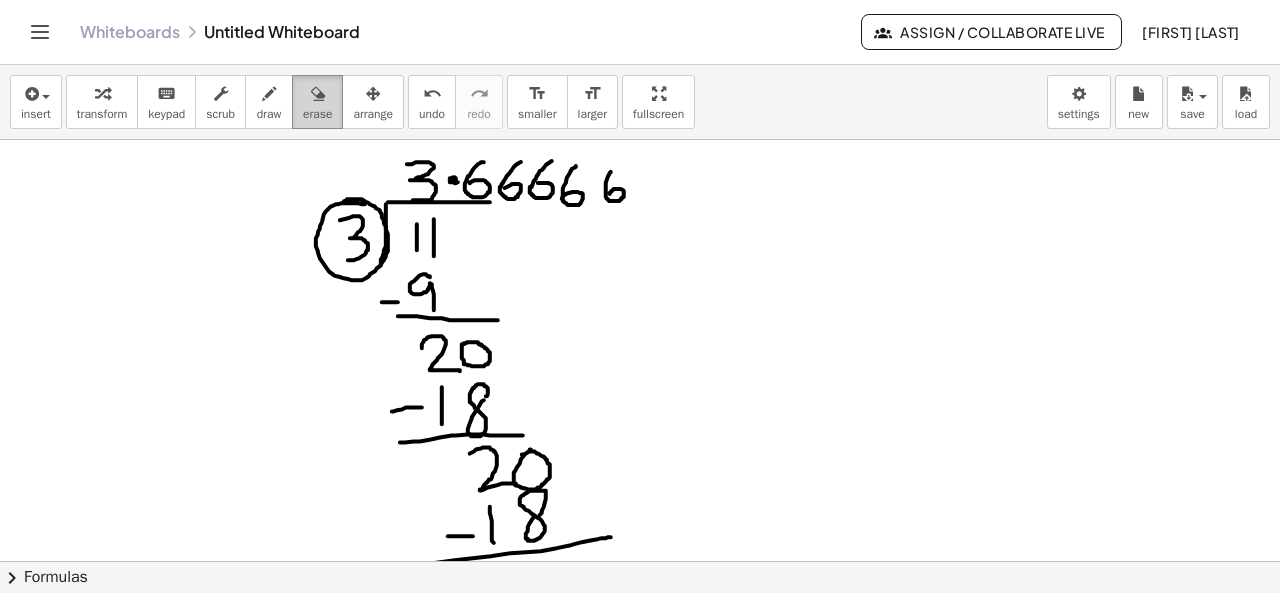 click on "erase" at bounding box center [317, 114] 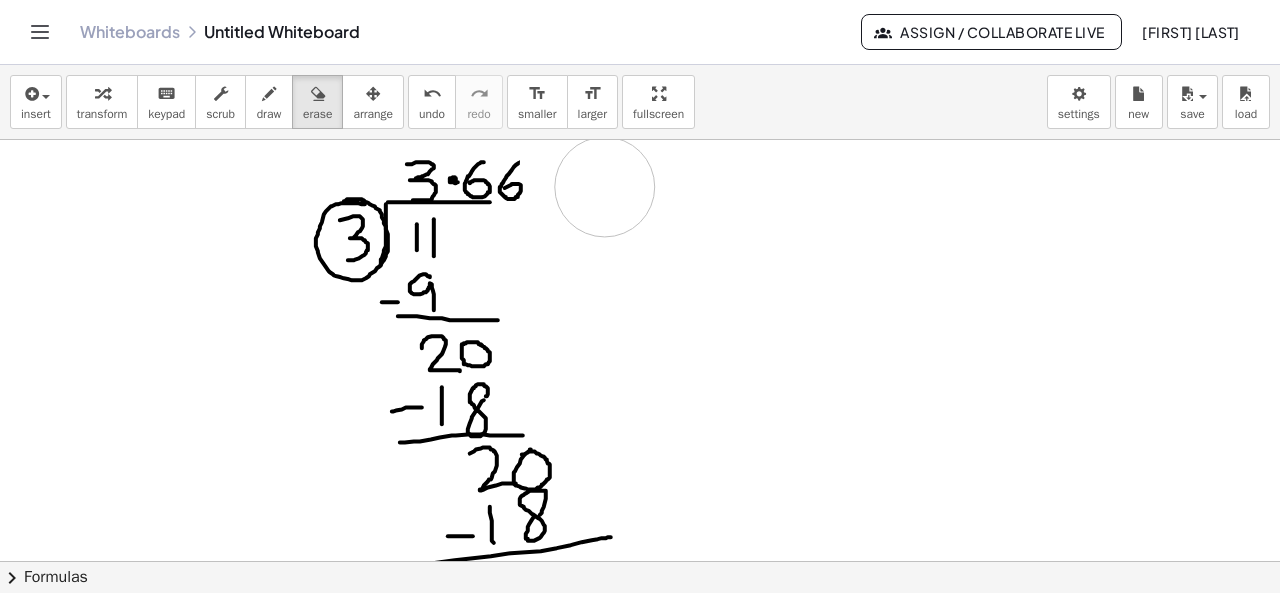 drag, startPoint x: 570, startPoint y: 163, endPoint x: 608, endPoint y: 185, distance: 43.908997 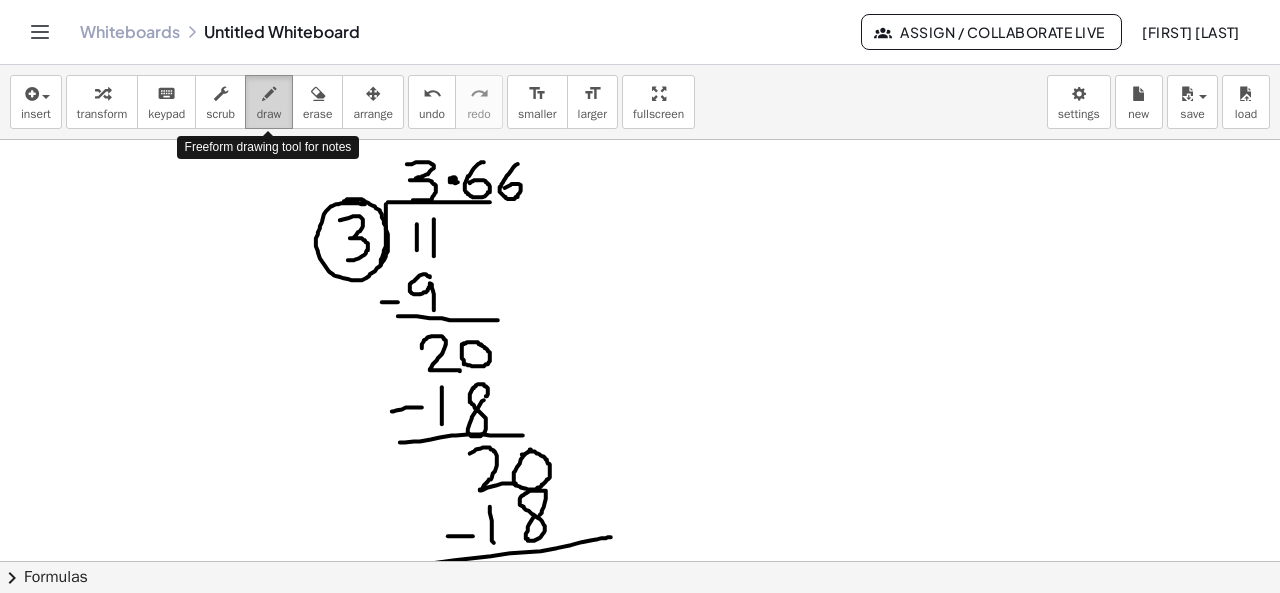 click on "draw" at bounding box center (269, 102) 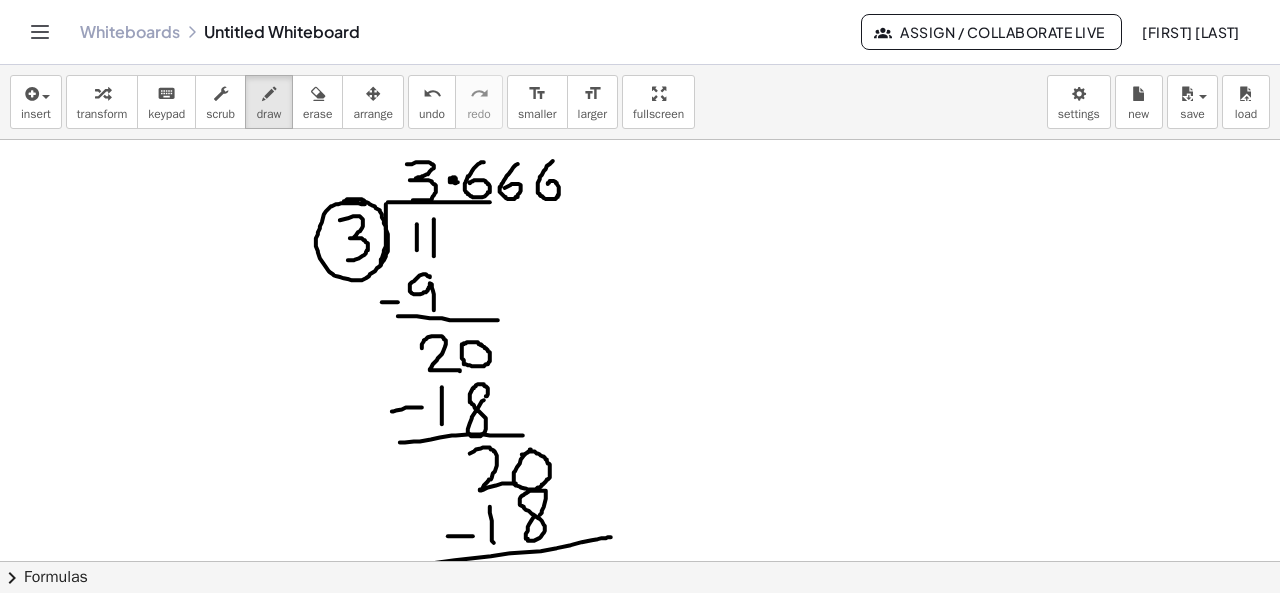 drag, startPoint x: 553, startPoint y: 159, endPoint x: 545, endPoint y: 185, distance: 27.202942 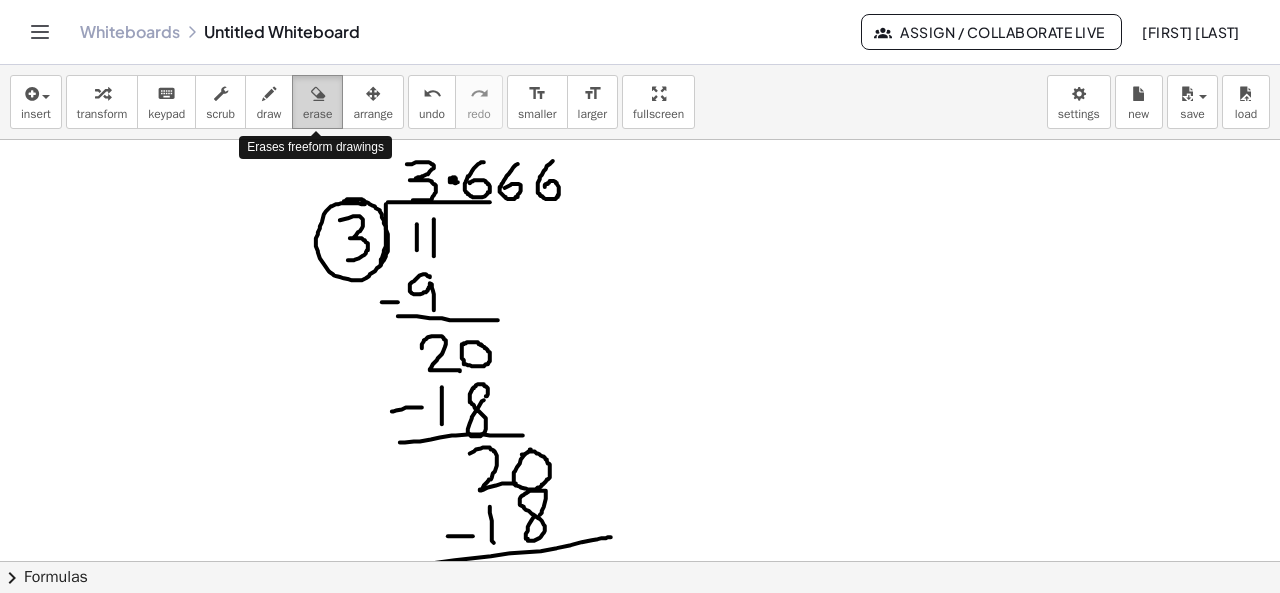 click at bounding box center (318, 94) 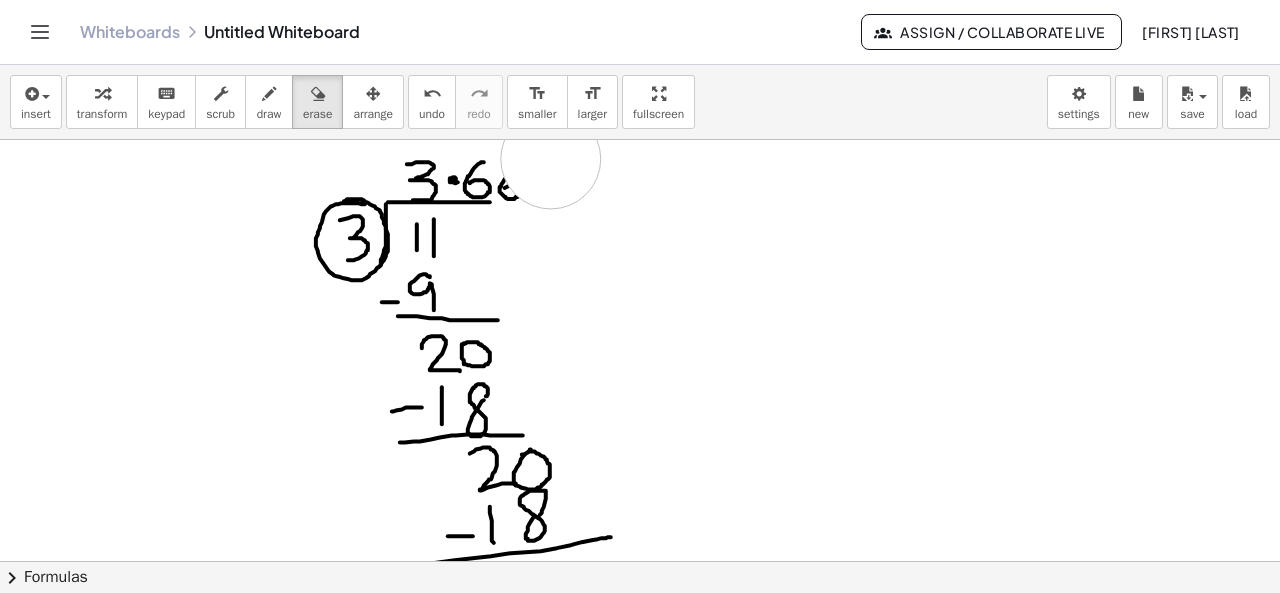 click at bounding box center (640, 611) 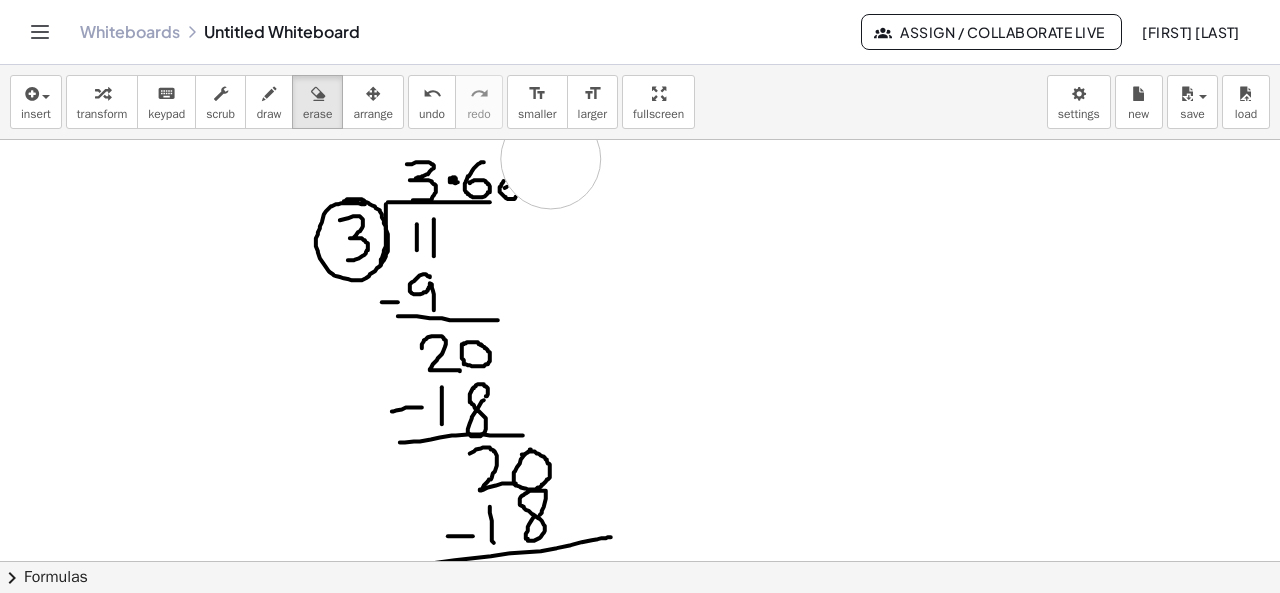 click at bounding box center [640, 611] 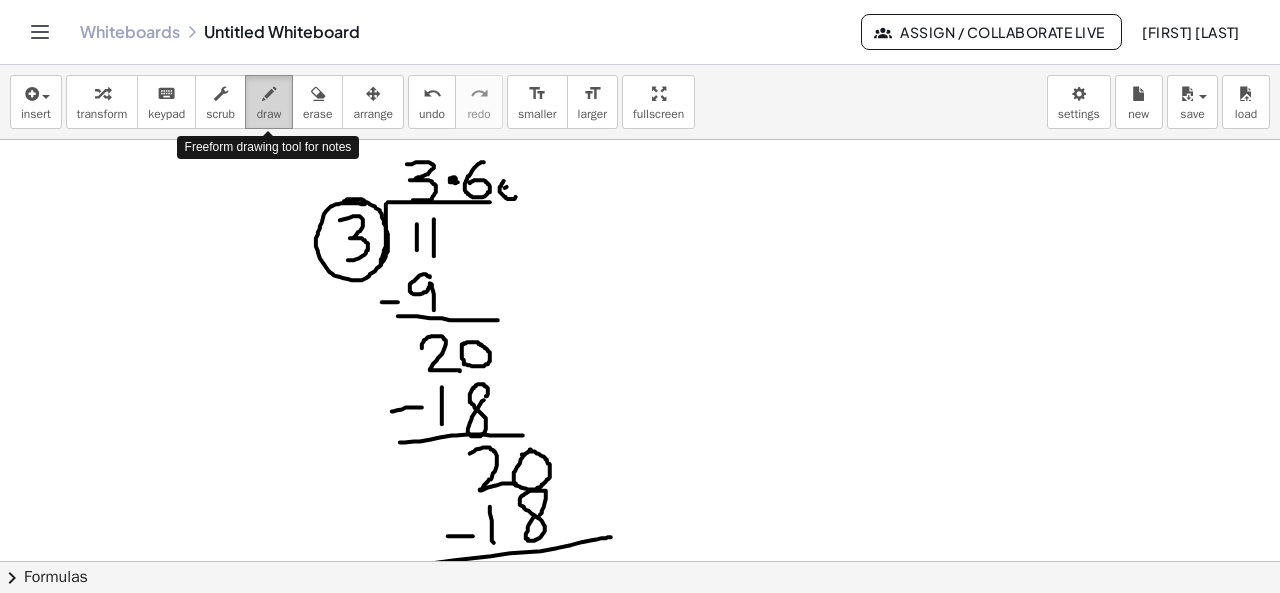 click on "draw" at bounding box center [269, 114] 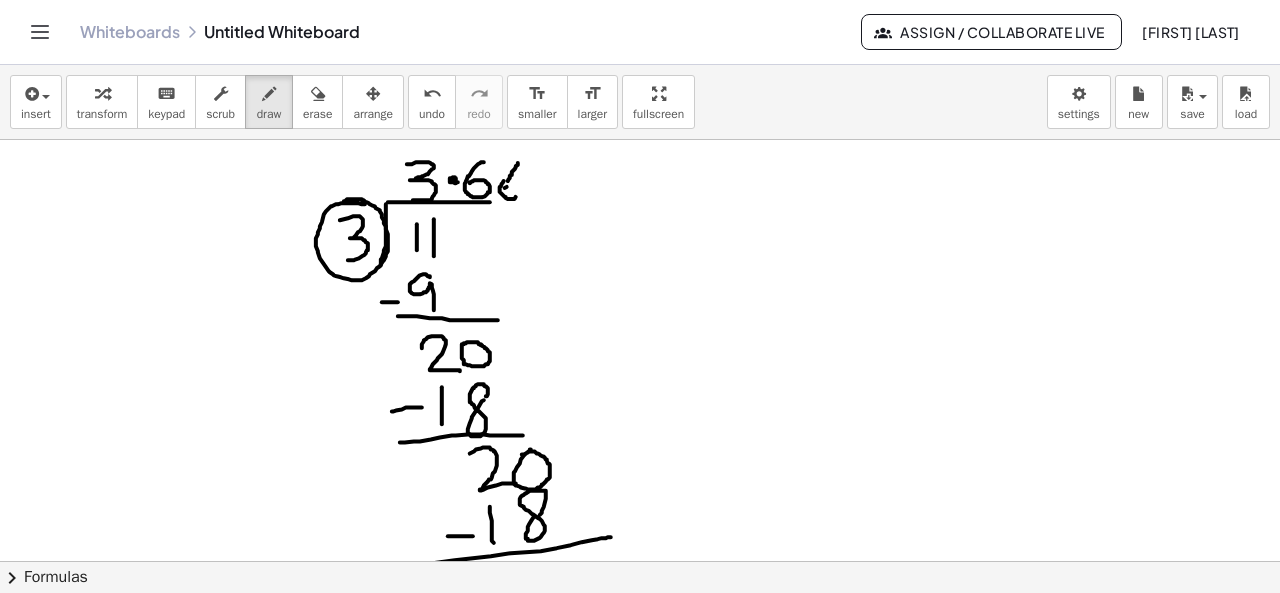 drag, startPoint x: 518, startPoint y: 161, endPoint x: 507, endPoint y: 181, distance: 22.825424 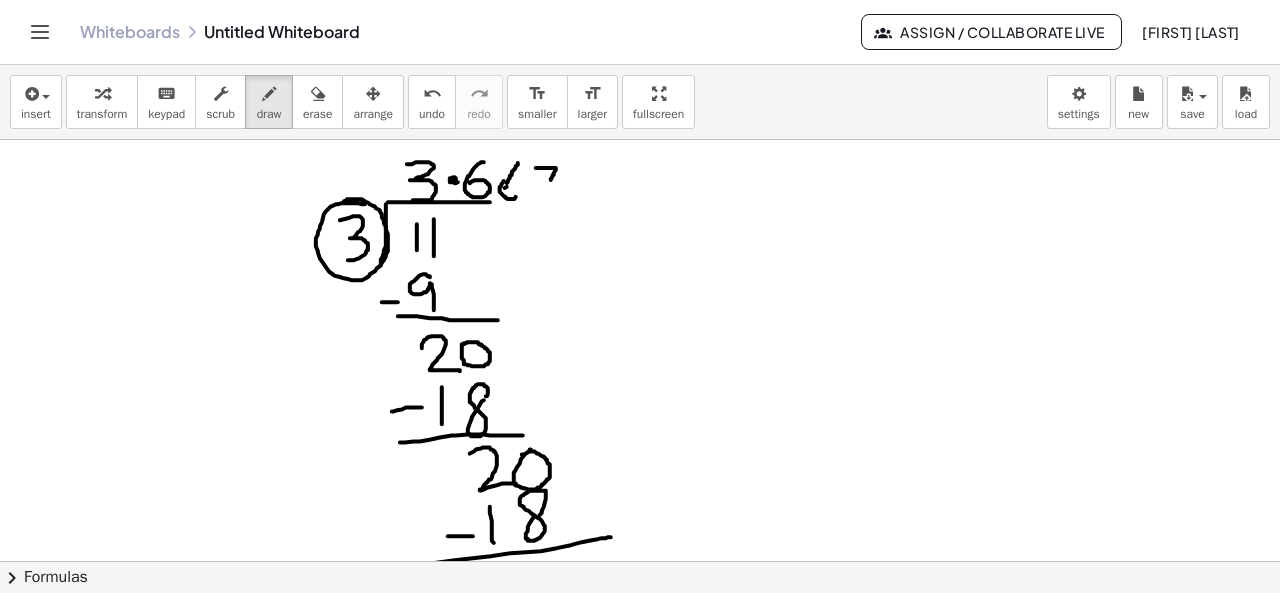 drag, startPoint x: 536, startPoint y: 166, endPoint x: 546, endPoint y: 192, distance: 27.856777 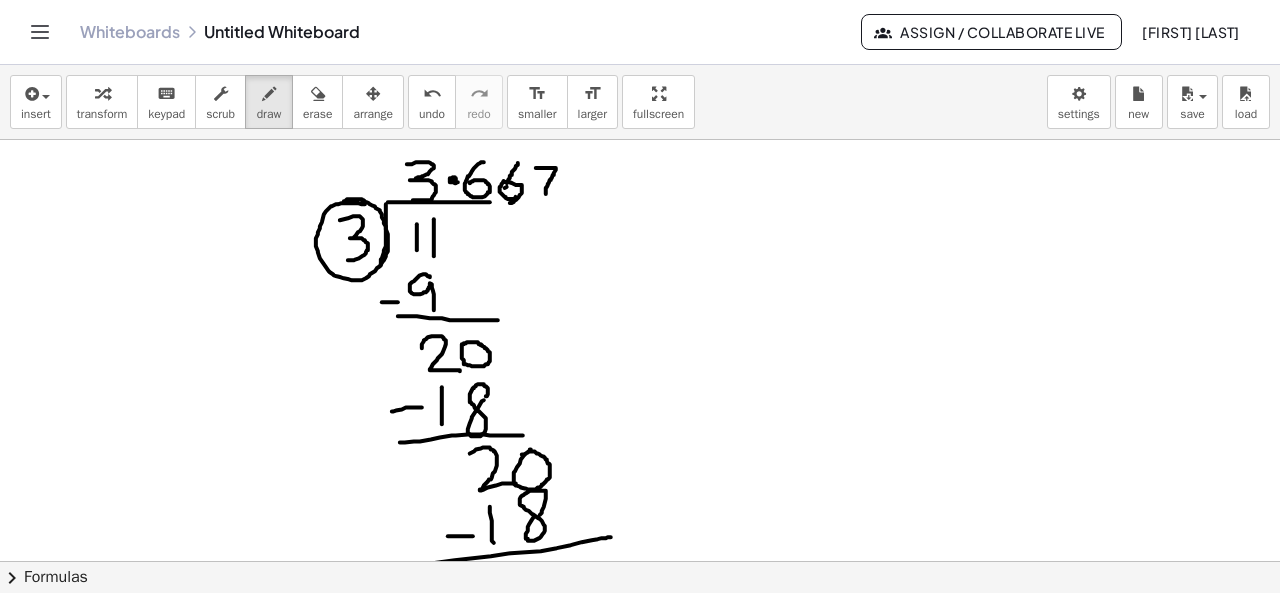 drag, startPoint x: 504, startPoint y: 180, endPoint x: 508, endPoint y: 201, distance: 21.377558 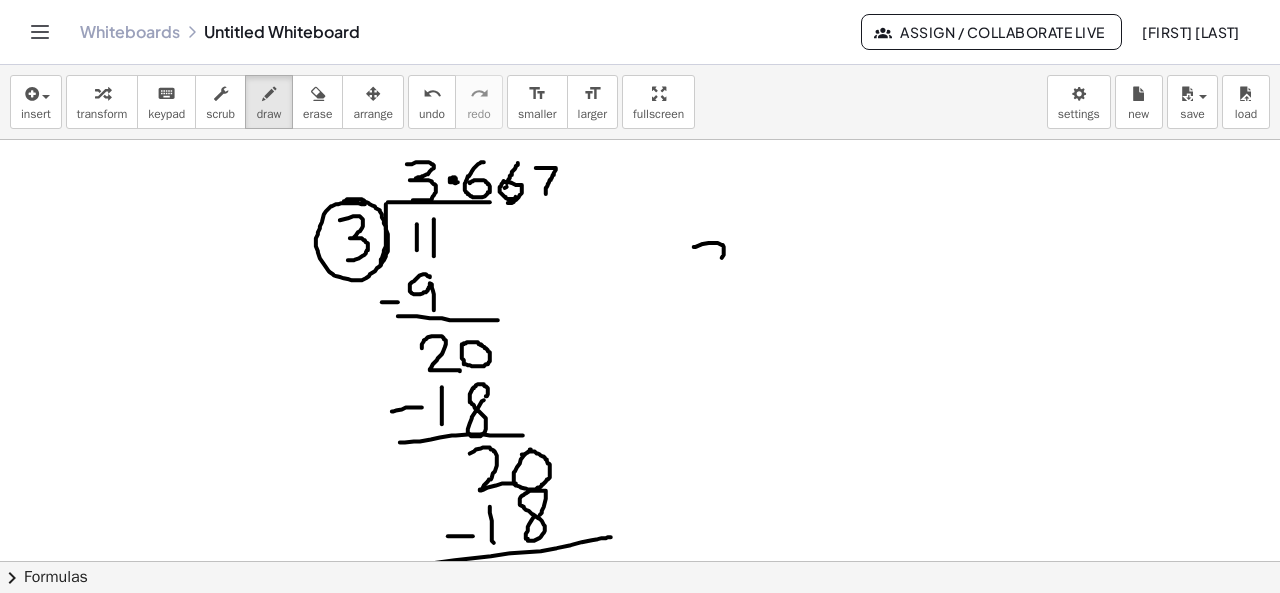 drag, startPoint x: 694, startPoint y: 245, endPoint x: 694, endPoint y: 276, distance: 31 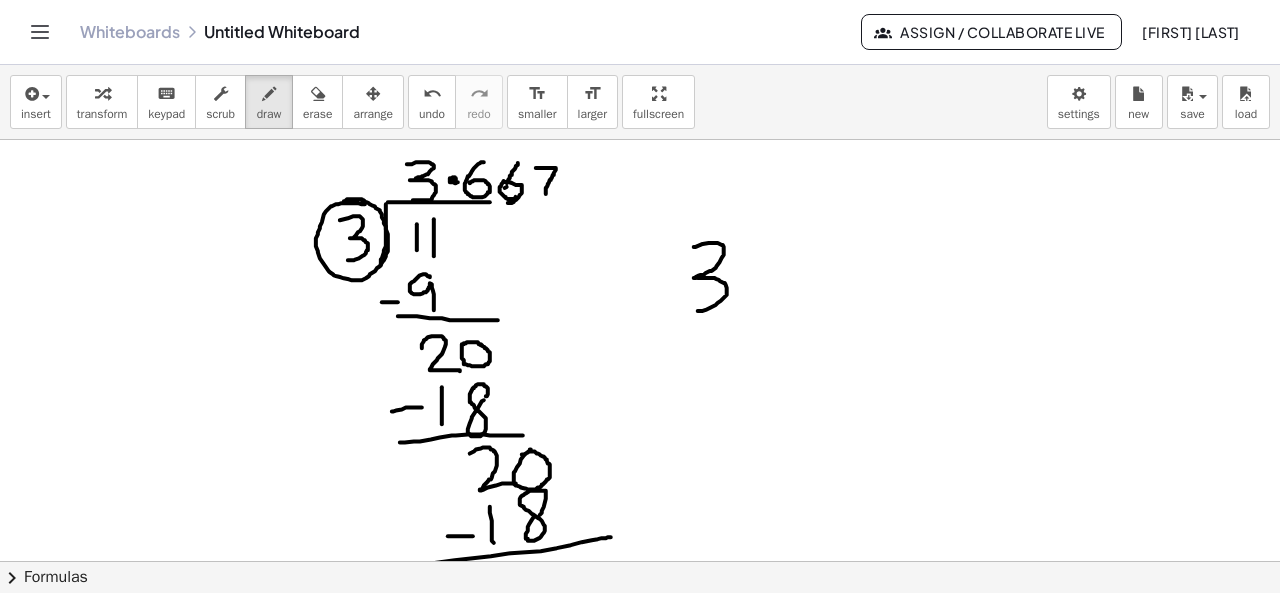 drag, startPoint x: 698, startPoint y: 276, endPoint x: 695, endPoint y: 309, distance: 33.13608 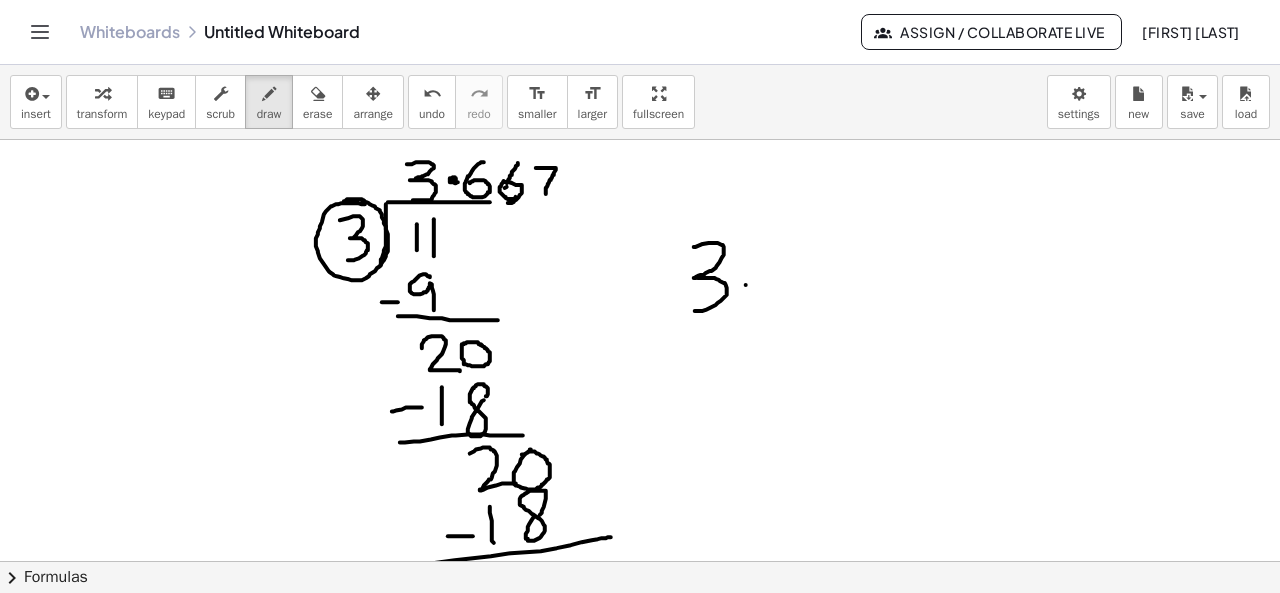 click at bounding box center [640, 611] 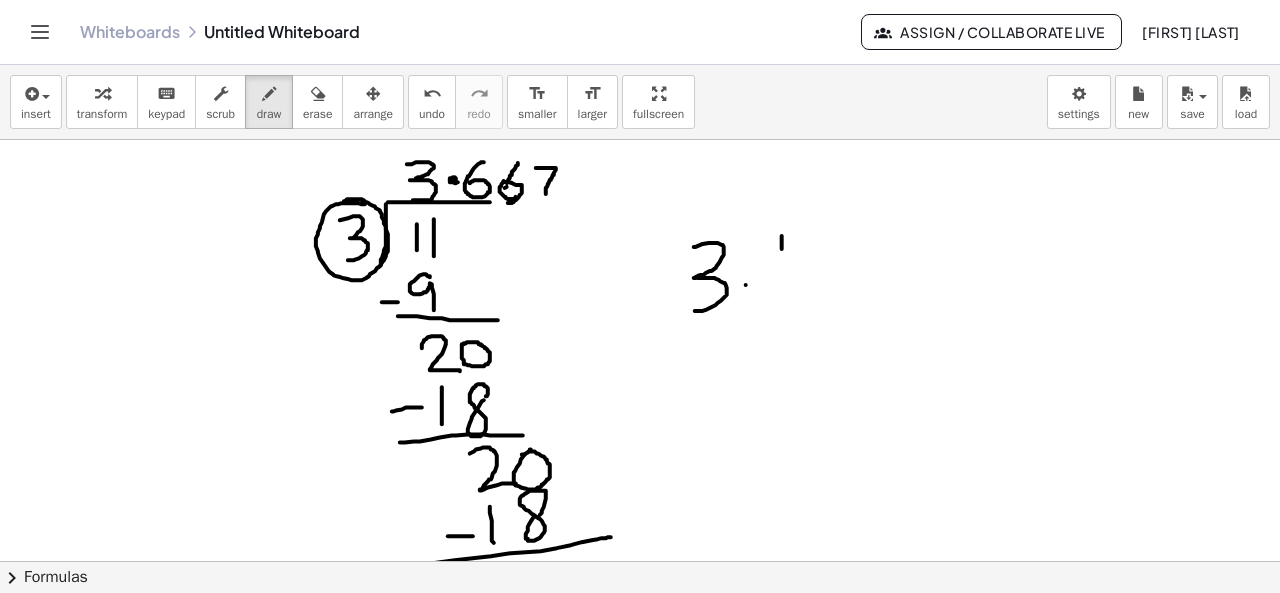 drag, startPoint x: 782, startPoint y: 234, endPoint x: 776, endPoint y: 301, distance: 67.26812 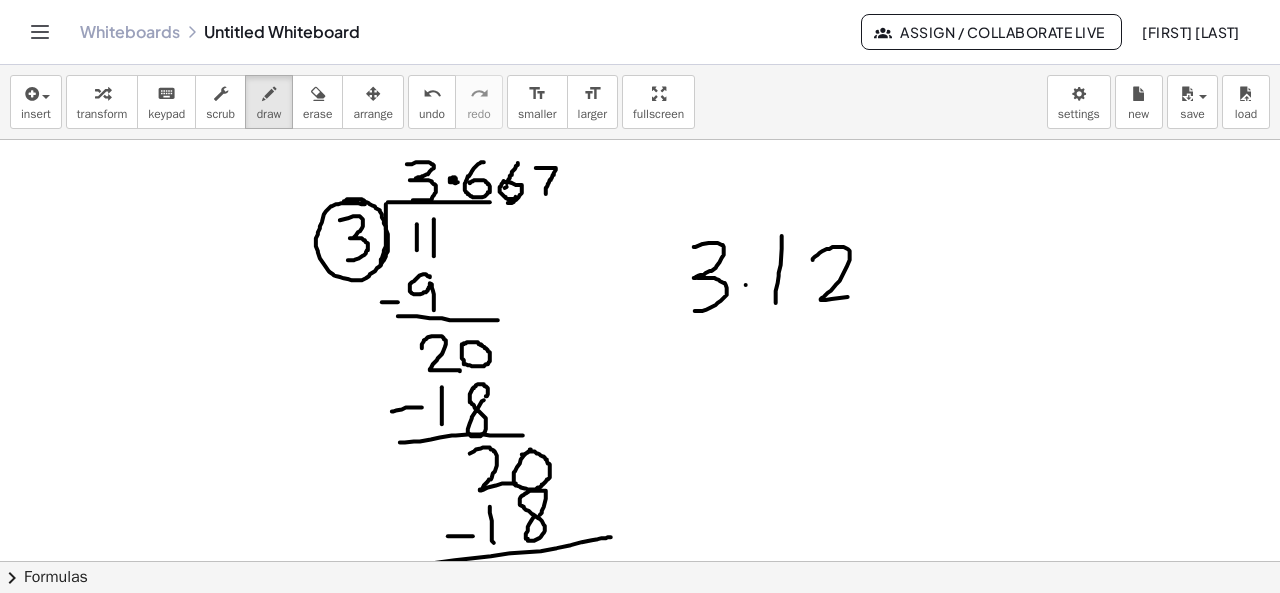 drag, startPoint x: 813, startPoint y: 258, endPoint x: 874, endPoint y: 294, distance: 70.83079 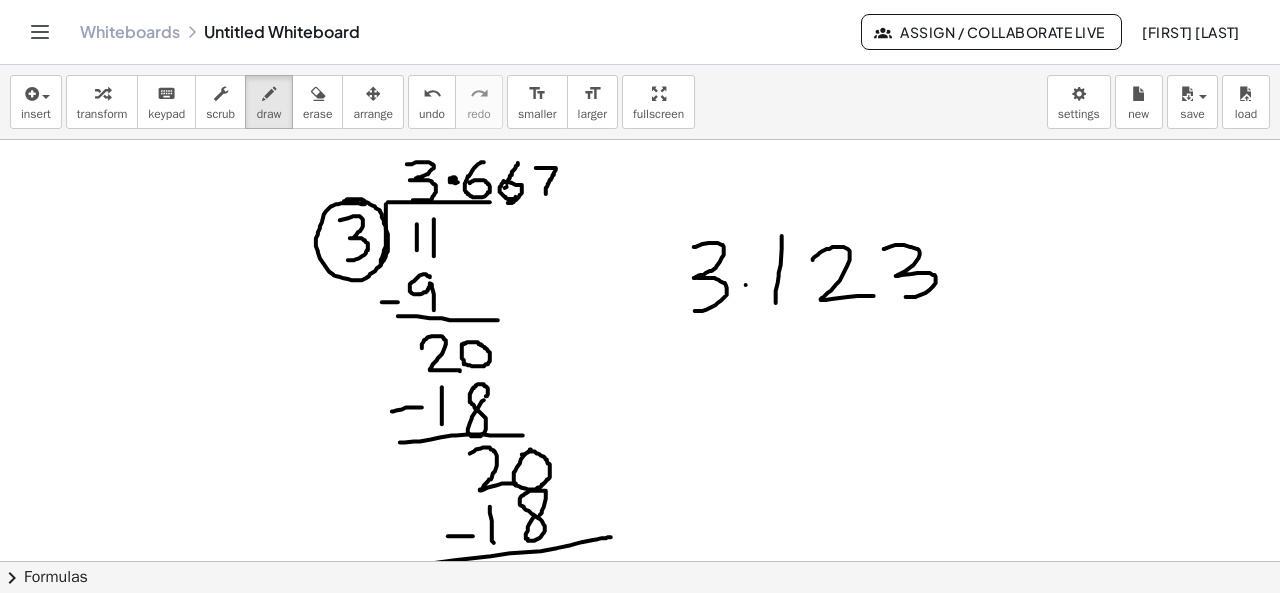 drag, startPoint x: 884, startPoint y: 247, endPoint x: 904, endPoint y: 295, distance: 52 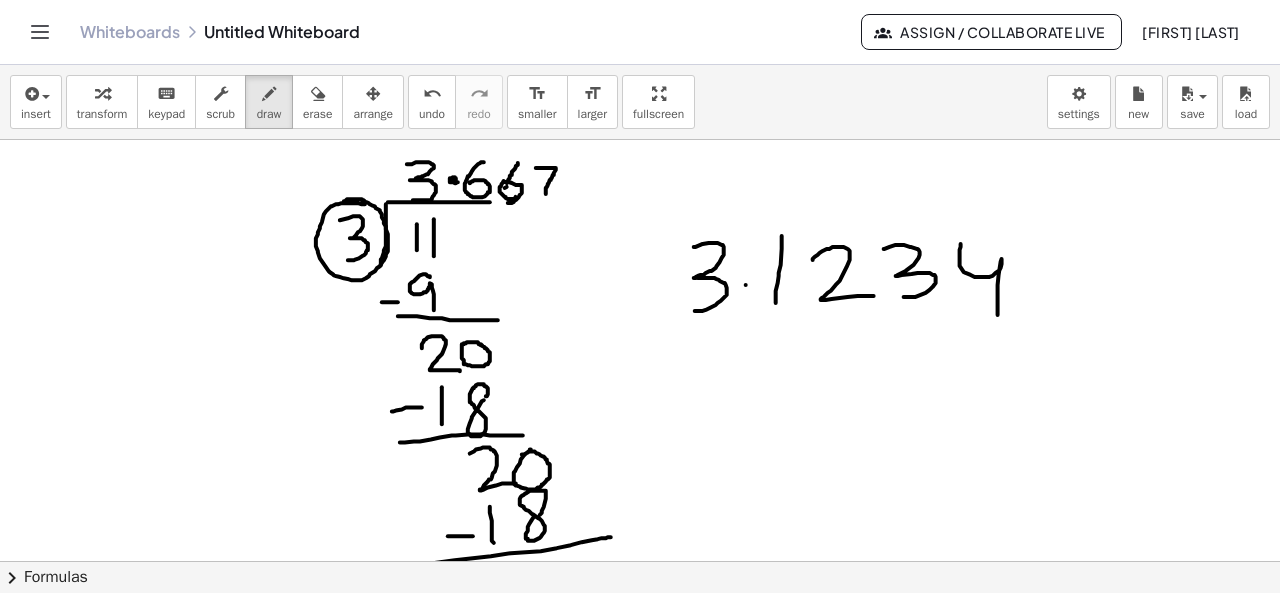 drag, startPoint x: 961, startPoint y: 242, endPoint x: 998, endPoint y: 313, distance: 80.06248 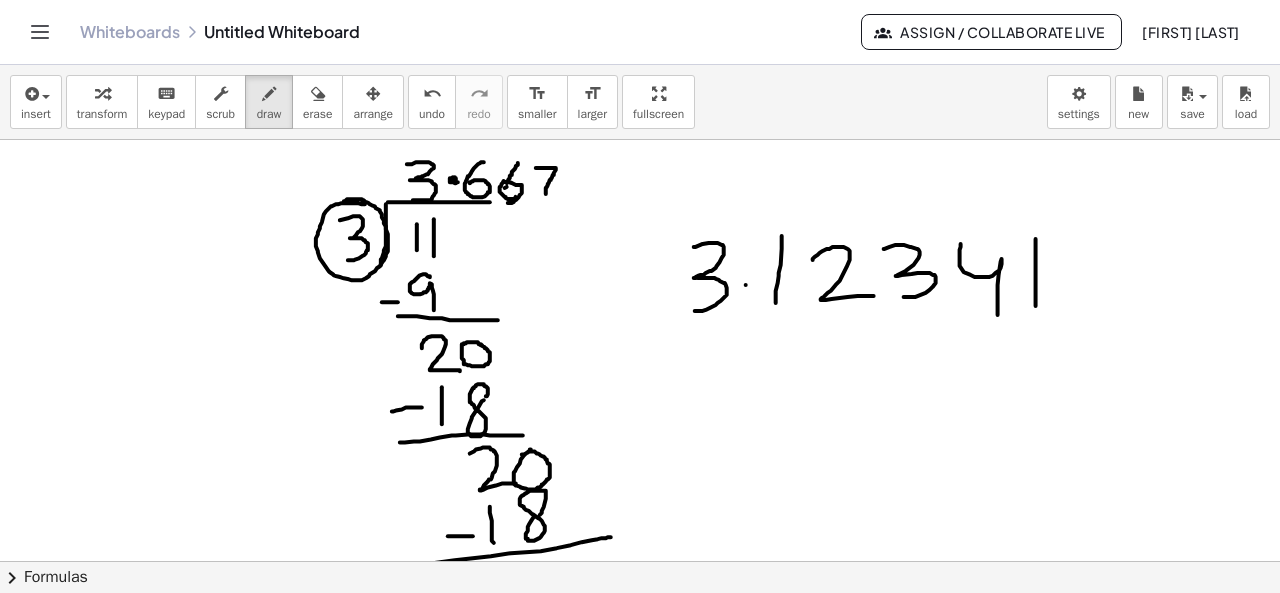 drag, startPoint x: 1036, startPoint y: 237, endPoint x: 1036, endPoint y: 311, distance: 74 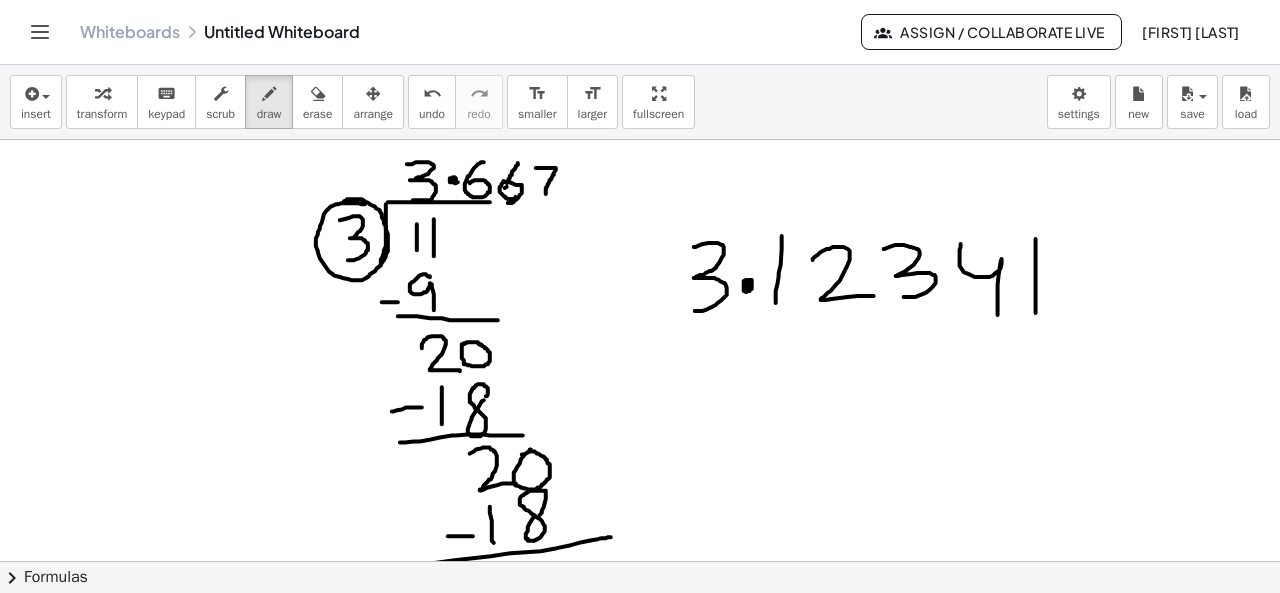 click at bounding box center (640, 611) 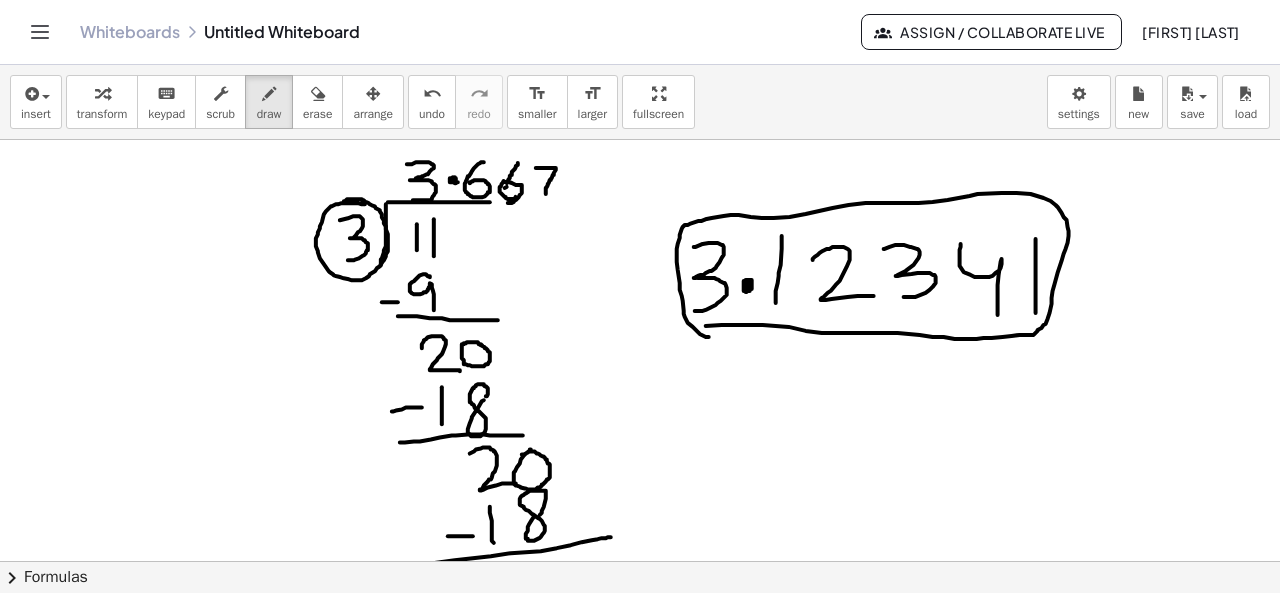 drag, startPoint x: 706, startPoint y: 324, endPoint x: 724, endPoint y: 335, distance: 21.095022 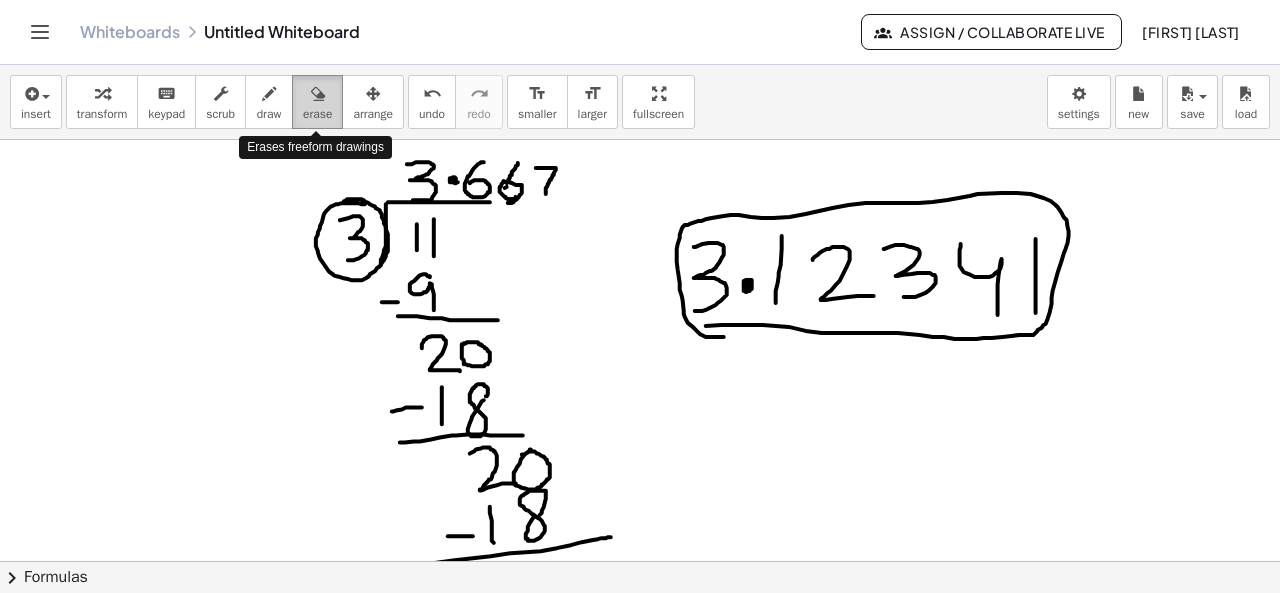 click on "erase" at bounding box center [317, 114] 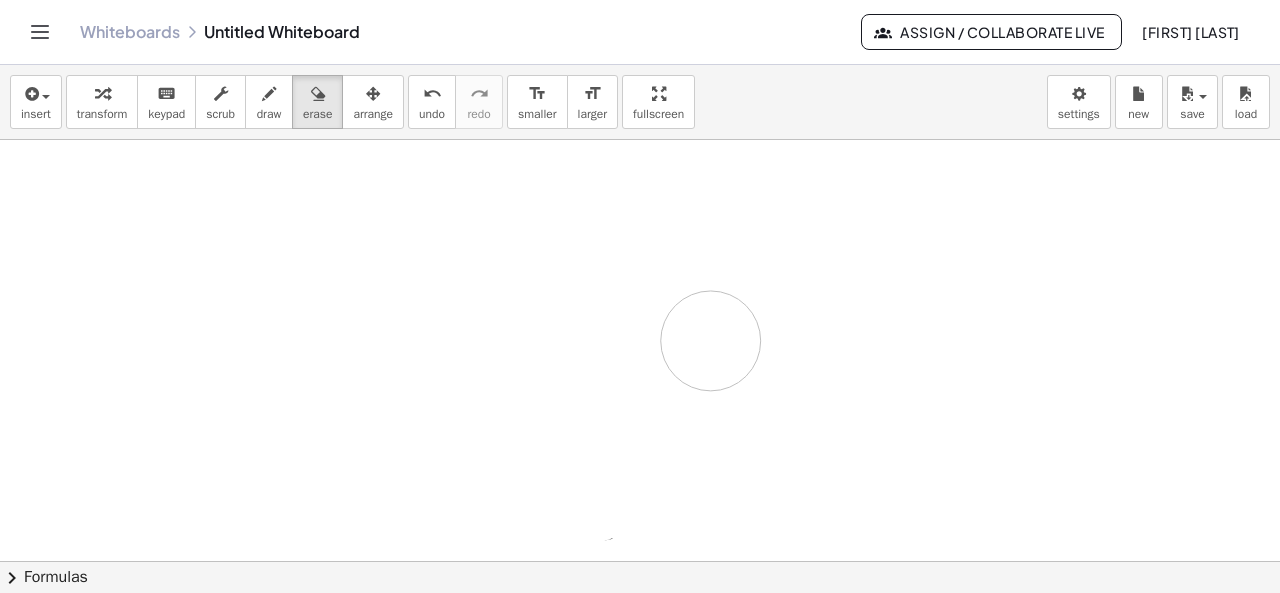 drag, startPoint x: 265, startPoint y: 240, endPoint x: 556, endPoint y: 333, distance: 305.4996 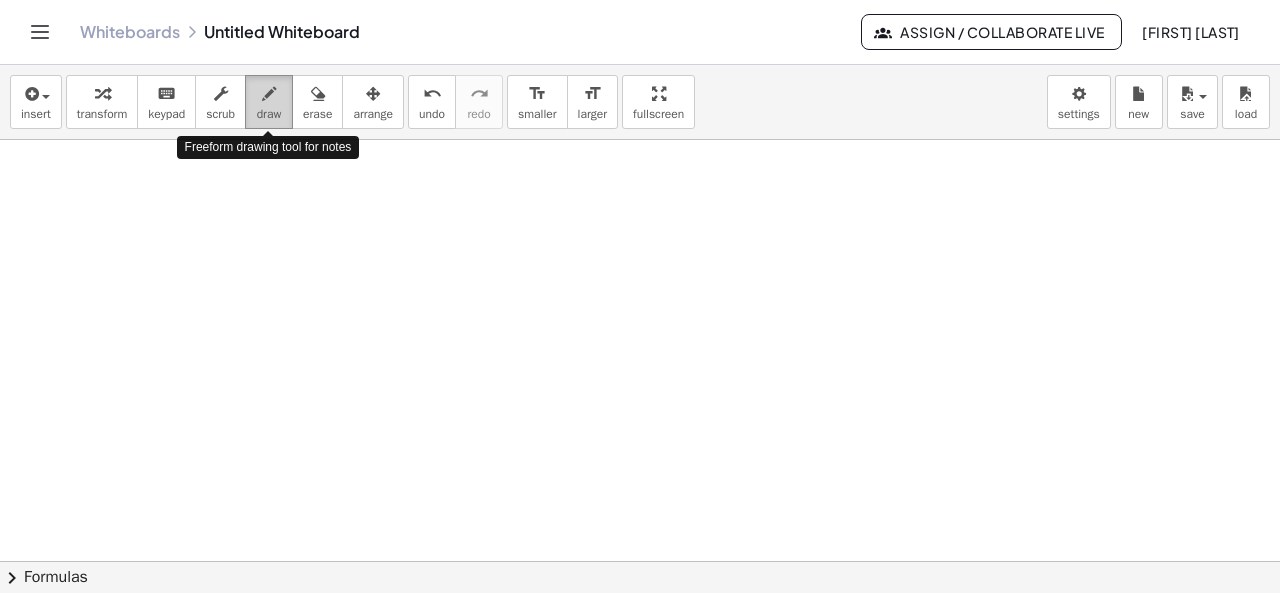 click at bounding box center [269, 94] 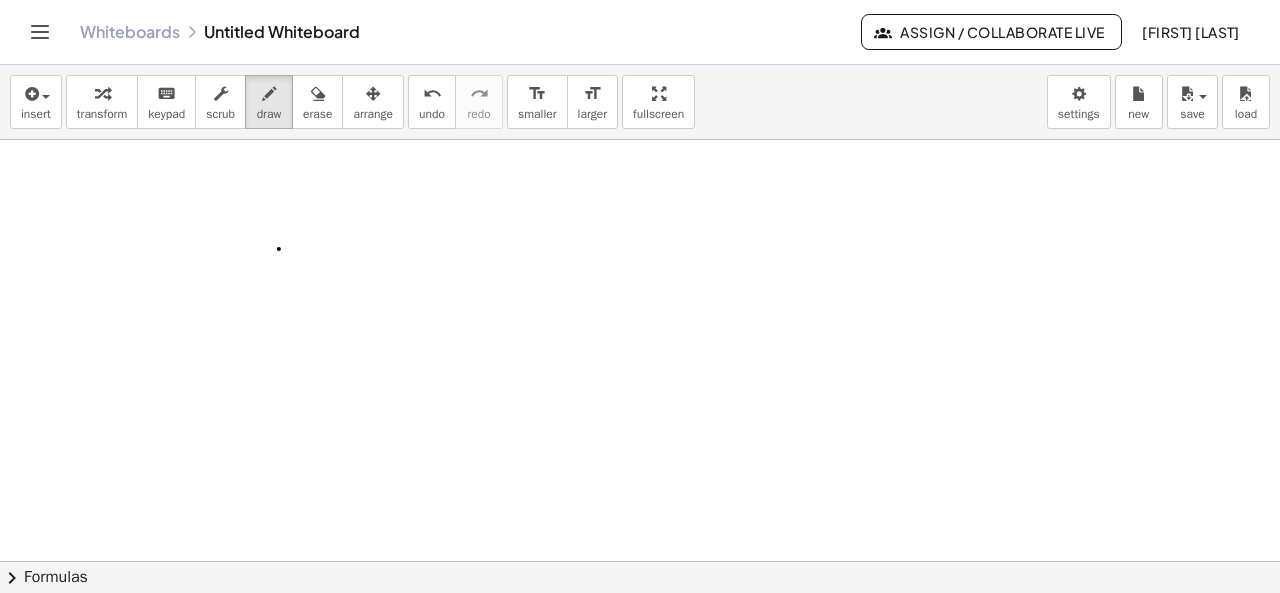 click at bounding box center [640, 611] 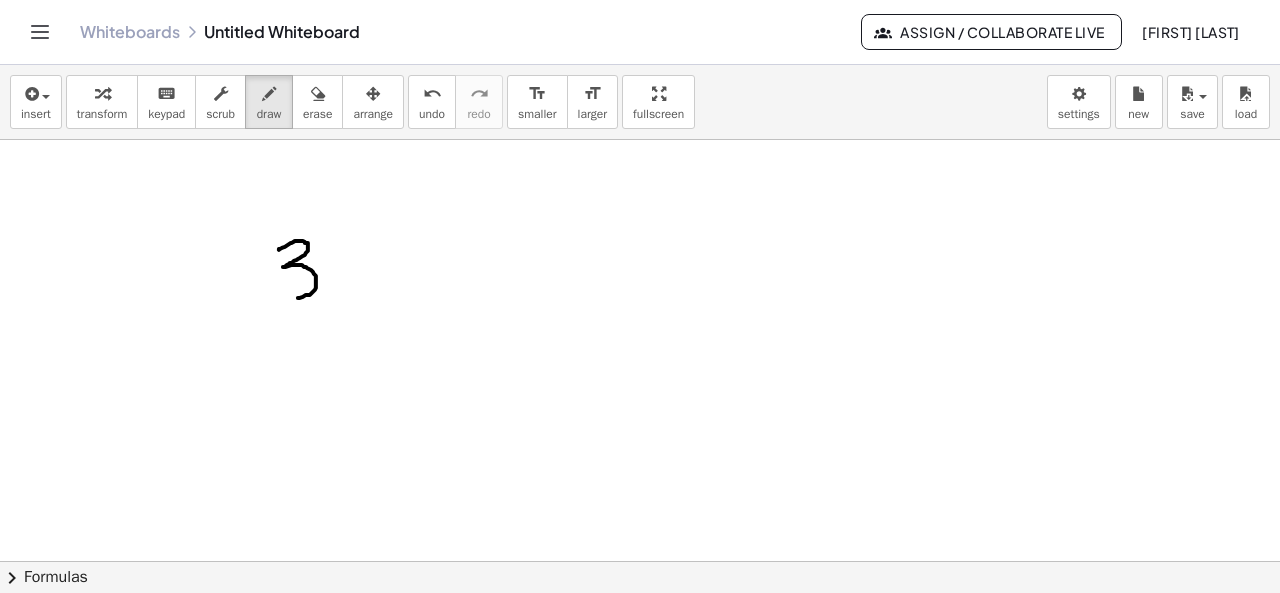 drag, startPoint x: 279, startPoint y: 248, endPoint x: 294, endPoint y: 296, distance: 50.289165 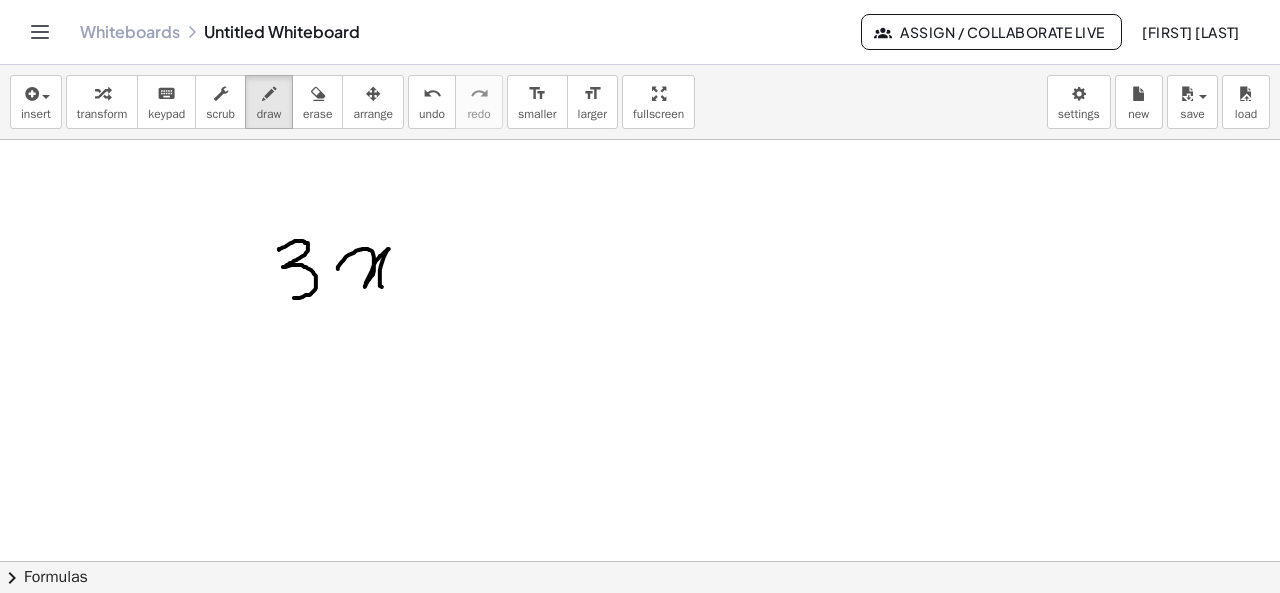 drag, startPoint x: 338, startPoint y: 267, endPoint x: 400, endPoint y: 289, distance: 65.78754 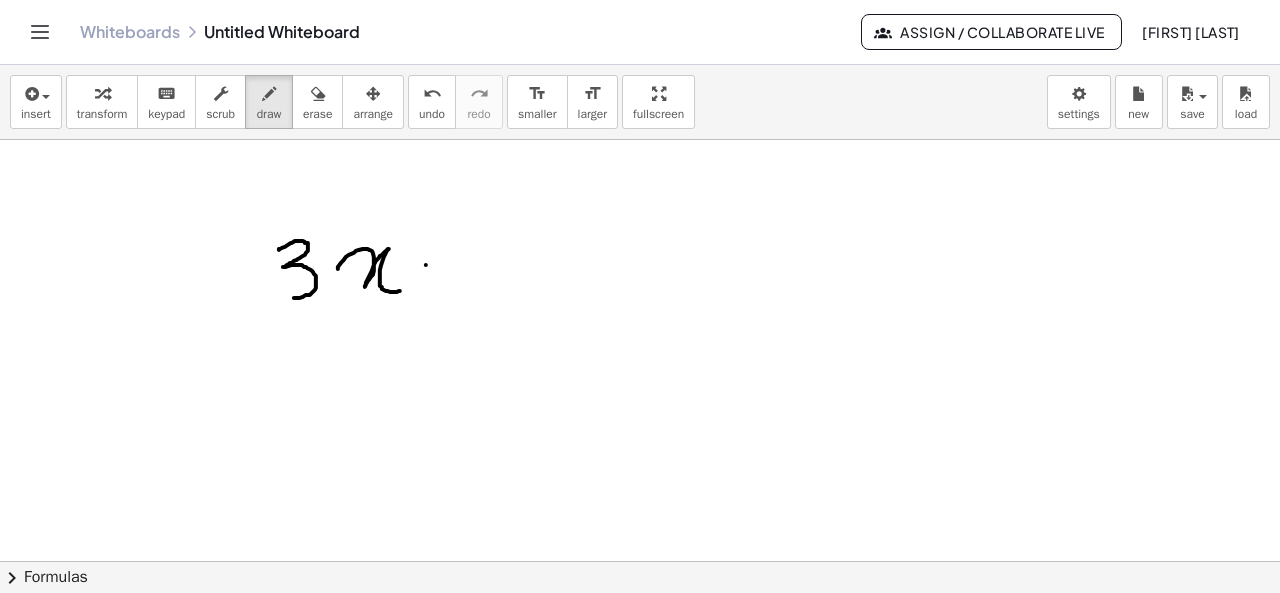 drag, startPoint x: 426, startPoint y: 263, endPoint x: 478, endPoint y: 253, distance: 52.95281 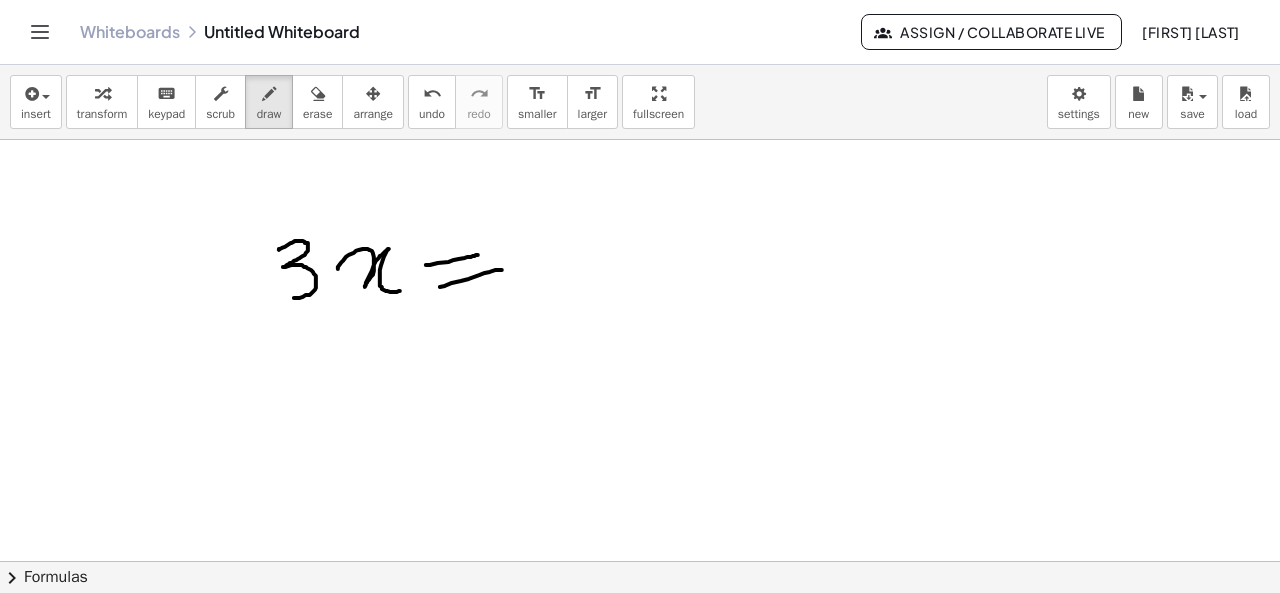 drag, startPoint x: 440, startPoint y: 285, endPoint x: 502, endPoint y: 268, distance: 64.288414 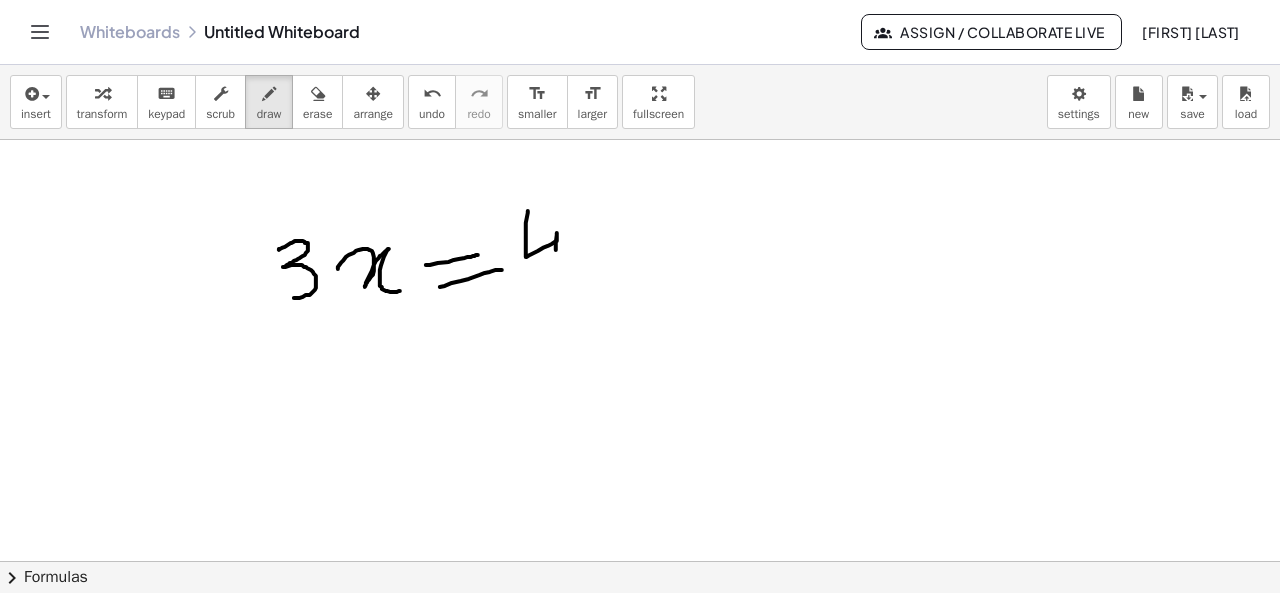 drag, startPoint x: 528, startPoint y: 209, endPoint x: 558, endPoint y: 270, distance: 67.977936 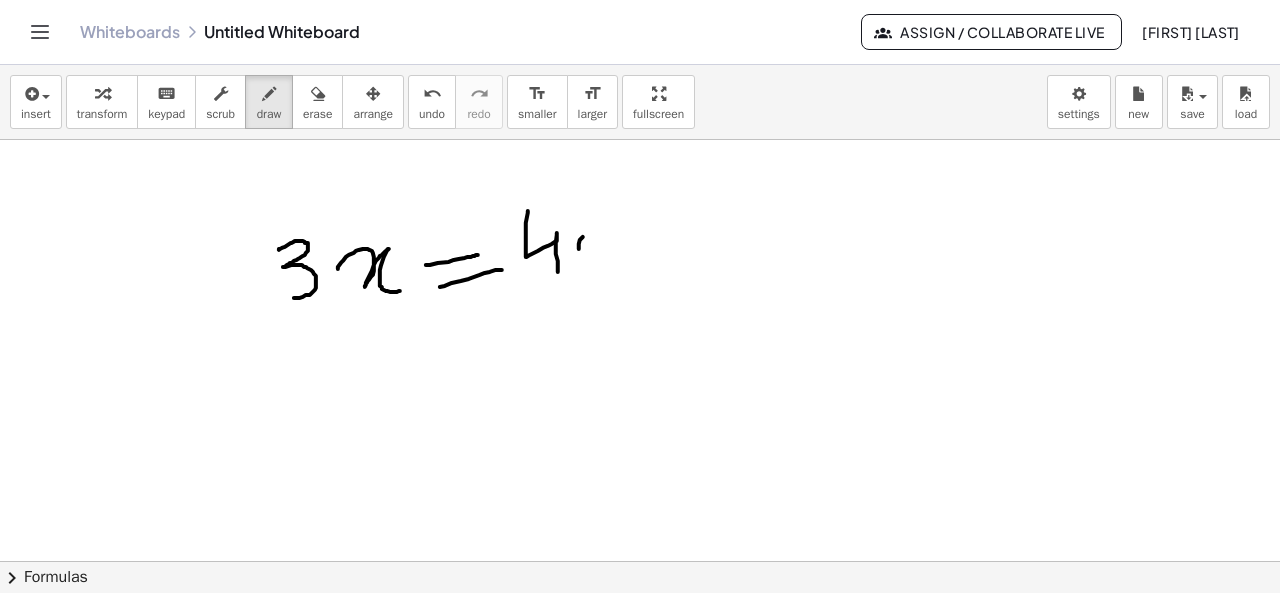 drag, startPoint x: 583, startPoint y: 235, endPoint x: 579, endPoint y: 247, distance: 12.649111 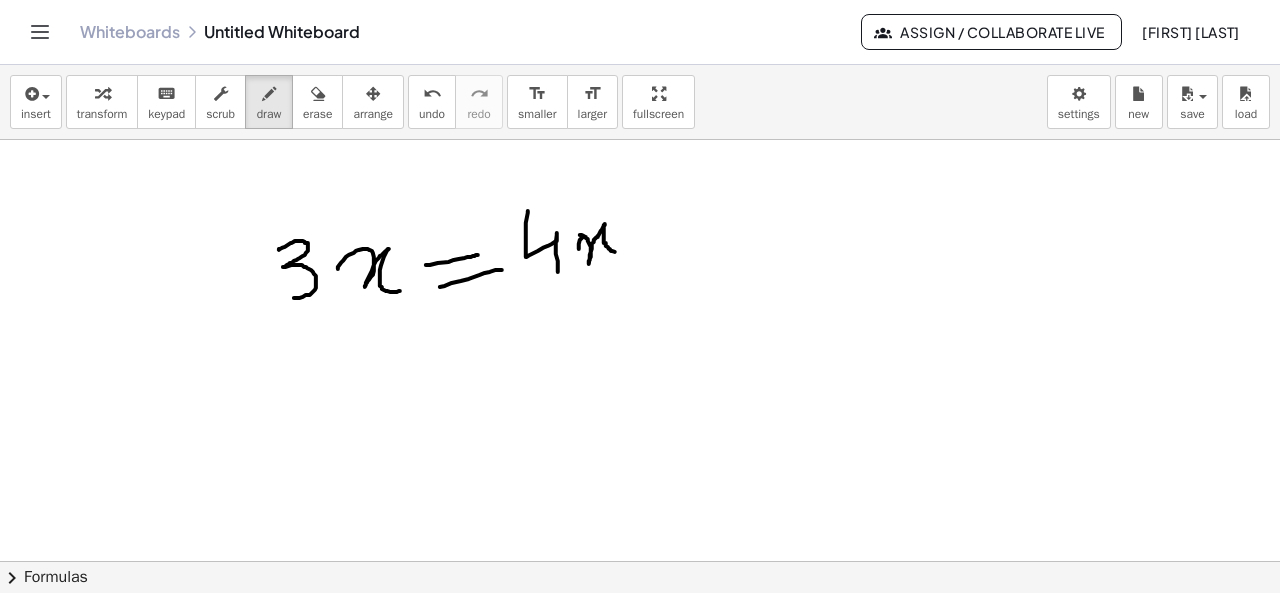 drag, startPoint x: 580, startPoint y: 233, endPoint x: 629, endPoint y: 251, distance: 52.201534 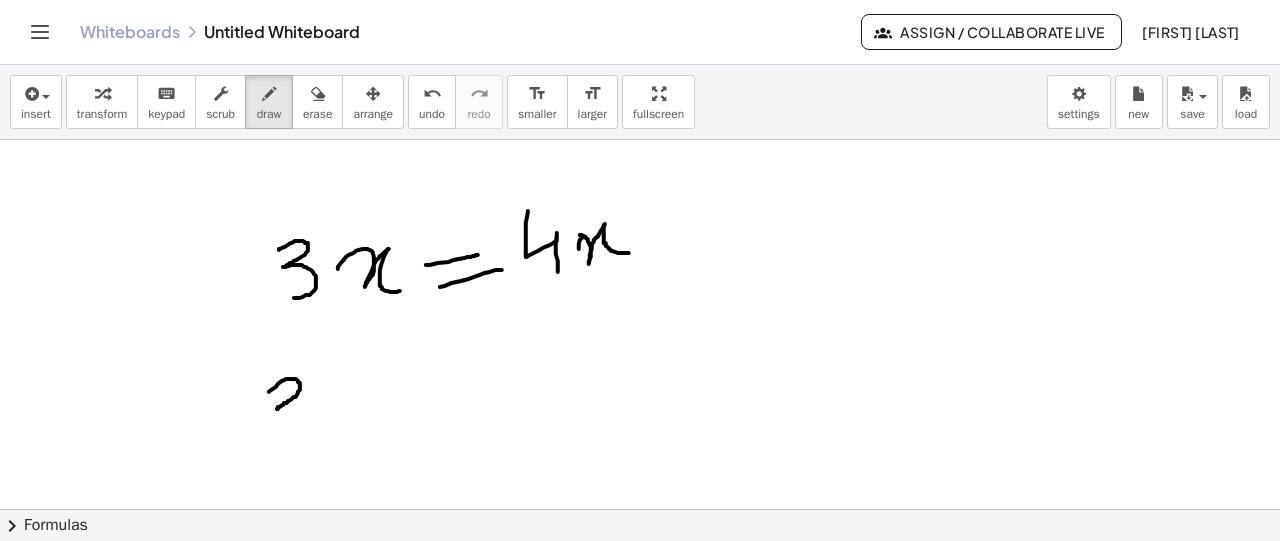drag, startPoint x: 269, startPoint y: 390, endPoint x: 278, endPoint y: 405, distance: 17.492855 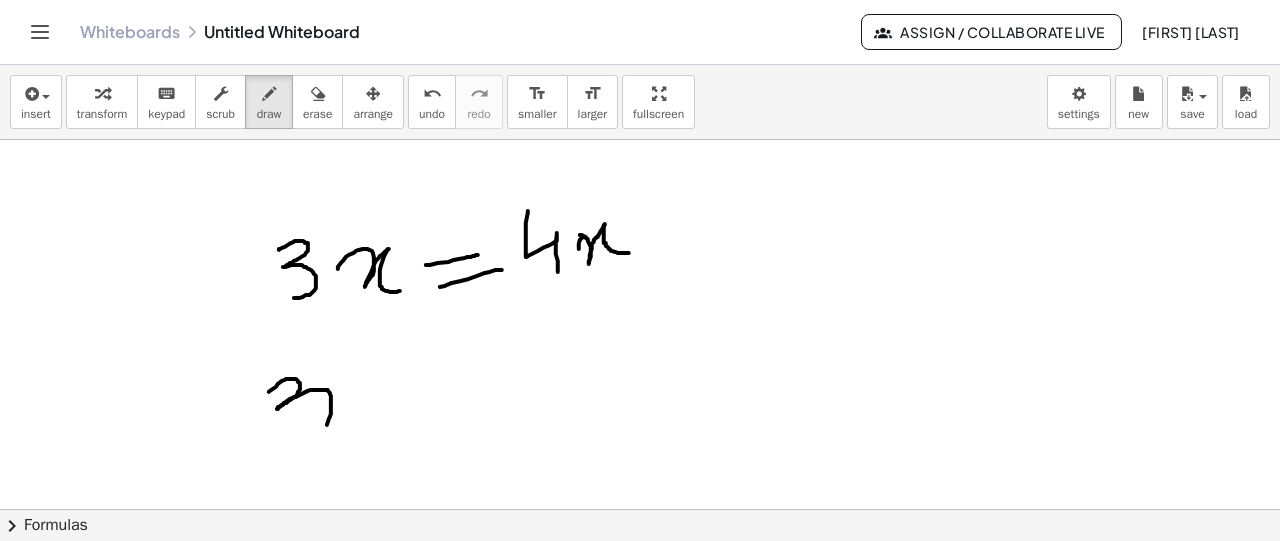 drag, startPoint x: 278, startPoint y: 406, endPoint x: 291, endPoint y: 442, distance: 38.27532 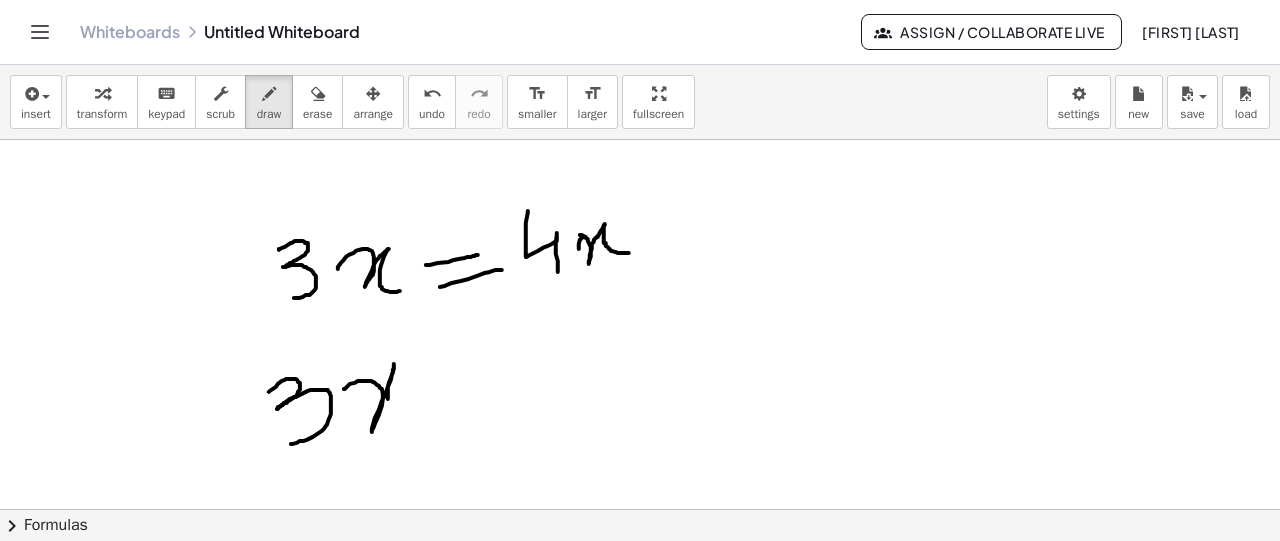 drag, startPoint x: 344, startPoint y: 387, endPoint x: 410, endPoint y: 420, distance: 73.790245 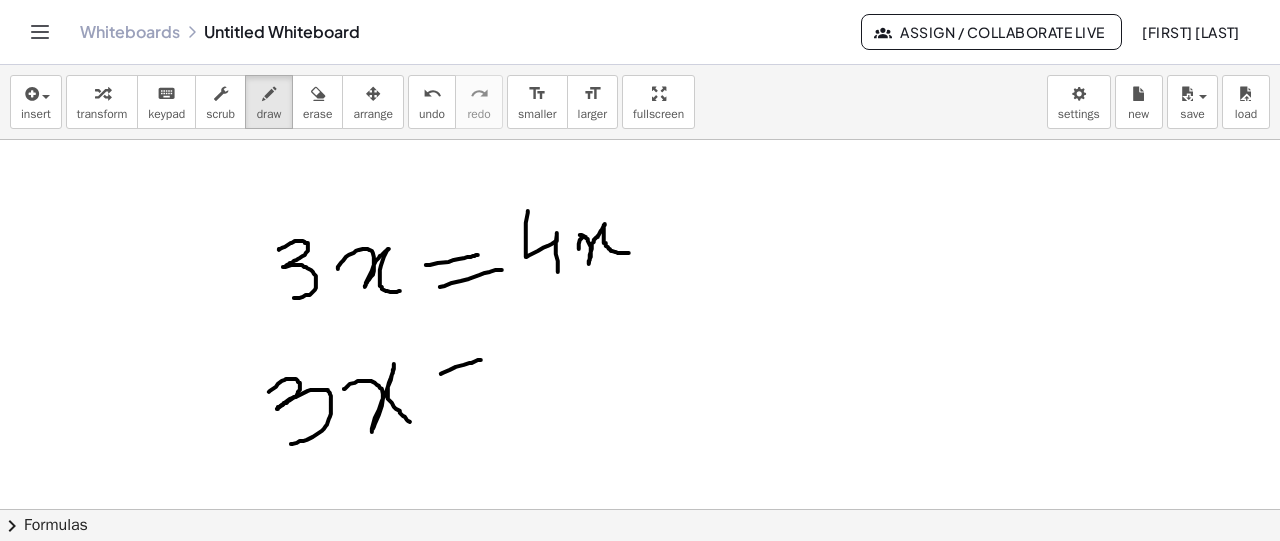 drag, startPoint x: 441, startPoint y: 372, endPoint x: 482, endPoint y: 358, distance: 43.32436 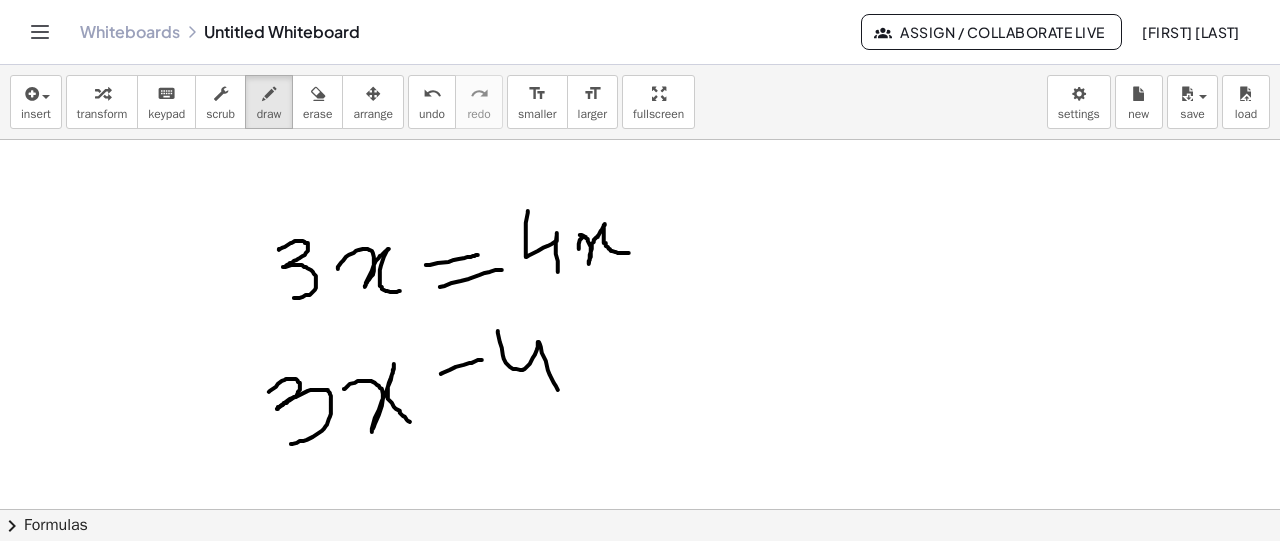 drag, startPoint x: 498, startPoint y: 329, endPoint x: 558, endPoint y: 390, distance: 85.56284 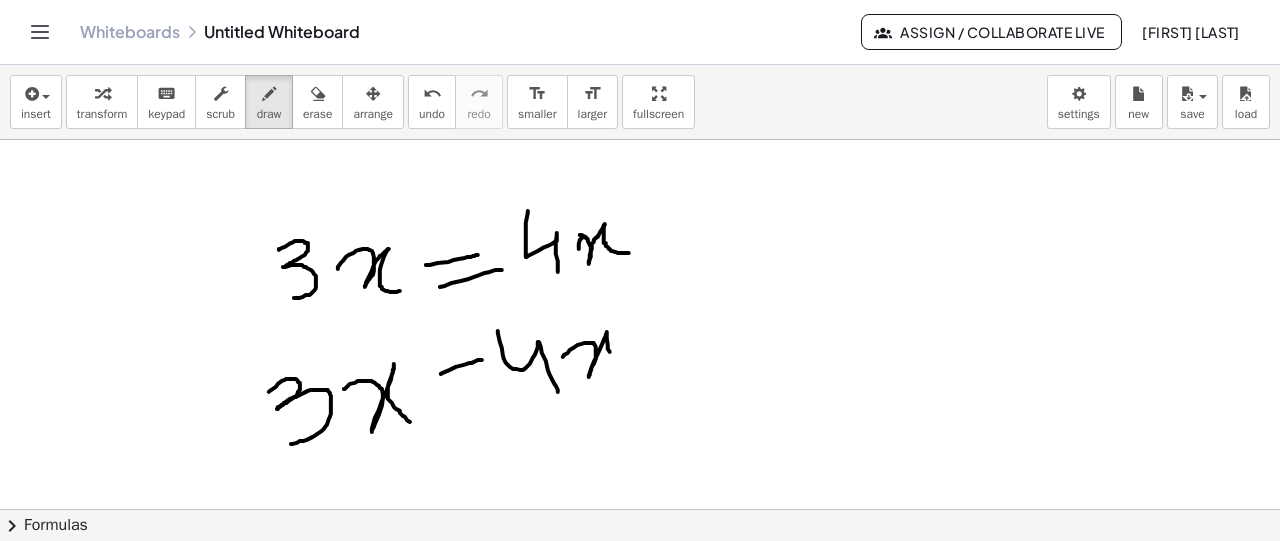 drag, startPoint x: 563, startPoint y: 355, endPoint x: 628, endPoint y: 363, distance: 65.490456 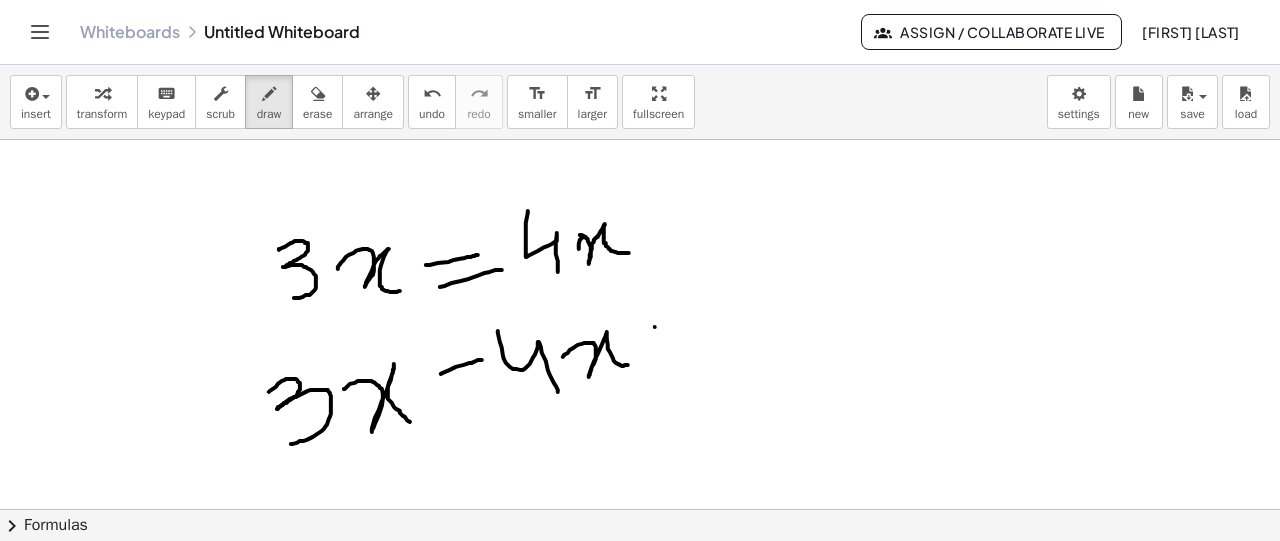 drag, startPoint x: 655, startPoint y: 325, endPoint x: 677, endPoint y: 316, distance: 23.769728 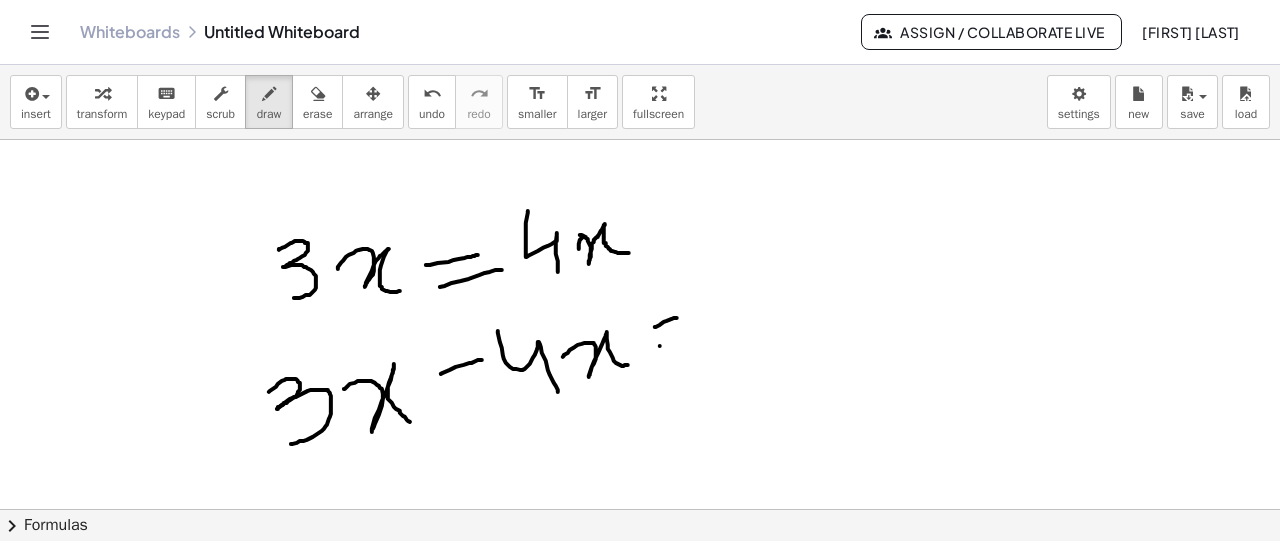 drag, startPoint x: 660, startPoint y: 344, endPoint x: 693, endPoint y: 331, distance: 35.468296 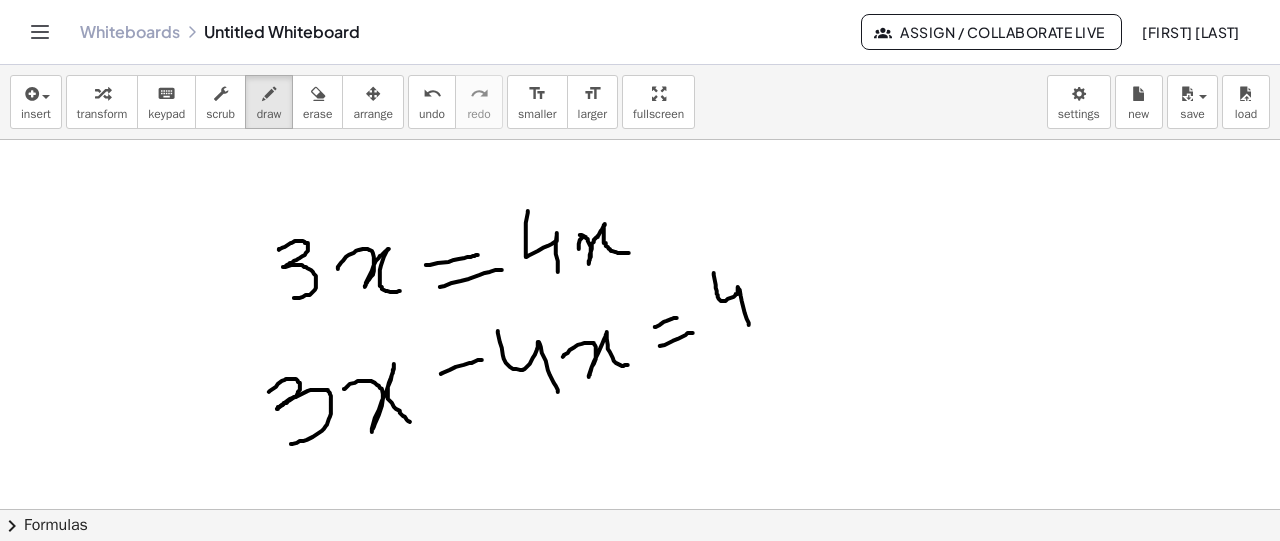 drag, startPoint x: 714, startPoint y: 271, endPoint x: 749, endPoint y: 323, distance: 62.681736 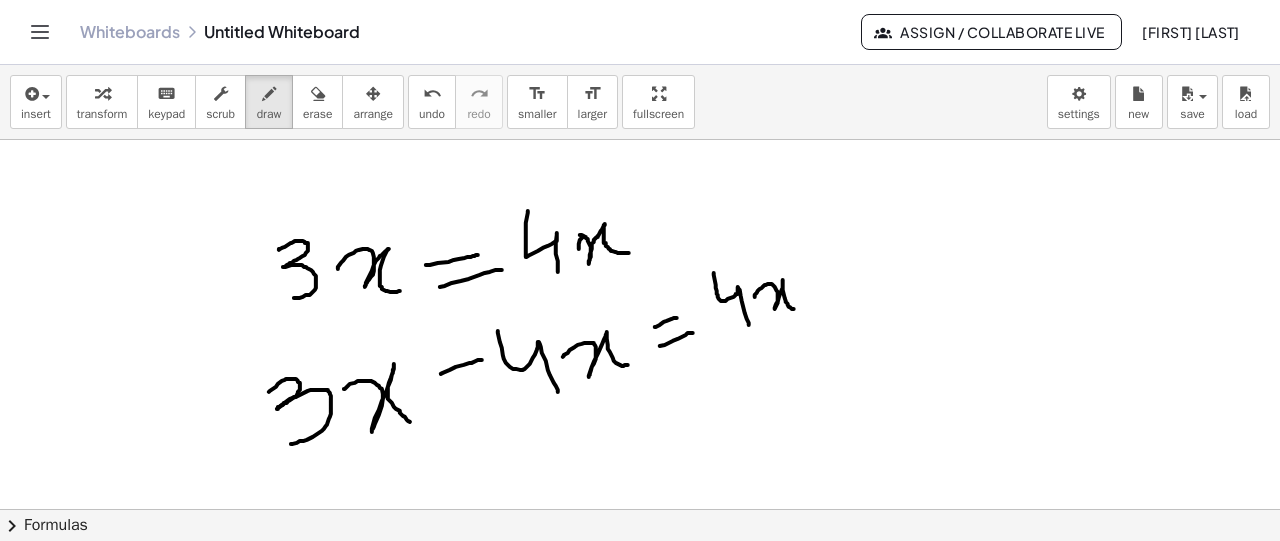 drag, startPoint x: 755, startPoint y: 295, endPoint x: 802, endPoint y: 306, distance: 48.270073 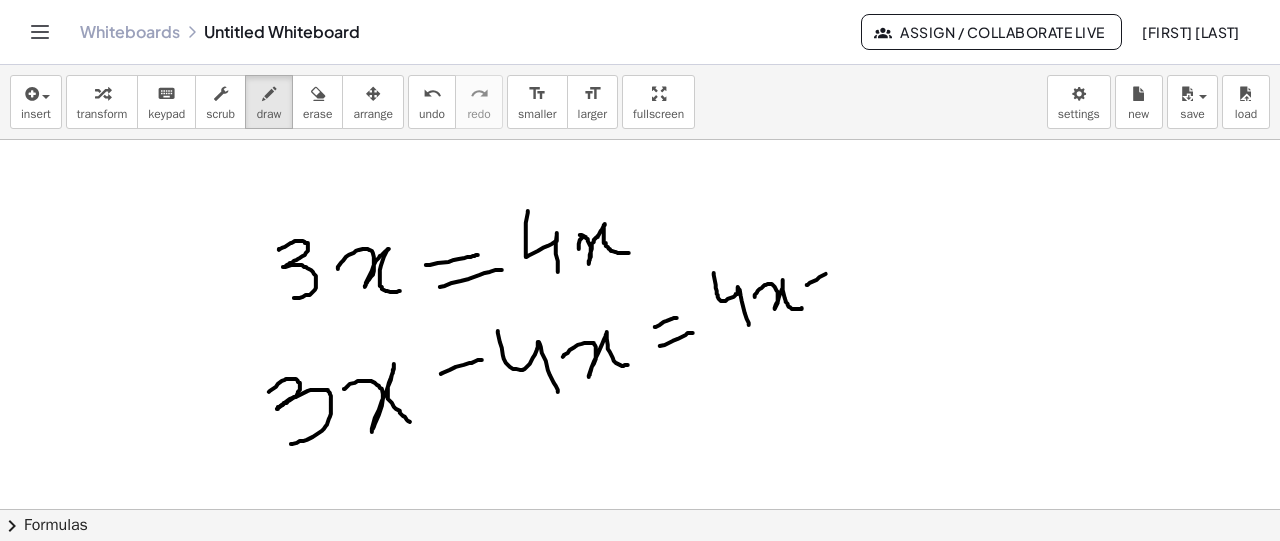 drag, startPoint x: 807, startPoint y: 283, endPoint x: 830, endPoint y: 271, distance: 25.942244 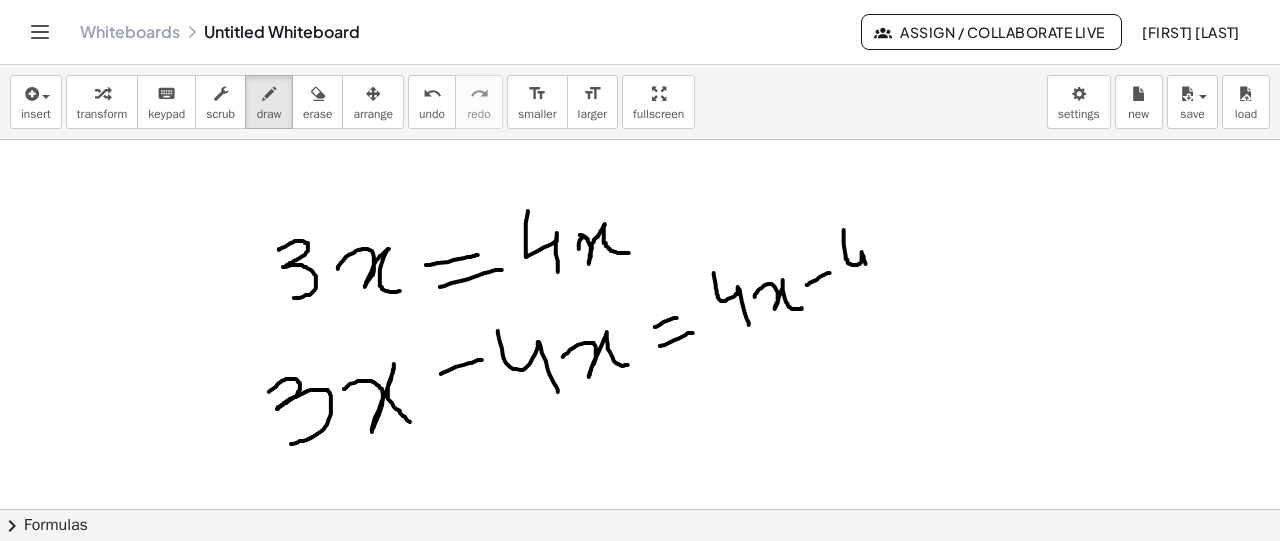 drag, startPoint x: 844, startPoint y: 228, endPoint x: 876, endPoint y: 290, distance: 69.77106 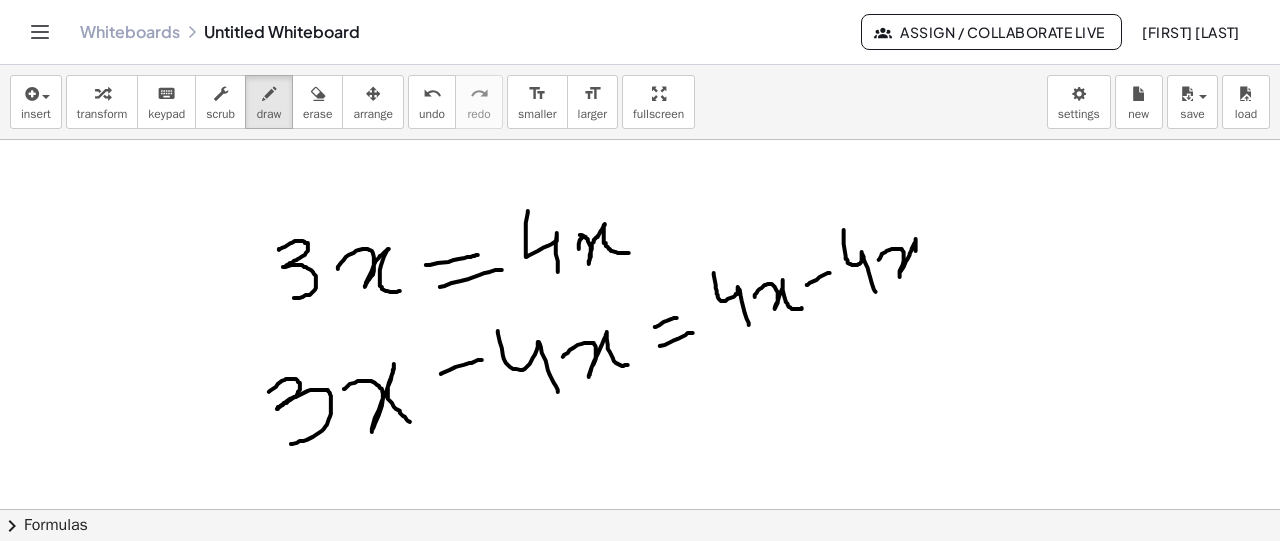 drag, startPoint x: 879, startPoint y: 258, endPoint x: 932, endPoint y: 267, distance: 53.75872 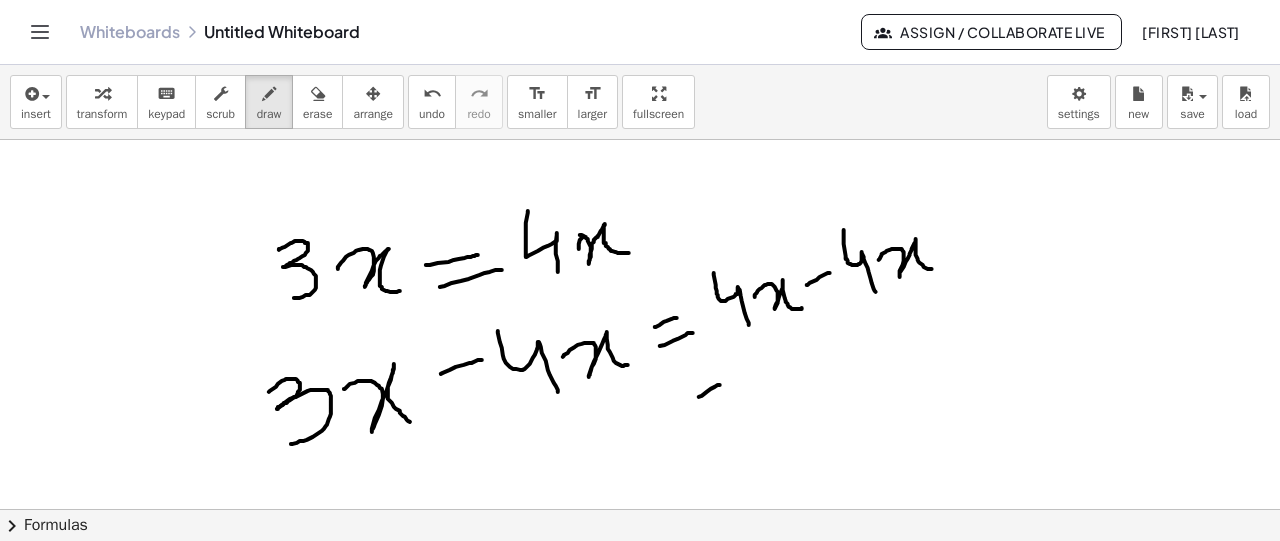 drag, startPoint x: 699, startPoint y: 395, endPoint x: 724, endPoint y: 381, distance: 28.653097 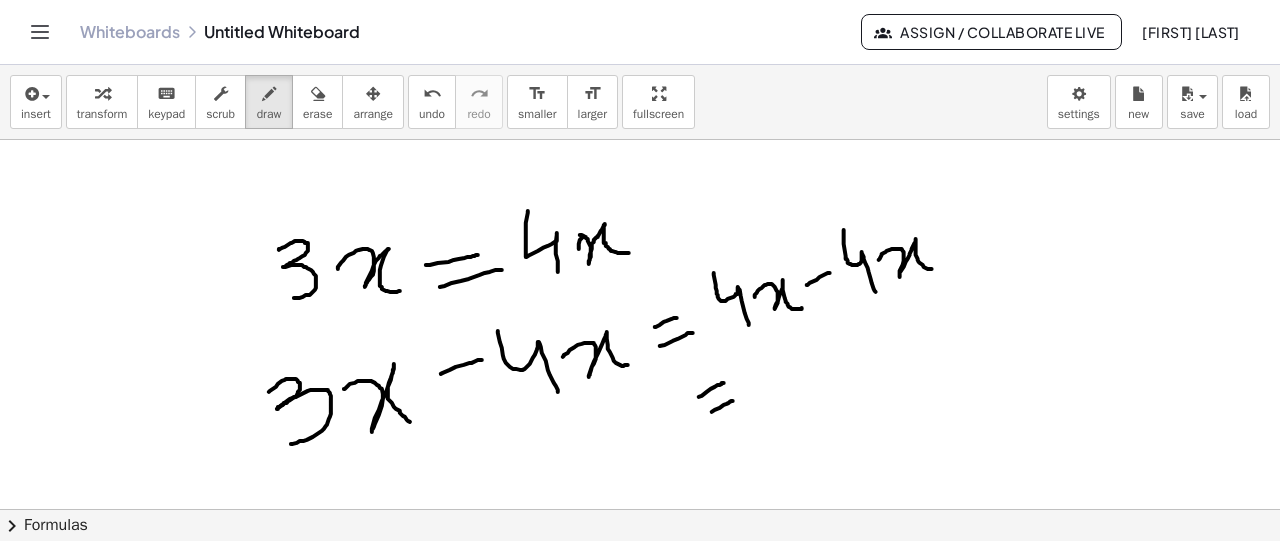 drag, startPoint x: 712, startPoint y: 410, endPoint x: 736, endPoint y: 399, distance: 26.400757 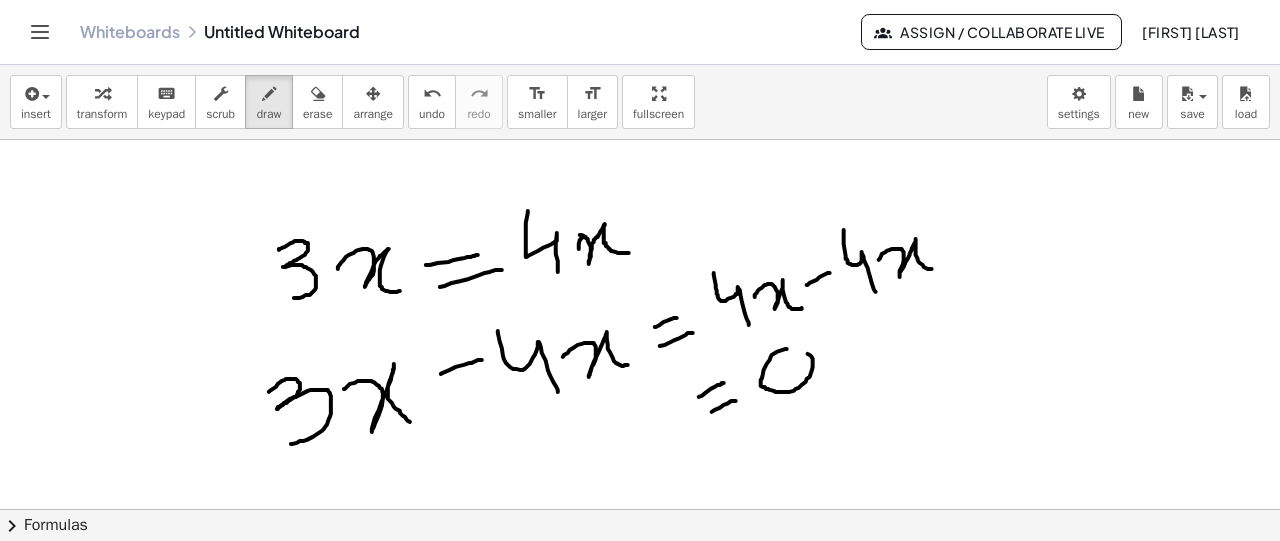 click at bounding box center [640, 611] 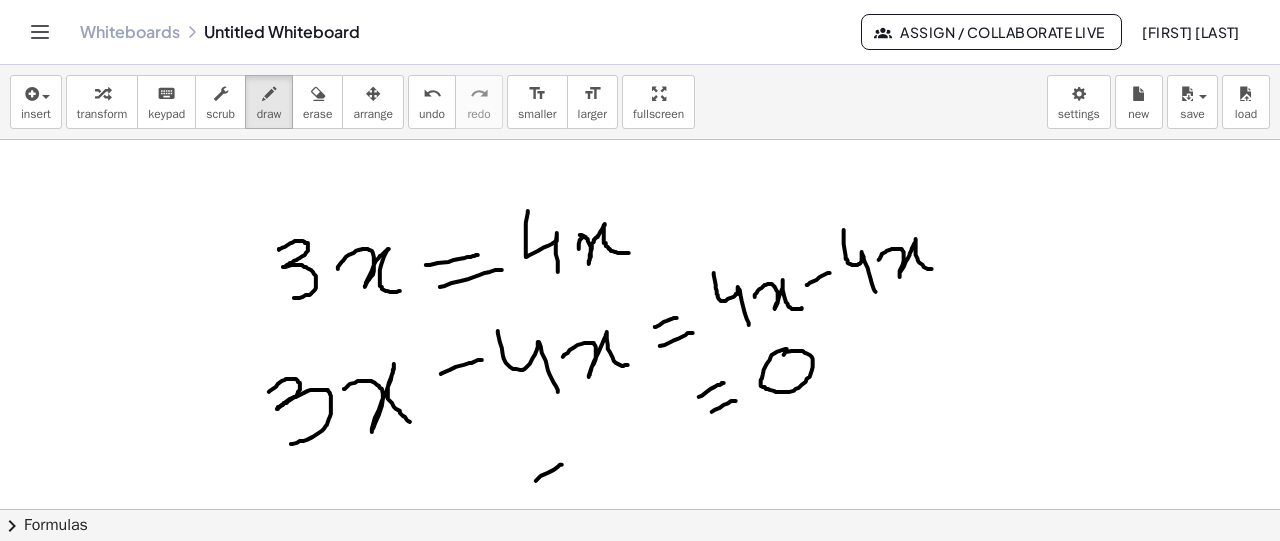 drag, startPoint x: 536, startPoint y: 479, endPoint x: 565, endPoint y: 463, distance: 33.12099 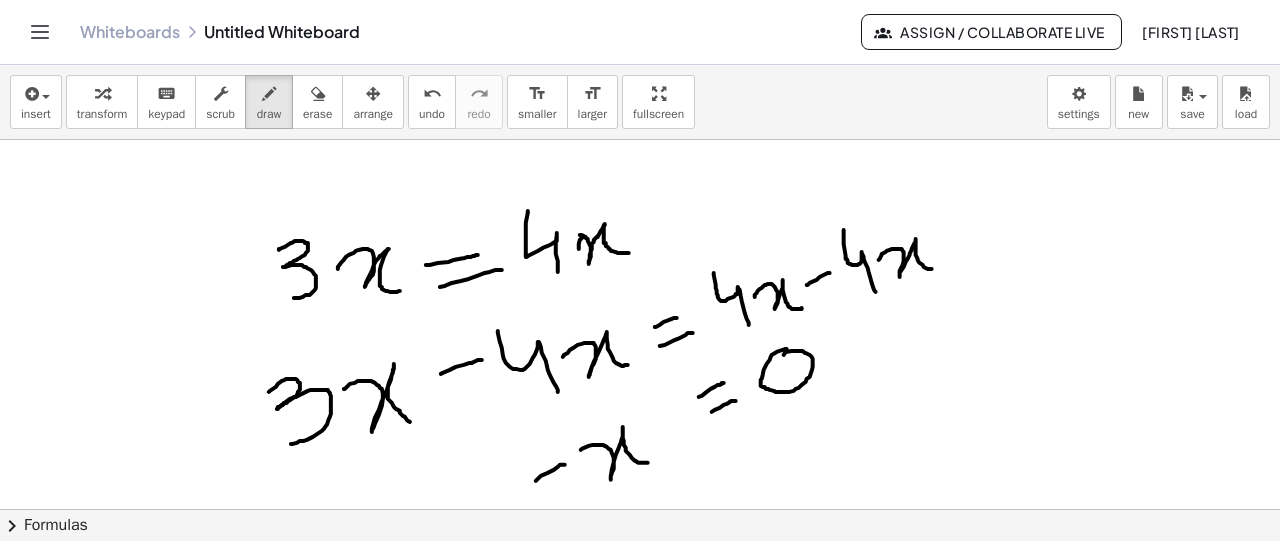 drag, startPoint x: 581, startPoint y: 448, endPoint x: 648, endPoint y: 461, distance: 68.24954 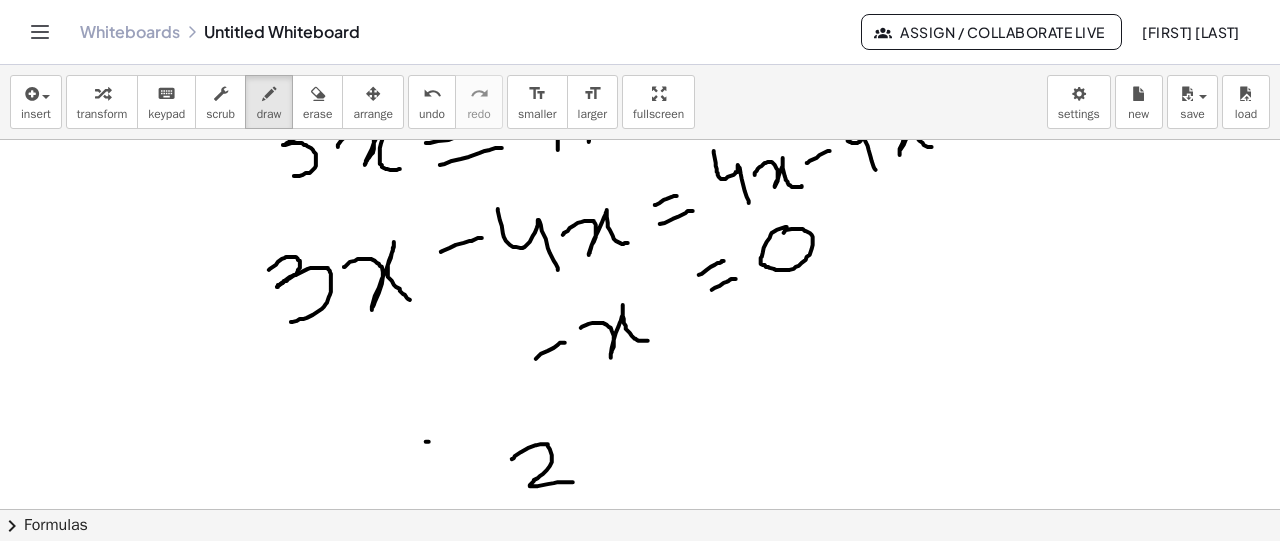 scroll, scrollTop: 111, scrollLeft: 0, axis: vertical 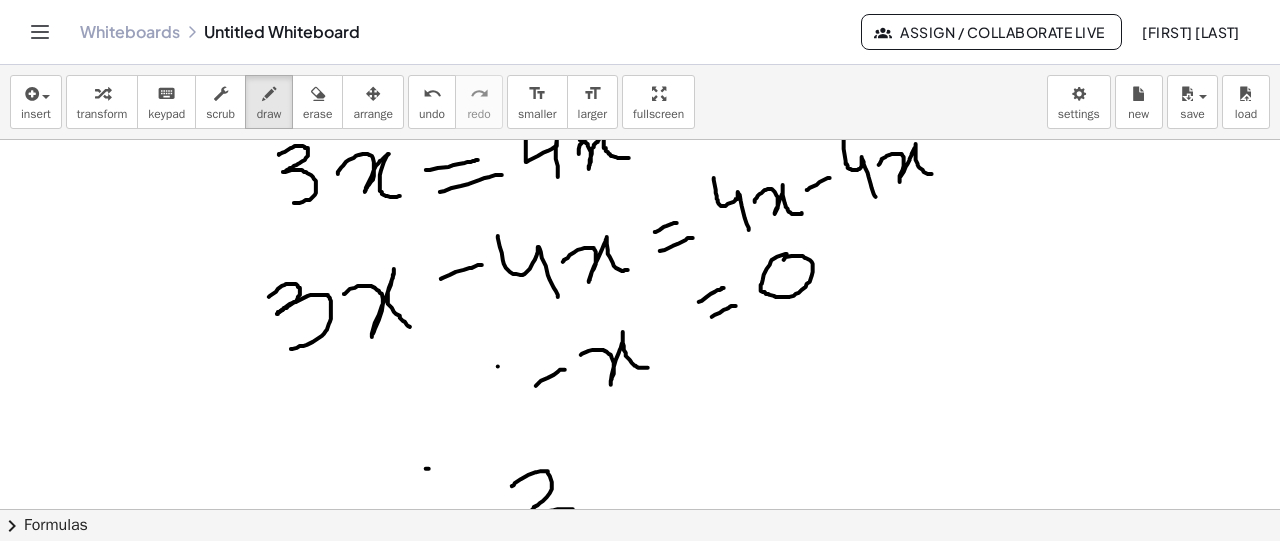 click at bounding box center [640, 516] 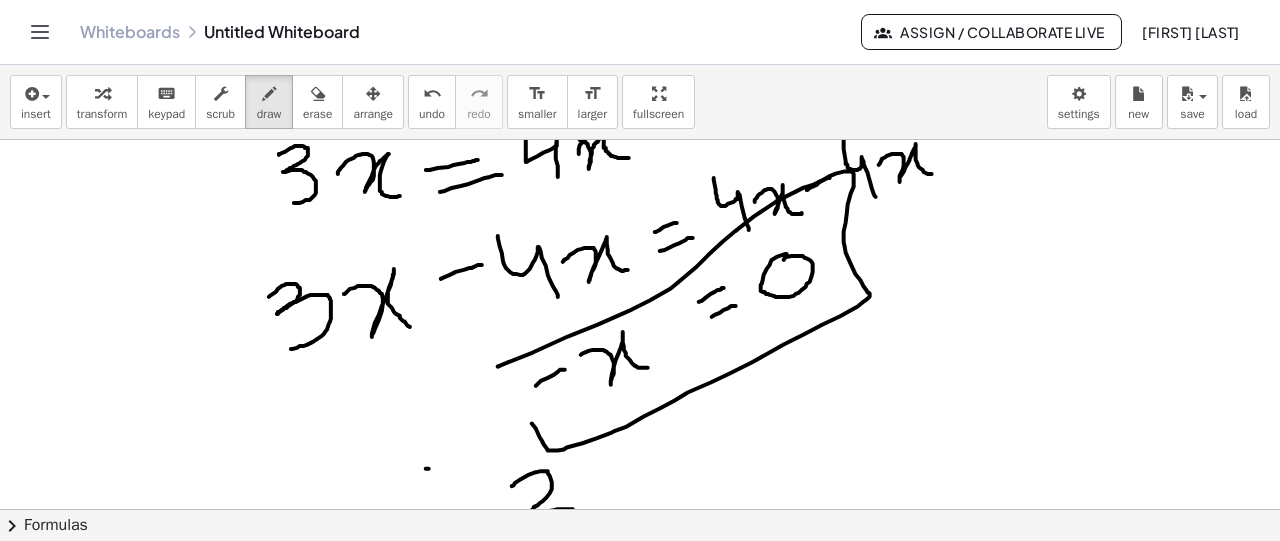 drag, startPoint x: 498, startPoint y: 365, endPoint x: 483, endPoint y: 354, distance: 18.601076 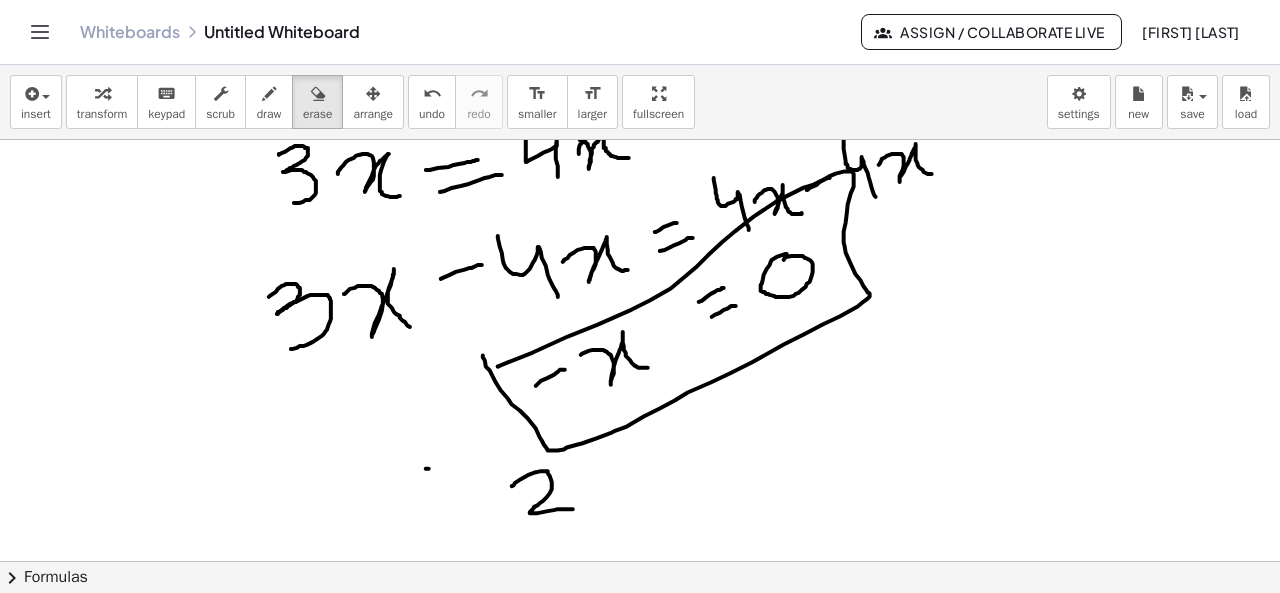 drag, startPoint x: 324, startPoint y: 94, endPoint x: 260, endPoint y: 223, distance: 144.00348 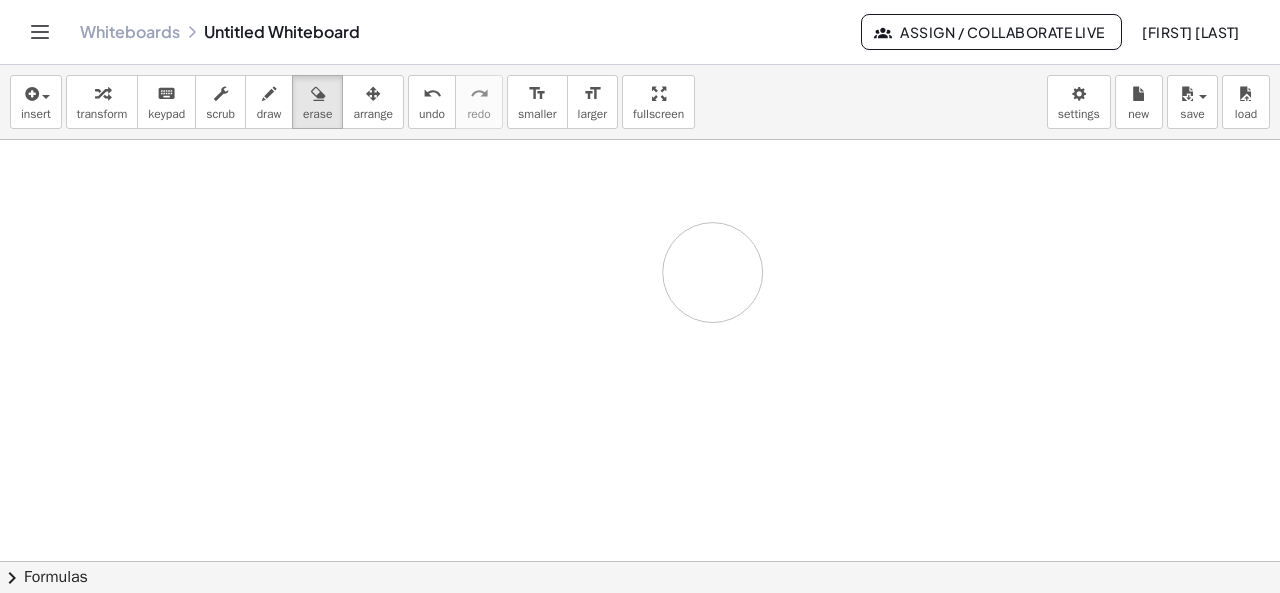 drag, startPoint x: 260, startPoint y: 223, endPoint x: 691, endPoint y: 289, distance: 436.02408 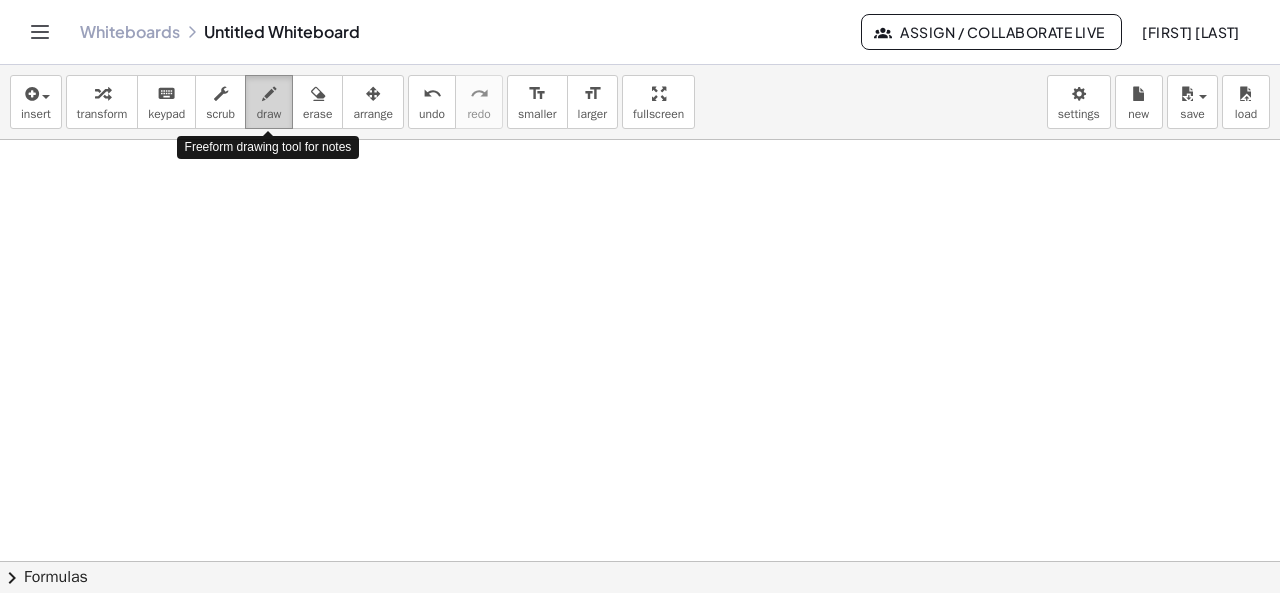 click on "draw" at bounding box center (269, 114) 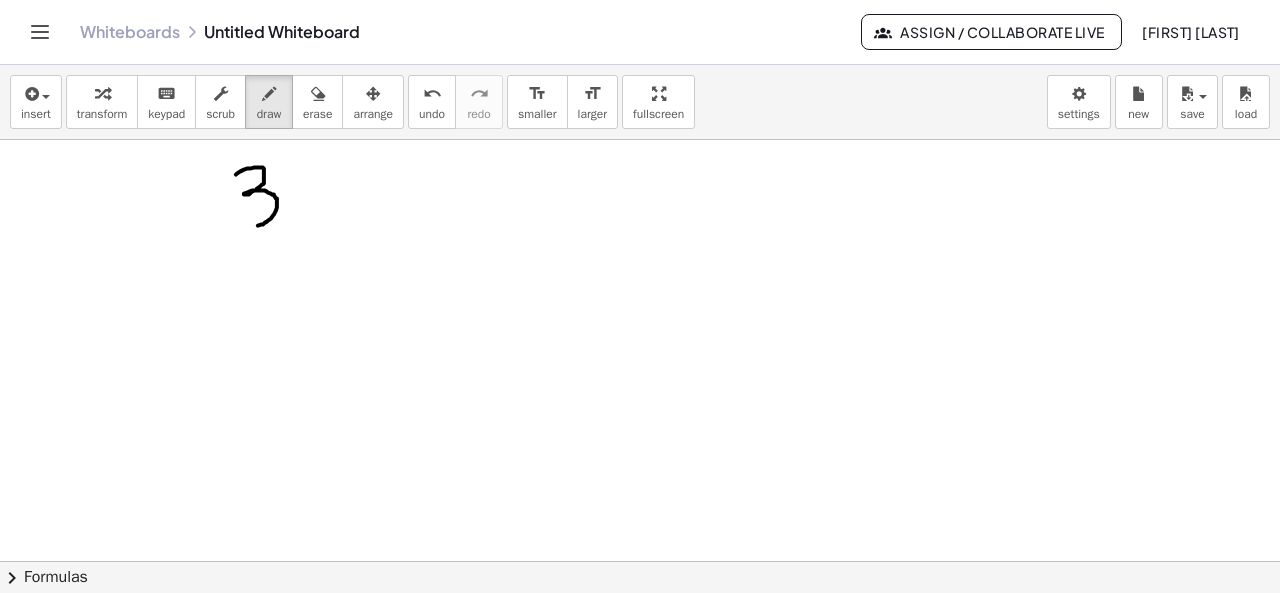 drag, startPoint x: 236, startPoint y: 173, endPoint x: 247, endPoint y: 221, distance: 49.24429 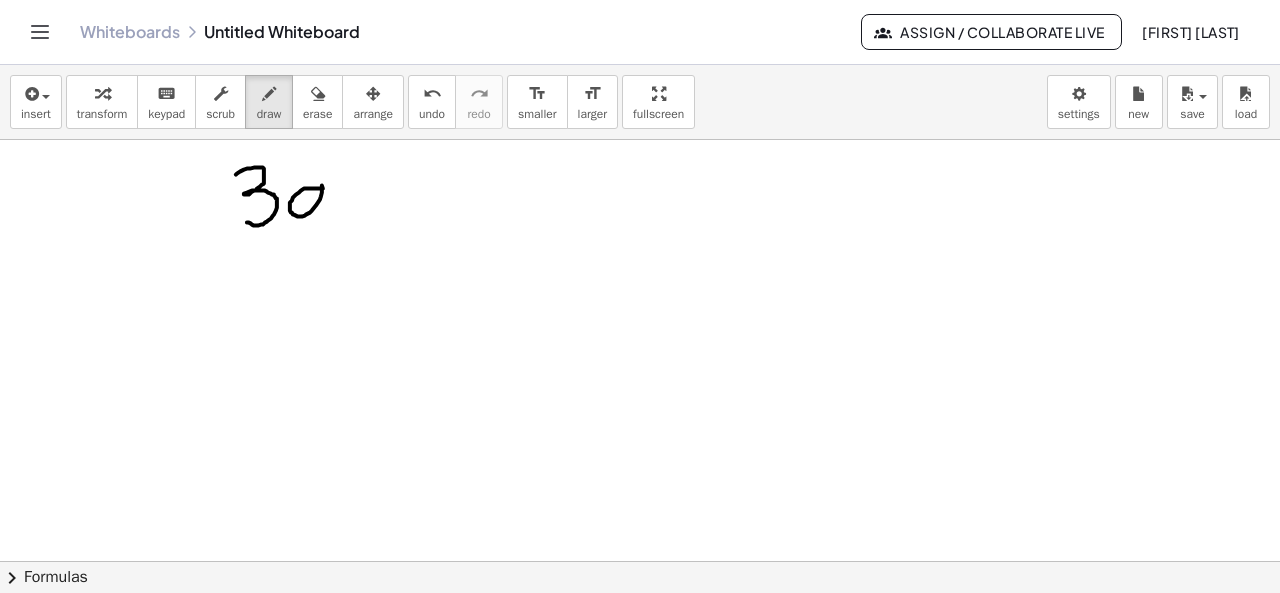 drag, startPoint x: 321, startPoint y: 187, endPoint x: 344, endPoint y: 219, distance: 39.40812 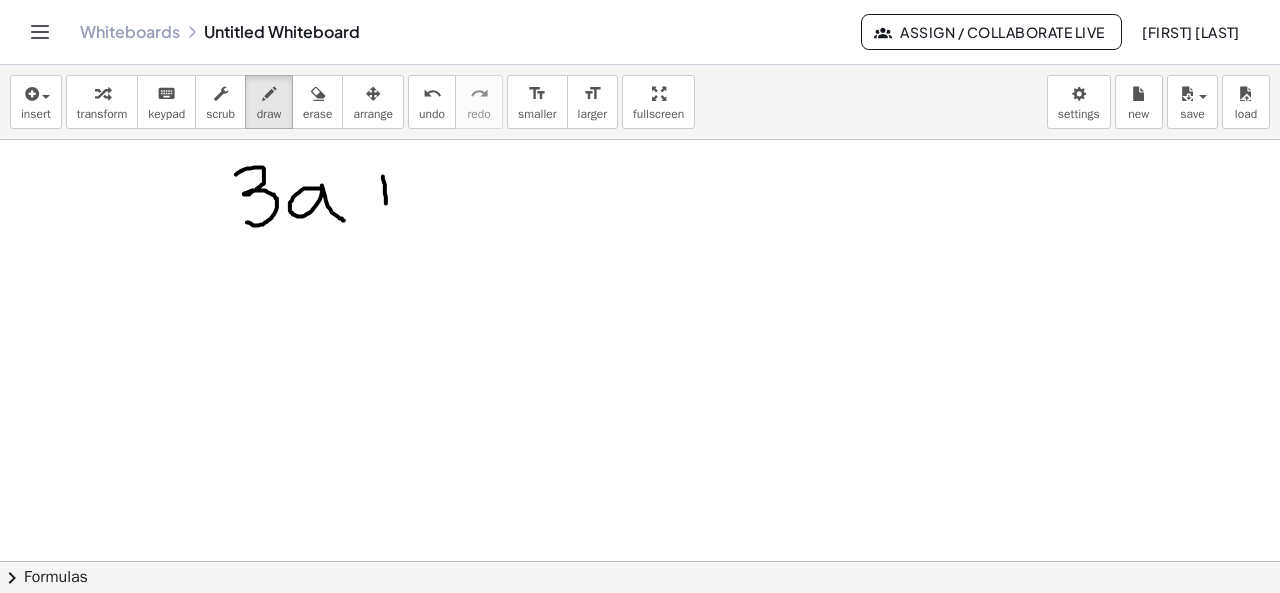 drag, startPoint x: 383, startPoint y: 175, endPoint x: 387, endPoint y: 205, distance: 30.265491 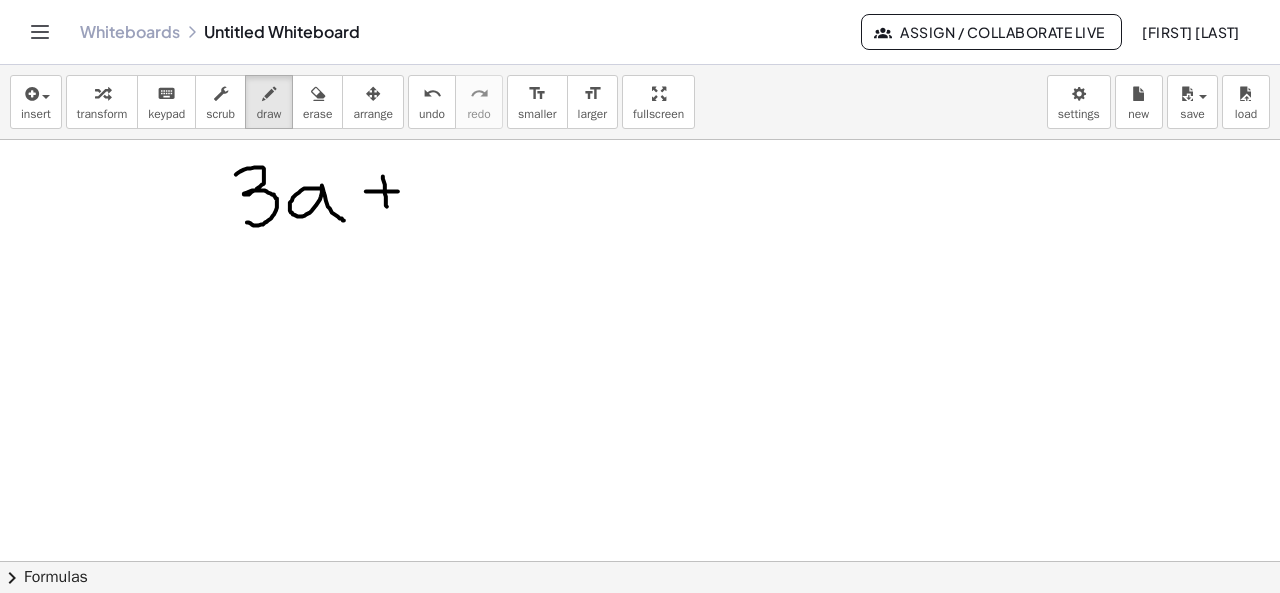 drag, startPoint x: 366, startPoint y: 190, endPoint x: 407, endPoint y: 190, distance: 41 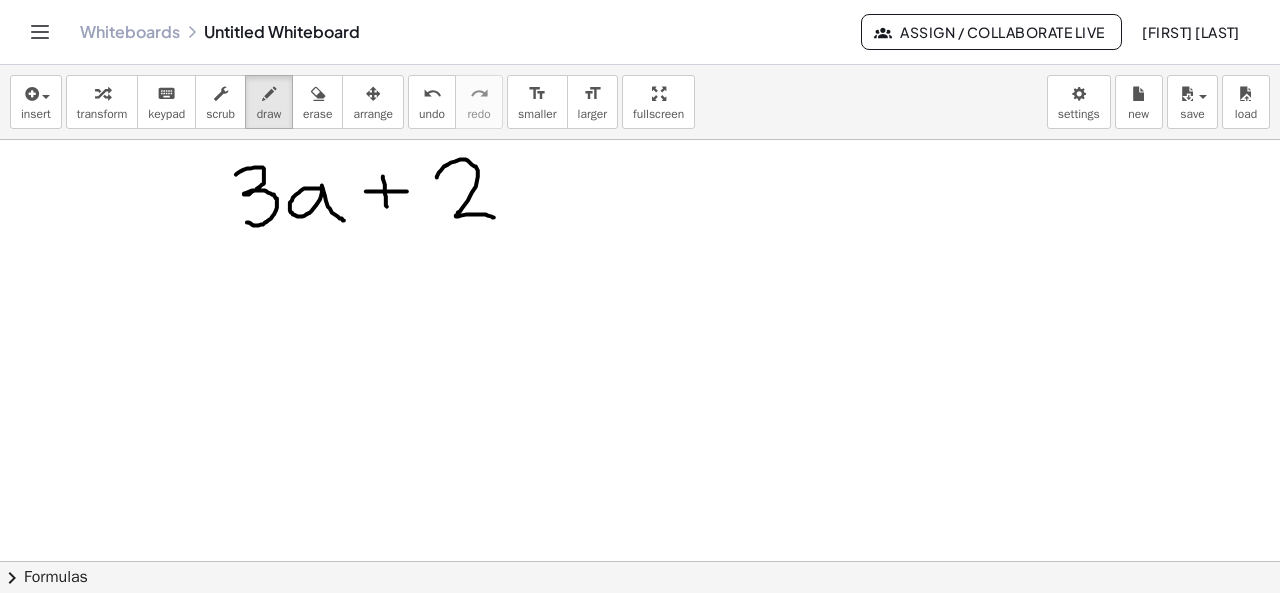 drag, startPoint x: 437, startPoint y: 176, endPoint x: 494, endPoint y: 217, distance: 70.21396 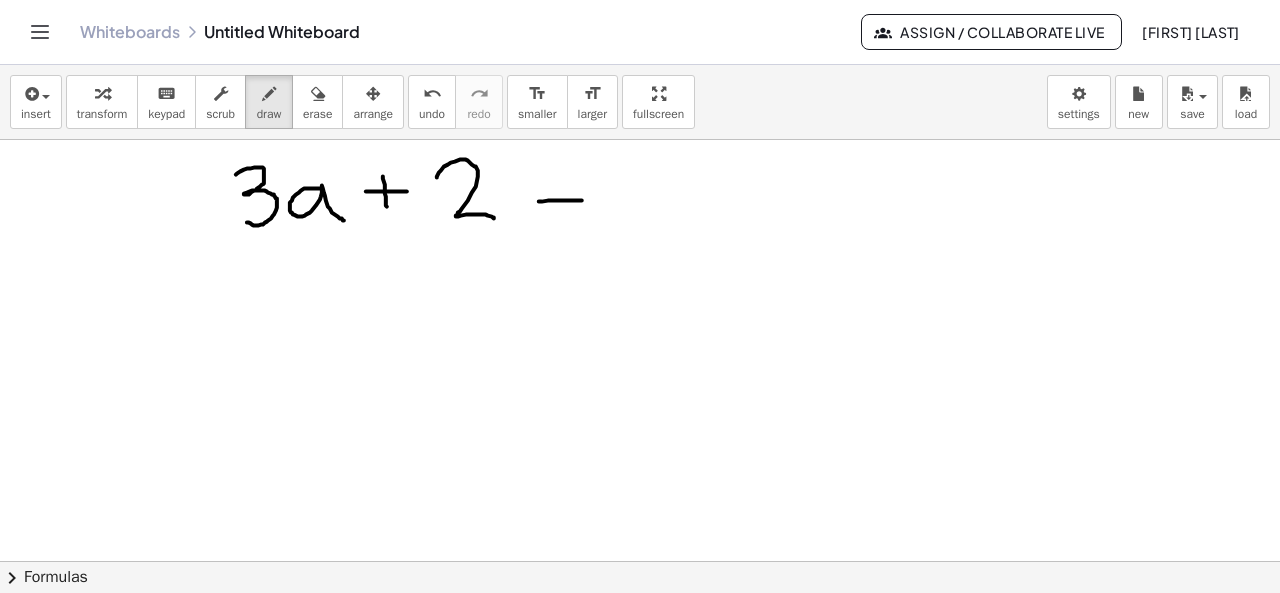 drag, startPoint x: 539, startPoint y: 200, endPoint x: 586, endPoint y: 199, distance: 47.010635 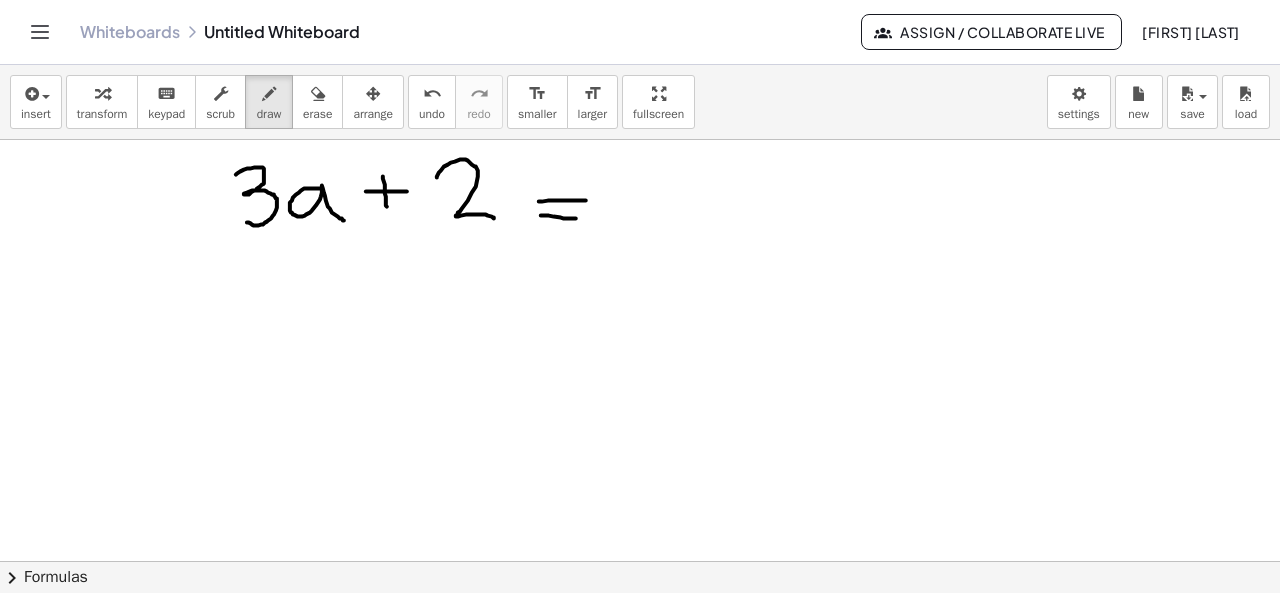 drag, startPoint x: 541, startPoint y: 214, endPoint x: 580, endPoint y: 217, distance: 39.115215 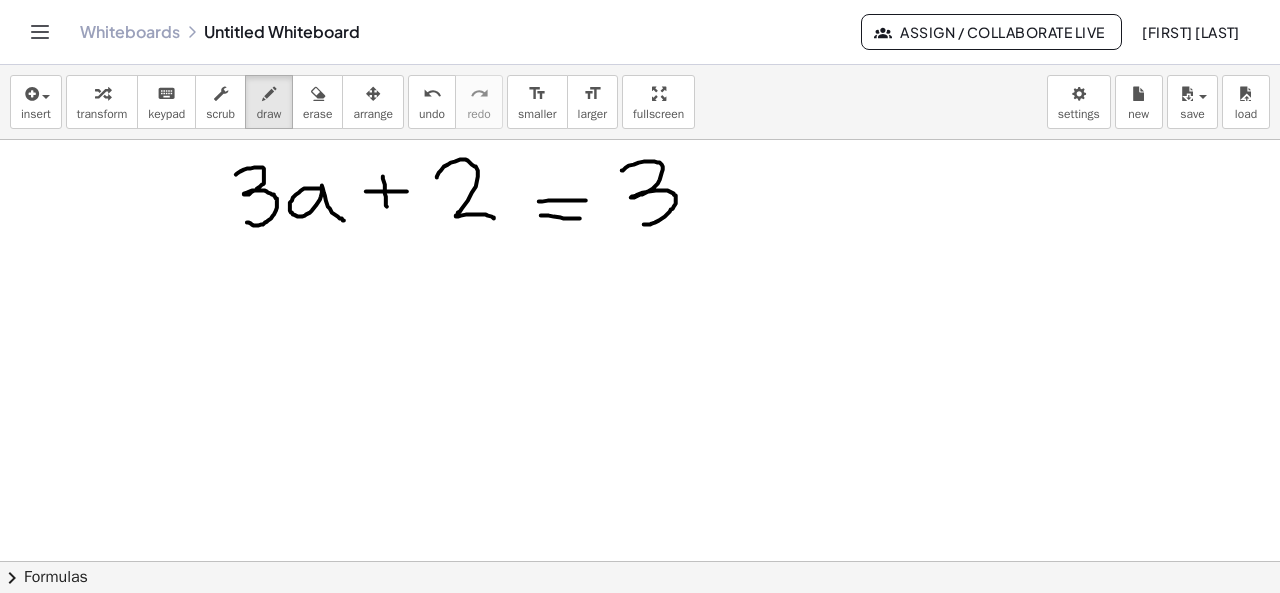 drag, startPoint x: 622, startPoint y: 169, endPoint x: 636, endPoint y: 223, distance: 55.7853 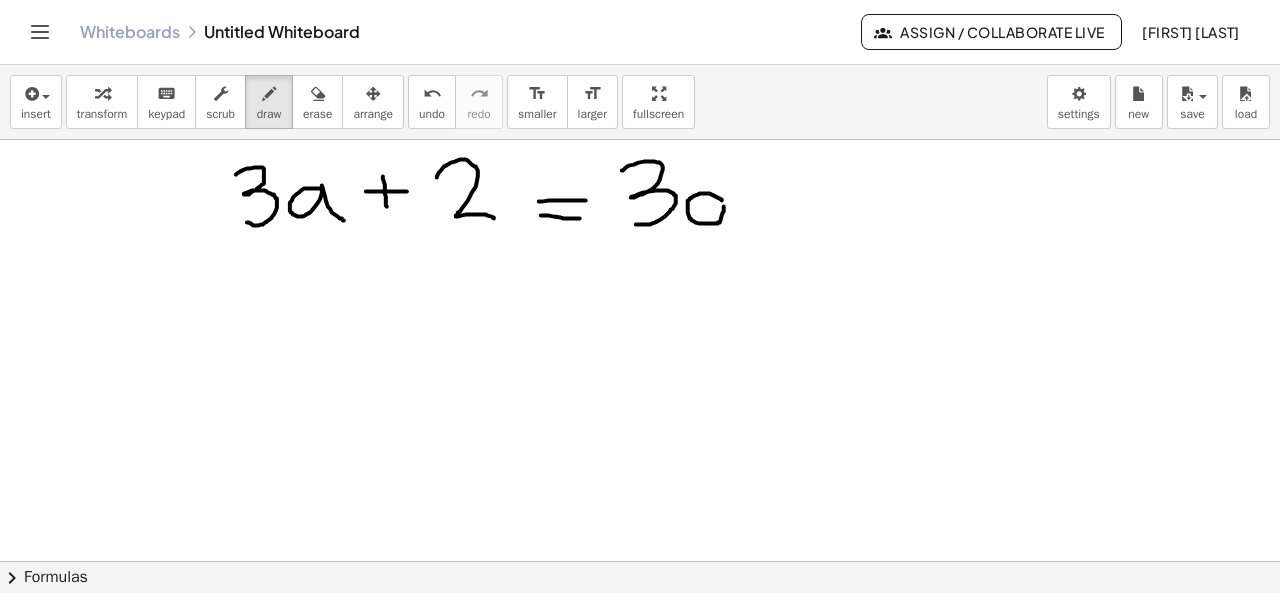 drag, startPoint x: 722, startPoint y: 199, endPoint x: 742, endPoint y: 228, distance: 35.22783 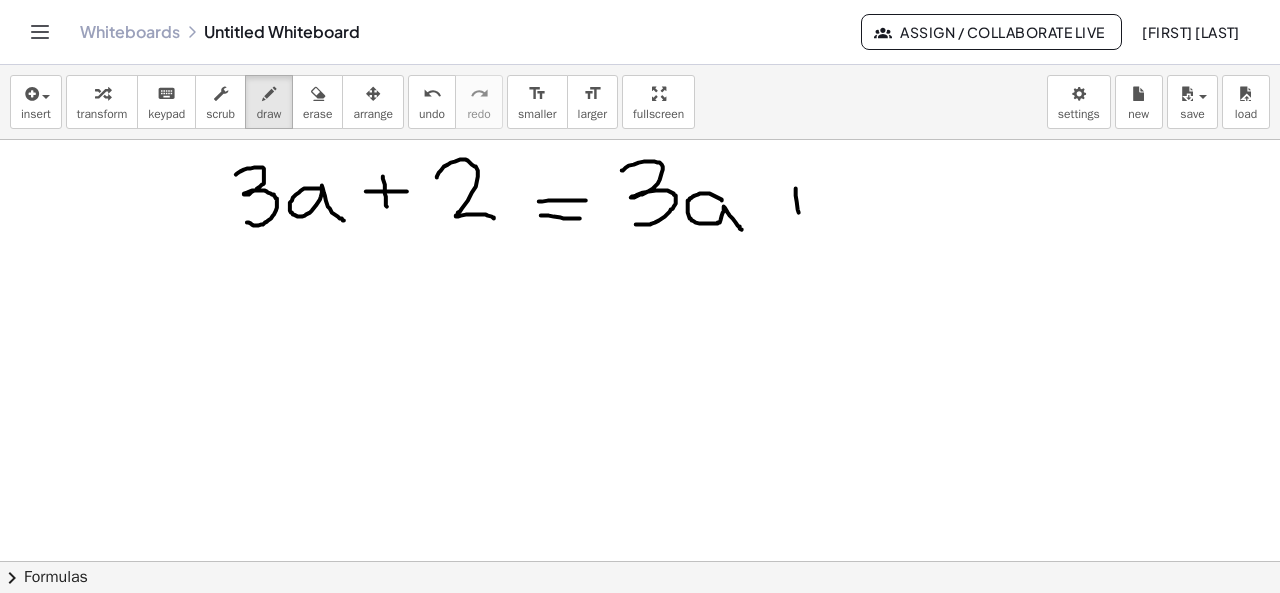 drag, startPoint x: 796, startPoint y: 187, endPoint x: 800, endPoint y: 225, distance: 38.209946 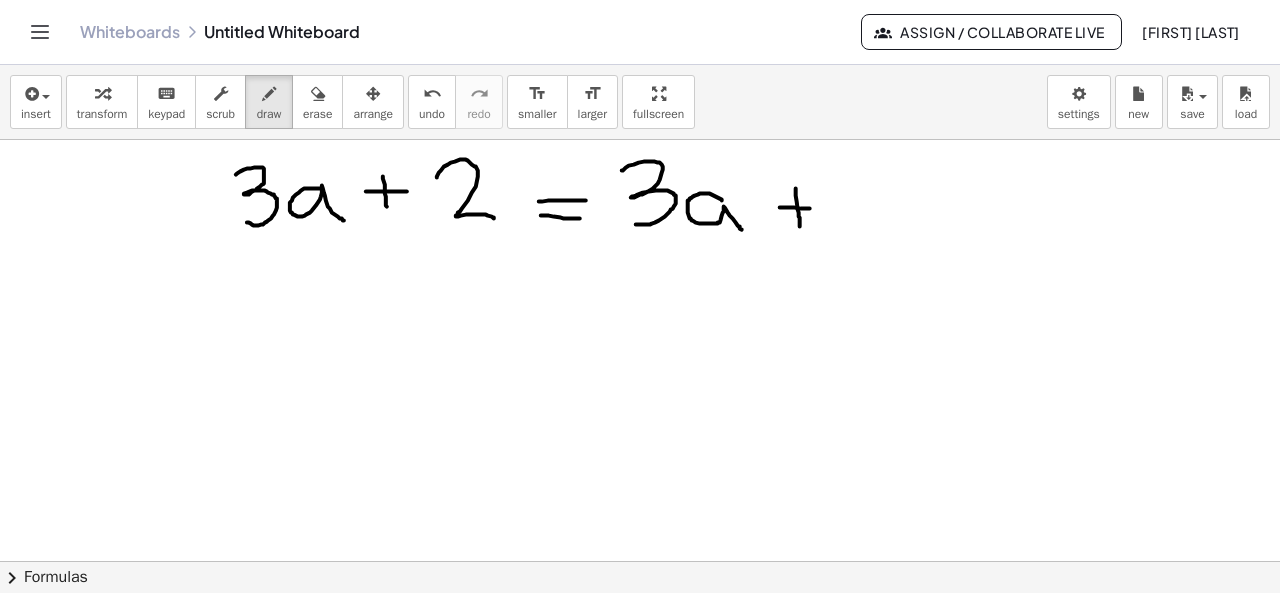 drag, startPoint x: 780, startPoint y: 206, endPoint x: 812, endPoint y: 207, distance: 32.01562 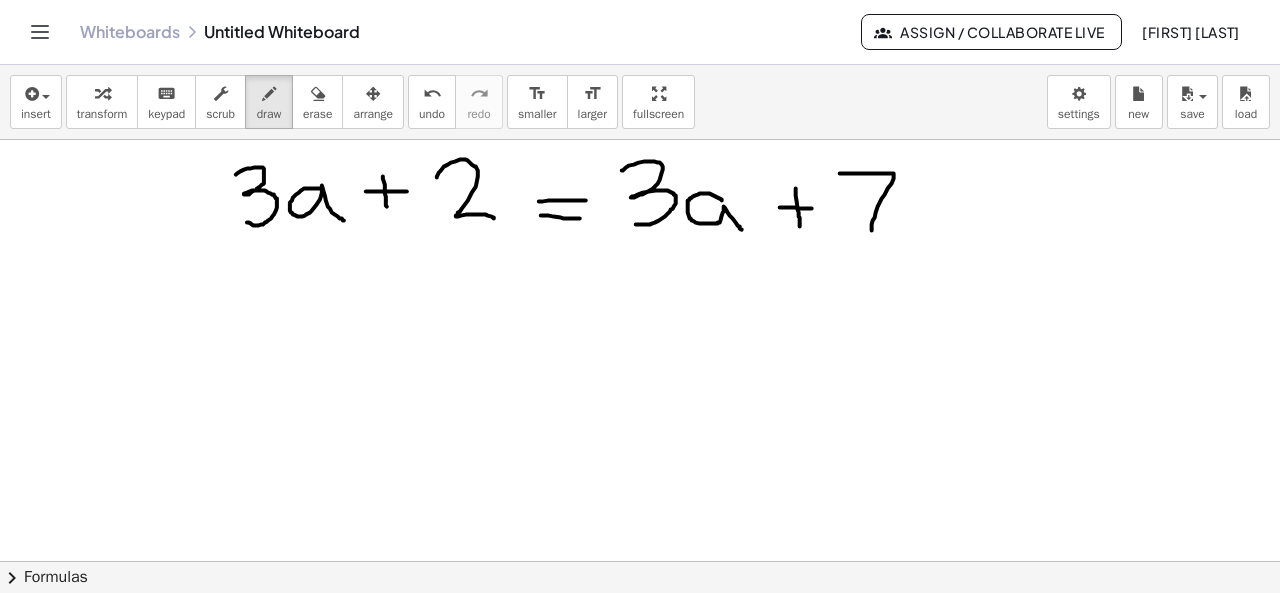 drag, startPoint x: 840, startPoint y: 172, endPoint x: 871, endPoint y: 243, distance: 77.47257 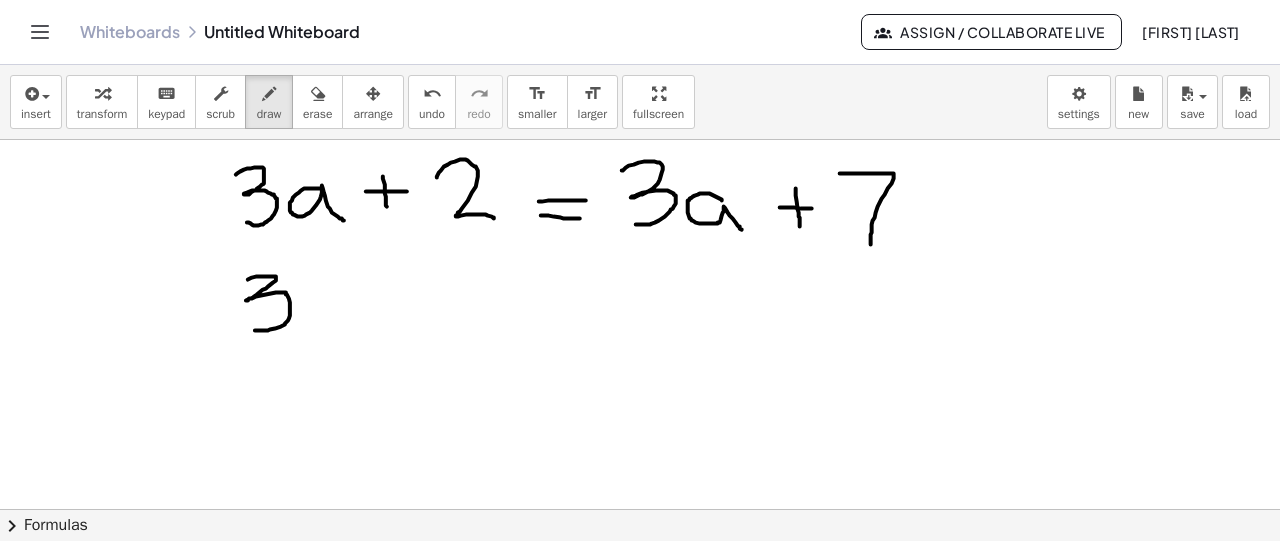 drag, startPoint x: 248, startPoint y: 278, endPoint x: 250, endPoint y: 327, distance: 49.0408 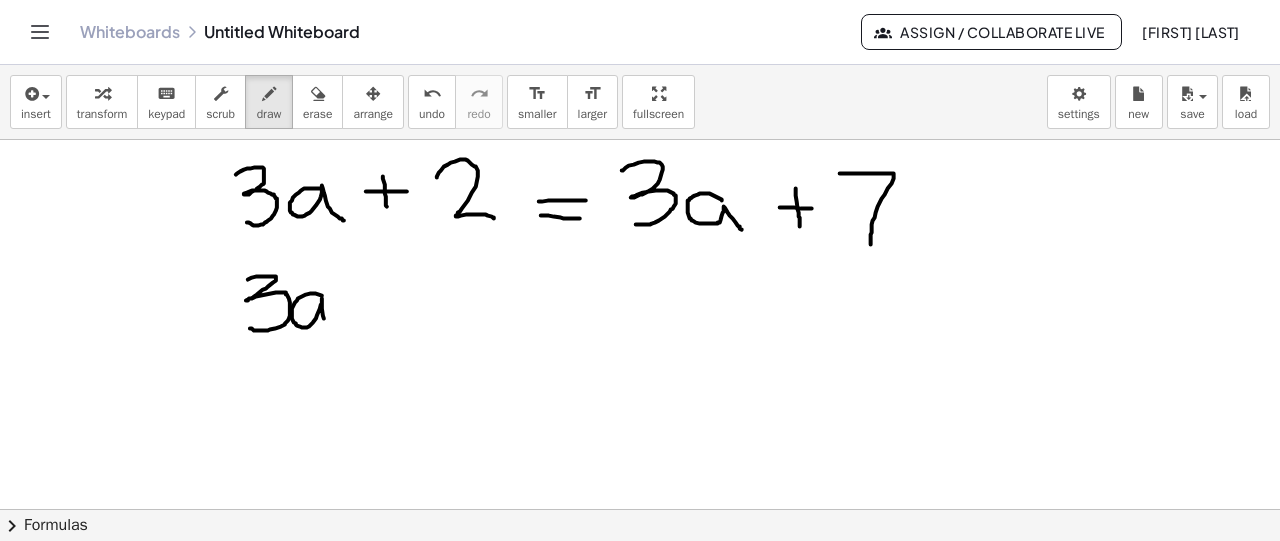 drag, startPoint x: 322, startPoint y: 294, endPoint x: 334, endPoint y: 329, distance: 37 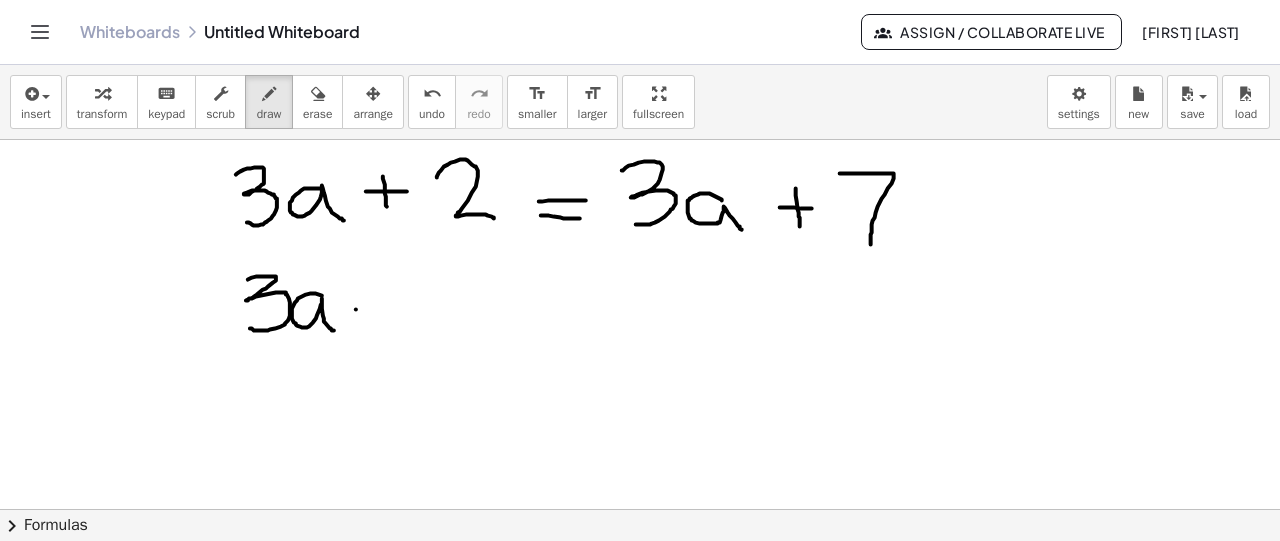 drag, startPoint x: 356, startPoint y: 308, endPoint x: 396, endPoint y: 308, distance: 40 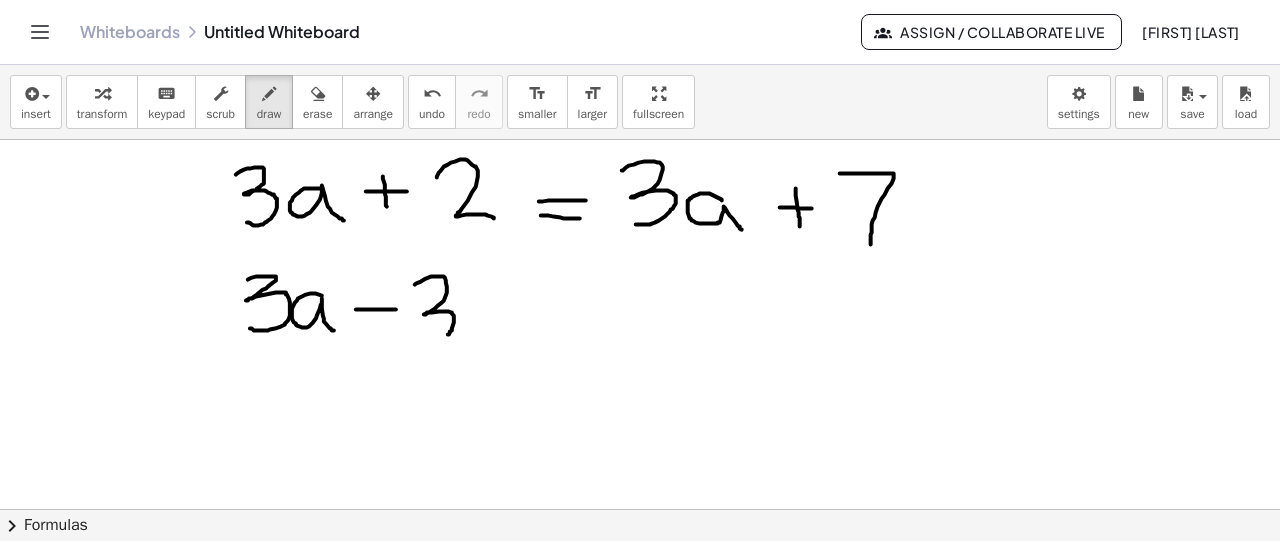 drag, startPoint x: 415, startPoint y: 283, endPoint x: 422, endPoint y: 337, distance: 54.451813 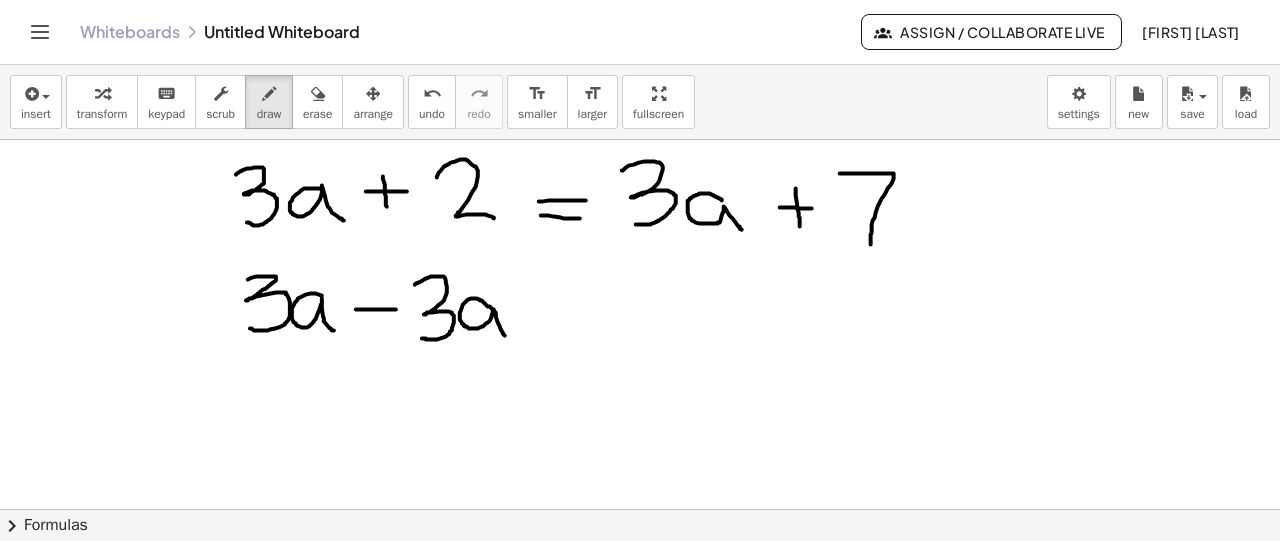 drag, startPoint x: 494, startPoint y: 309, endPoint x: 505, endPoint y: 334, distance: 27.313 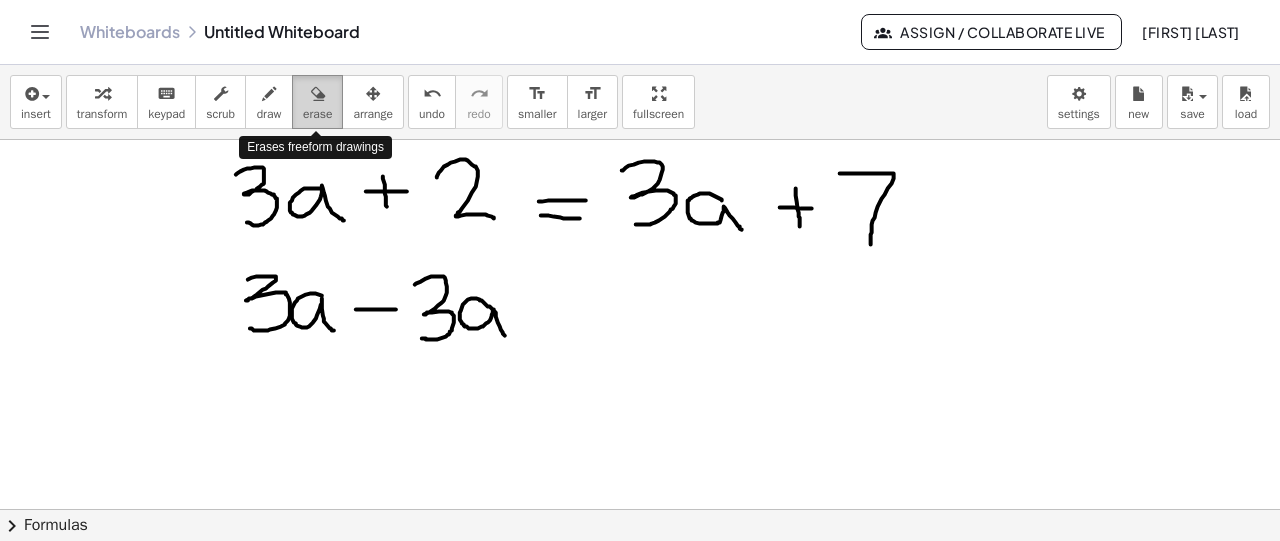 click at bounding box center [318, 94] 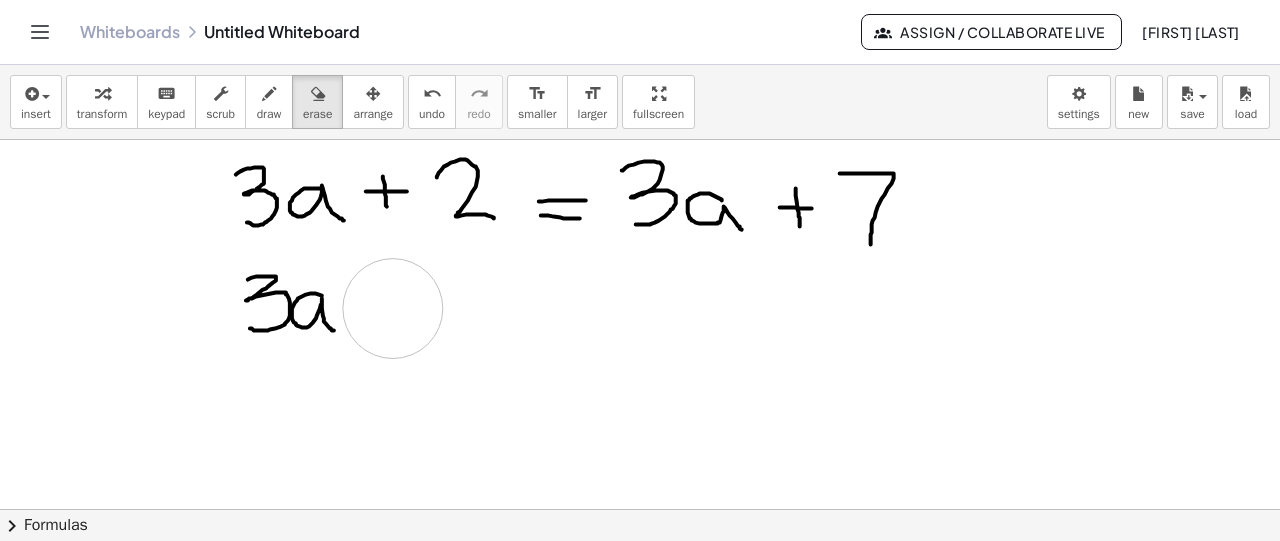 drag, startPoint x: 533, startPoint y: 318, endPoint x: 388, endPoint y: 307, distance: 145.41664 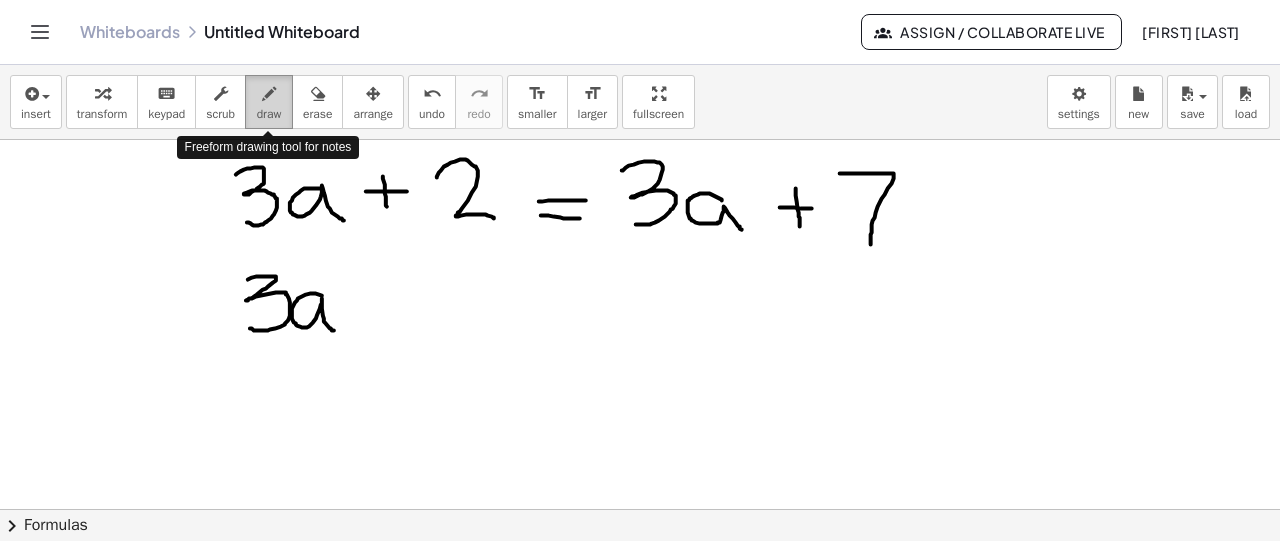 click on "draw" at bounding box center [269, 114] 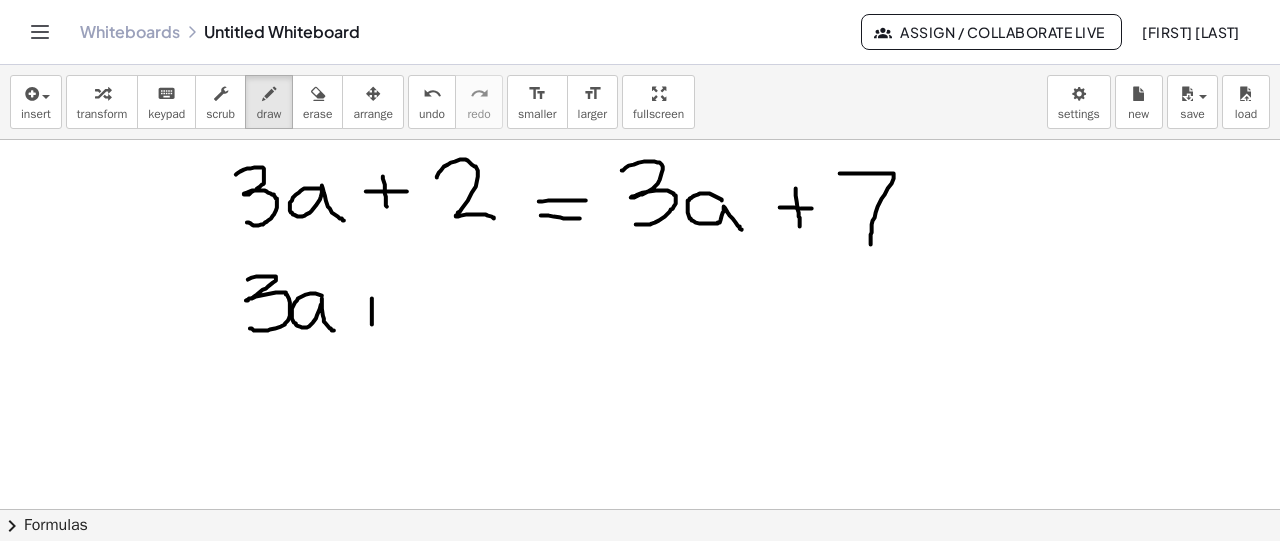 drag, startPoint x: 372, startPoint y: 297, endPoint x: 372, endPoint y: 331, distance: 34 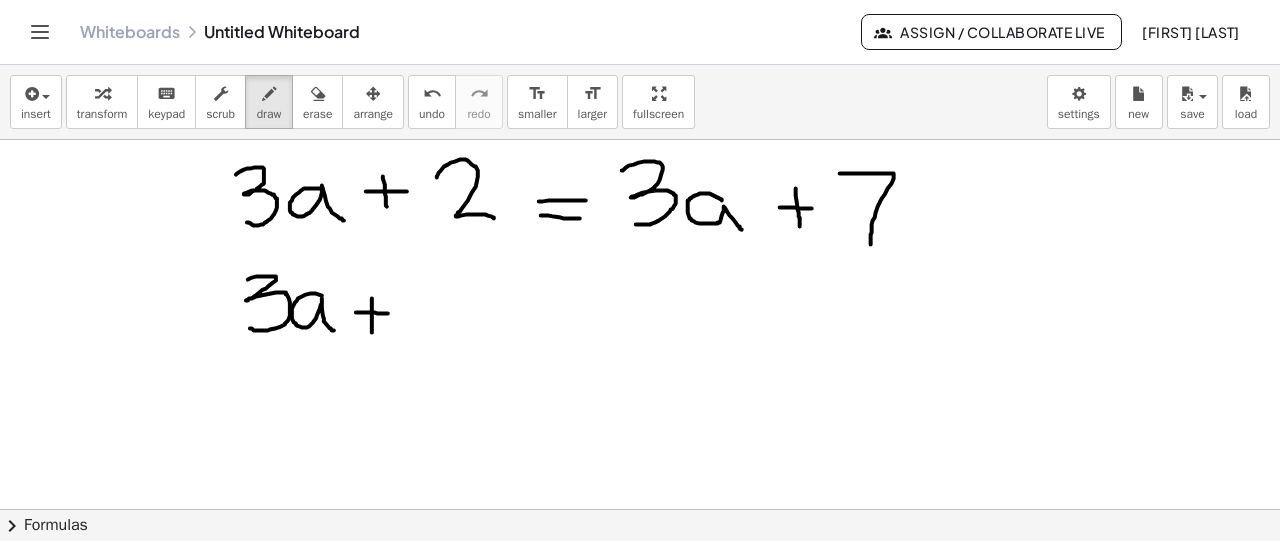 drag, startPoint x: 356, startPoint y: 311, endPoint x: 388, endPoint y: 312, distance: 32.01562 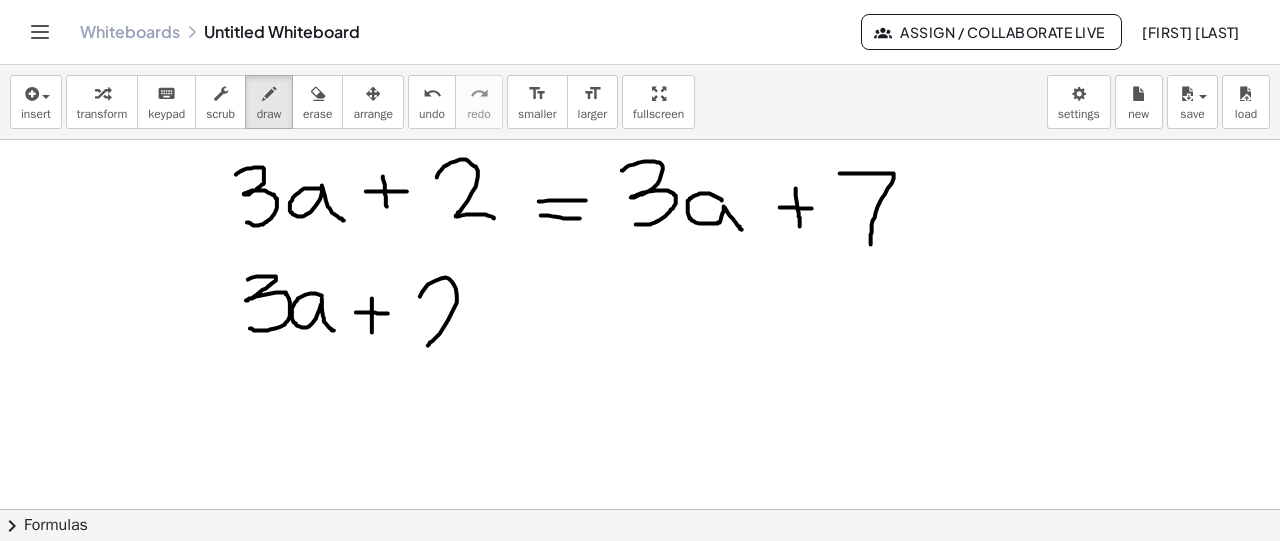 drag, startPoint x: 420, startPoint y: 295, endPoint x: 466, endPoint y: 343, distance: 66.48308 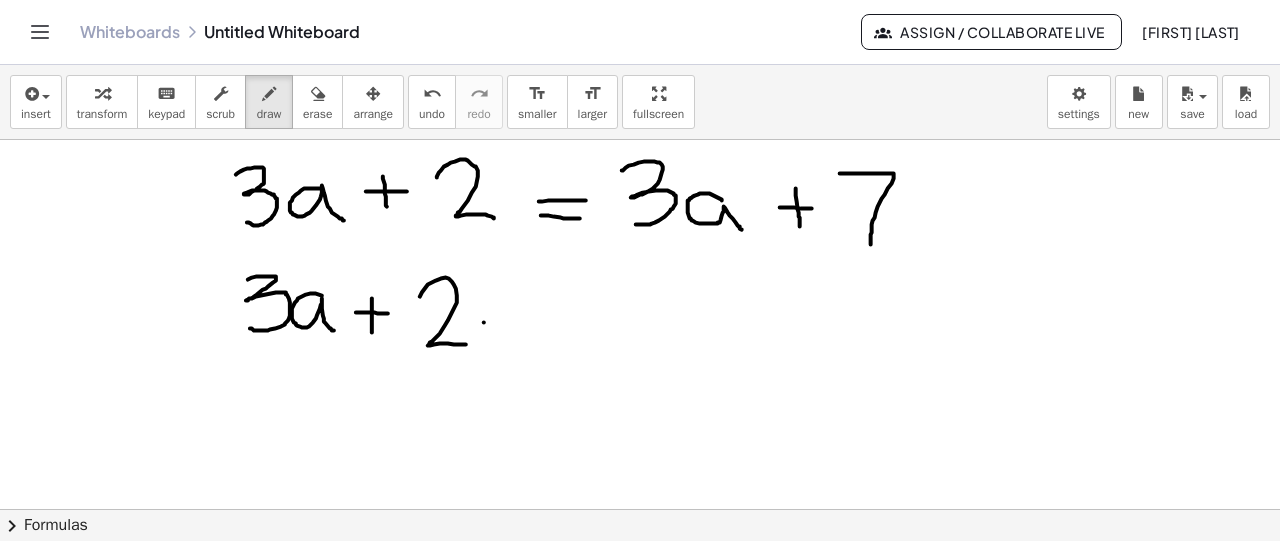 drag, startPoint x: 484, startPoint y: 321, endPoint x: 515, endPoint y: 319, distance: 31.06445 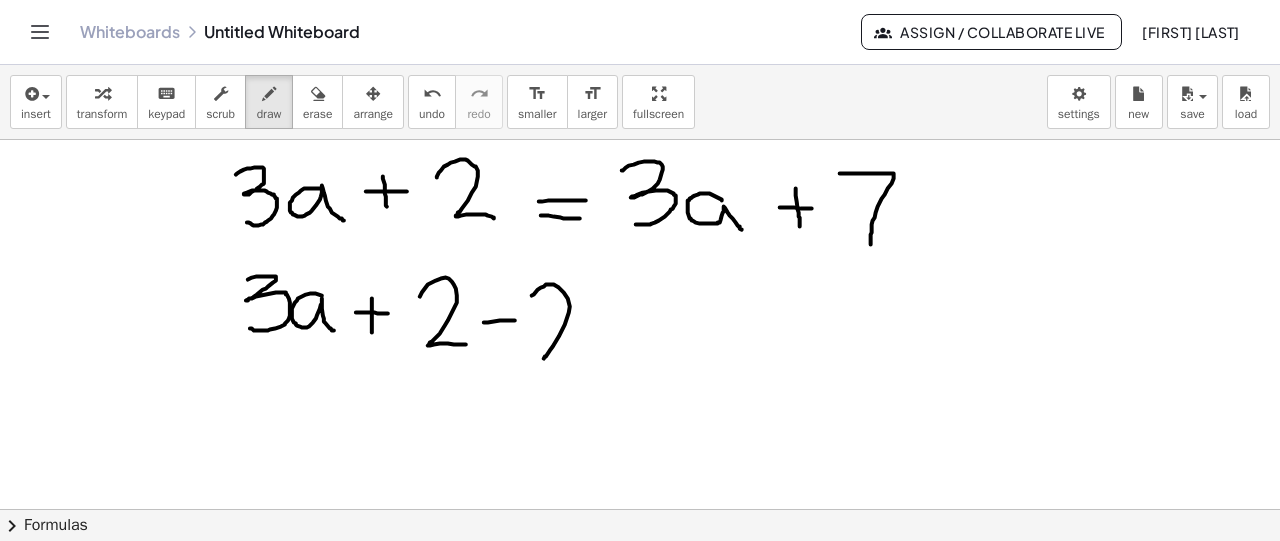drag, startPoint x: 532, startPoint y: 294, endPoint x: 584, endPoint y: 353, distance: 78.64477 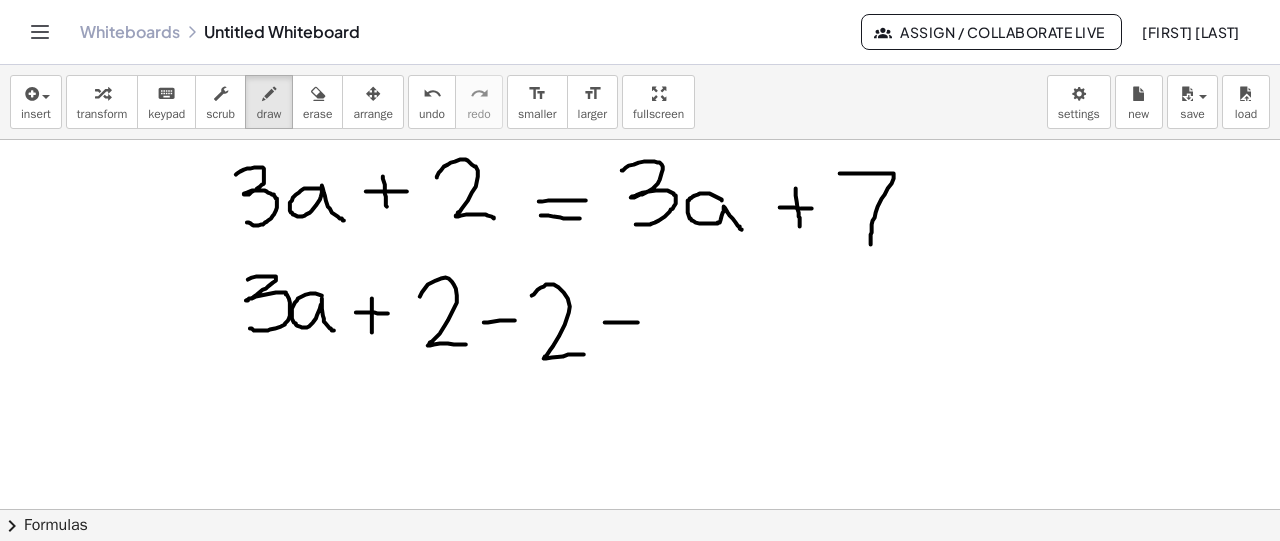 drag, startPoint x: 605, startPoint y: 321, endPoint x: 640, endPoint y: 321, distance: 35 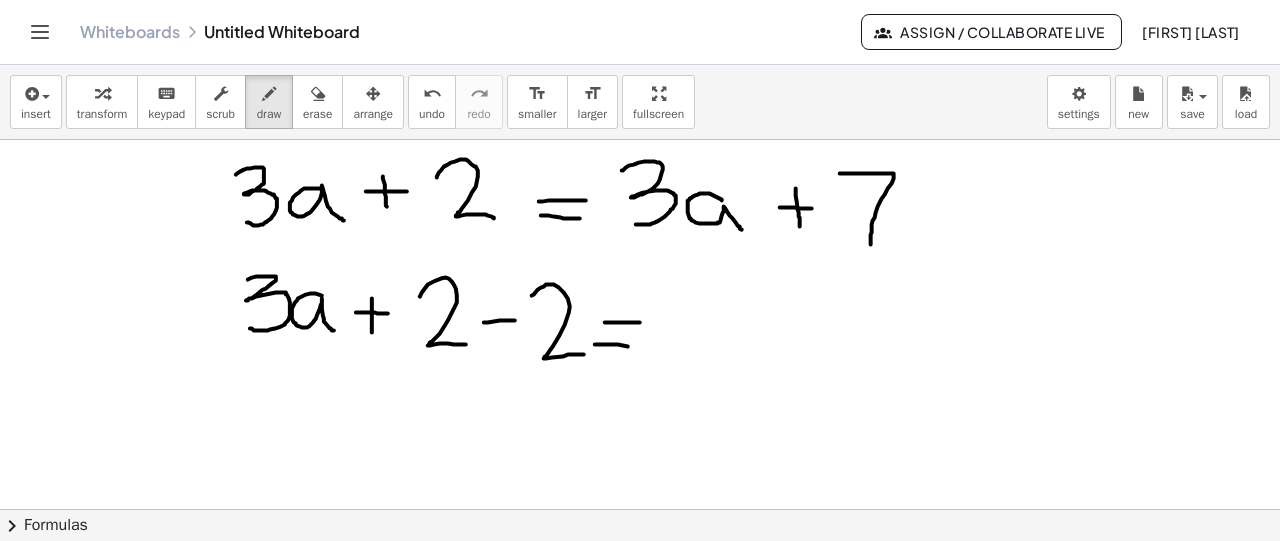 drag, startPoint x: 595, startPoint y: 343, endPoint x: 641, endPoint y: 345, distance: 46.043457 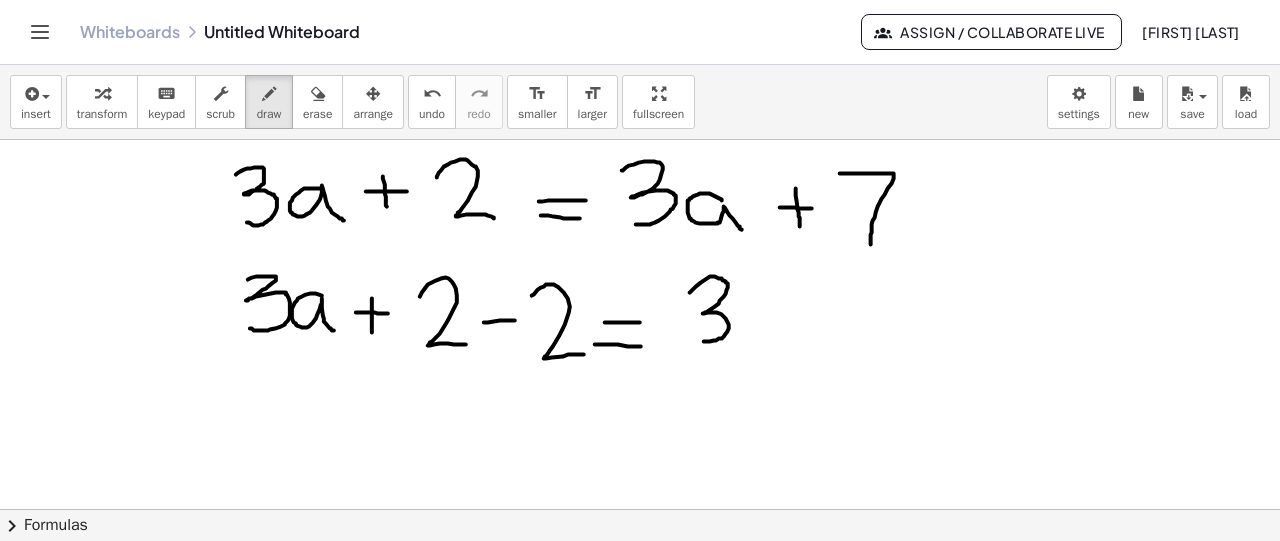drag, startPoint x: 690, startPoint y: 291, endPoint x: 700, endPoint y: 340, distance: 50.01 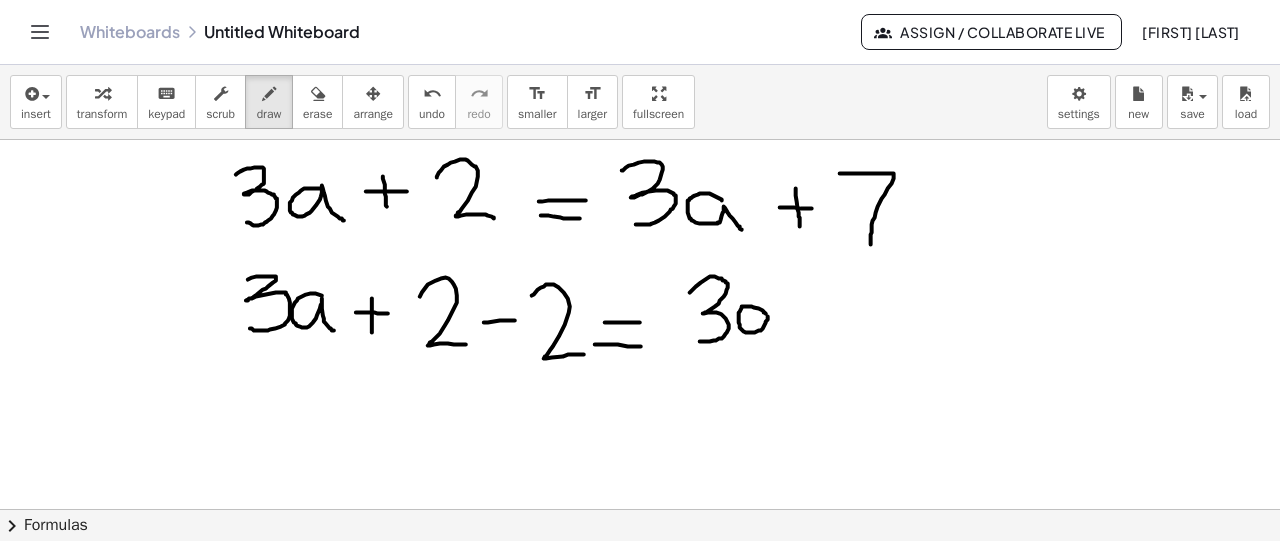 drag, startPoint x: 766, startPoint y: 312, endPoint x: 786, endPoint y: 336, distance: 31.241 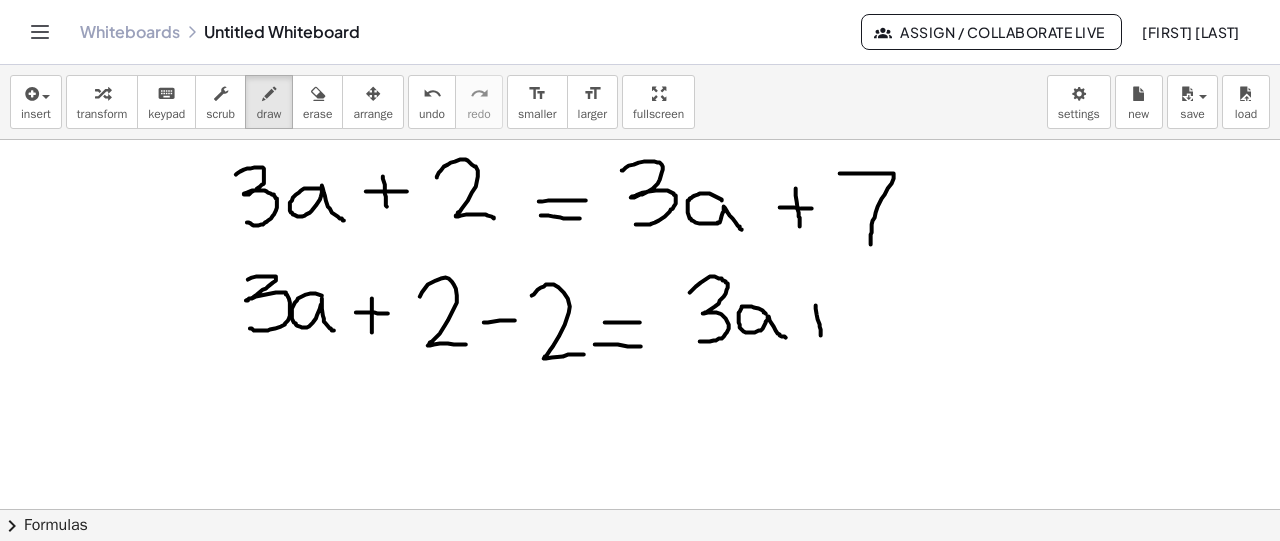 drag, startPoint x: 816, startPoint y: 304, endPoint x: 822, endPoint y: 340, distance: 36.496574 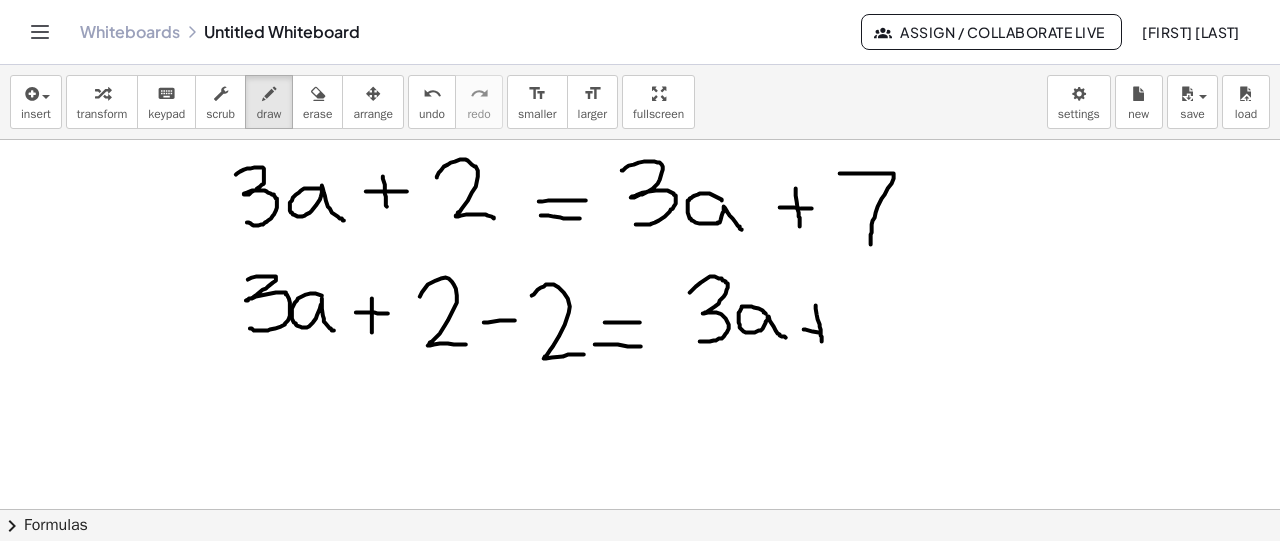 drag, startPoint x: 804, startPoint y: 328, endPoint x: 839, endPoint y: 331, distance: 35.128338 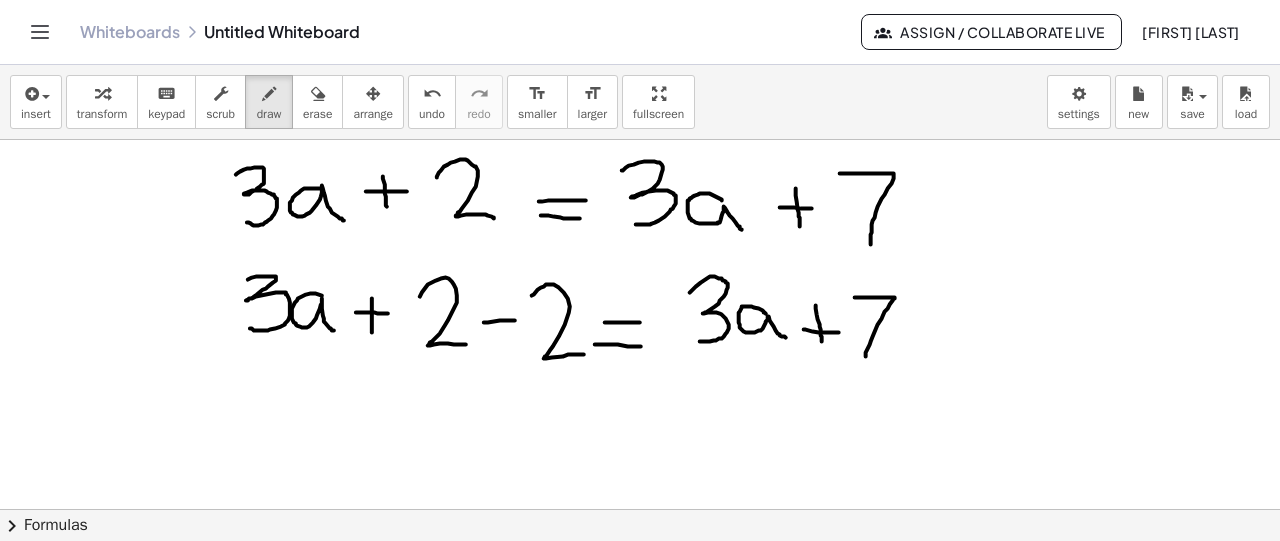 drag, startPoint x: 855, startPoint y: 296, endPoint x: 866, endPoint y: 355, distance: 60.016663 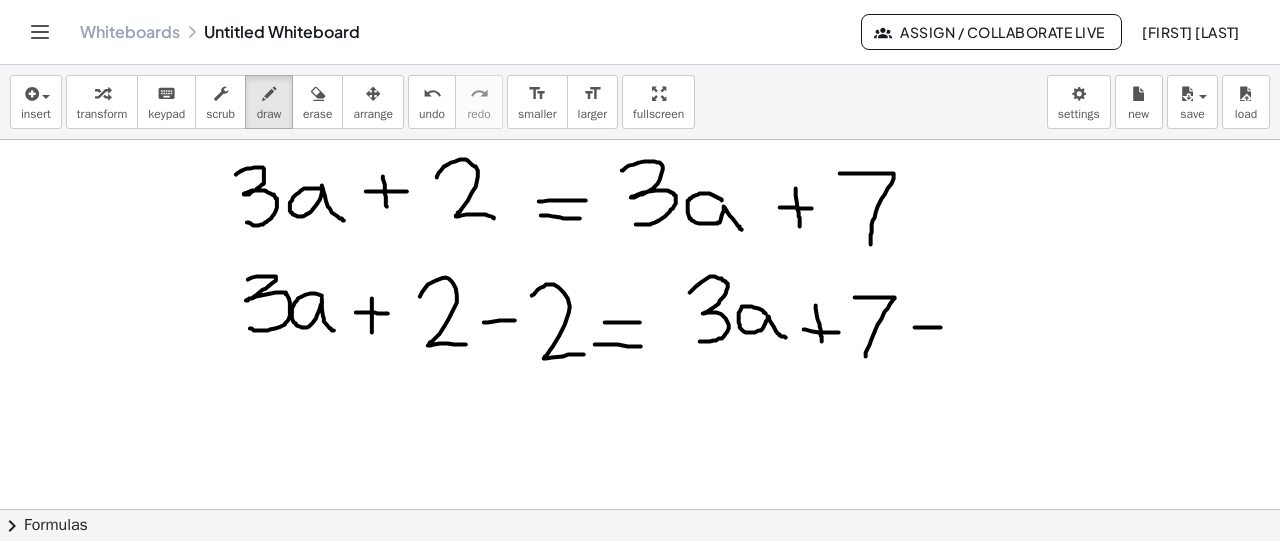 drag, startPoint x: 915, startPoint y: 326, endPoint x: 946, endPoint y: 325, distance: 31.016125 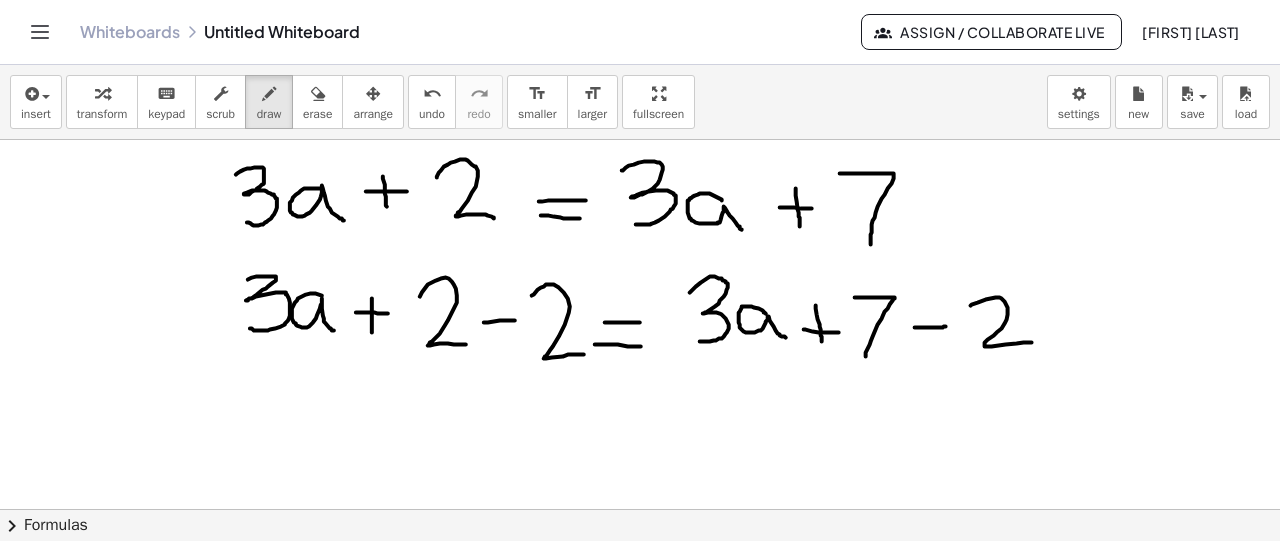 drag, startPoint x: 971, startPoint y: 304, endPoint x: 1035, endPoint y: 343, distance: 74.94665 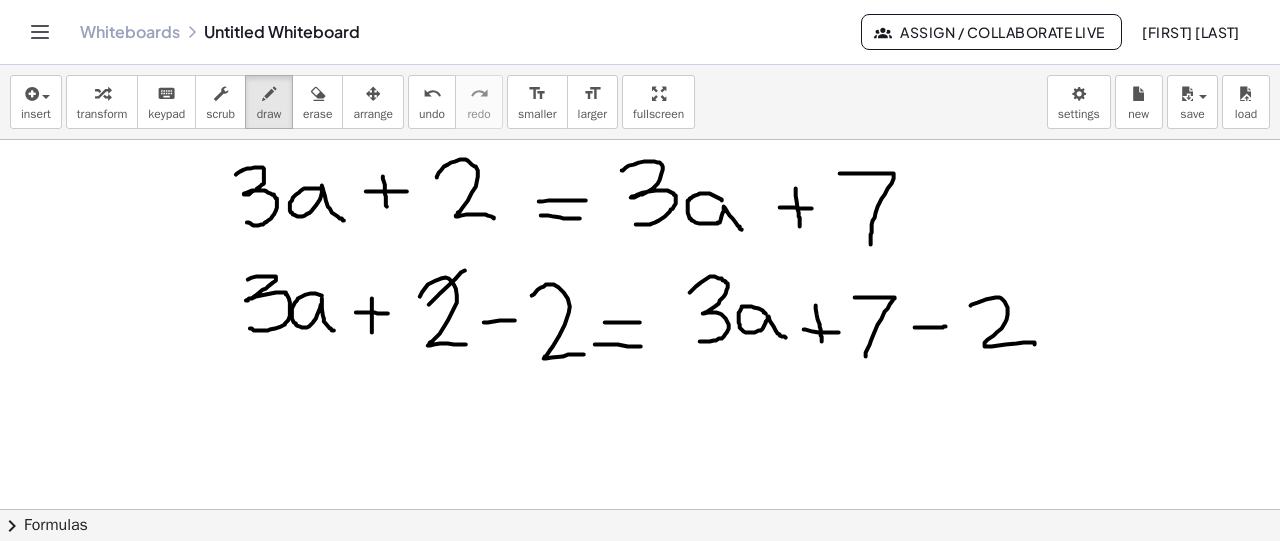 drag, startPoint x: 465, startPoint y: 269, endPoint x: 393, endPoint y: 335, distance: 97.67292 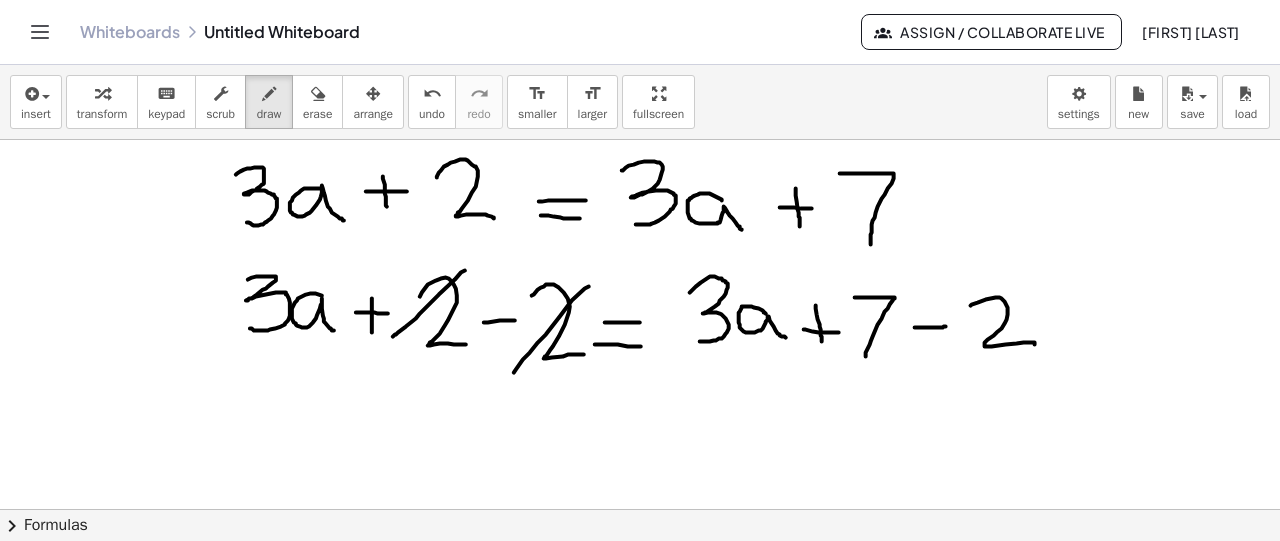 drag, startPoint x: 589, startPoint y: 285, endPoint x: 511, endPoint y: 376, distance: 119.85408 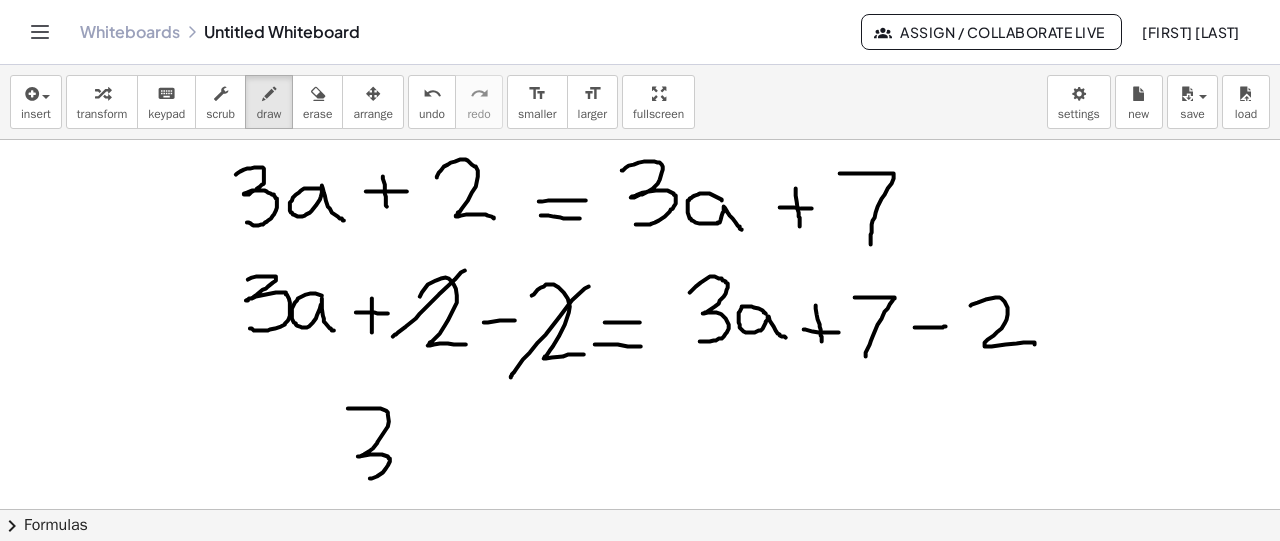 drag, startPoint x: 348, startPoint y: 407, endPoint x: 358, endPoint y: 468, distance: 61.81424 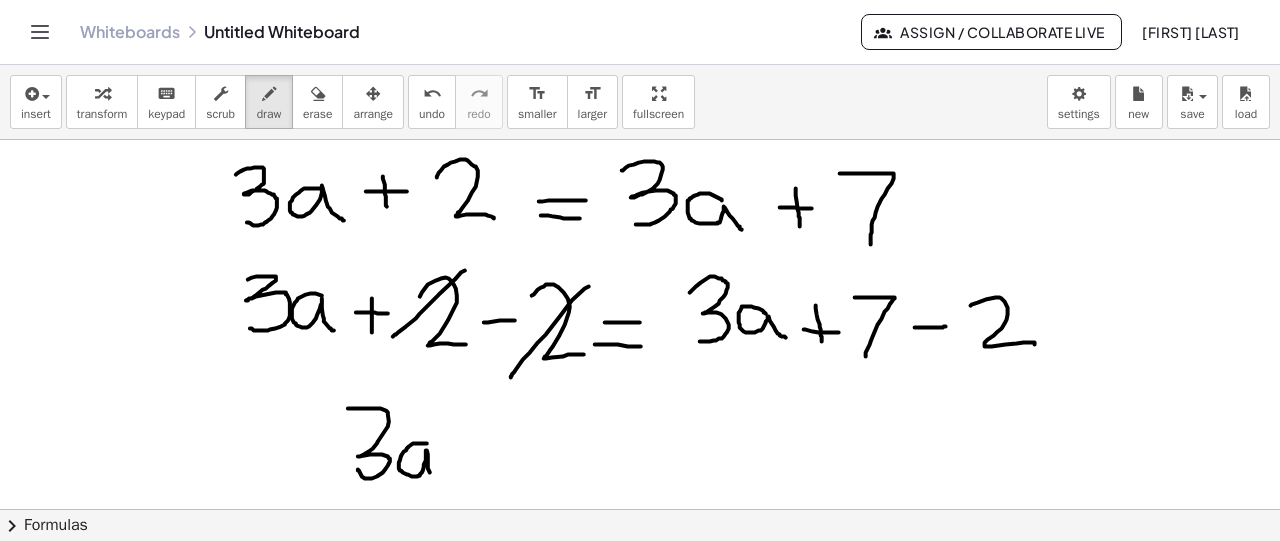 drag, startPoint x: 427, startPoint y: 442, endPoint x: 438, endPoint y: 476, distance: 35.735138 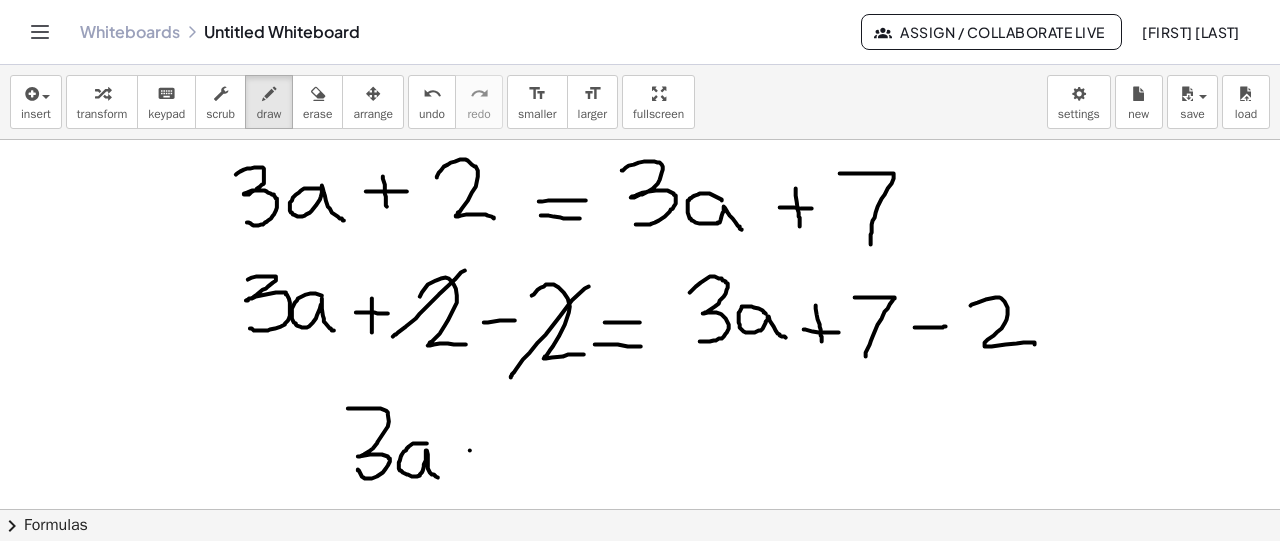 drag, startPoint x: 470, startPoint y: 449, endPoint x: 504, endPoint y: 449, distance: 34 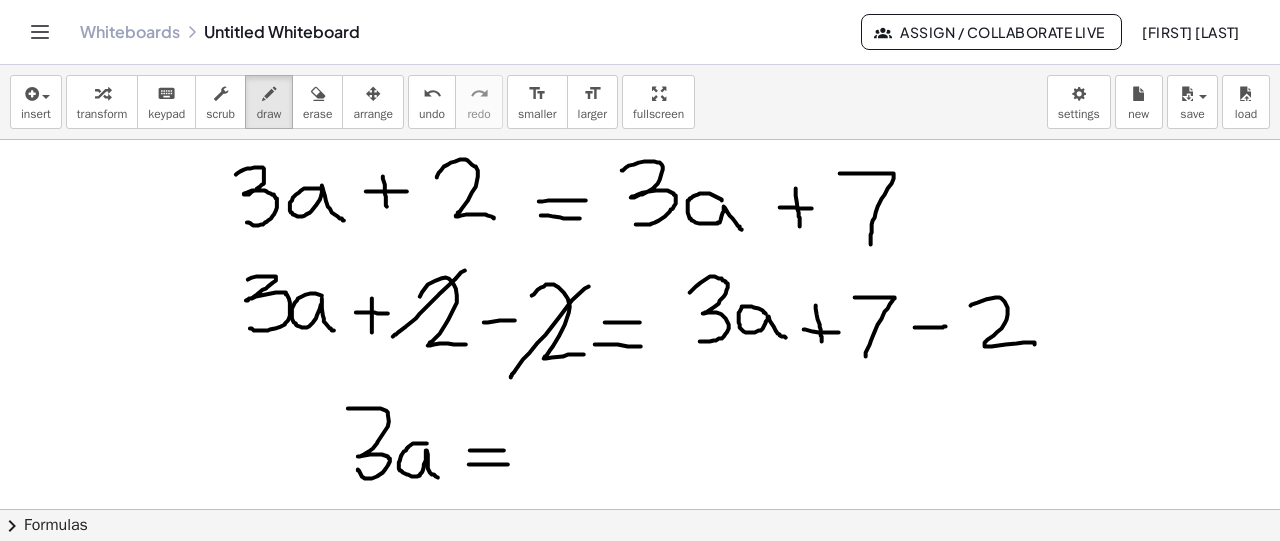 drag, startPoint x: 469, startPoint y: 463, endPoint x: 534, endPoint y: 463, distance: 65 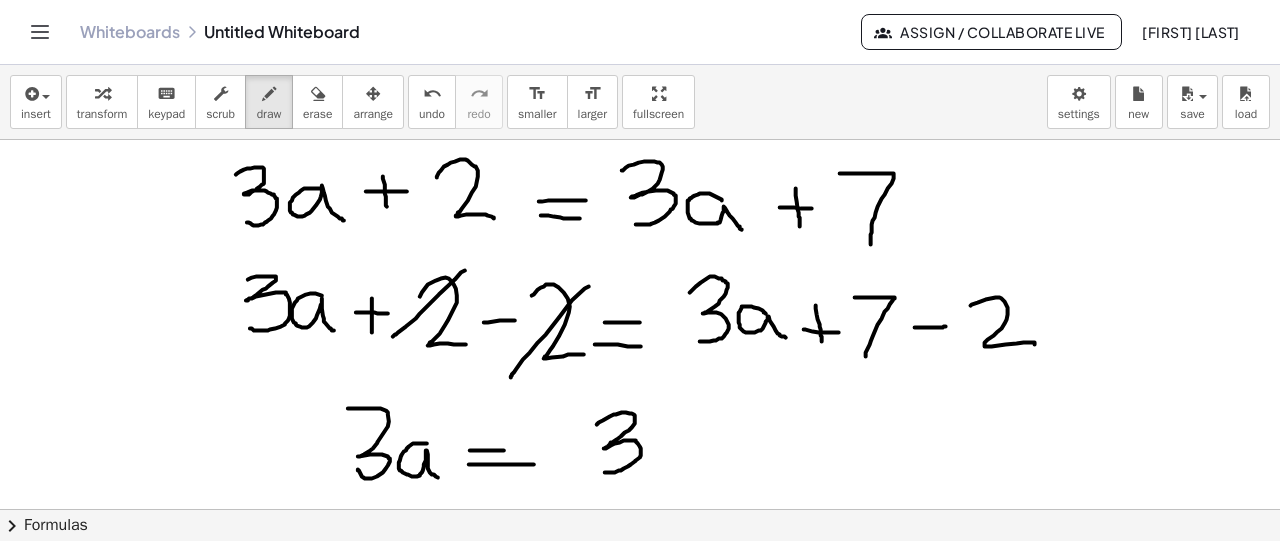 drag, startPoint x: 597, startPoint y: 423, endPoint x: 604, endPoint y: 471, distance: 48.507732 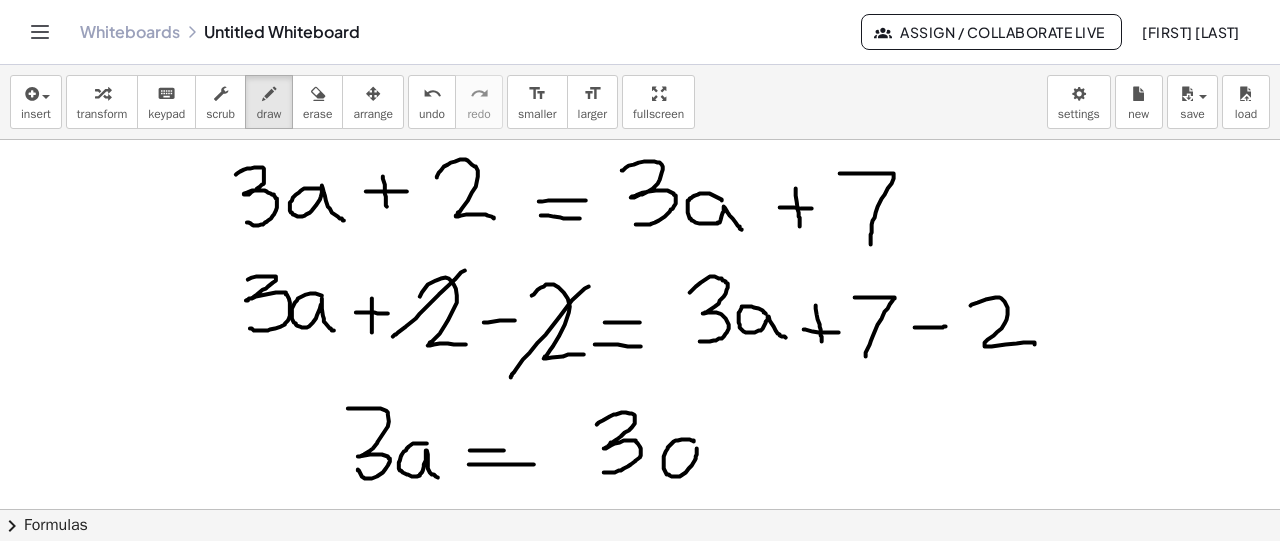 drag, startPoint x: 694, startPoint y: 440, endPoint x: 710, endPoint y: 477, distance: 40.311287 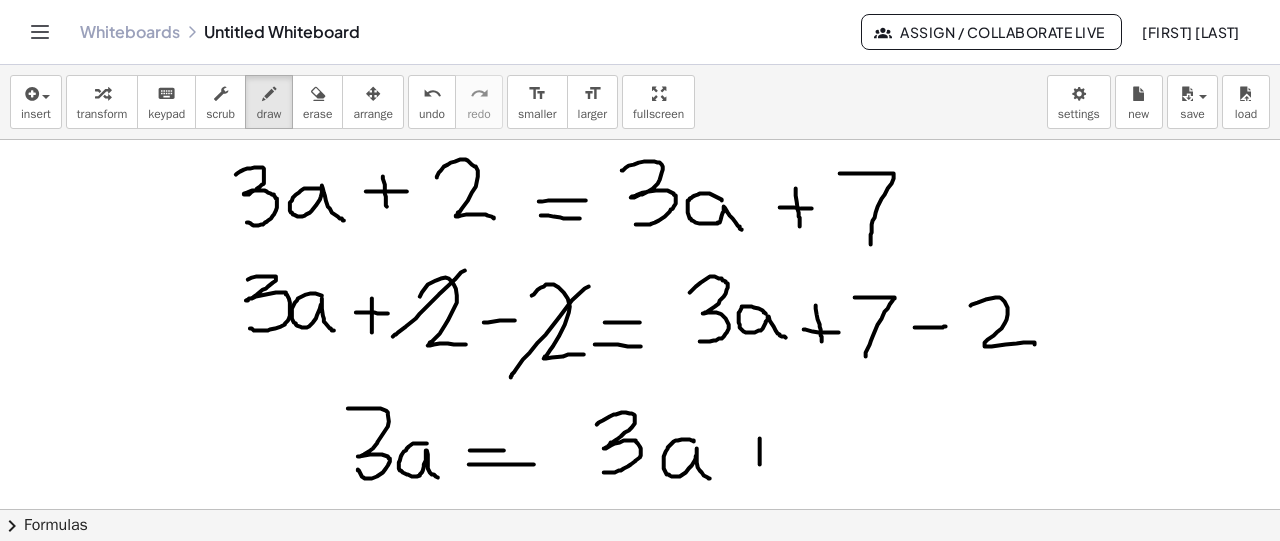 drag, startPoint x: 760, startPoint y: 437, endPoint x: 762, endPoint y: 473, distance: 36.05551 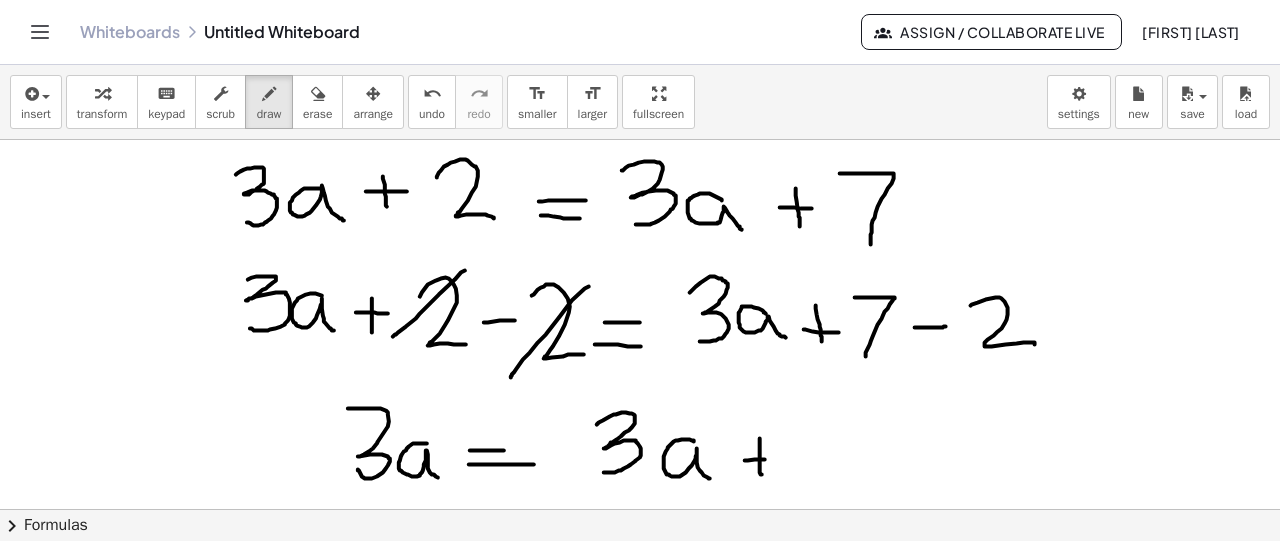 drag, startPoint x: 745, startPoint y: 459, endPoint x: 776, endPoint y: 458, distance: 31.016125 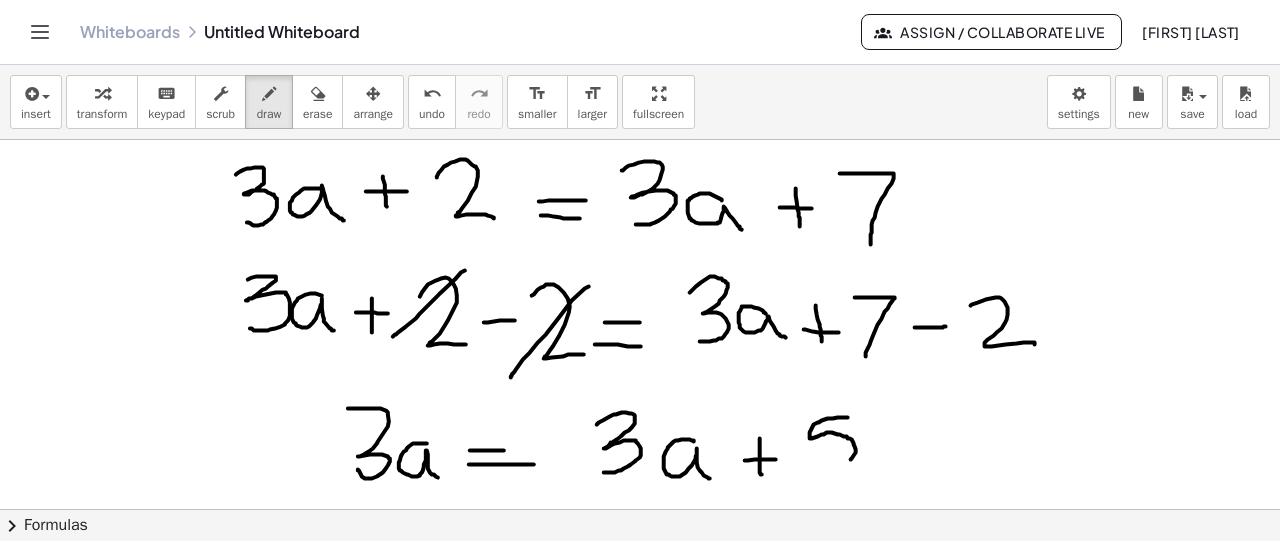 drag, startPoint x: 848, startPoint y: 416, endPoint x: 818, endPoint y: 466, distance: 58.30952 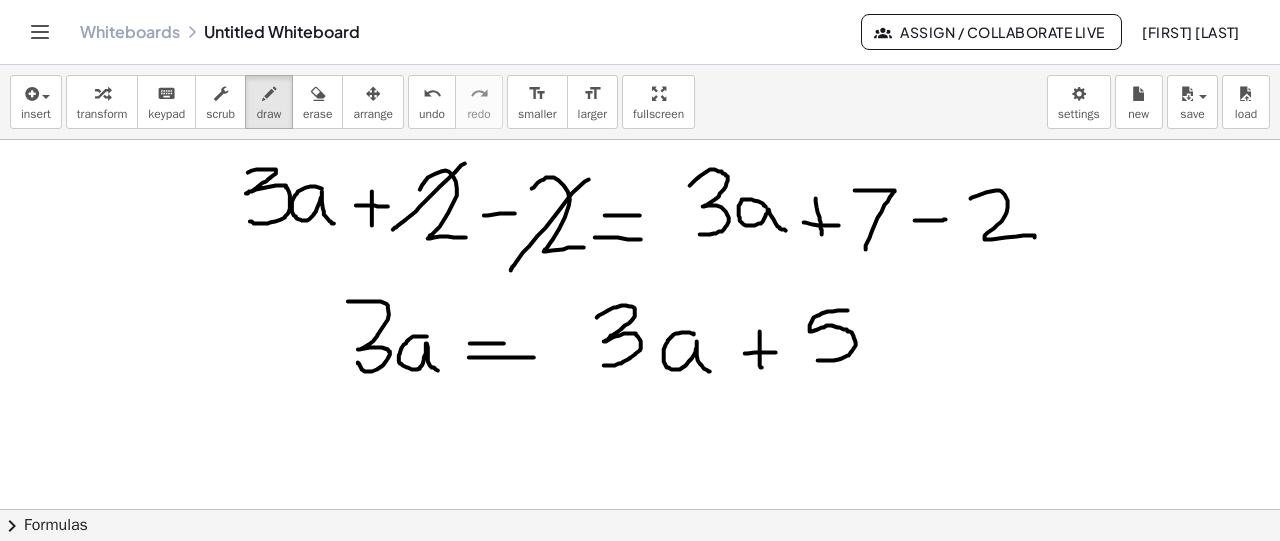 scroll, scrollTop: 246, scrollLeft: 0, axis: vertical 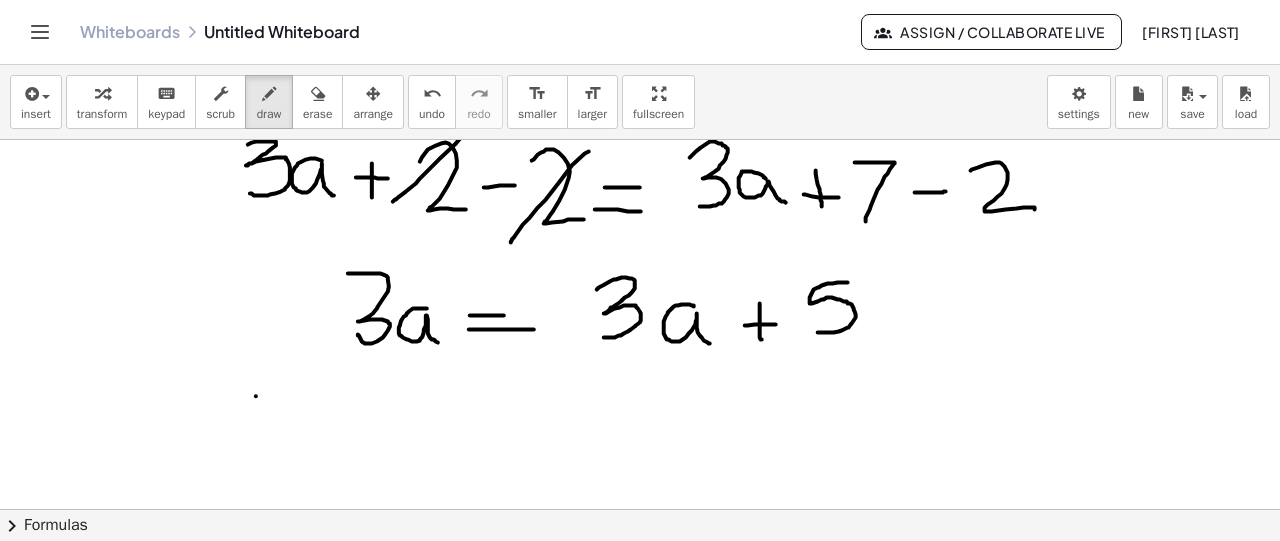 click at bounding box center (640, 381) 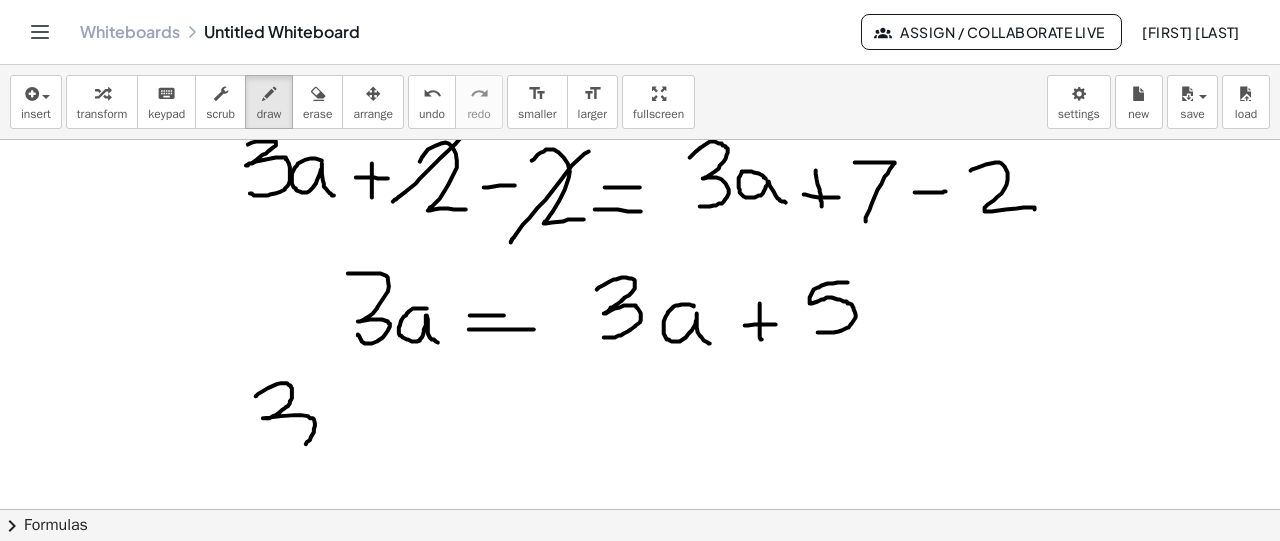 drag, startPoint x: 256, startPoint y: 395, endPoint x: 275, endPoint y: 449, distance: 57.245087 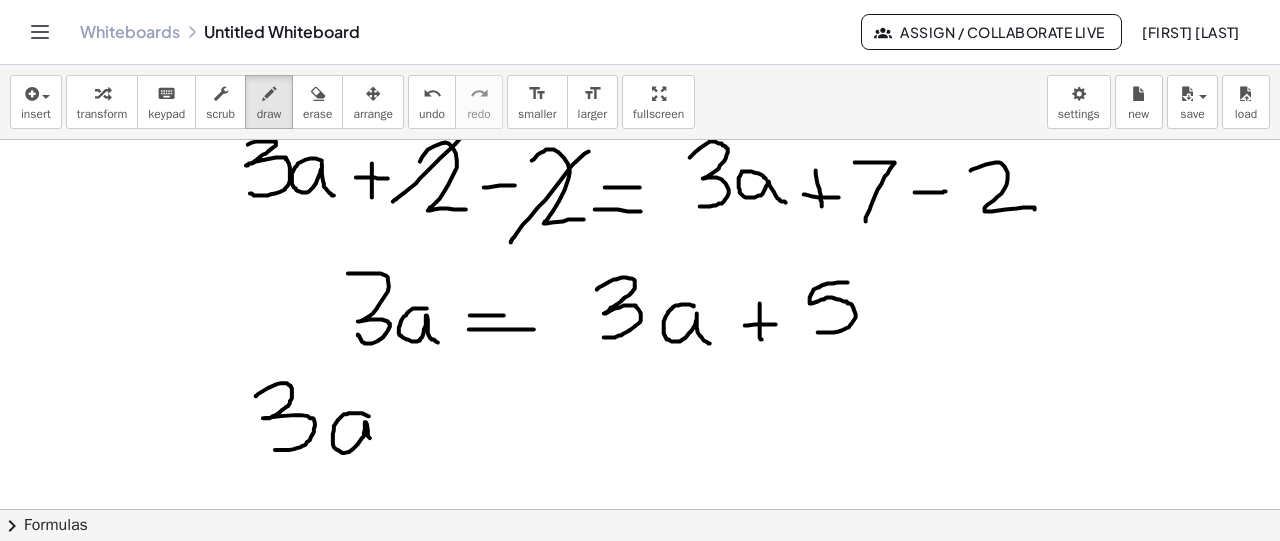 drag, startPoint x: 369, startPoint y: 415, endPoint x: 379, endPoint y: 447, distance: 33.526108 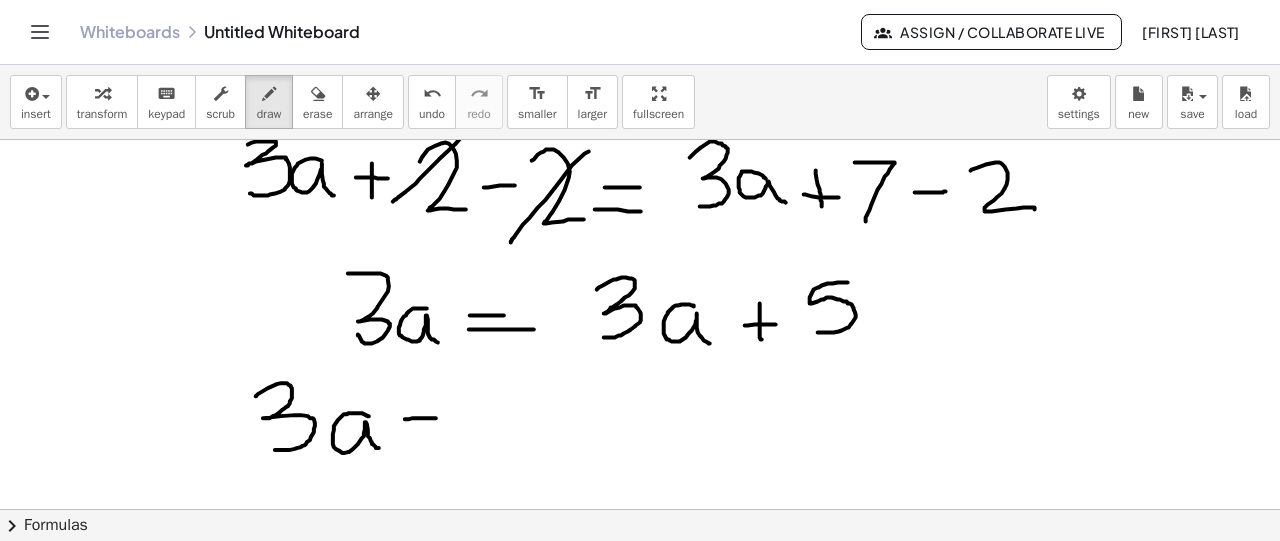 drag, startPoint x: 405, startPoint y: 418, endPoint x: 439, endPoint y: 417, distance: 34.0147 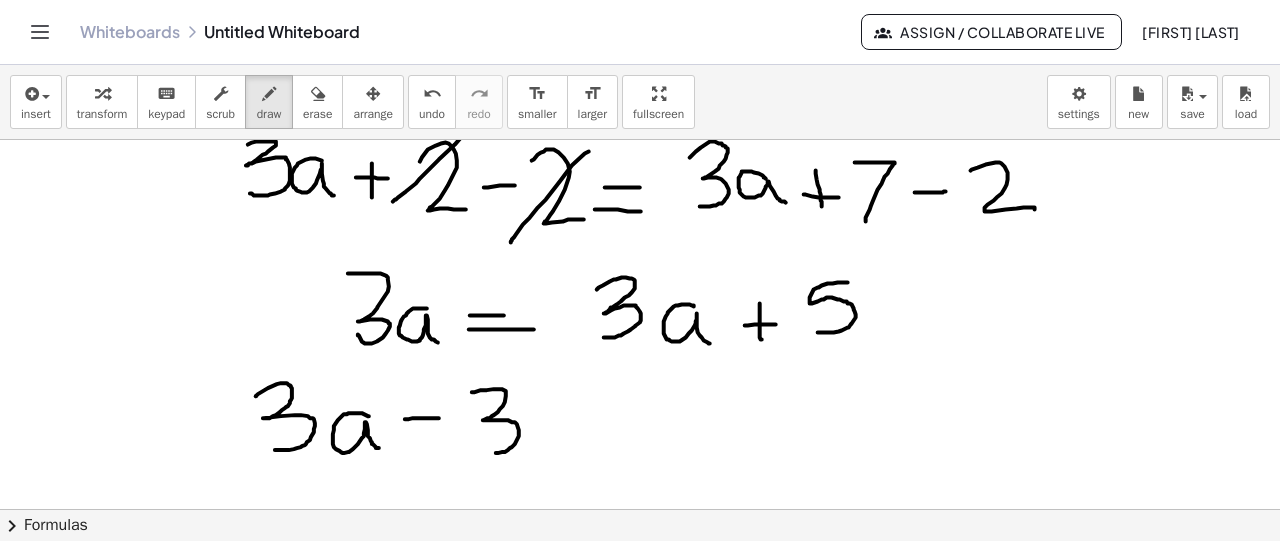 drag, startPoint x: 472, startPoint y: 391, endPoint x: 486, endPoint y: 447, distance: 57.72348 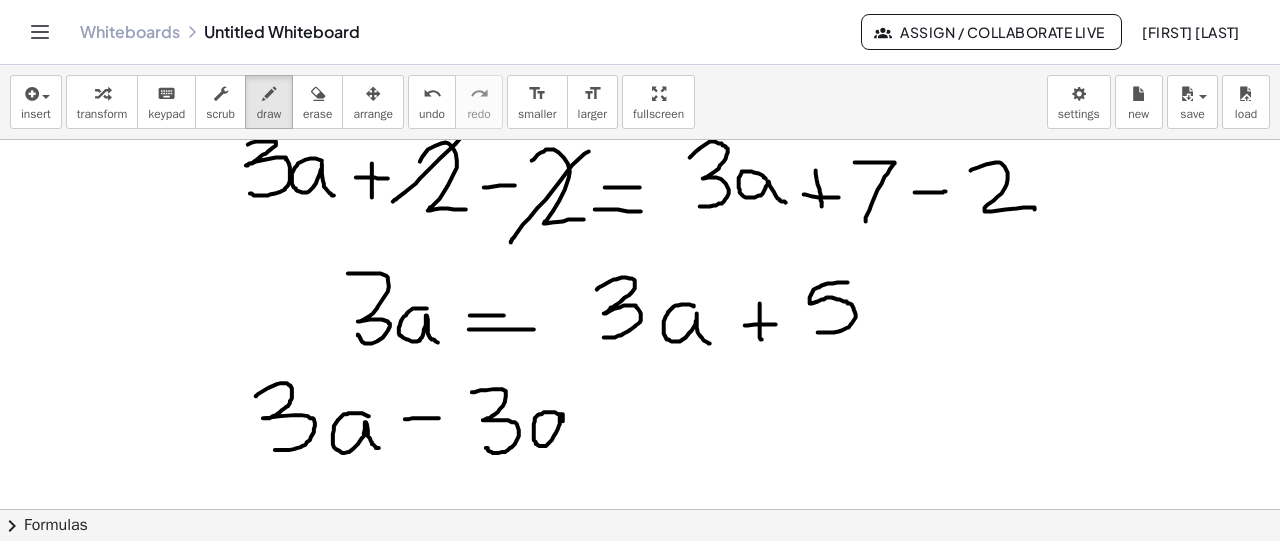 drag, startPoint x: 562, startPoint y: 414, endPoint x: 576, endPoint y: 445, distance: 34.0147 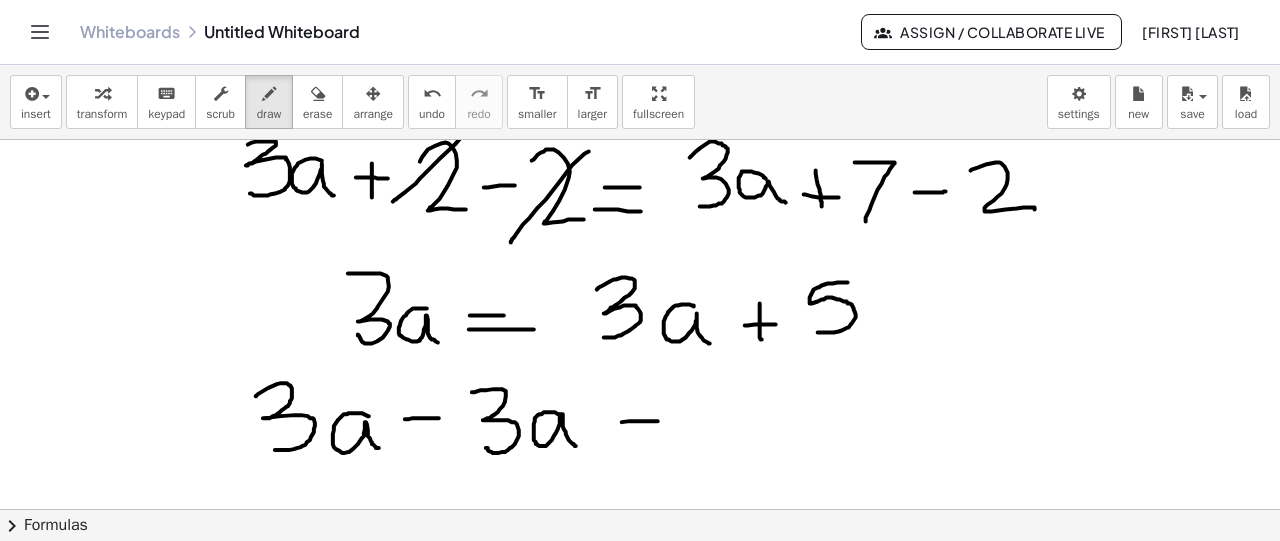drag, startPoint x: 622, startPoint y: 421, endPoint x: 659, endPoint y: 420, distance: 37.01351 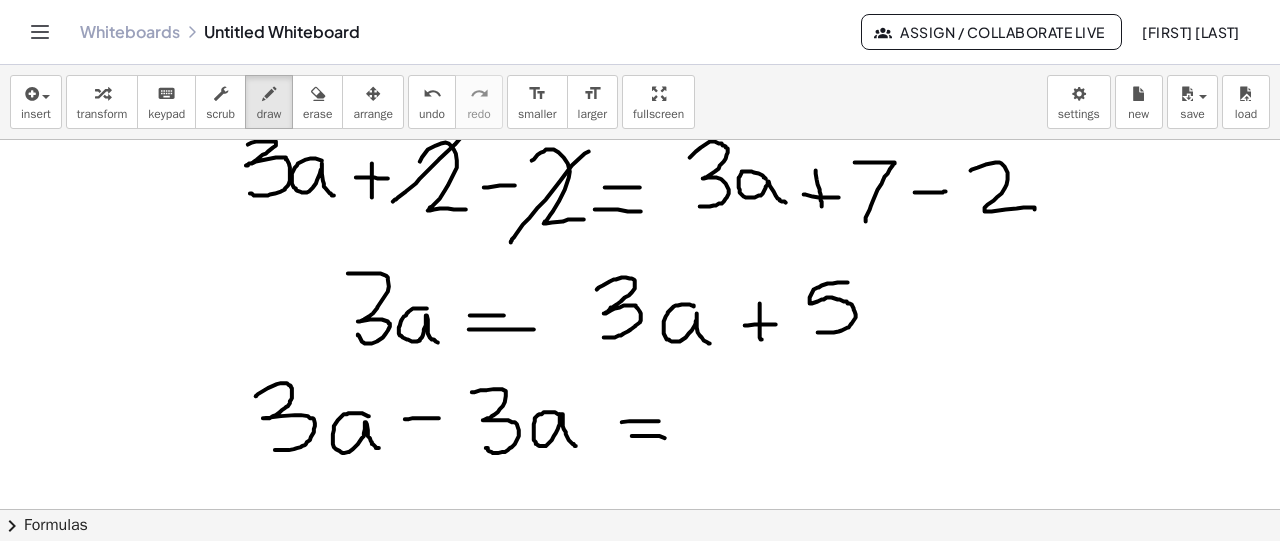 drag, startPoint x: 632, startPoint y: 435, endPoint x: 671, endPoint y: 437, distance: 39.051247 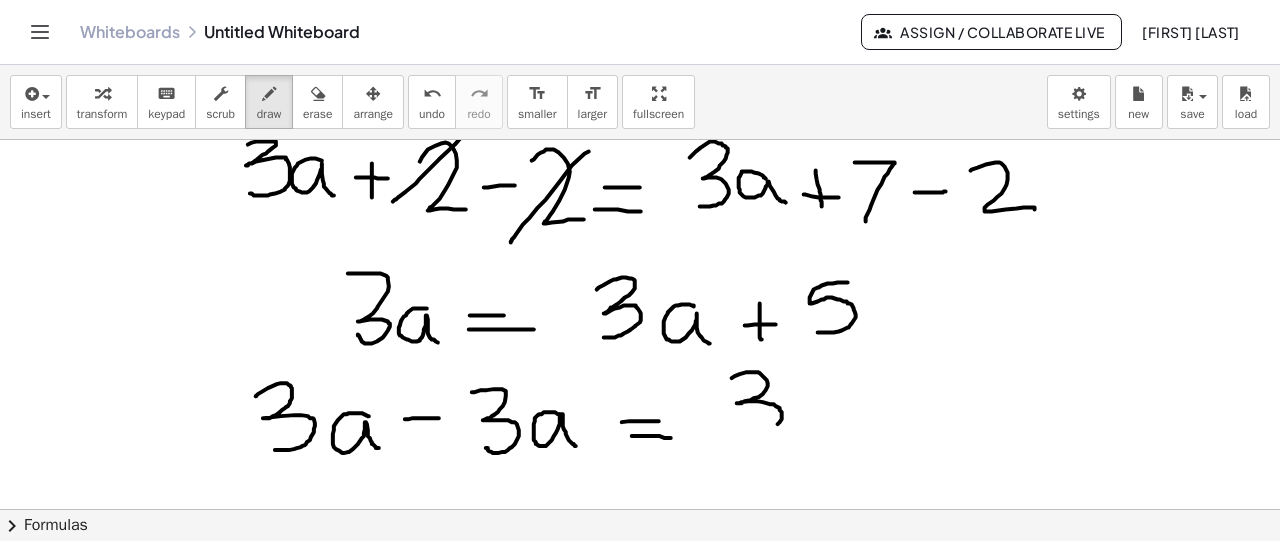 drag, startPoint x: 732, startPoint y: 377, endPoint x: 745, endPoint y: 439, distance: 63.348244 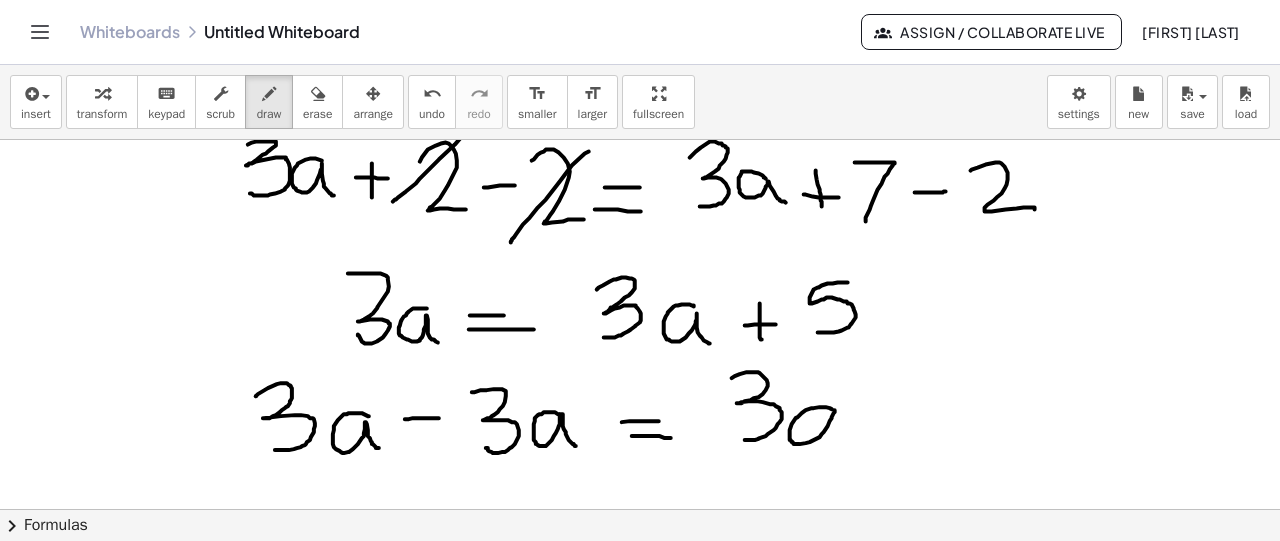 drag, startPoint x: 832, startPoint y: 408, endPoint x: 855, endPoint y: 443, distance: 41.880783 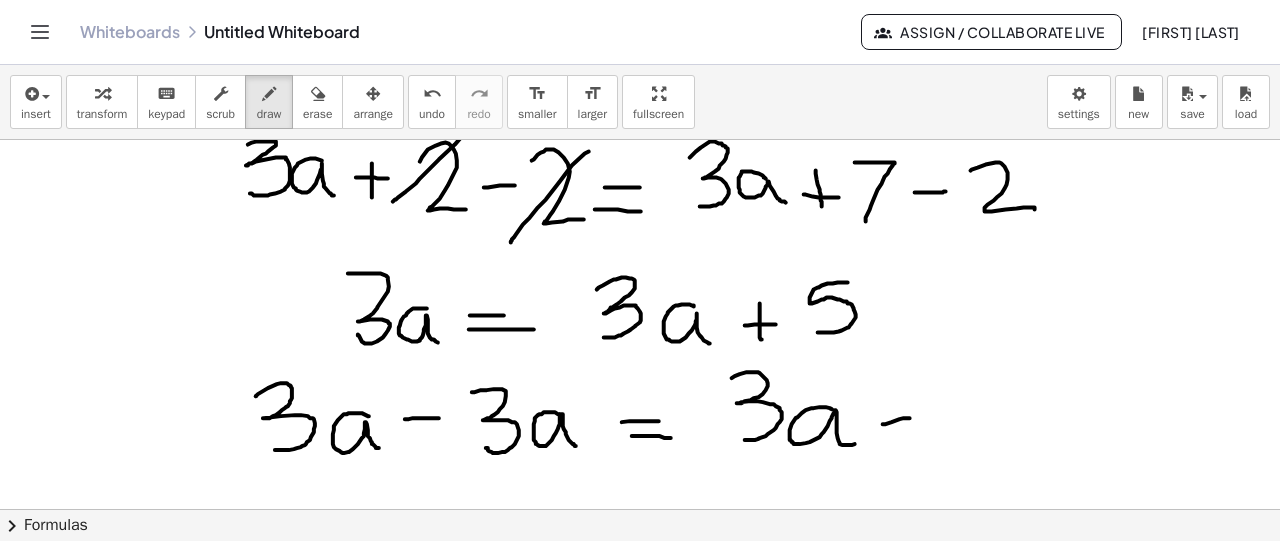 drag, startPoint x: 883, startPoint y: 423, endPoint x: 914, endPoint y: 417, distance: 31.575306 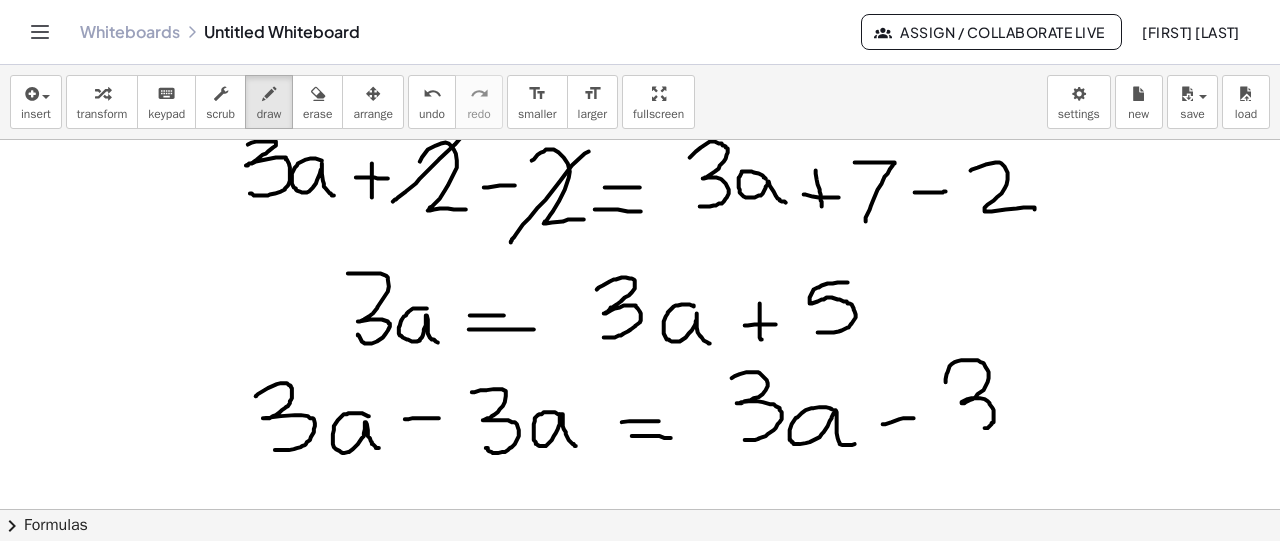 drag, startPoint x: 946, startPoint y: 381, endPoint x: 966, endPoint y: 429, distance: 52 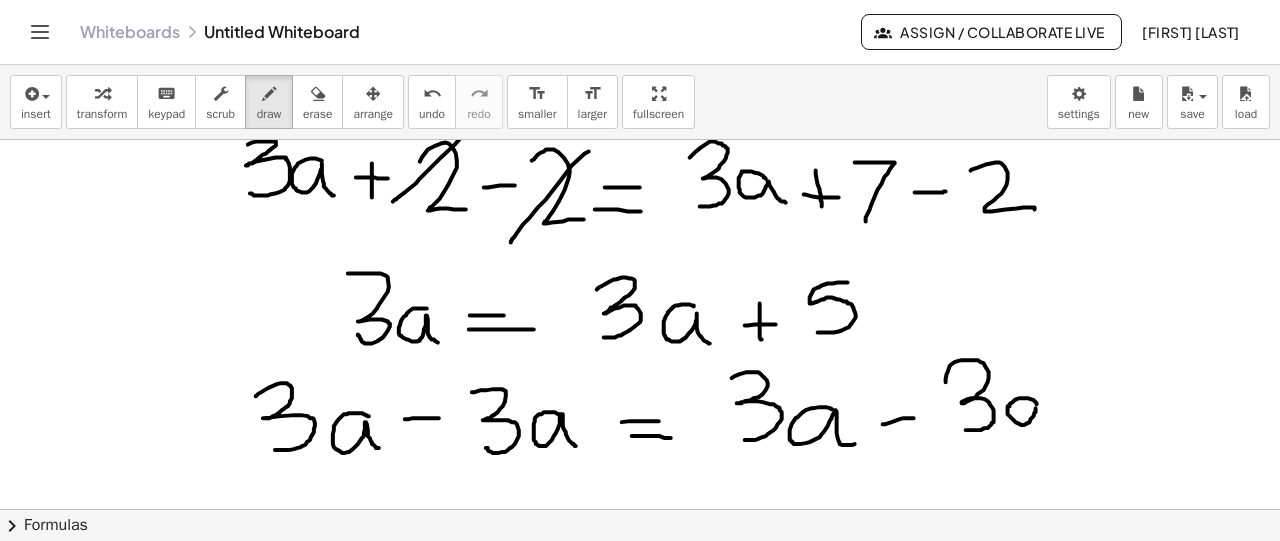 drag, startPoint x: 1037, startPoint y: 403, endPoint x: 1057, endPoint y: 435, distance: 37.735924 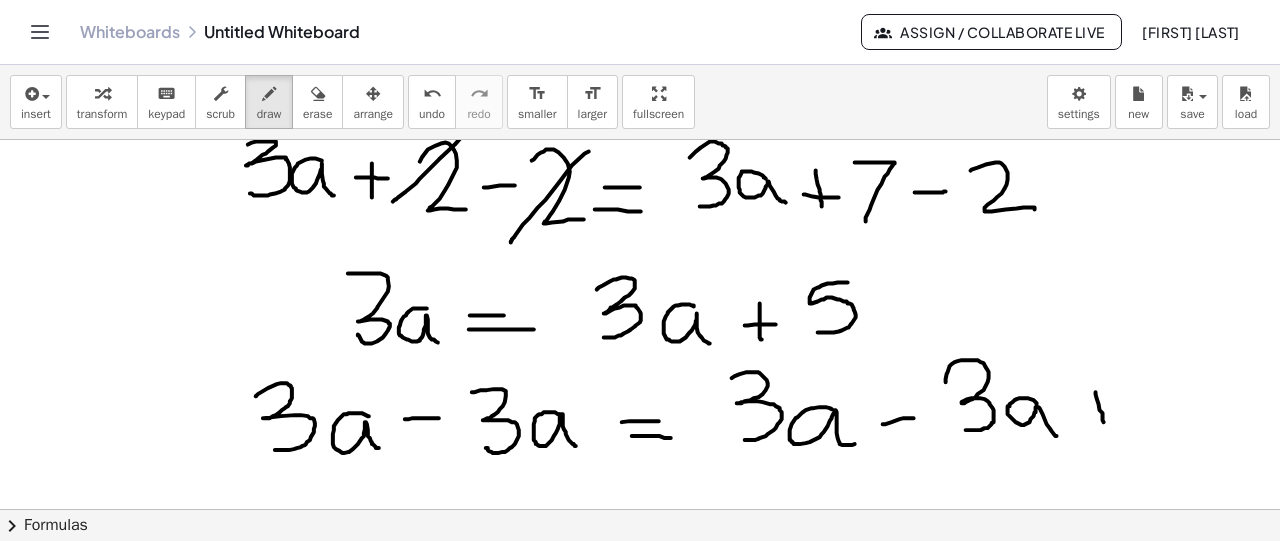 drag, startPoint x: 1096, startPoint y: 391, endPoint x: 1104, endPoint y: 423, distance: 32.984844 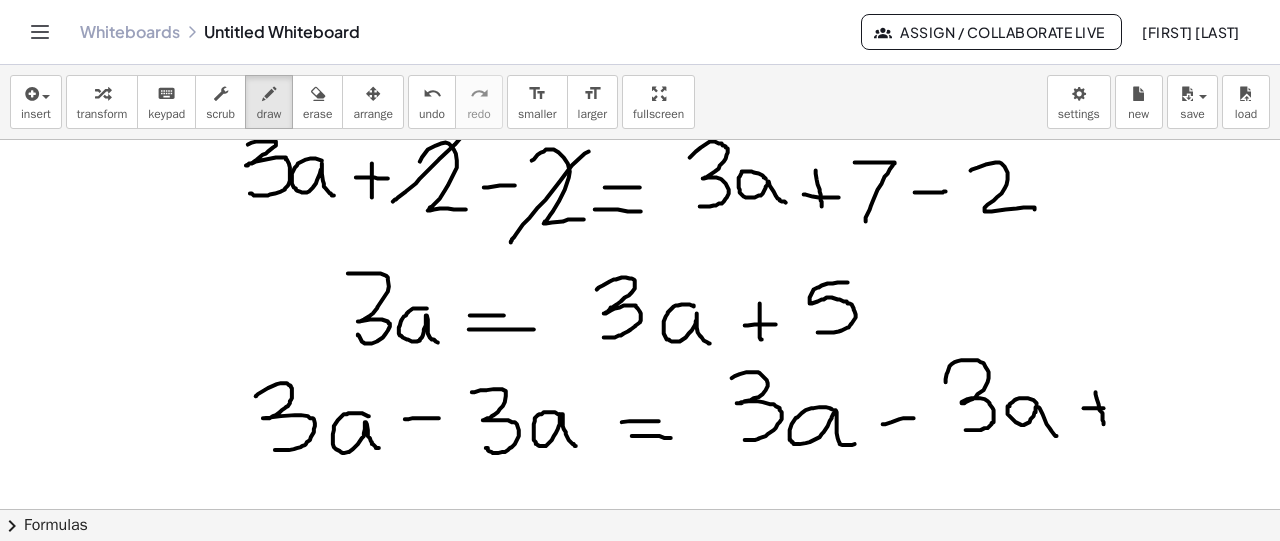 drag, startPoint x: 1084, startPoint y: 407, endPoint x: 1120, endPoint y: 407, distance: 36 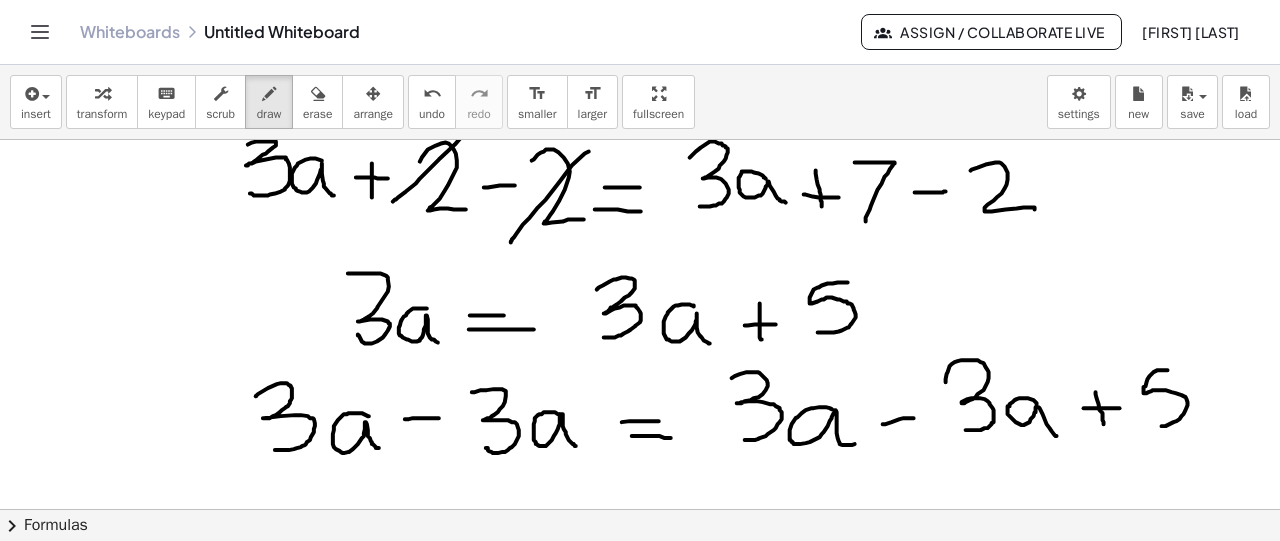 drag, startPoint x: 1168, startPoint y: 369, endPoint x: 1160, endPoint y: 423, distance: 54.589375 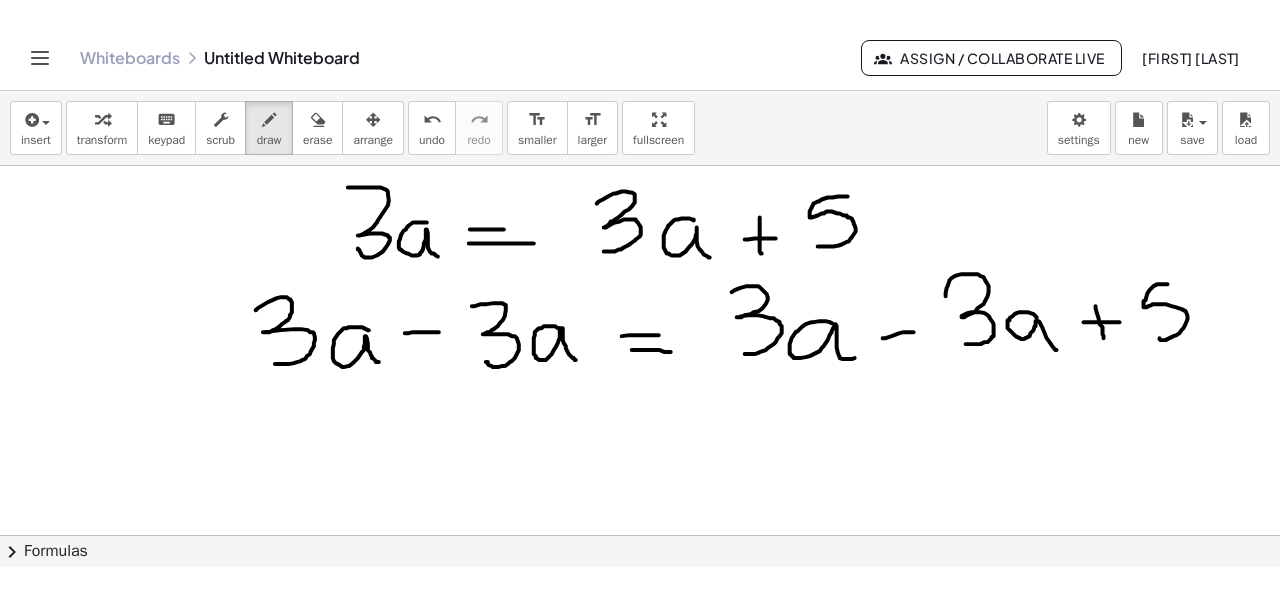 scroll, scrollTop: 373, scrollLeft: 0, axis: vertical 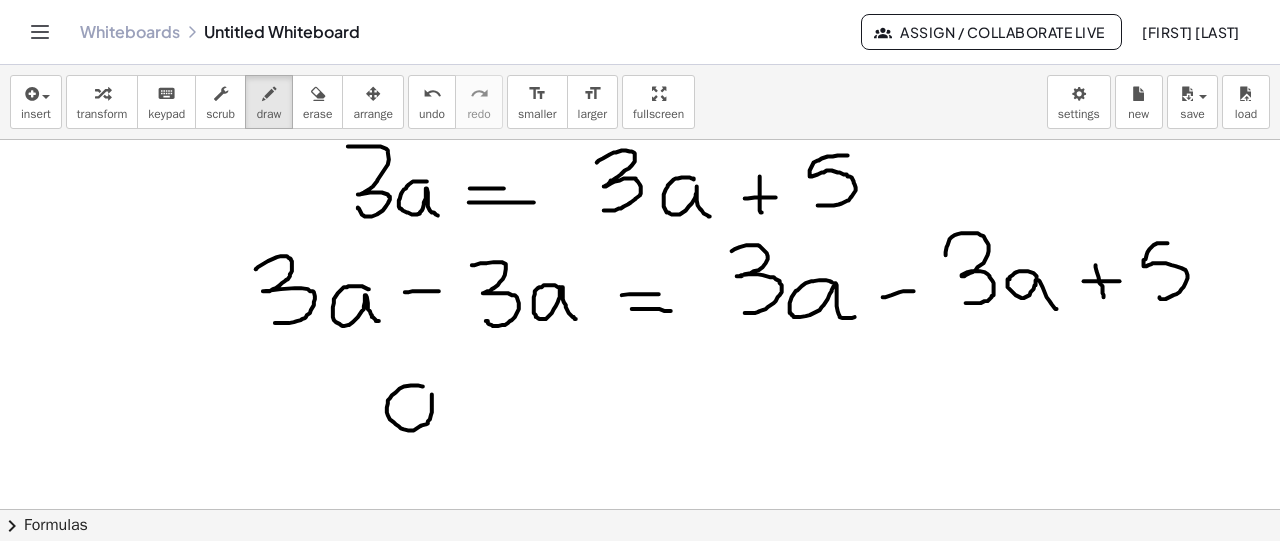 drag, startPoint x: 423, startPoint y: 385, endPoint x: 389, endPoint y: 398, distance: 36.40055 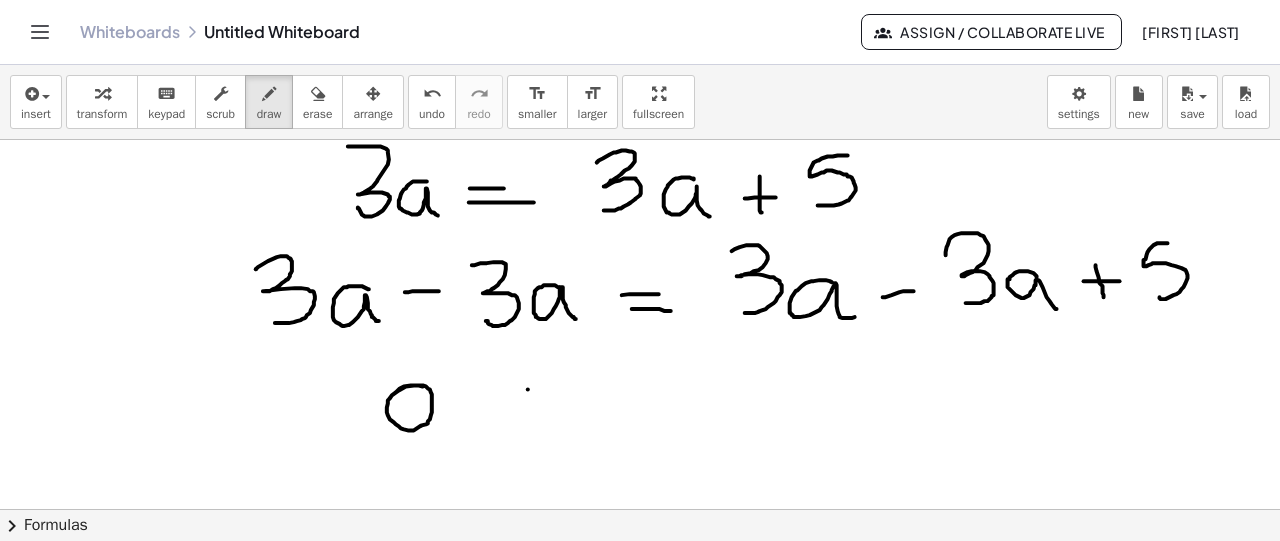drag, startPoint x: 528, startPoint y: 388, endPoint x: 609, endPoint y: 381, distance: 81.3019 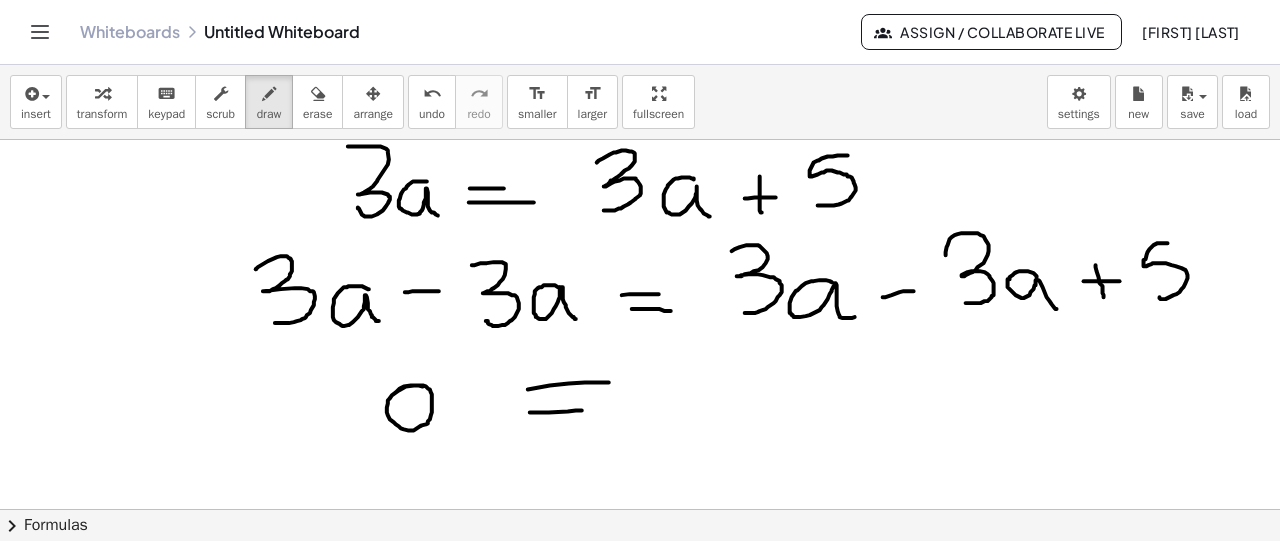 drag, startPoint x: 530, startPoint y: 411, endPoint x: 590, endPoint y: 409, distance: 60.033325 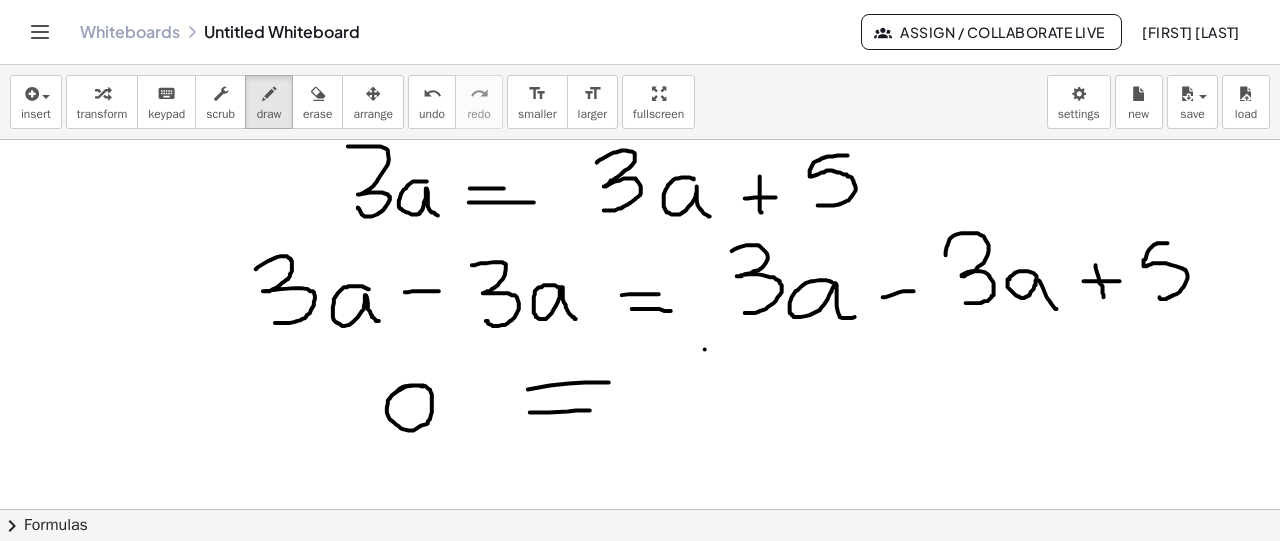 click at bounding box center [640, 254] 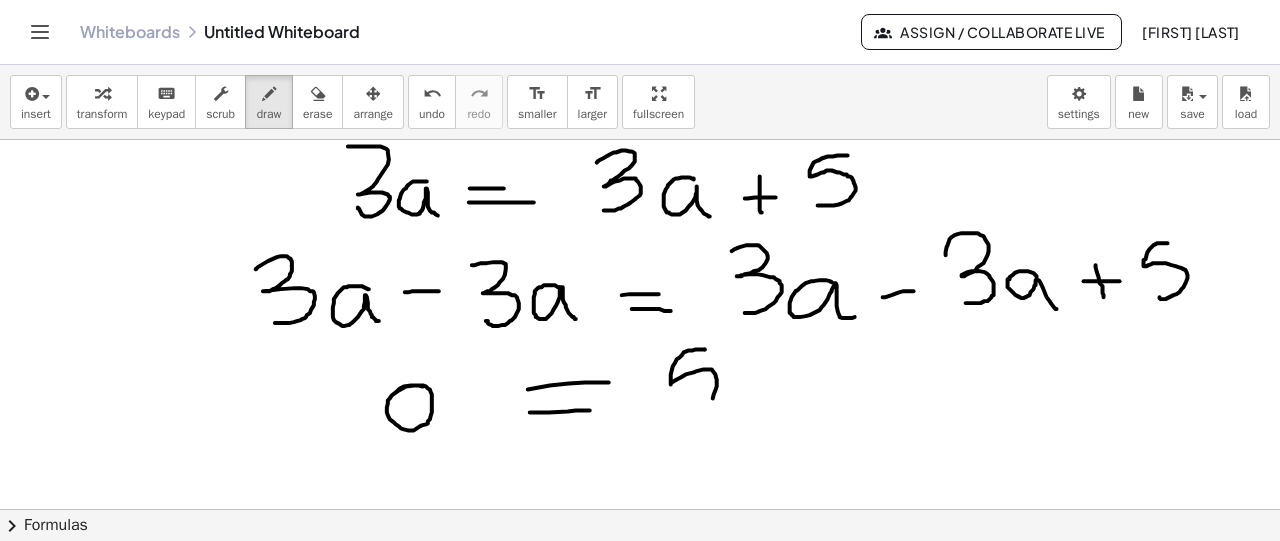 drag, startPoint x: 705, startPoint y: 348, endPoint x: 675, endPoint y: 414, distance: 72.498276 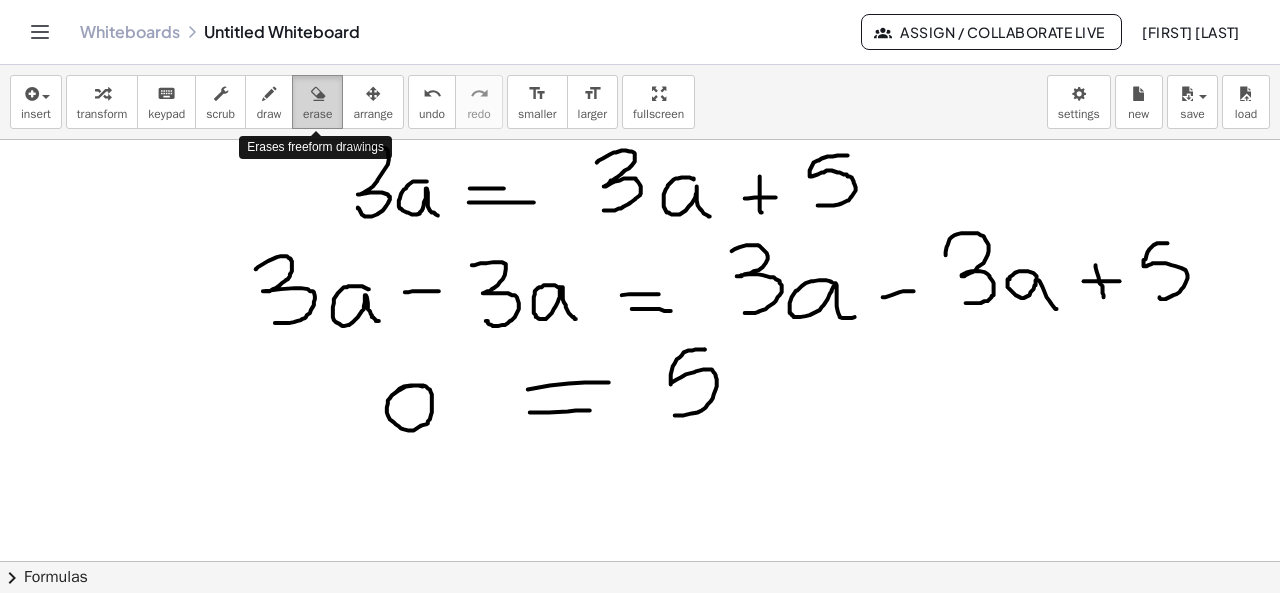 click at bounding box center (318, 94) 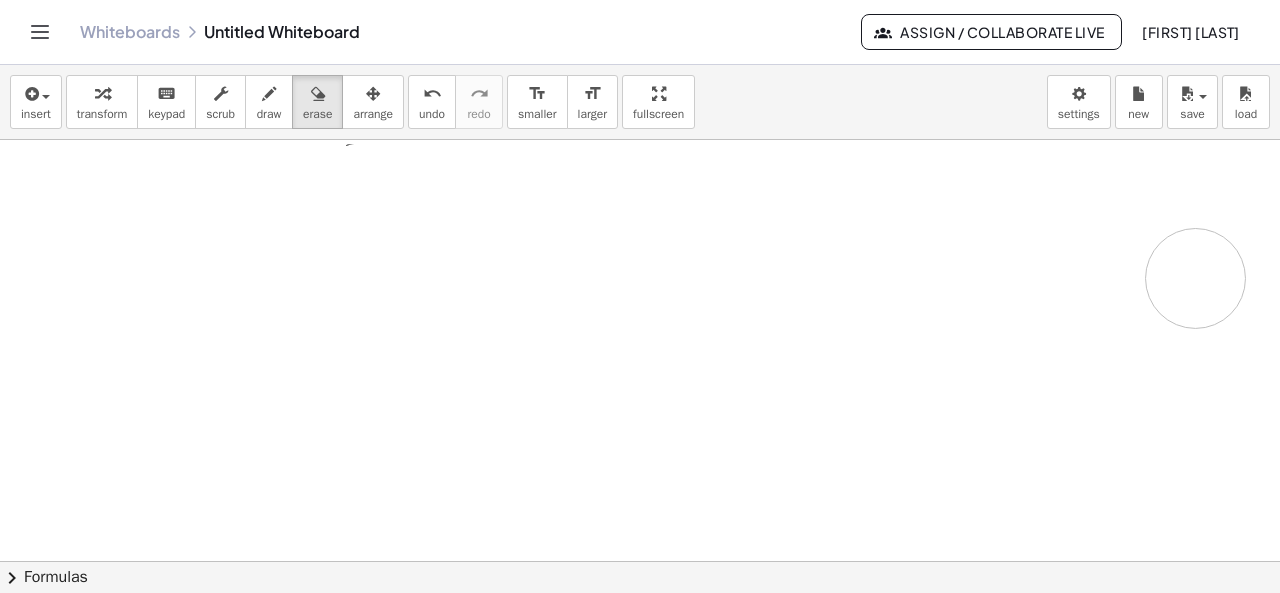 drag, startPoint x: 330, startPoint y: 203, endPoint x: 746, endPoint y: 589, distance: 567.4963 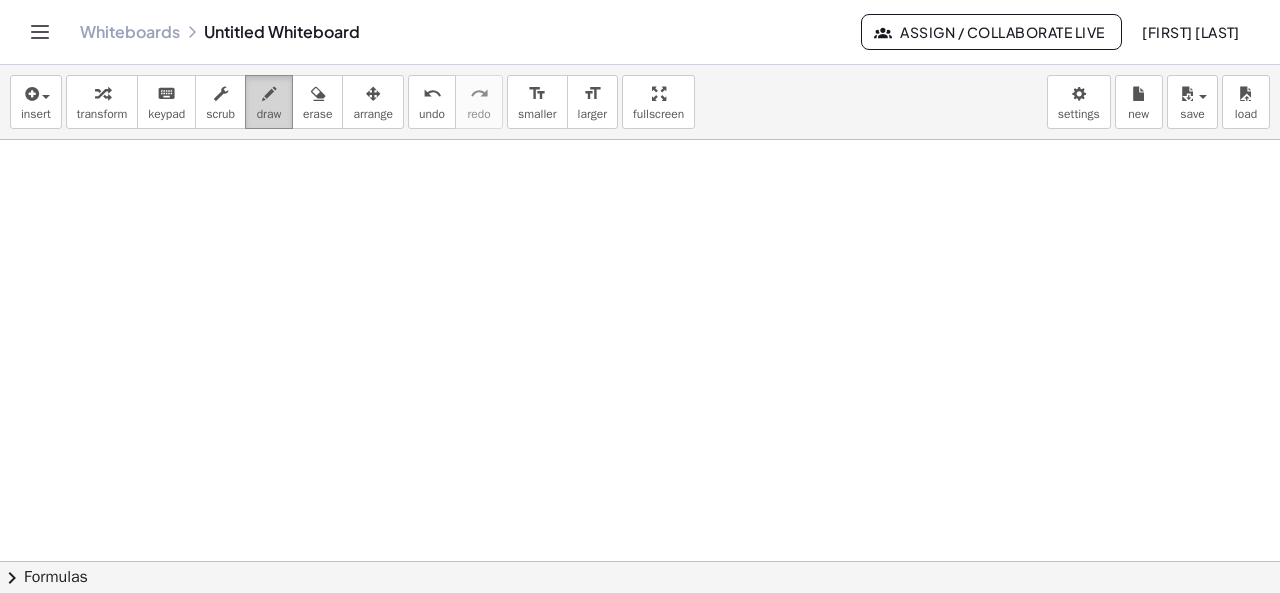 click on "draw" at bounding box center (269, 114) 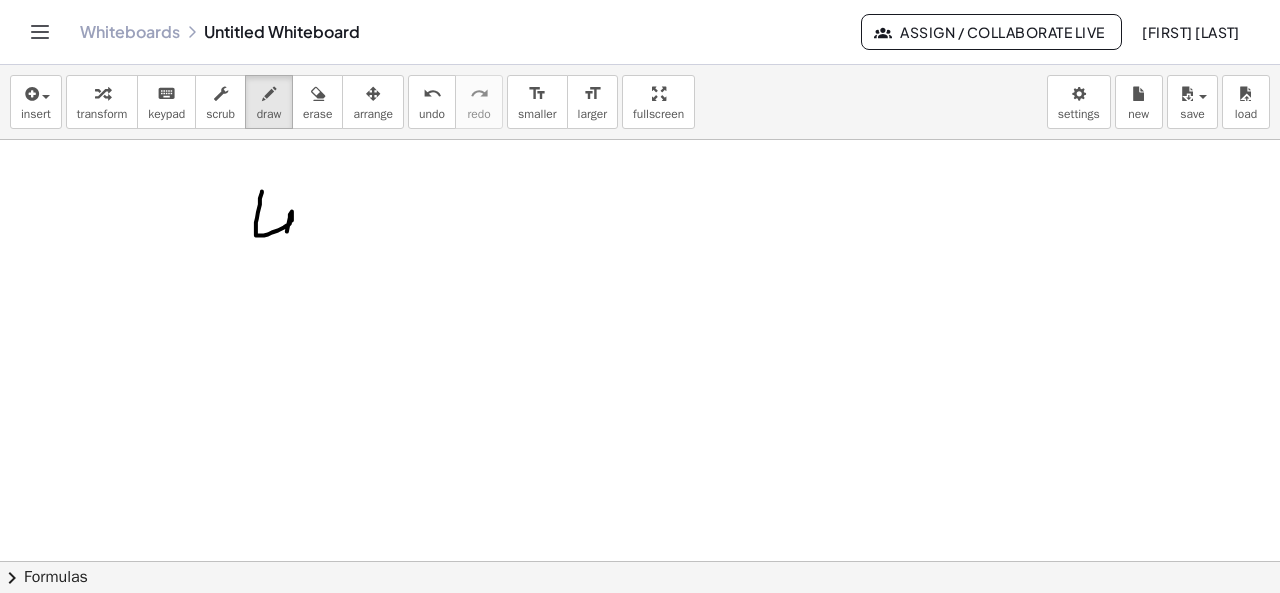 drag, startPoint x: 262, startPoint y: 190, endPoint x: 287, endPoint y: 260, distance: 74.330345 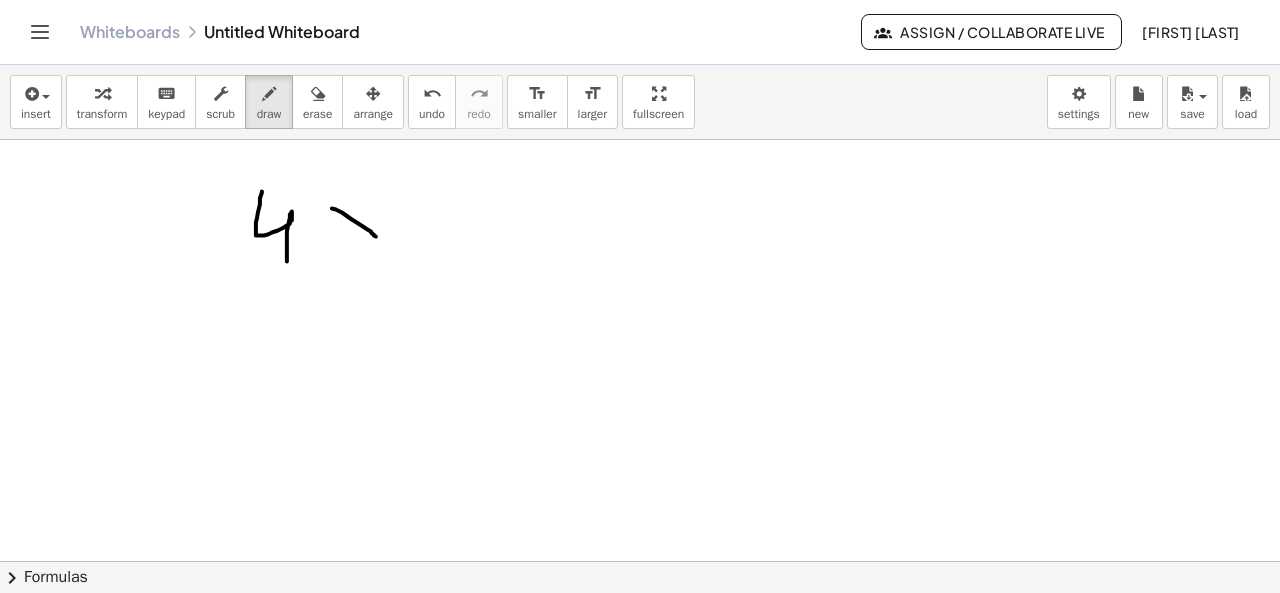 drag, startPoint x: 332, startPoint y: 207, endPoint x: 378, endPoint y: 237, distance: 54.91812 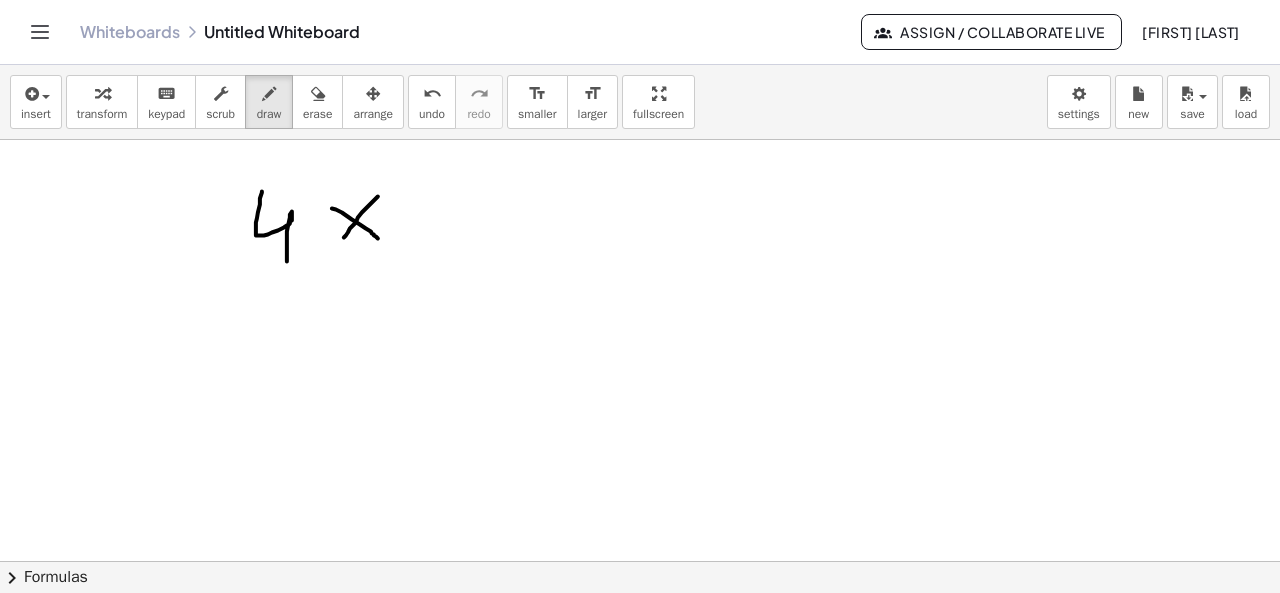 drag, startPoint x: 378, startPoint y: 195, endPoint x: 342, endPoint y: 243, distance: 60 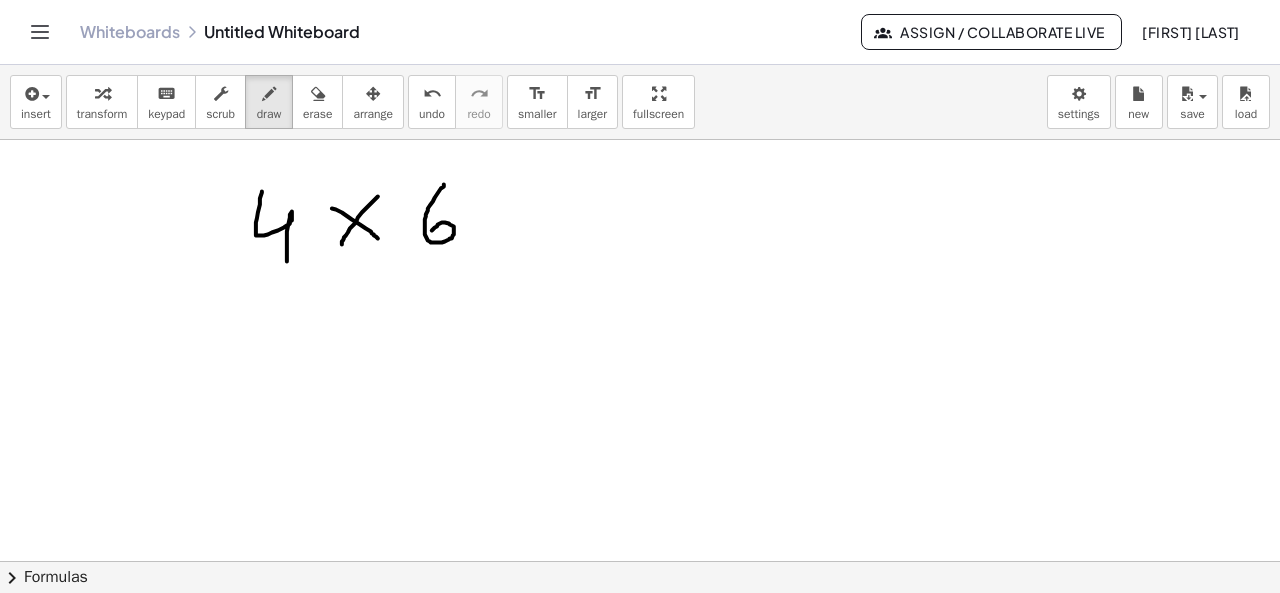 drag, startPoint x: 444, startPoint y: 183, endPoint x: 432, endPoint y: 231, distance: 49.47727 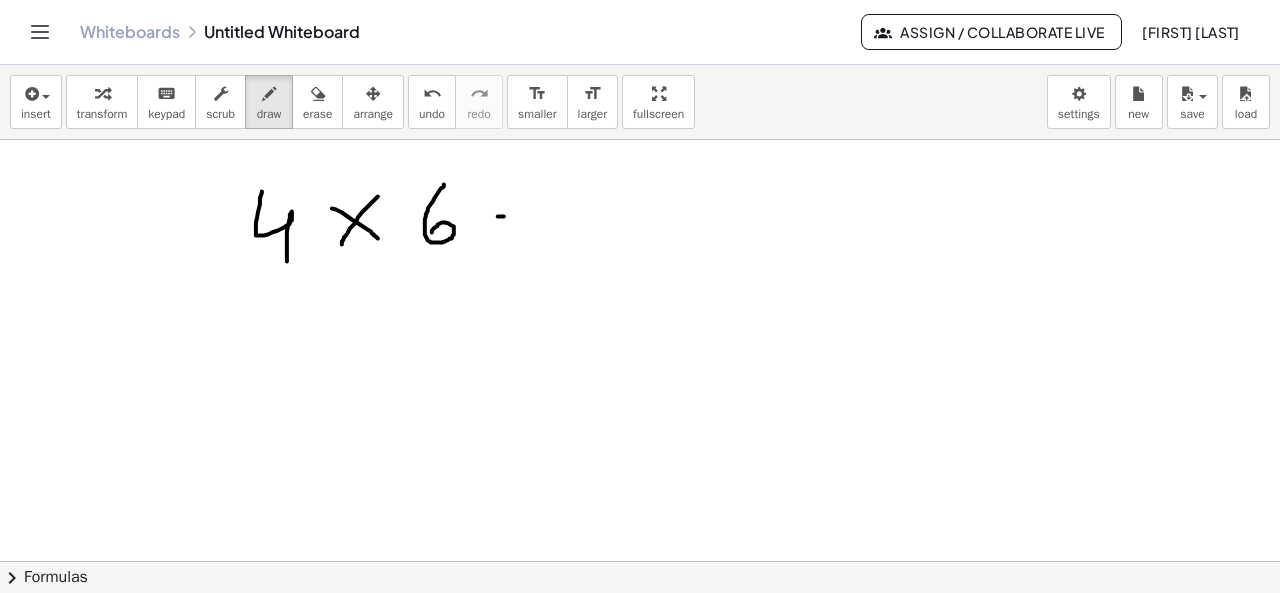 drag, startPoint x: 498, startPoint y: 215, endPoint x: 536, endPoint y: 215, distance: 38 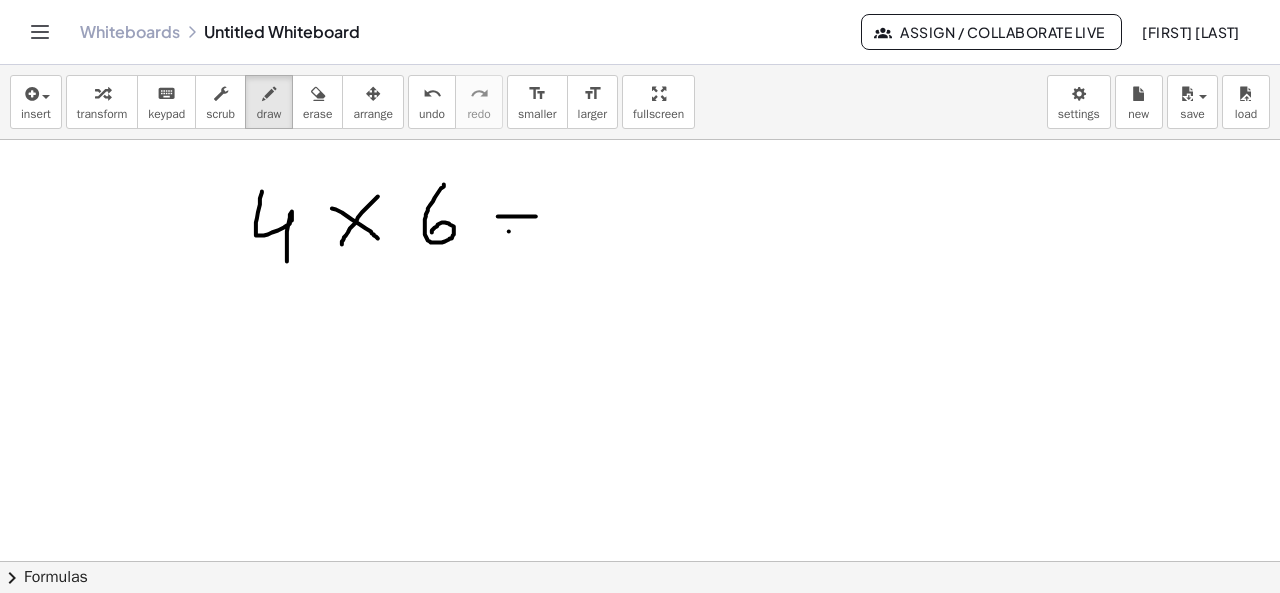 drag, startPoint x: 509, startPoint y: 230, endPoint x: 539, endPoint y: 230, distance: 30 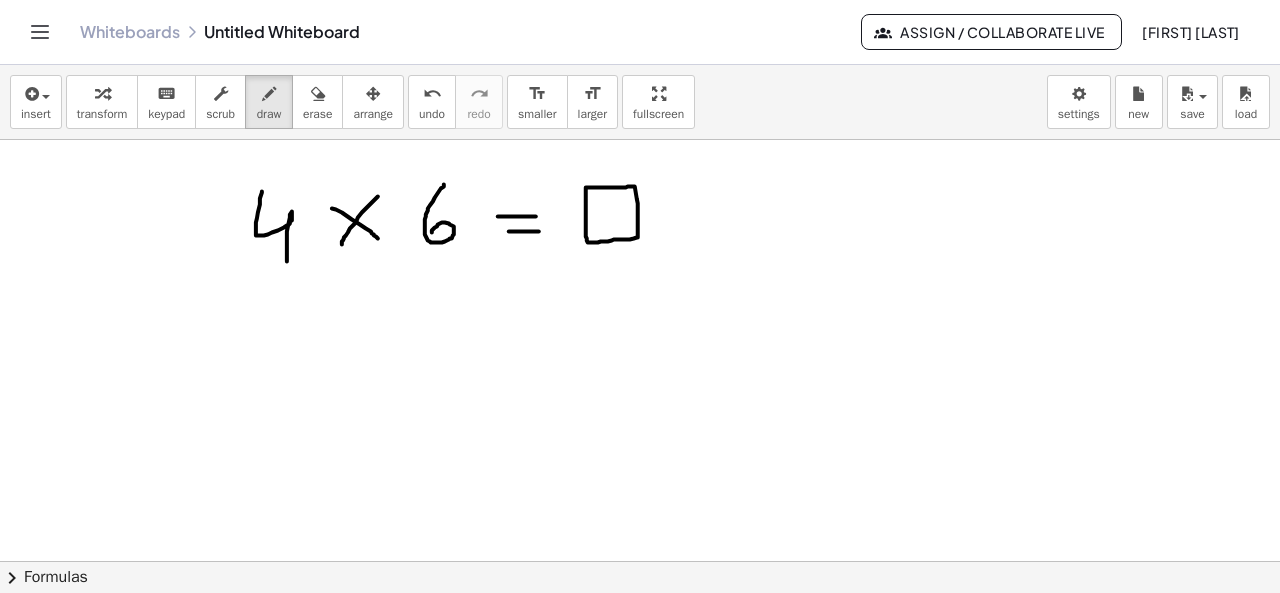 click at bounding box center [640, 254] 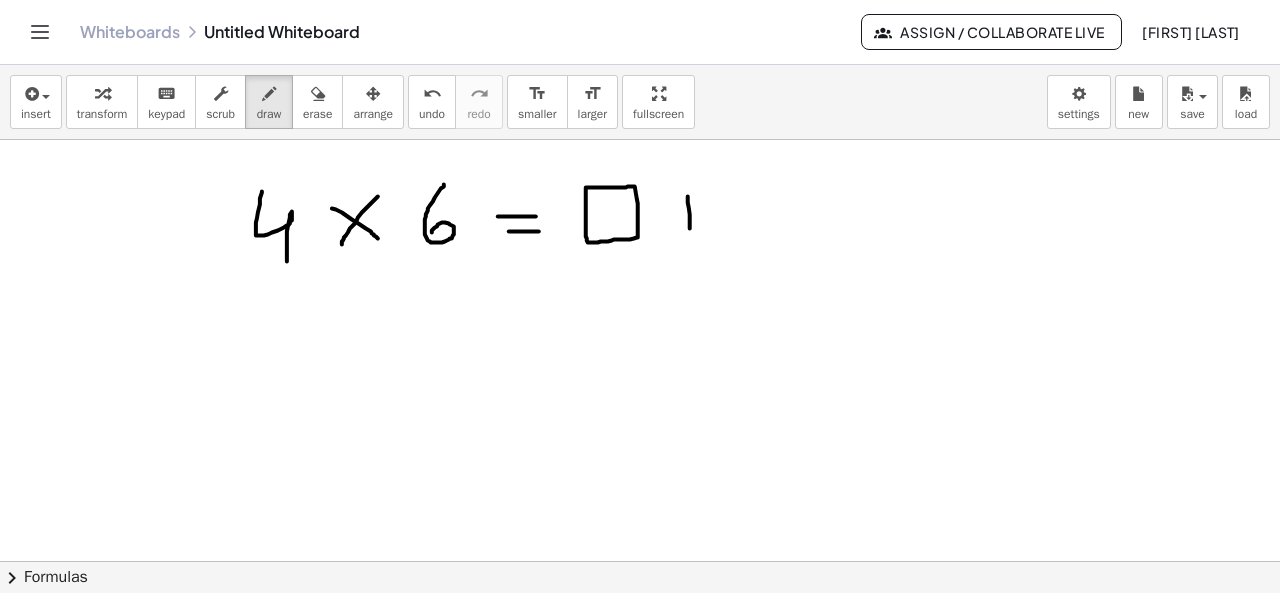 drag, startPoint x: 688, startPoint y: 195, endPoint x: 690, endPoint y: 229, distance: 34.058773 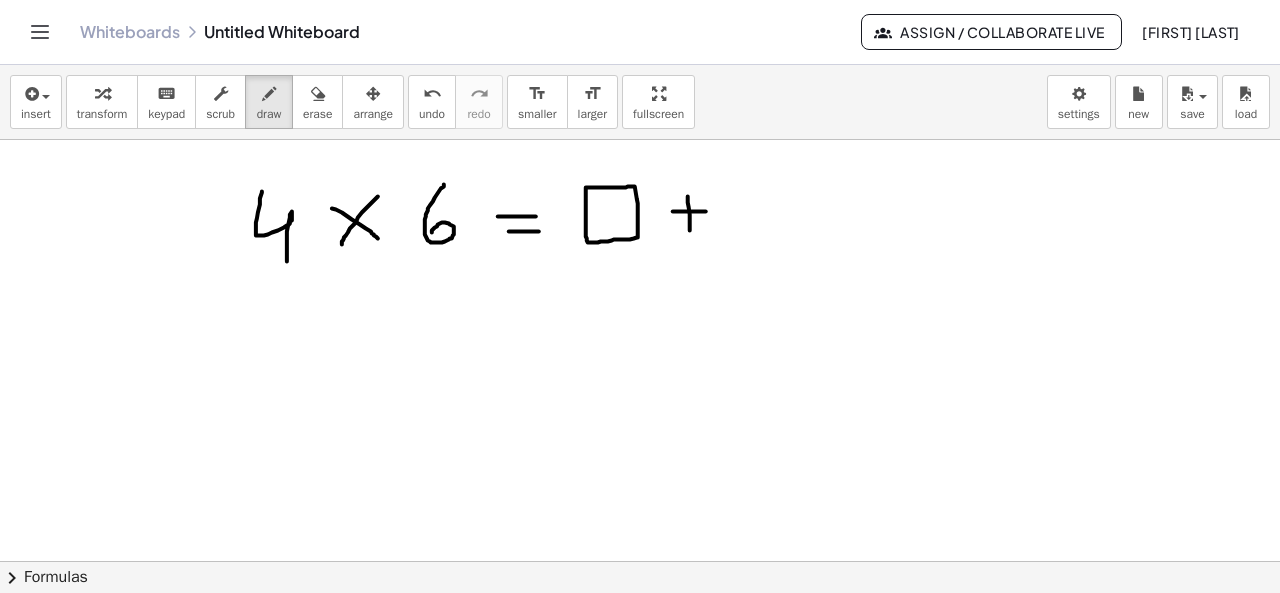 drag, startPoint x: 673, startPoint y: 210, endPoint x: 706, endPoint y: 210, distance: 33 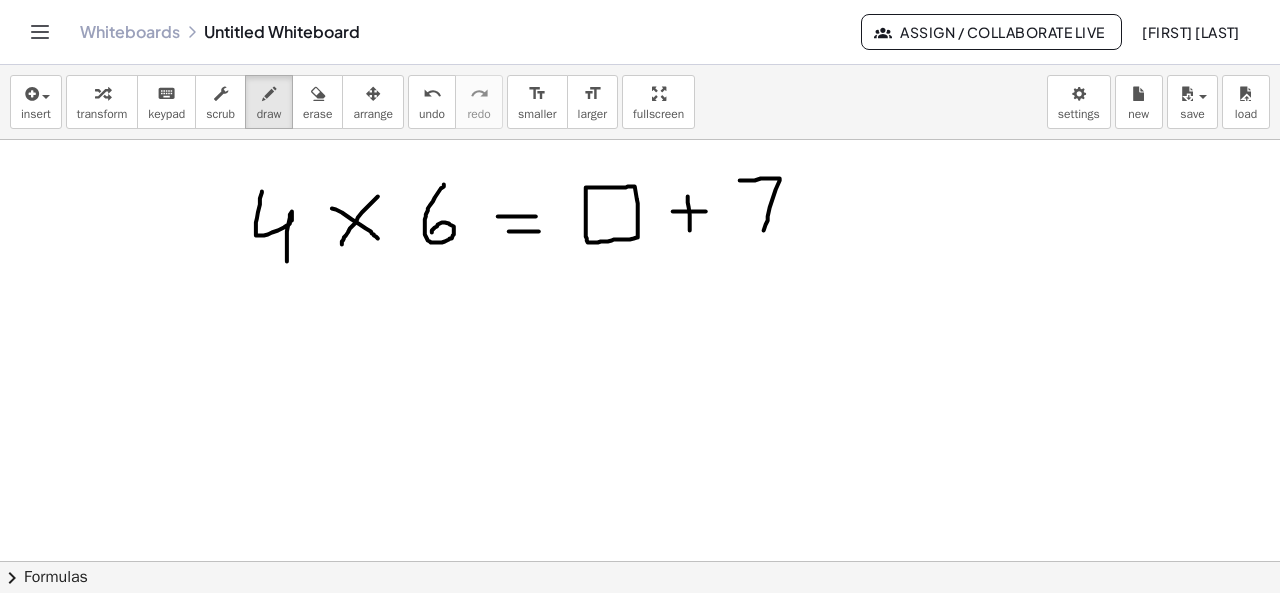 drag, startPoint x: 740, startPoint y: 179, endPoint x: 764, endPoint y: 237, distance: 62.76942 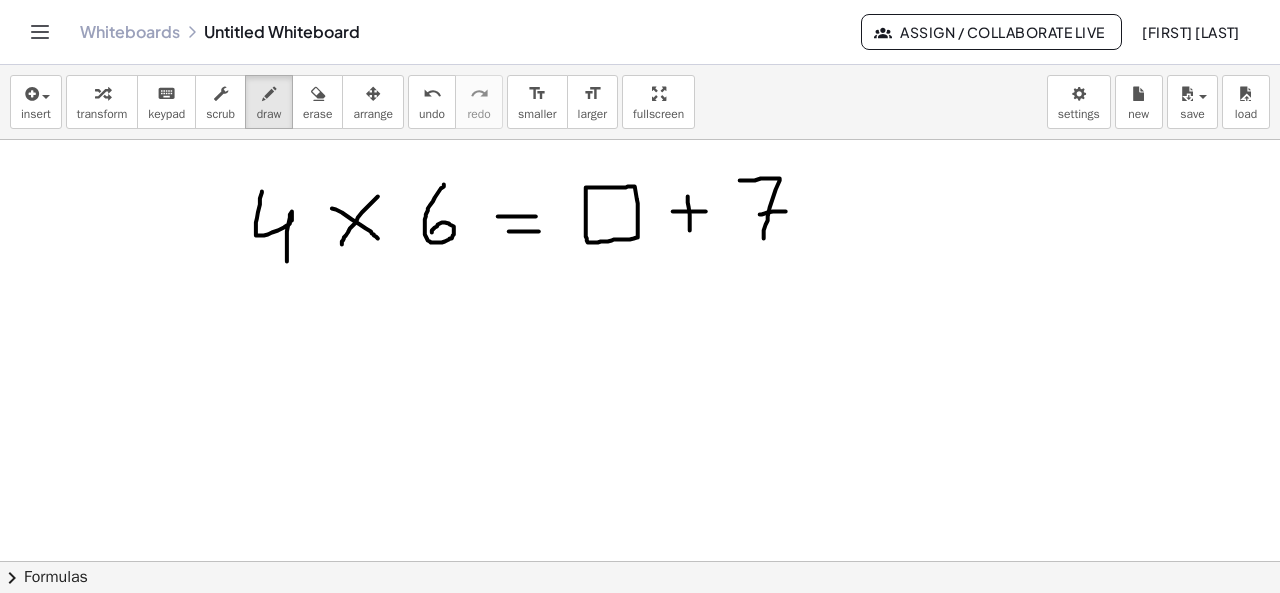 drag, startPoint x: 760, startPoint y: 213, endPoint x: 787, endPoint y: 210, distance: 27.166155 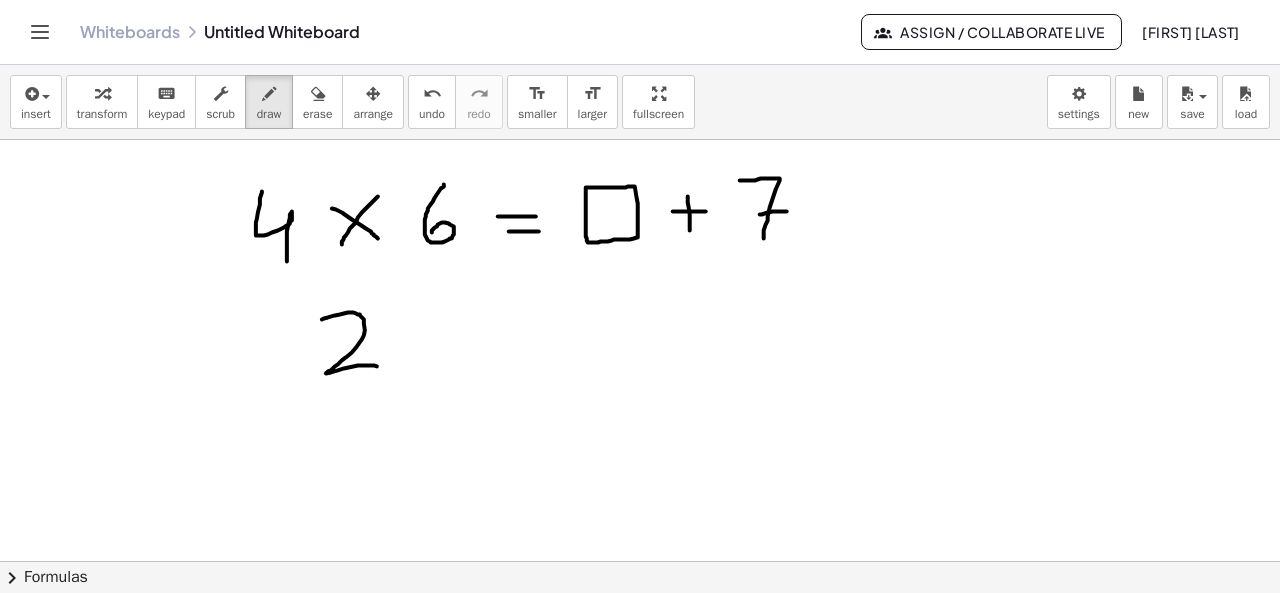 drag, startPoint x: 322, startPoint y: 318, endPoint x: 382, endPoint y: 367, distance: 77.46612 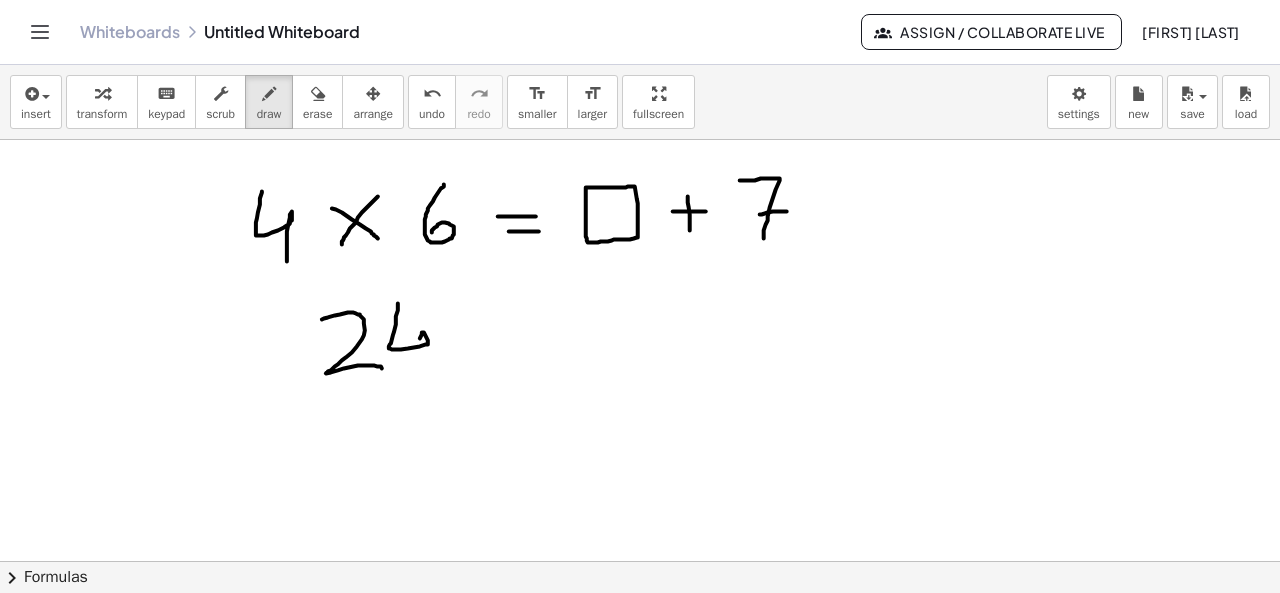 drag, startPoint x: 398, startPoint y: 302, endPoint x: 417, endPoint y: 379, distance: 79.30952 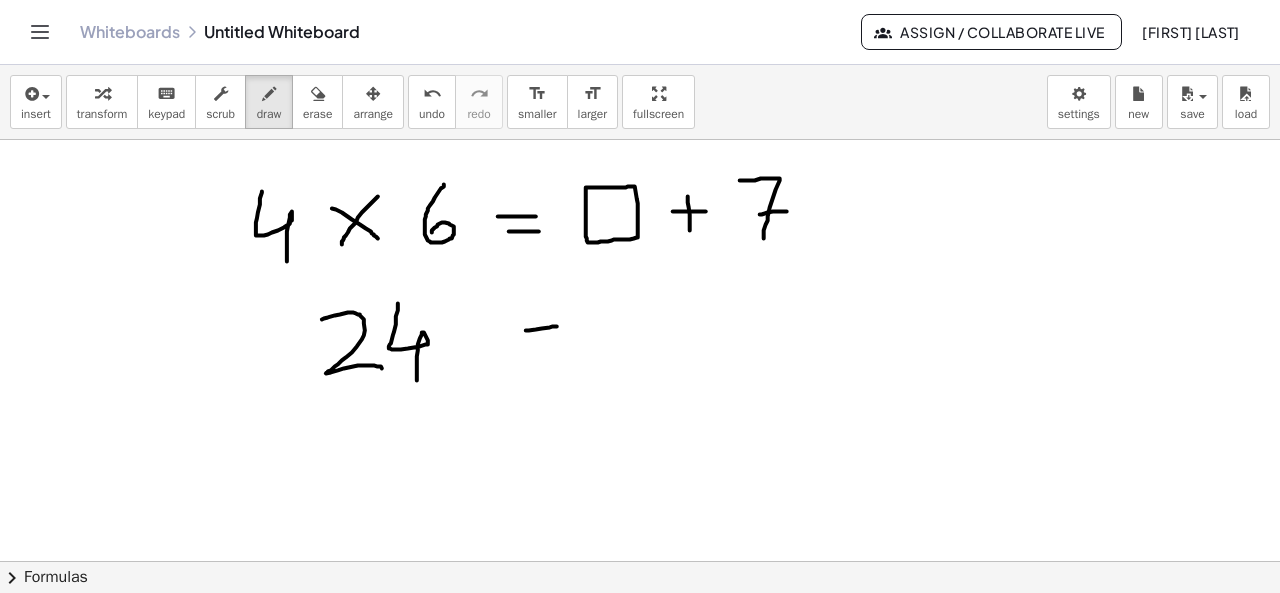drag, startPoint x: 526, startPoint y: 329, endPoint x: 557, endPoint y: 325, distance: 31.257 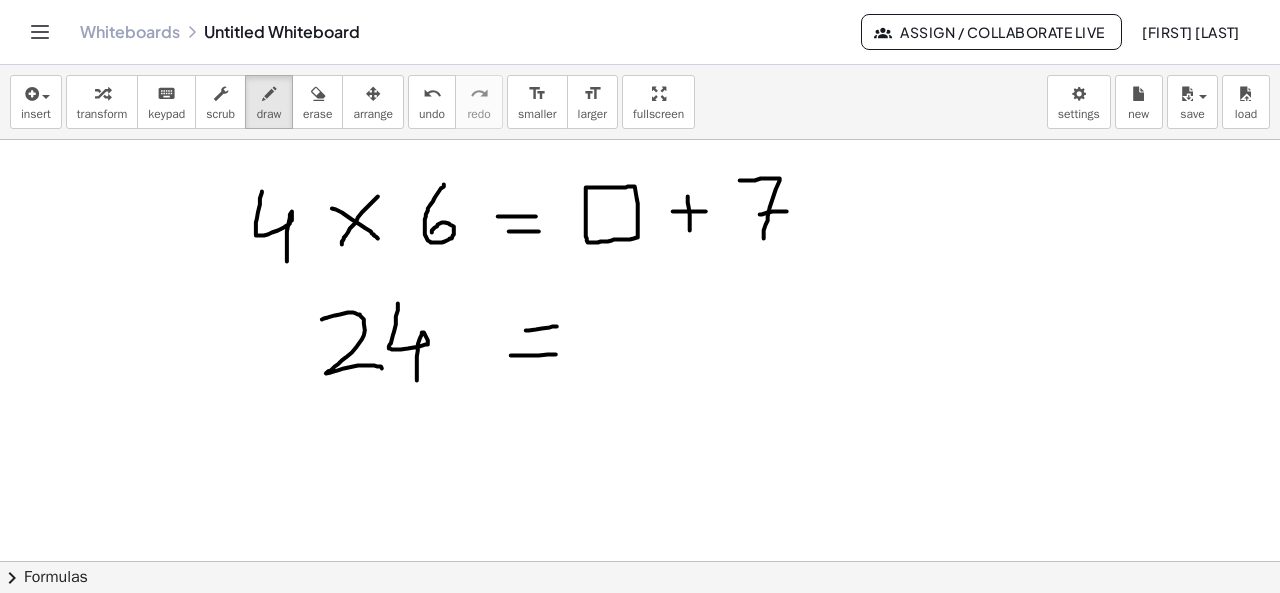 drag, startPoint x: 511, startPoint y: 354, endPoint x: 561, endPoint y: 353, distance: 50.01 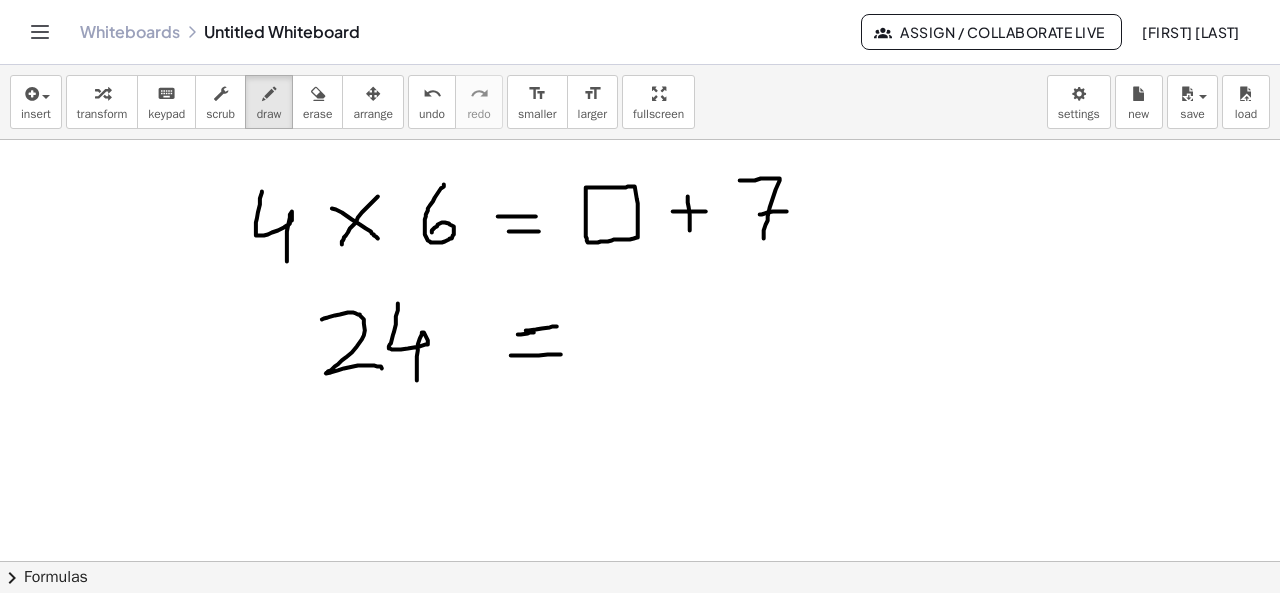 drag, startPoint x: 518, startPoint y: 333, endPoint x: 540, endPoint y: 331, distance: 22.090721 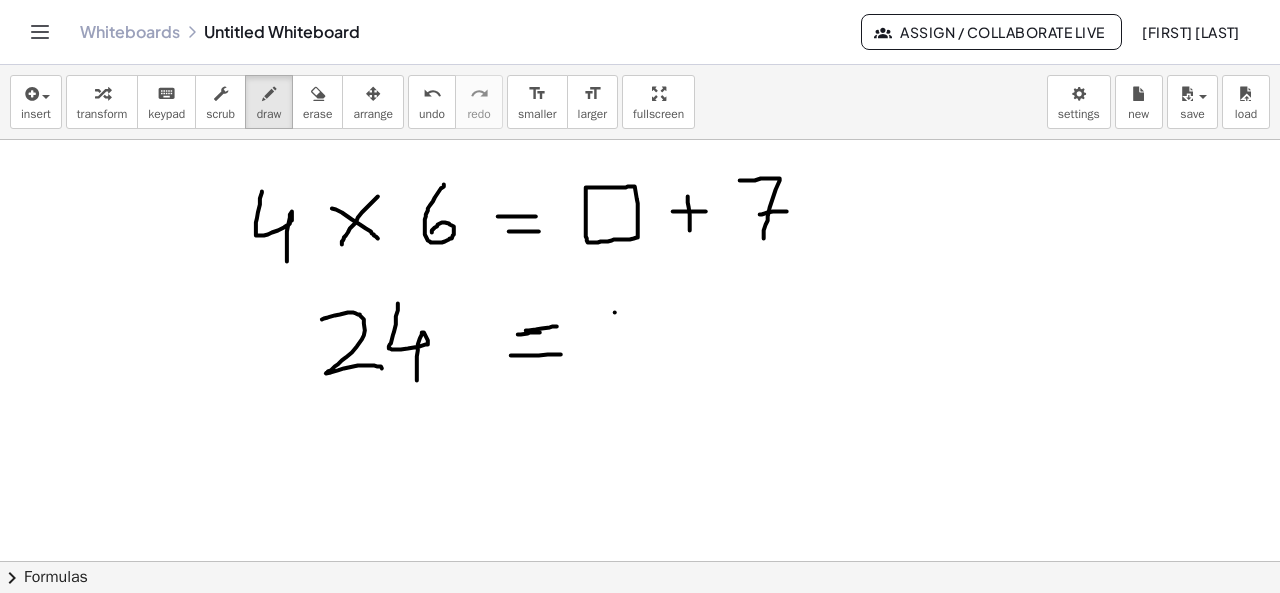 click at bounding box center [640, 254] 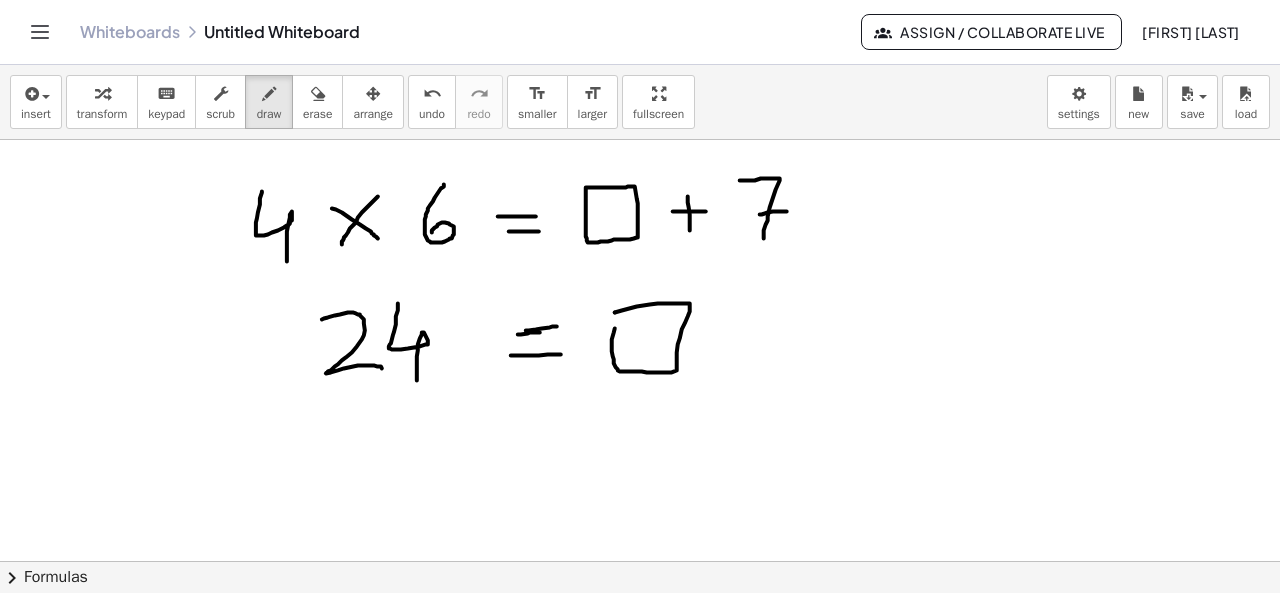 click at bounding box center [640, 254] 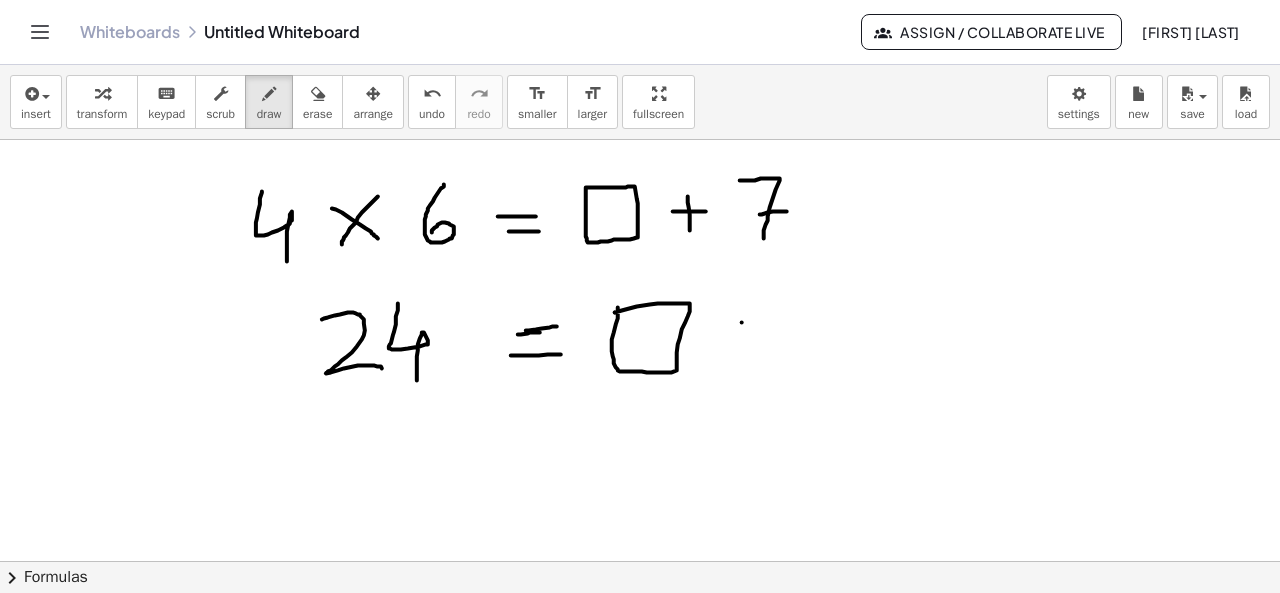 drag, startPoint x: 742, startPoint y: 321, endPoint x: 739, endPoint y: 361, distance: 40.112343 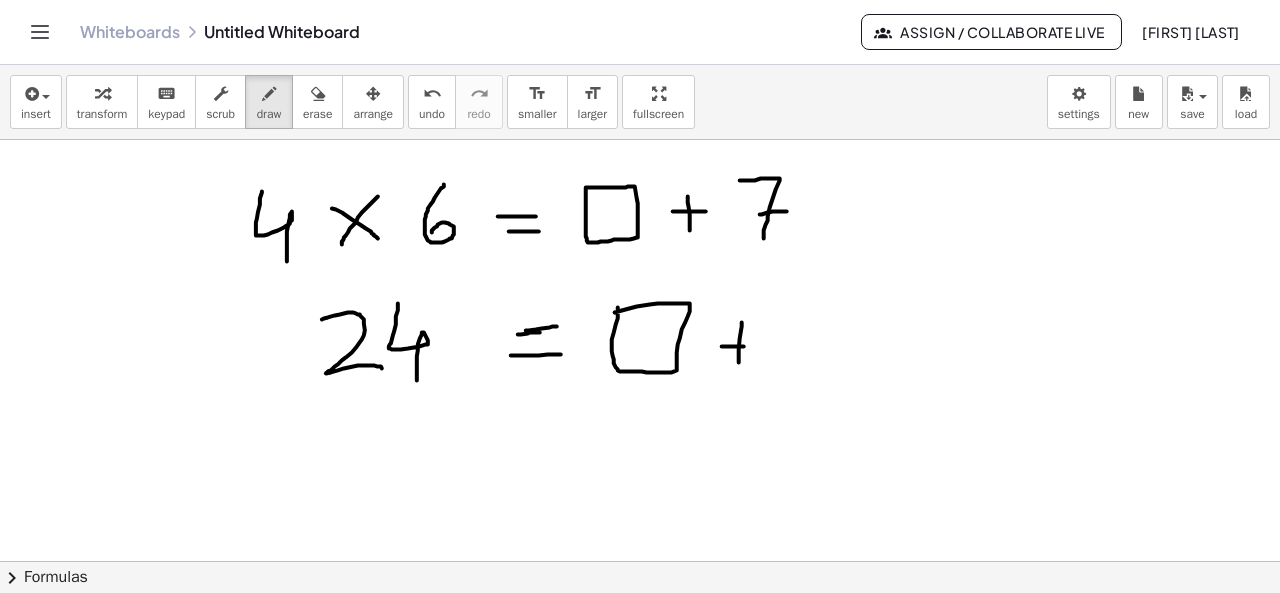 drag, startPoint x: 722, startPoint y: 345, endPoint x: 755, endPoint y: 342, distance: 33.13608 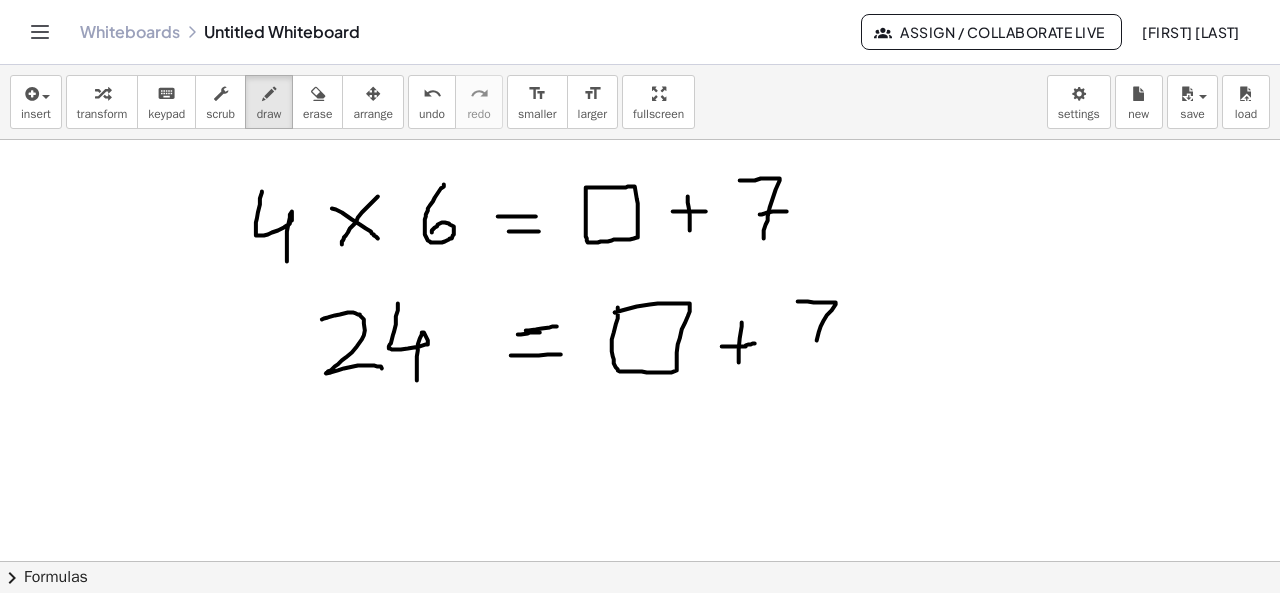 drag, startPoint x: 798, startPoint y: 300, endPoint x: 816, endPoint y: 359, distance: 61.68468 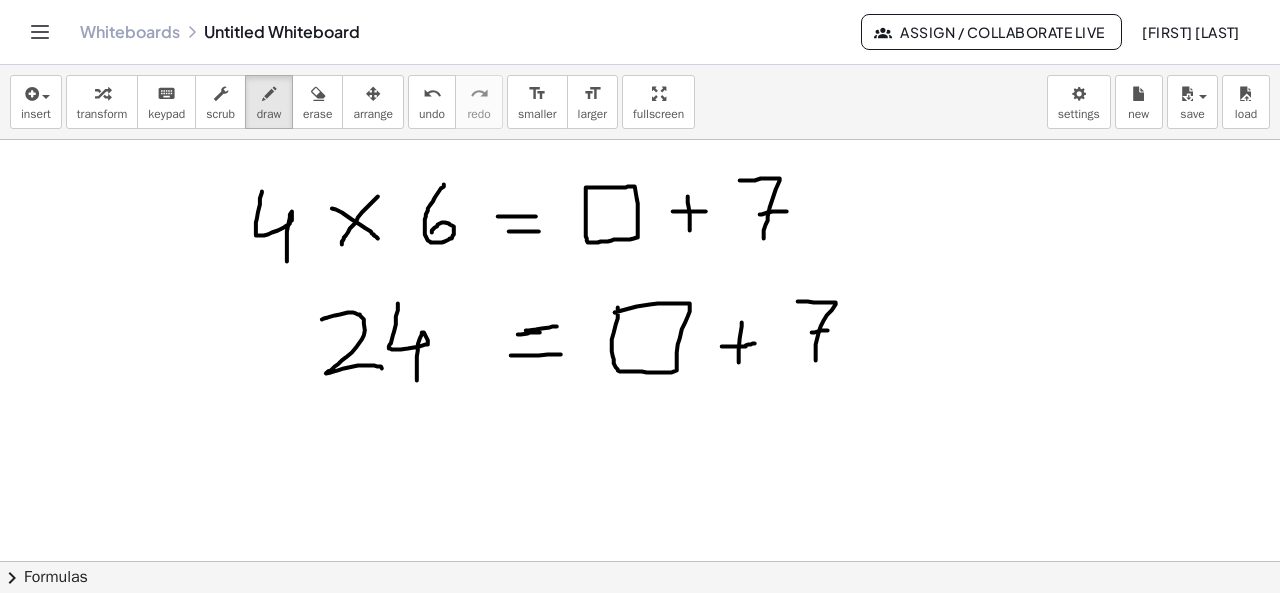 drag, startPoint x: 812, startPoint y: 331, endPoint x: 841, endPoint y: 328, distance: 29.15476 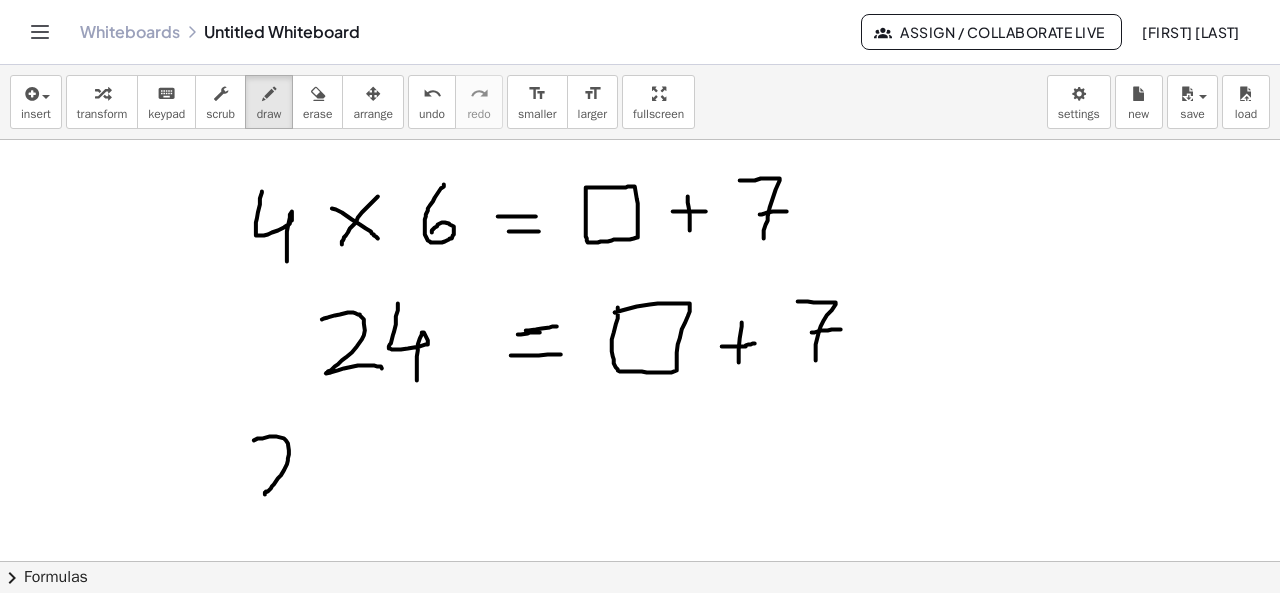 drag, startPoint x: 254, startPoint y: 439, endPoint x: 334, endPoint y: 491, distance: 95.41489 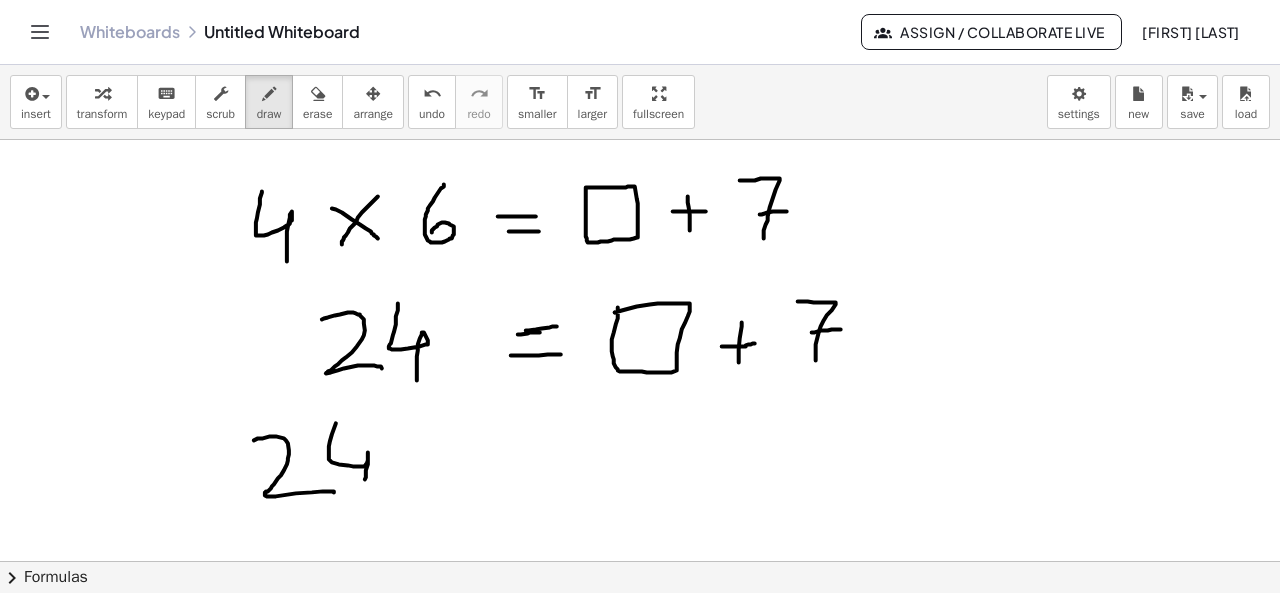 drag, startPoint x: 336, startPoint y: 422, endPoint x: 365, endPoint y: 489, distance: 73.00685 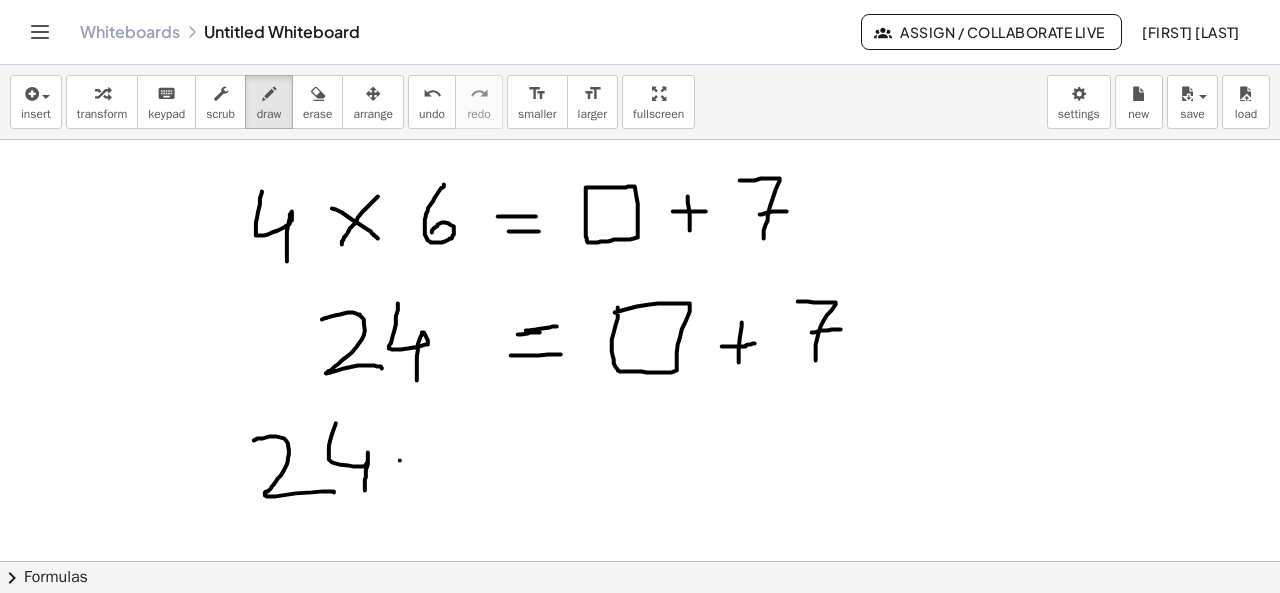 drag, startPoint x: 400, startPoint y: 459, endPoint x: 436, endPoint y: 456, distance: 36.124783 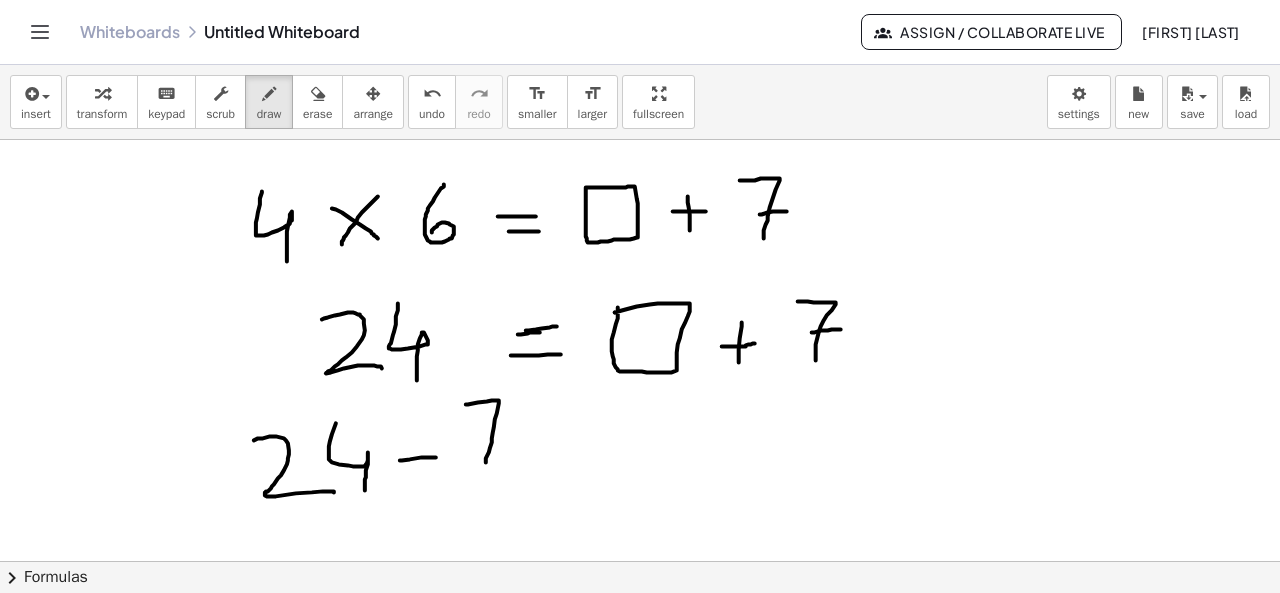 drag, startPoint x: 466, startPoint y: 403, endPoint x: 485, endPoint y: 467, distance: 66.760765 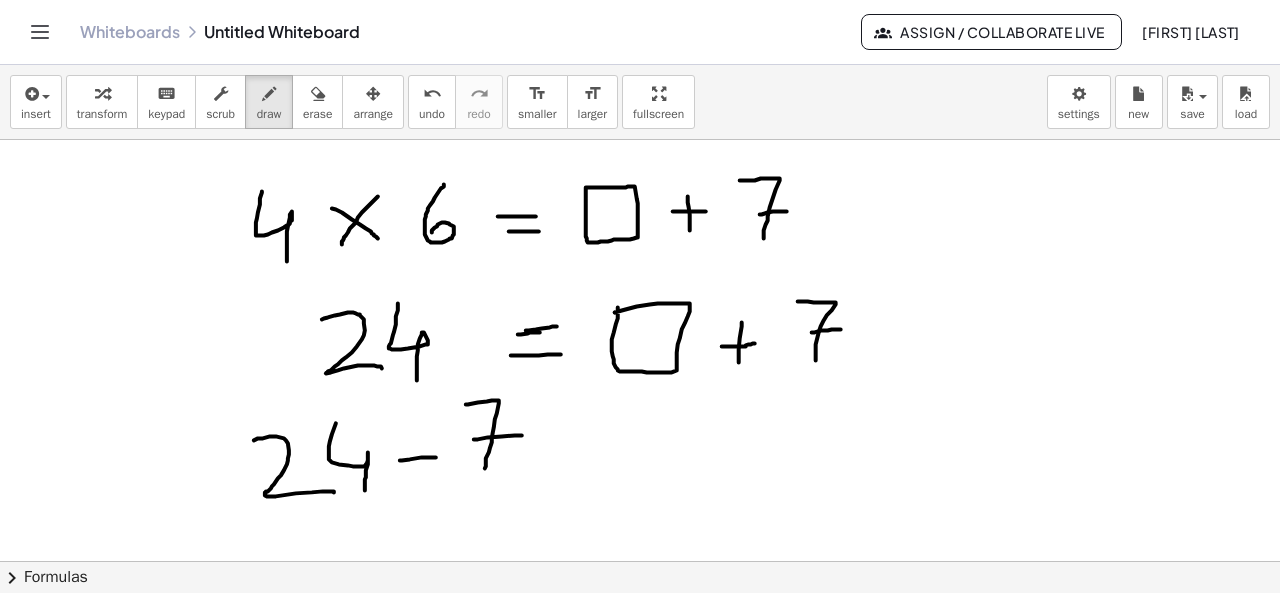 drag, startPoint x: 474, startPoint y: 438, endPoint x: 524, endPoint y: 434, distance: 50.159744 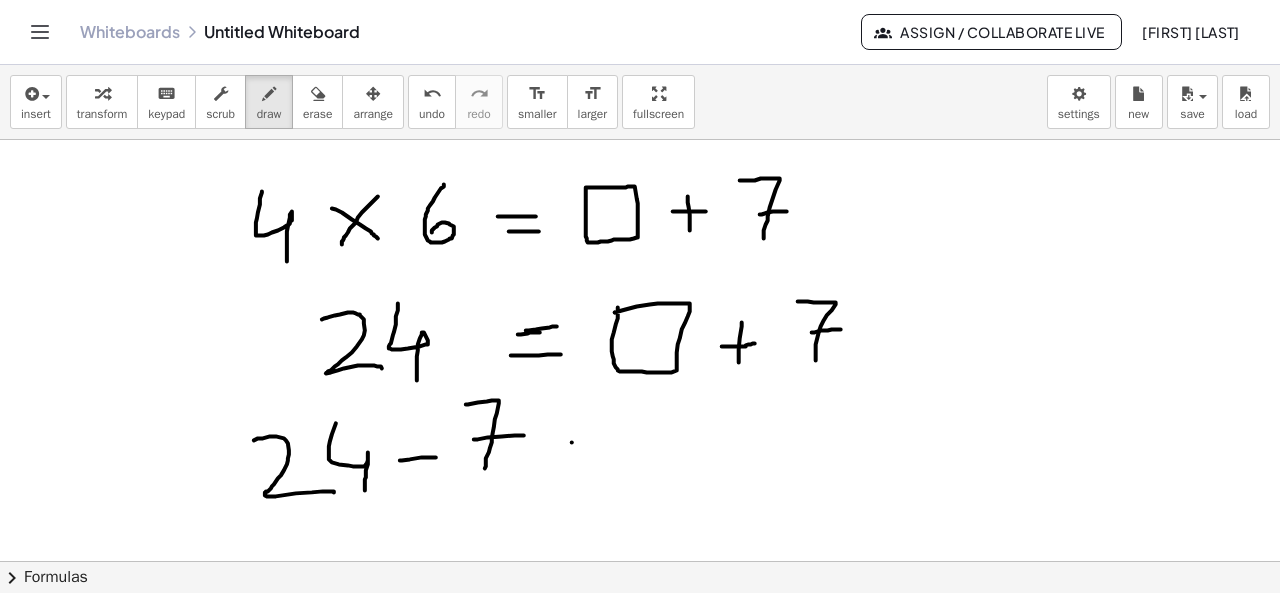 drag, startPoint x: 572, startPoint y: 441, endPoint x: 618, endPoint y: 436, distance: 46.270943 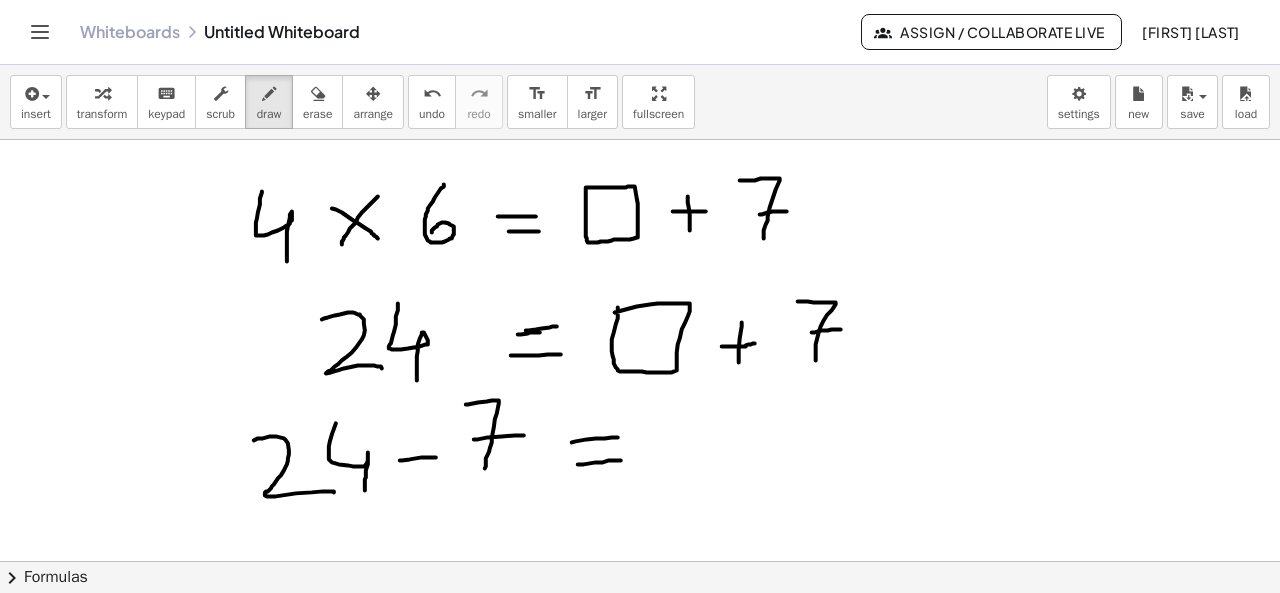 drag, startPoint x: 578, startPoint y: 463, endPoint x: 623, endPoint y: 459, distance: 45.17743 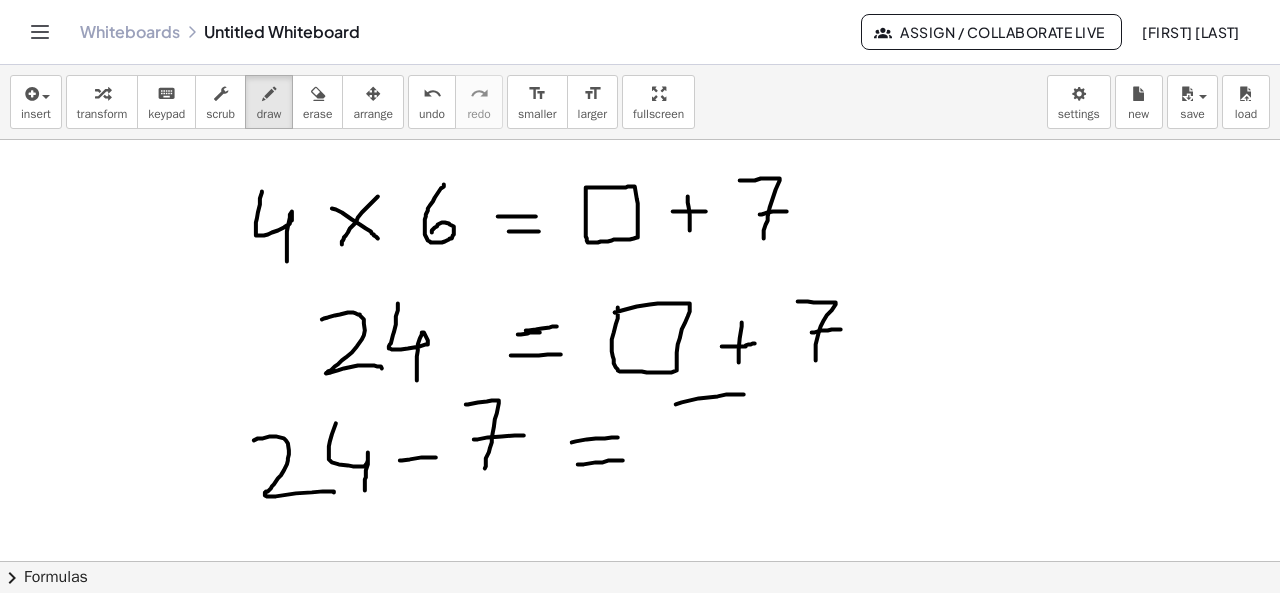 drag, startPoint x: 676, startPoint y: 403, endPoint x: 755, endPoint y: 393, distance: 79.630394 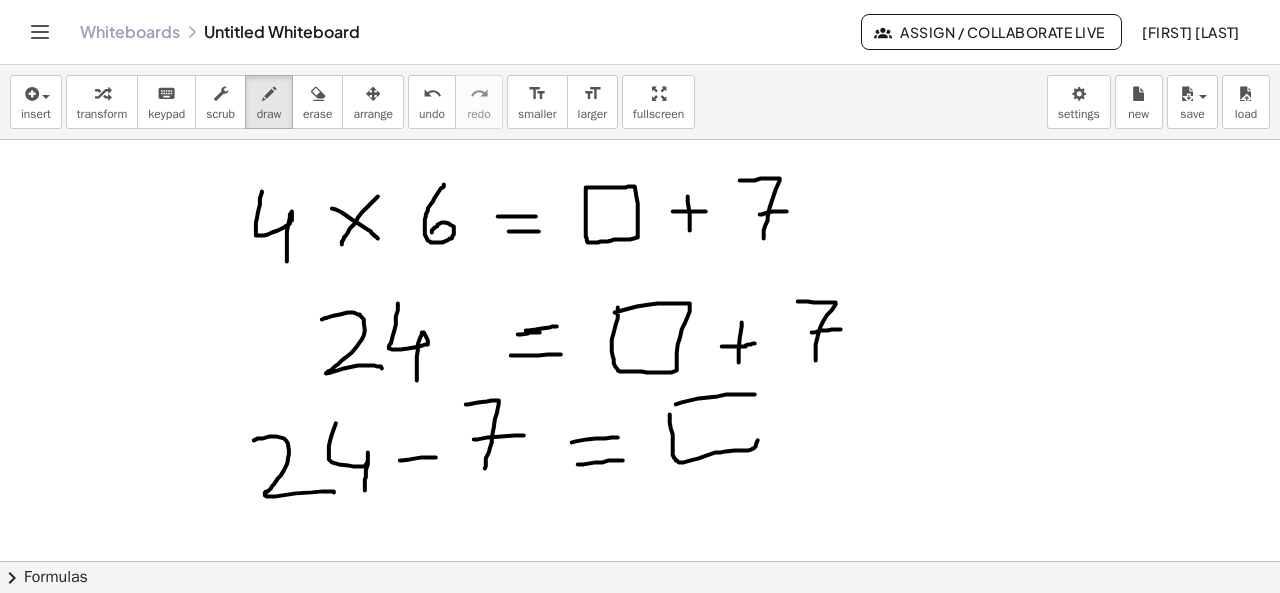 drag, startPoint x: 670, startPoint y: 413, endPoint x: 752, endPoint y: 401, distance: 82.8734 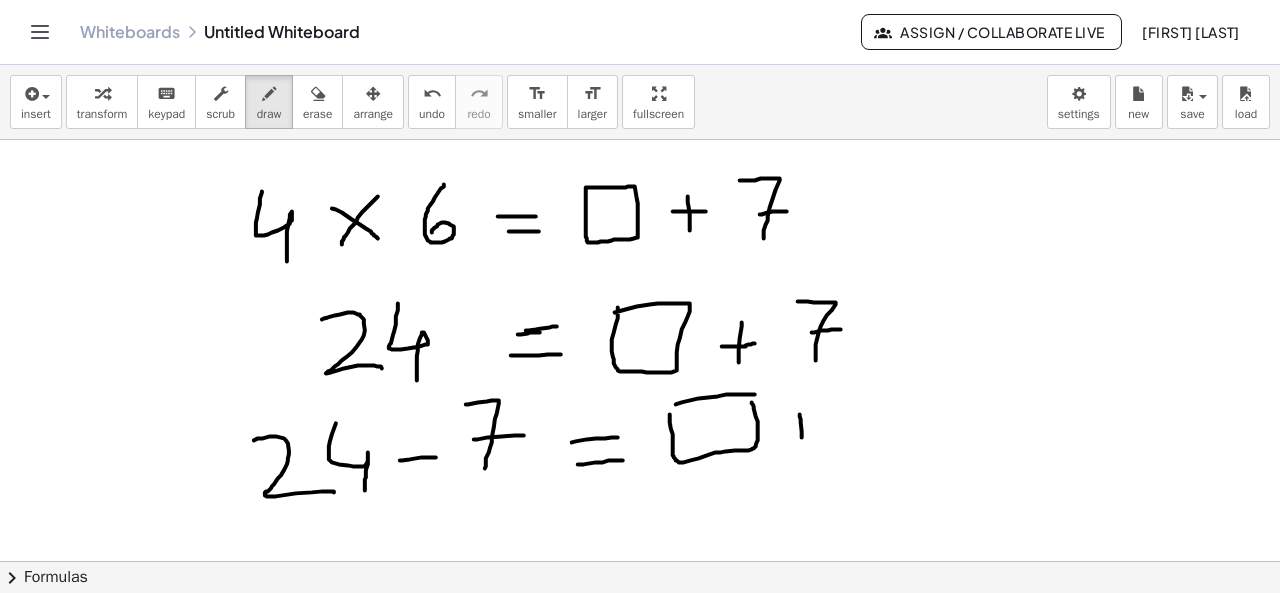 drag, startPoint x: 800, startPoint y: 413, endPoint x: 806, endPoint y: 442, distance: 29.614185 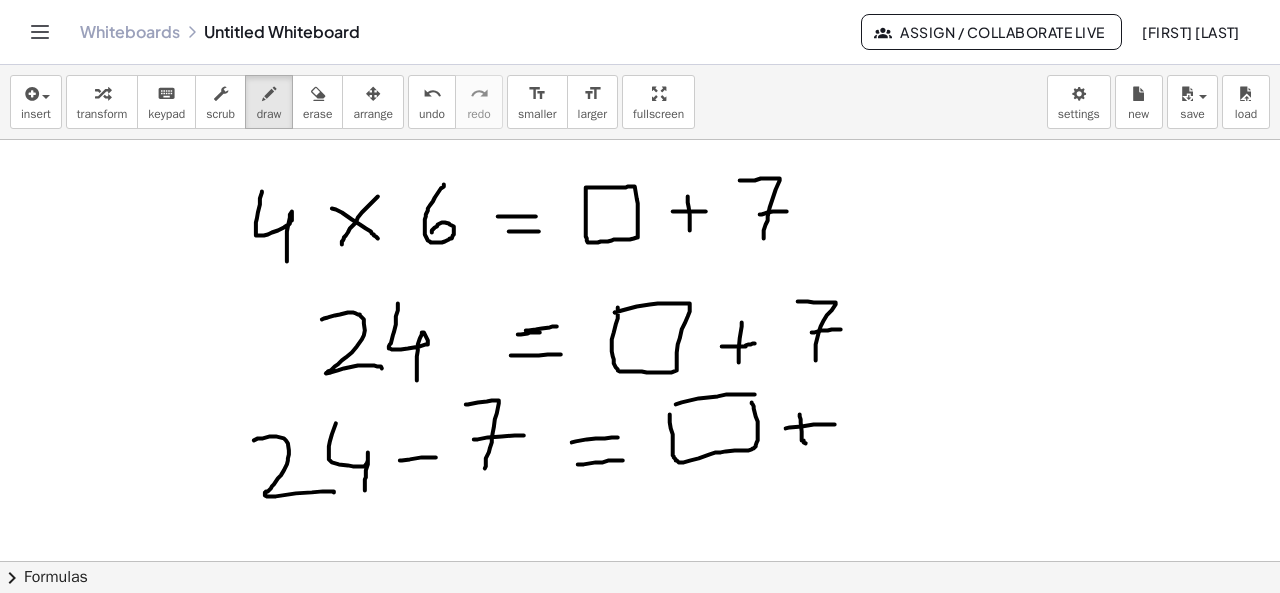 drag, startPoint x: 786, startPoint y: 427, endPoint x: 836, endPoint y: 423, distance: 50.159744 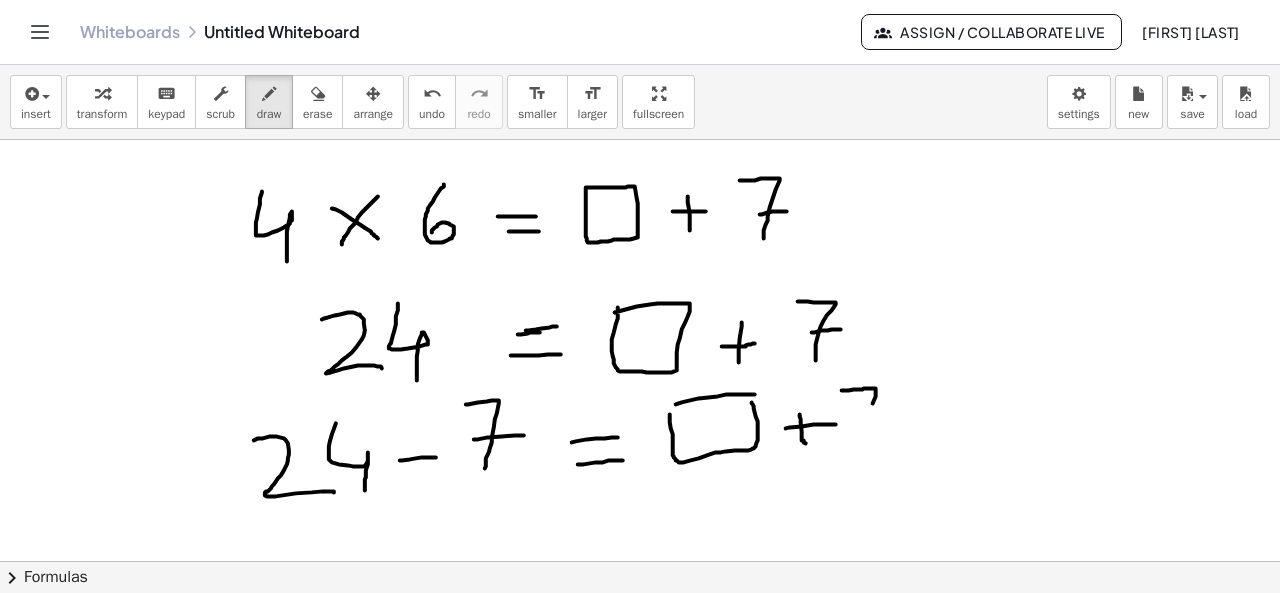 drag, startPoint x: 842, startPoint y: 389, endPoint x: 868, endPoint y: 445, distance: 61.741398 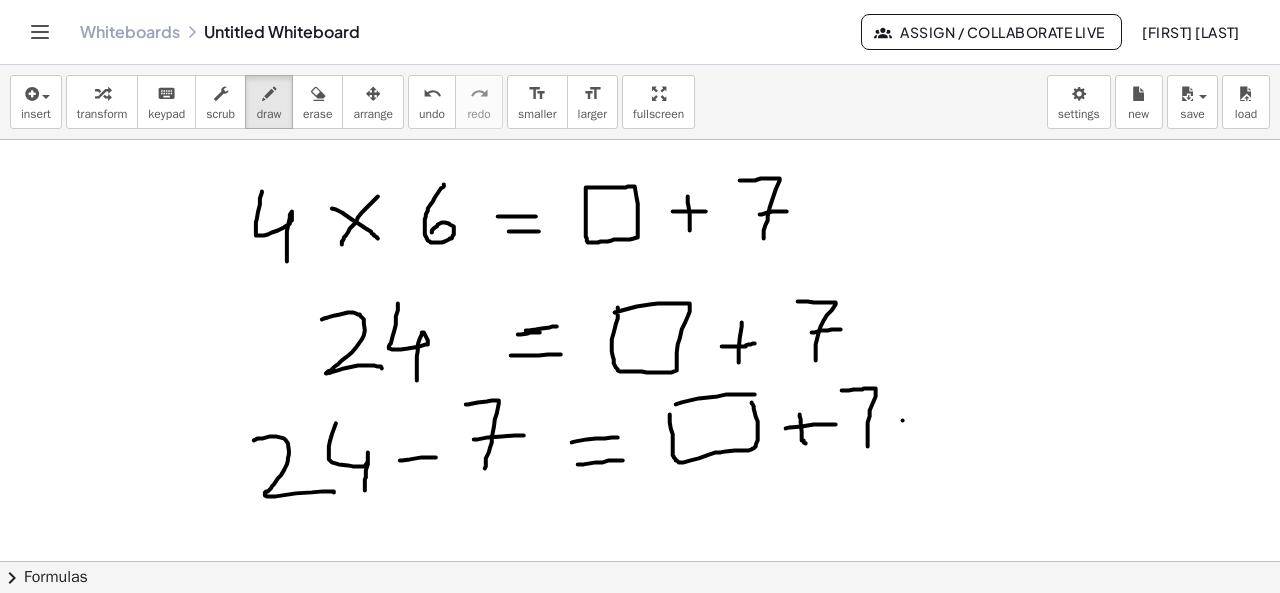 drag, startPoint x: 903, startPoint y: 419, endPoint x: 937, endPoint y: 418, distance: 34.0147 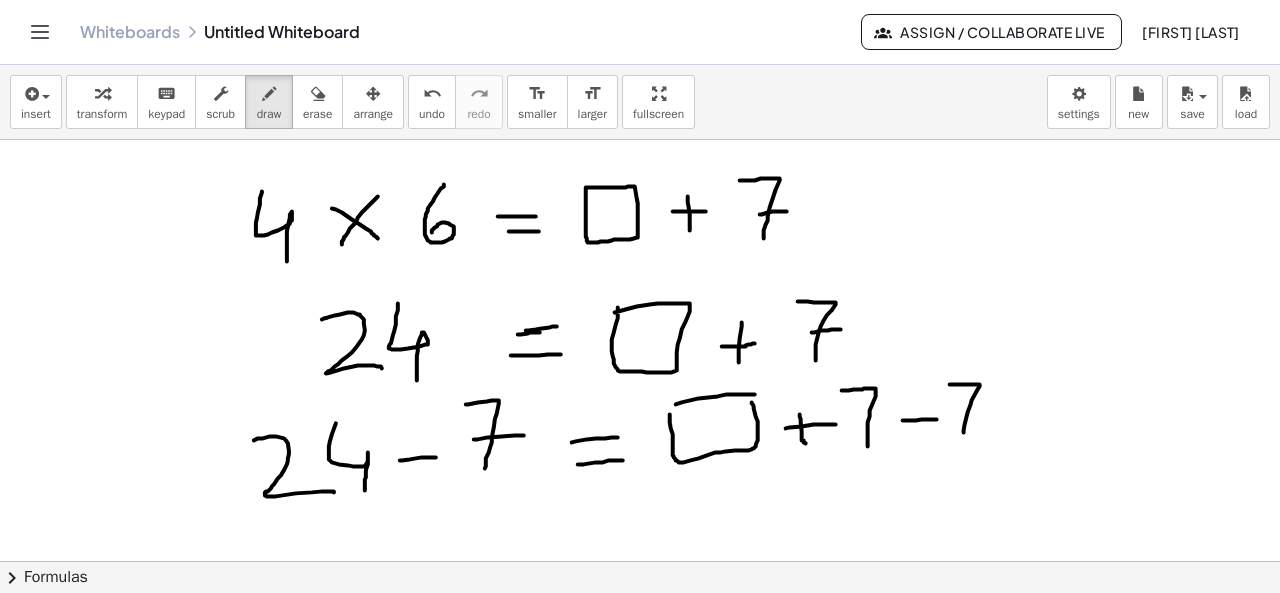 drag, startPoint x: 950, startPoint y: 383, endPoint x: 964, endPoint y: 433, distance: 51.92302 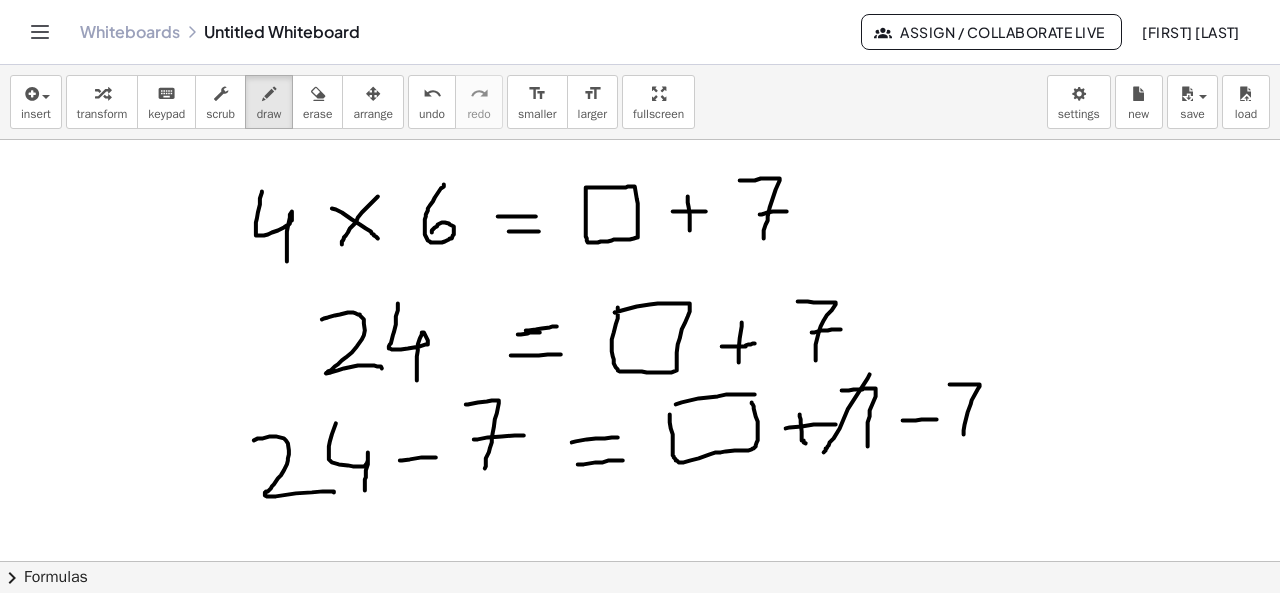 drag, startPoint x: 870, startPoint y: 373, endPoint x: 819, endPoint y: 462, distance: 102.5768 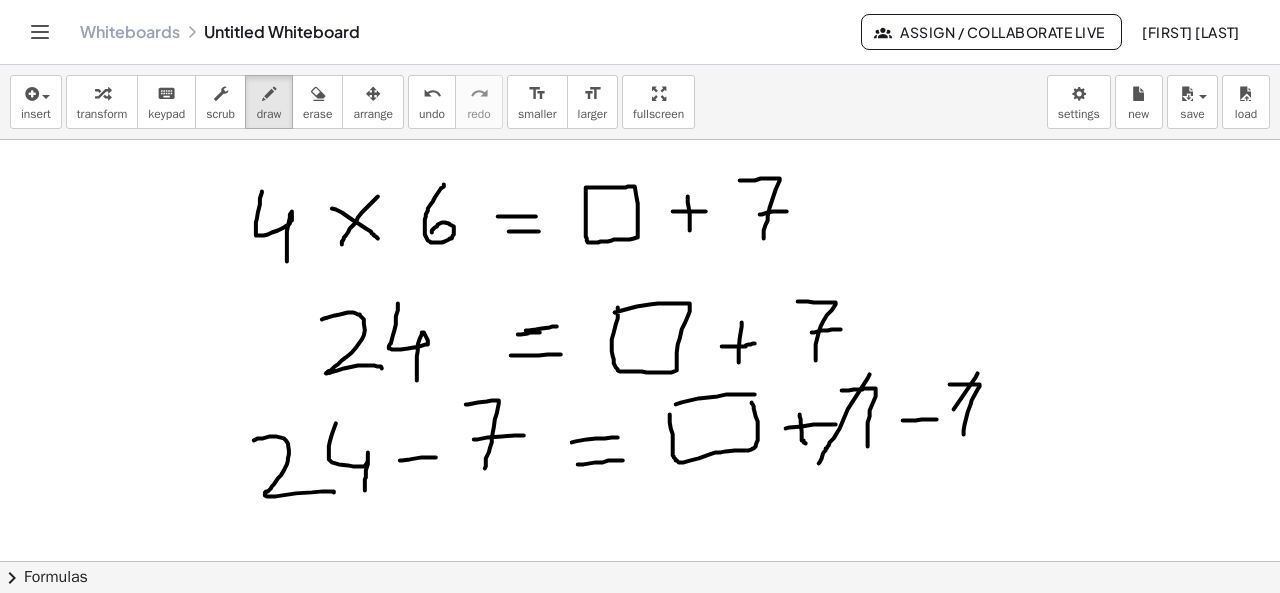 drag, startPoint x: 978, startPoint y: 372, endPoint x: 911, endPoint y: 461, distance: 111.40018 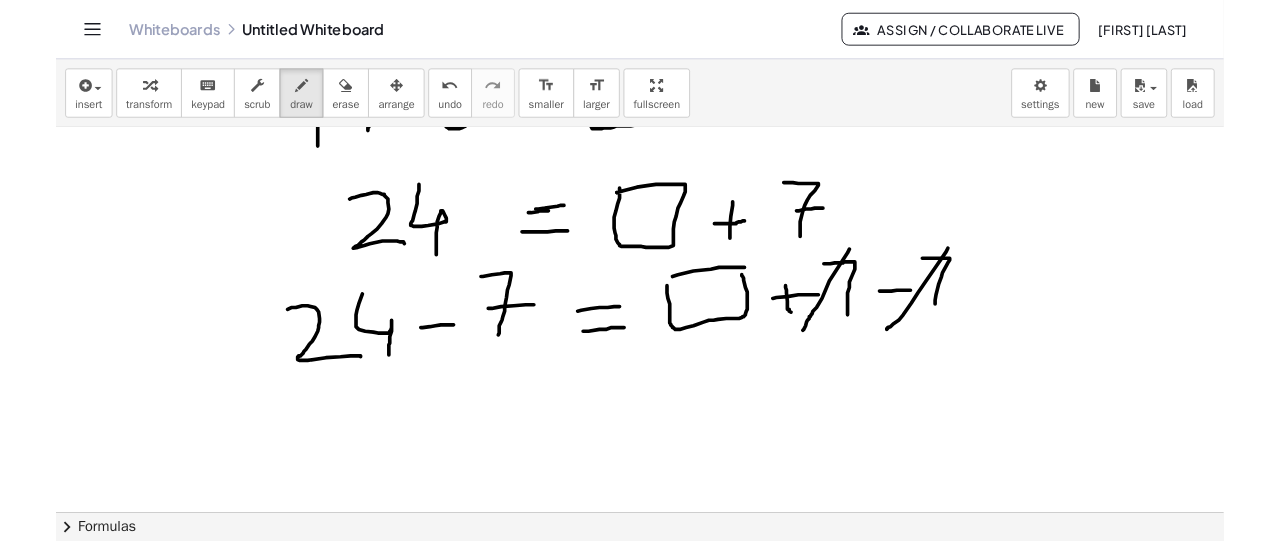 scroll, scrollTop: 511, scrollLeft: 0, axis: vertical 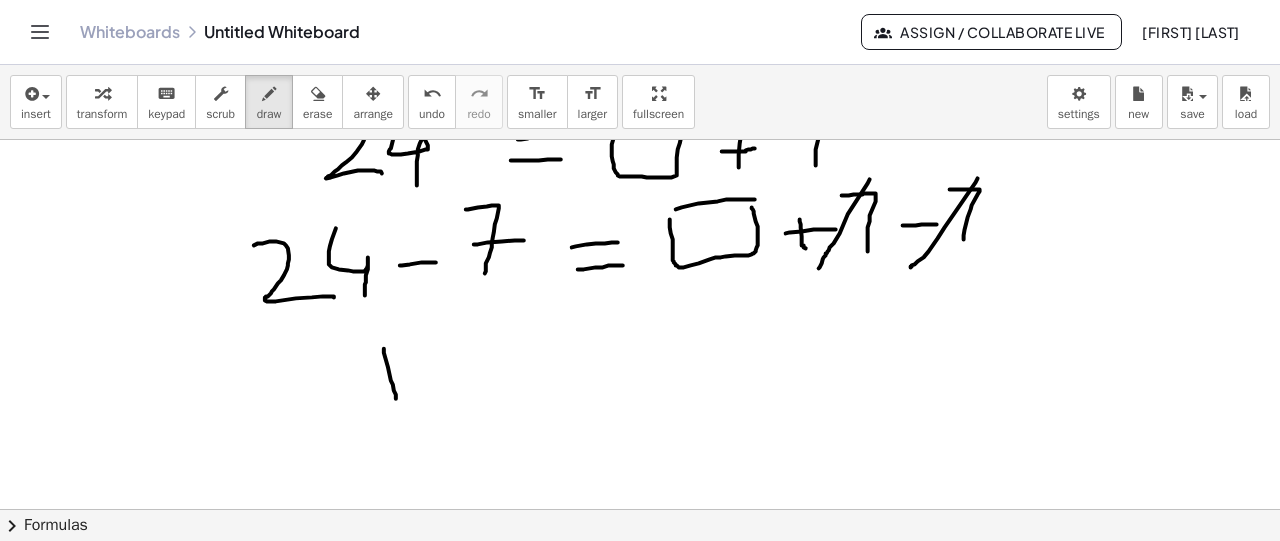 drag, startPoint x: 384, startPoint y: 347, endPoint x: 396, endPoint y: 399, distance: 53.366657 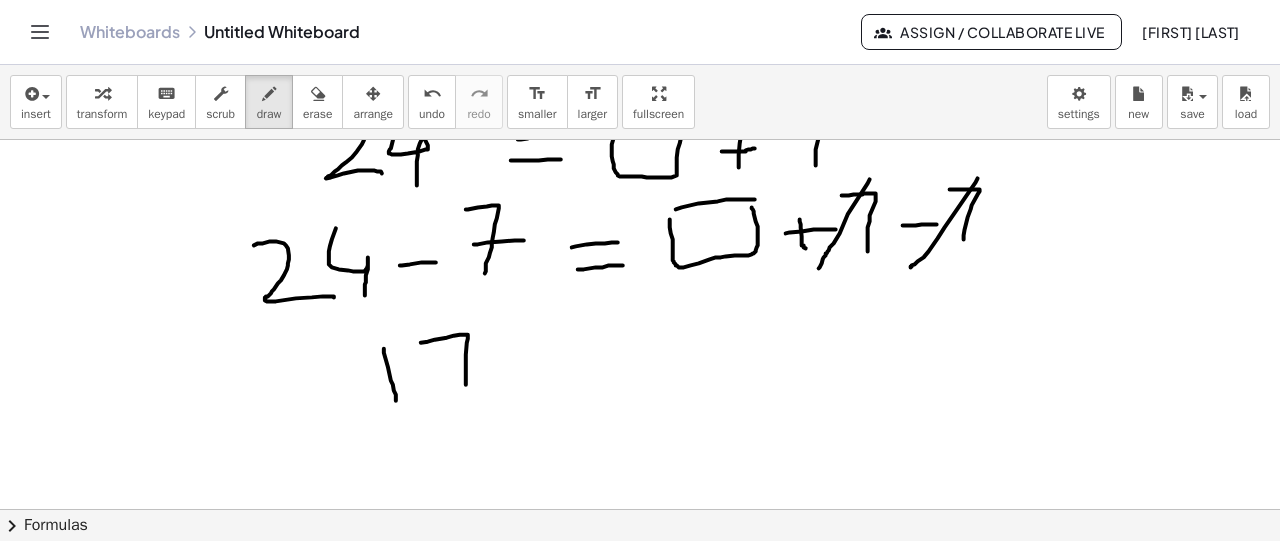 drag, startPoint x: 421, startPoint y: 341, endPoint x: 466, endPoint y: 391, distance: 67.26812 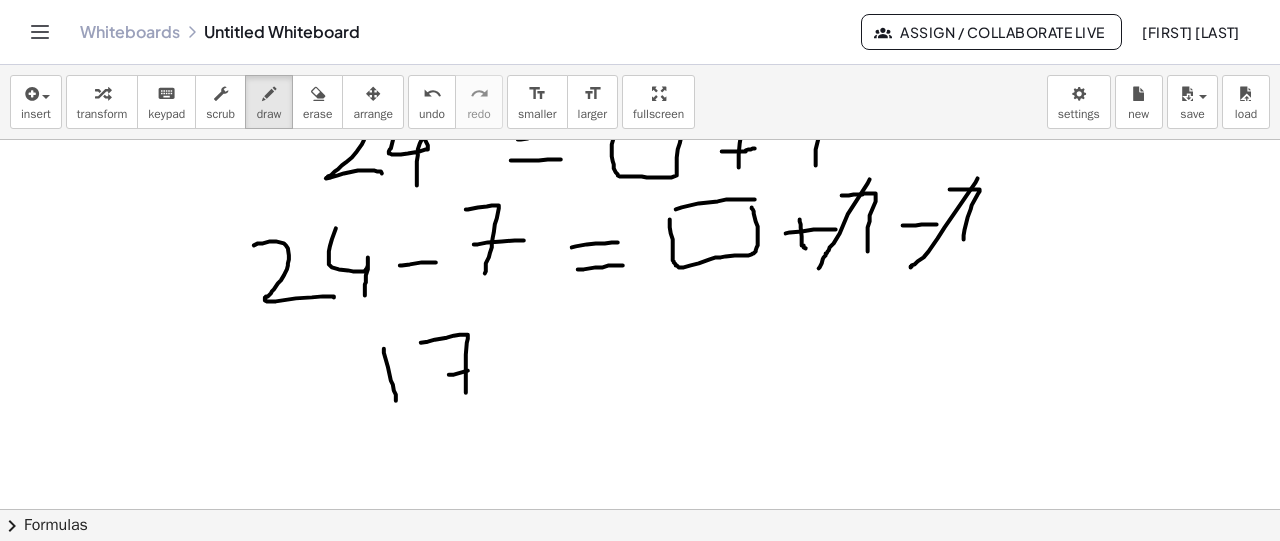drag, startPoint x: 449, startPoint y: 373, endPoint x: 506, endPoint y: 365, distance: 57.558666 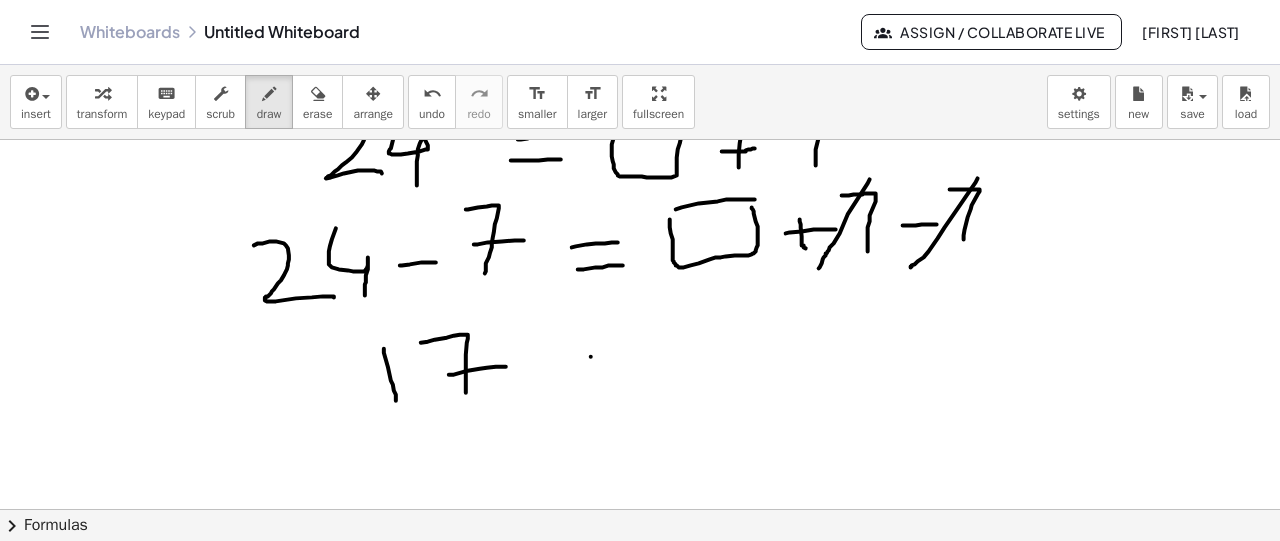 drag, startPoint x: 591, startPoint y: 355, endPoint x: 624, endPoint y: 353, distance: 33.06055 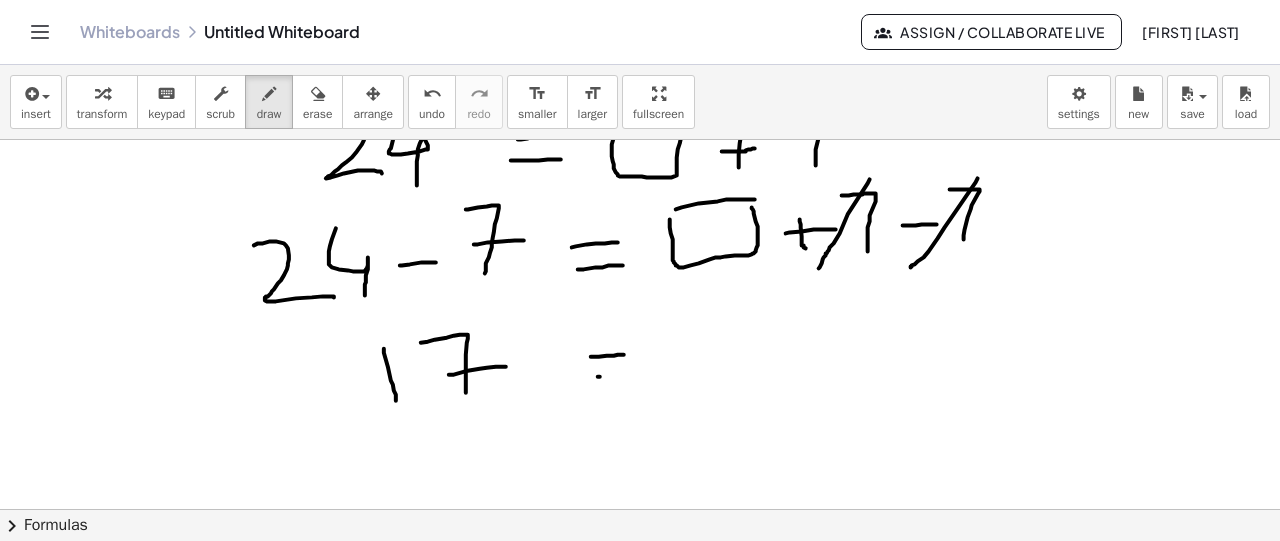 drag, startPoint x: 598, startPoint y: 375, endPoint x: 628, endPoint y: 374, distance: 30.016663 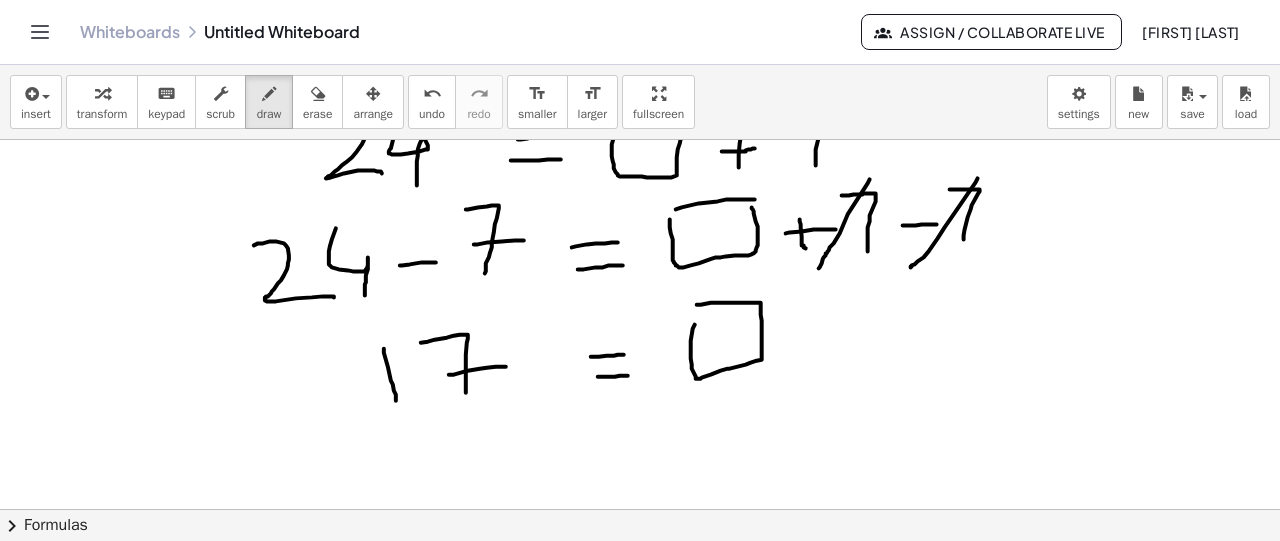 click at bounding box center (640, 59) 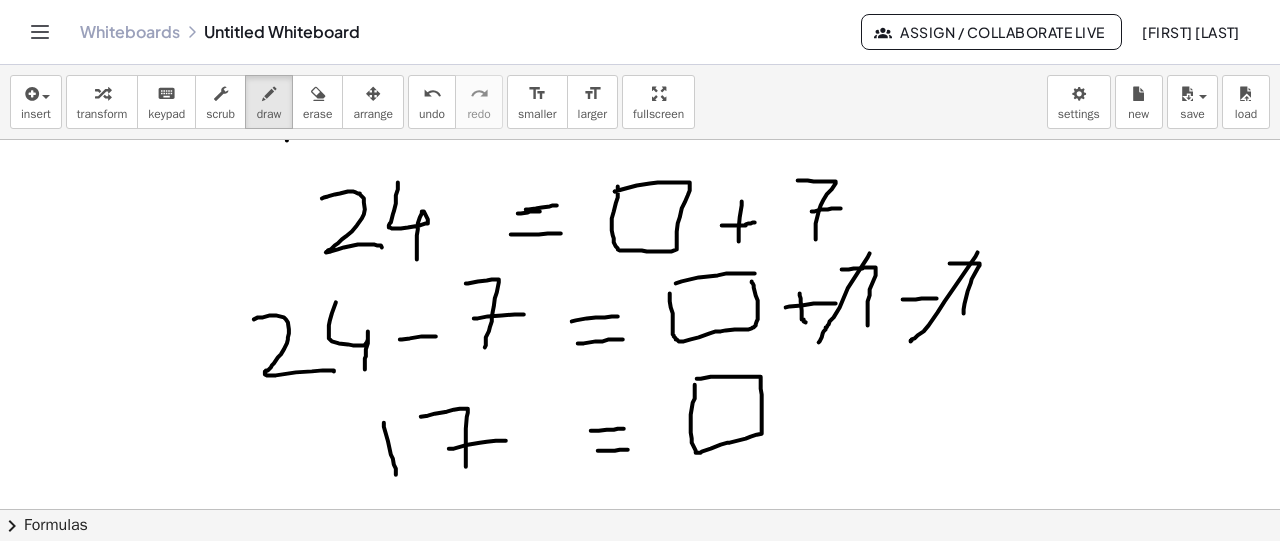 scroll, scrollTop: 600, scrollLeft: 0, axis: vertical 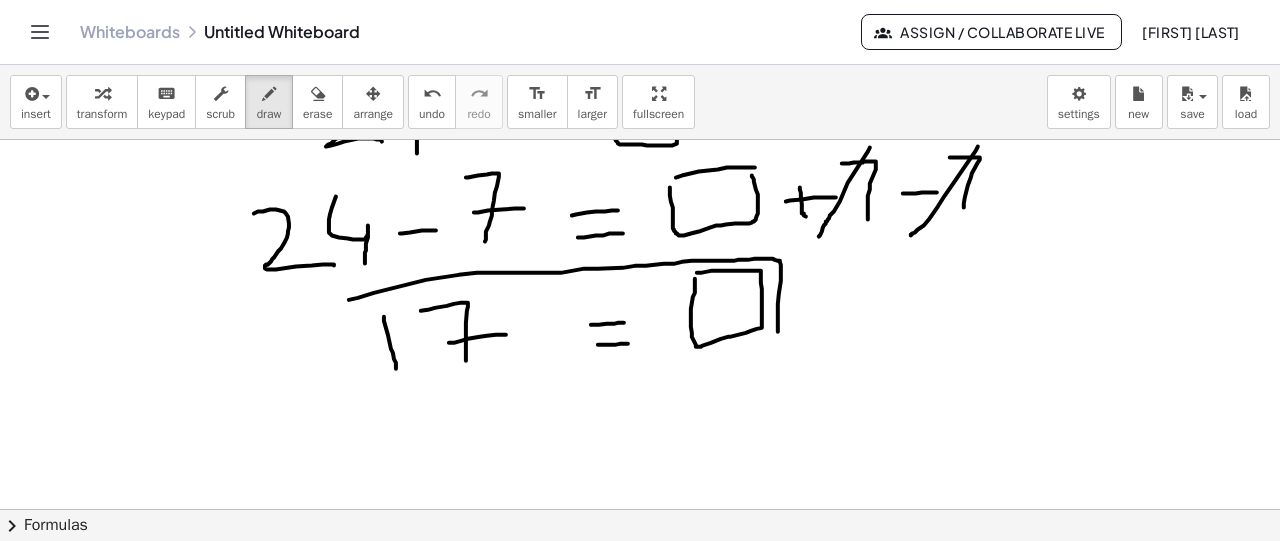 drag, startPoint x: 349, startPoint y: 298, endPoint x: 780, endPoint y: 360, distance: 435.43655 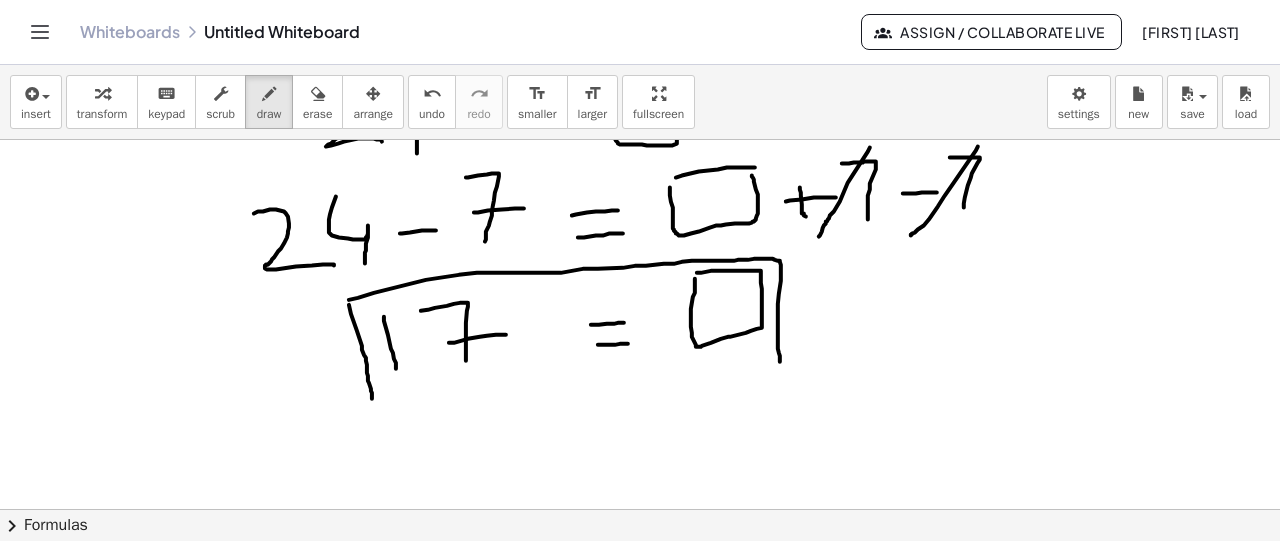 drag, startPoint x: 349, startPoint y: 303, endPoint x: 372, endPoint y: 399, distance: 98.71677 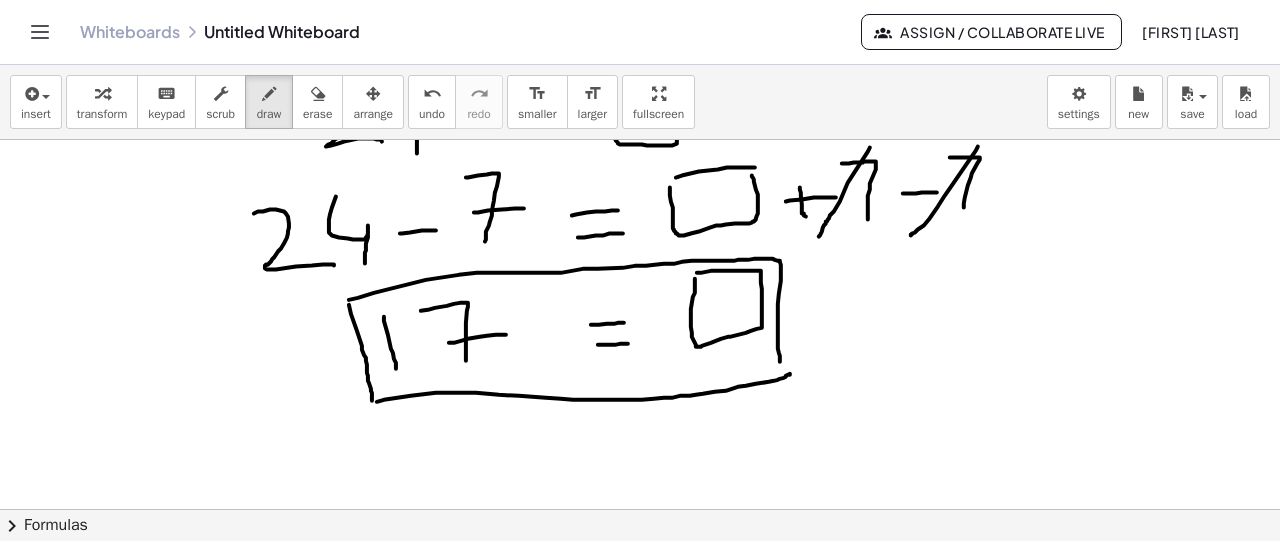 drag, startPoint x: 377, startPoint y: 400, endPoint x: 790, endPoint y: 367, distance: 414.3163 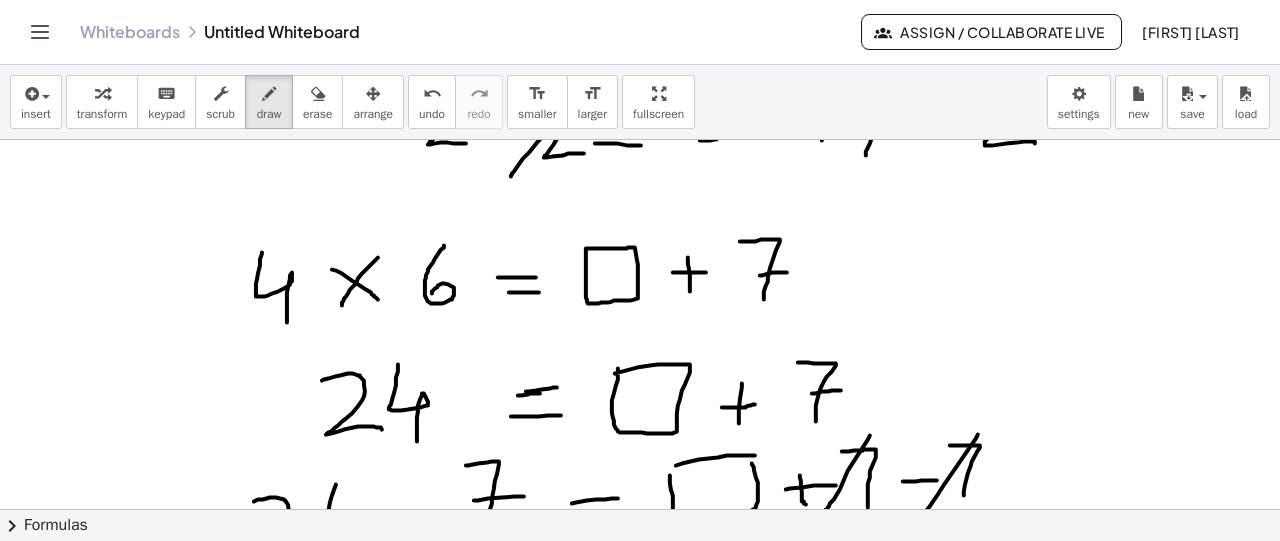 scroll, scrollTop: 332, scrollLeft: 0, axis: vertical 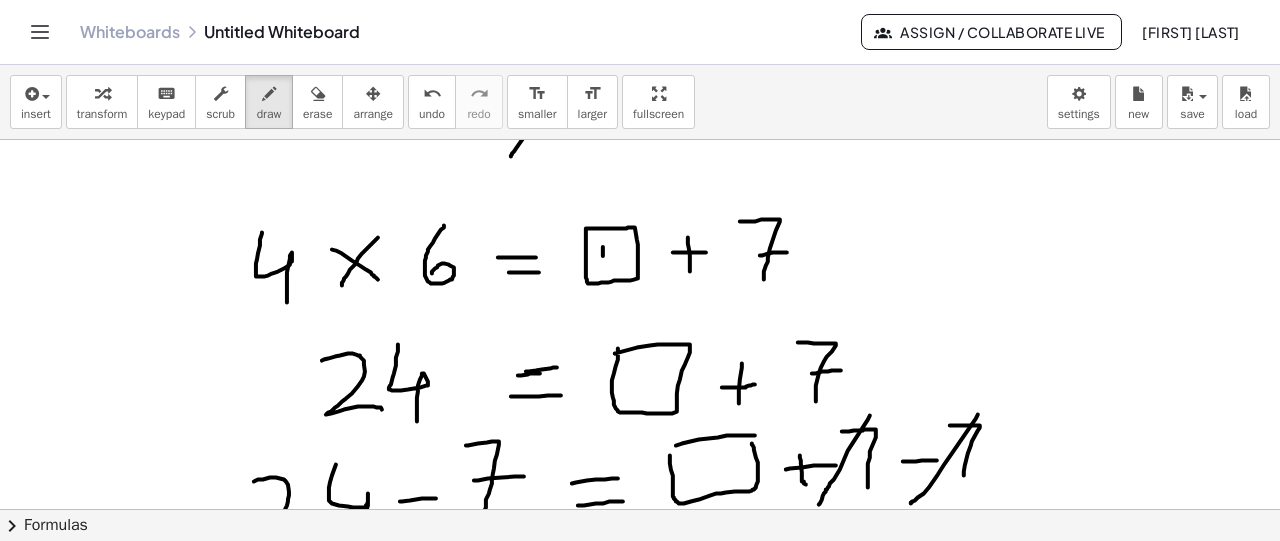 drag, startPoint x: 603, startPoint y: 245, endPoint x: 604, endPoint y: 273, distance: 28.01785 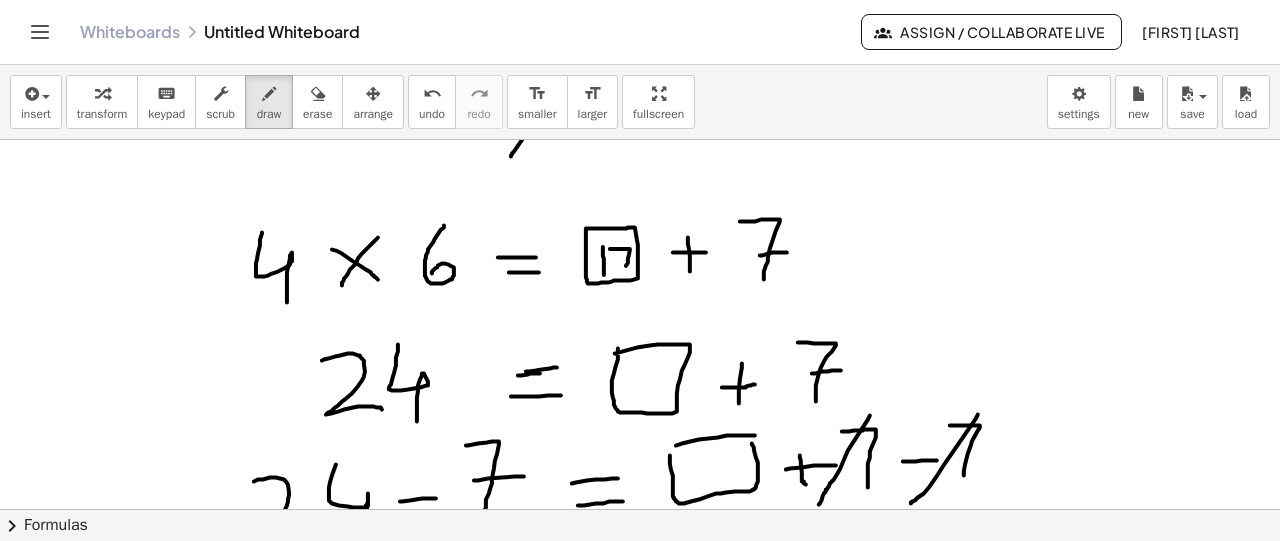 drag, startPoint x: 610, startPoint y: 247, endPoint x: 625, endPoint y: 277, distance: 33.54102 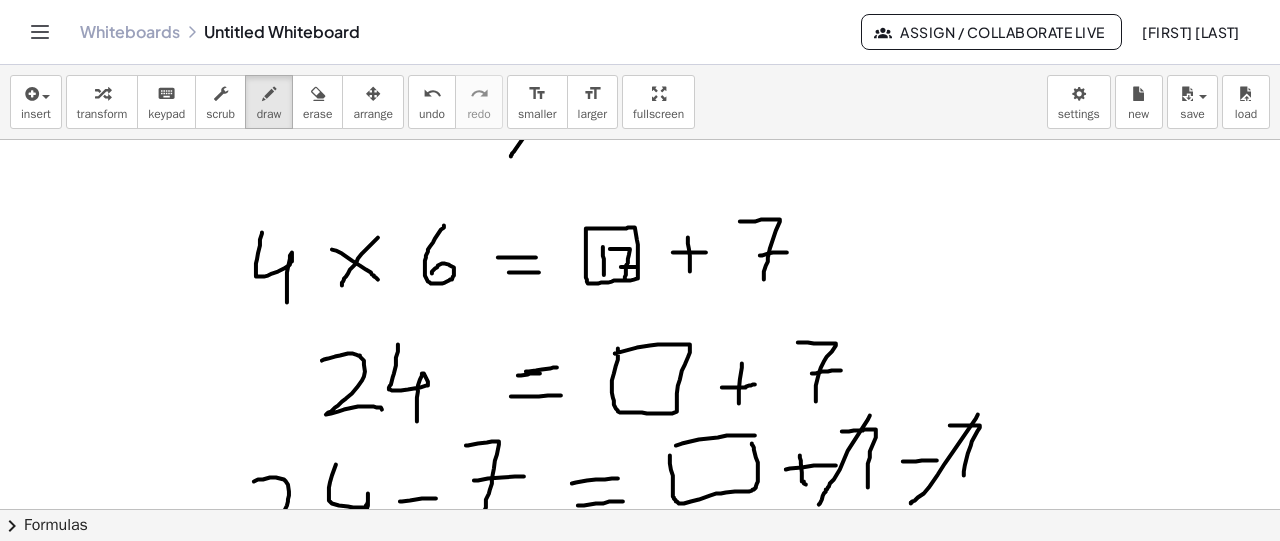 drag, startPoint x: 621, startPoint y: 265, endPoint x: 638, endPoint y: 265, distance: 17 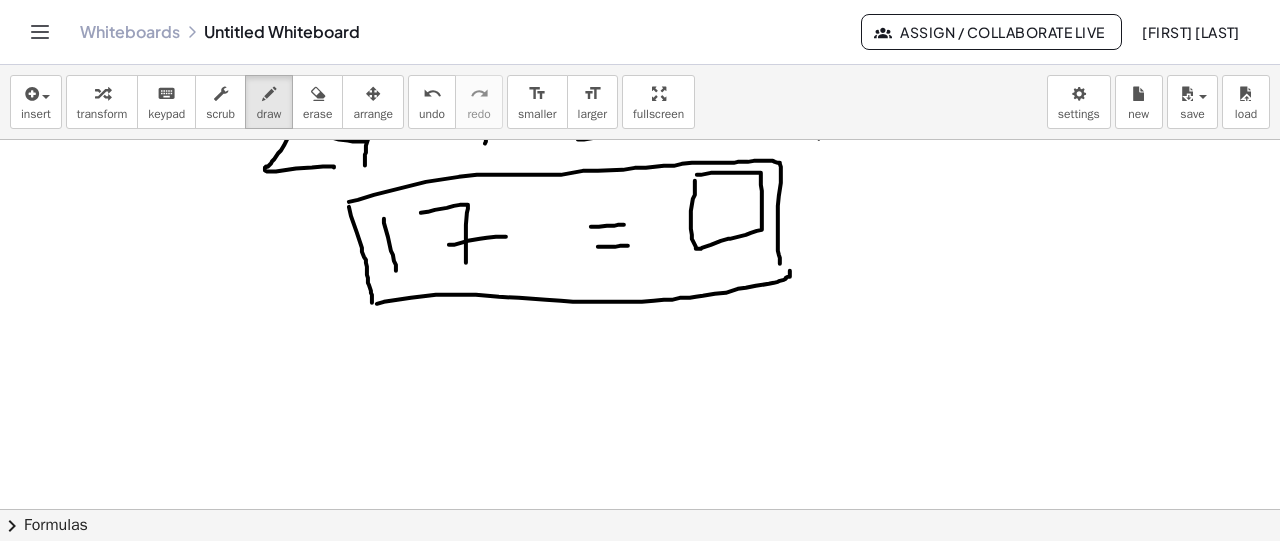 scroll, scrollTop: 680, scrollLeft: 0, axis: vertical 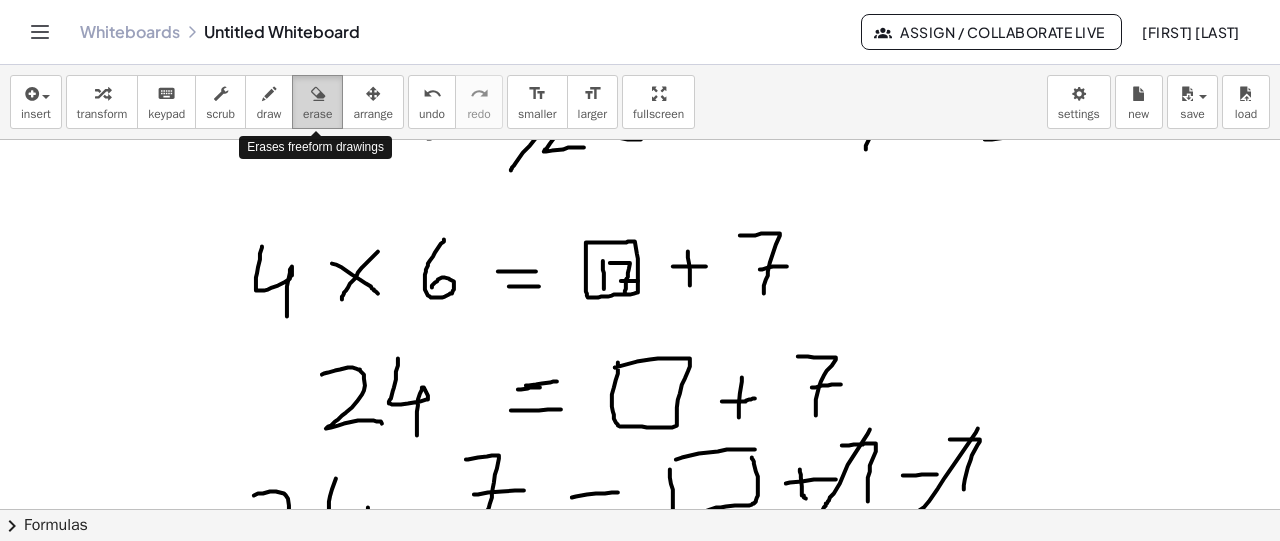 click at bounding box center [318, 94] 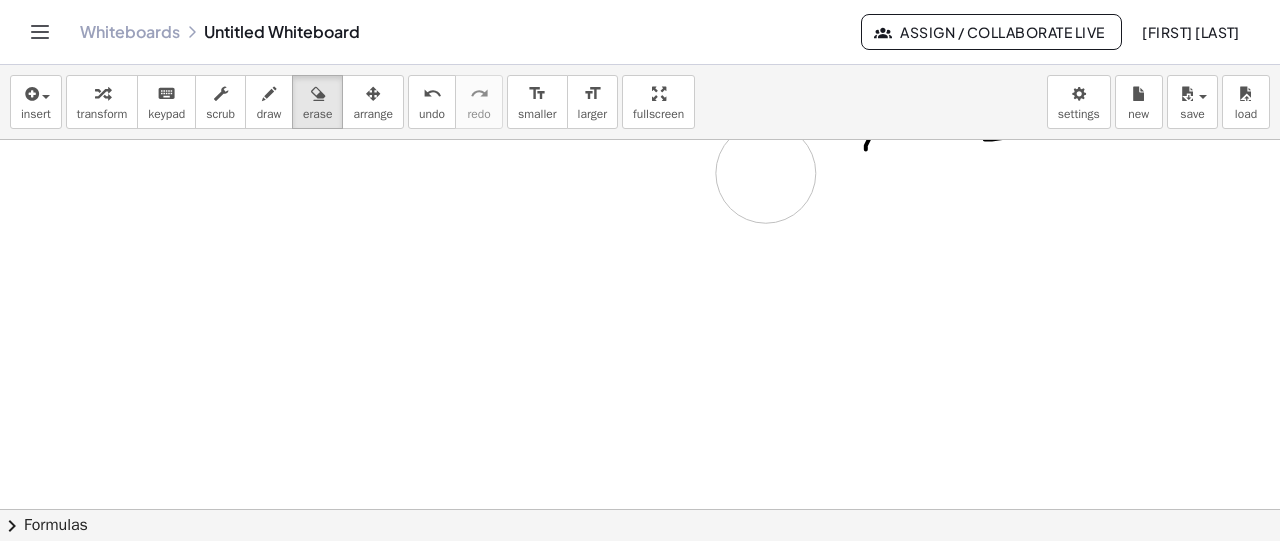 drag, startPoint x: 235, startPoint y: 289, endPoint x: 921, endPoint y: 147, distance: 700.54266 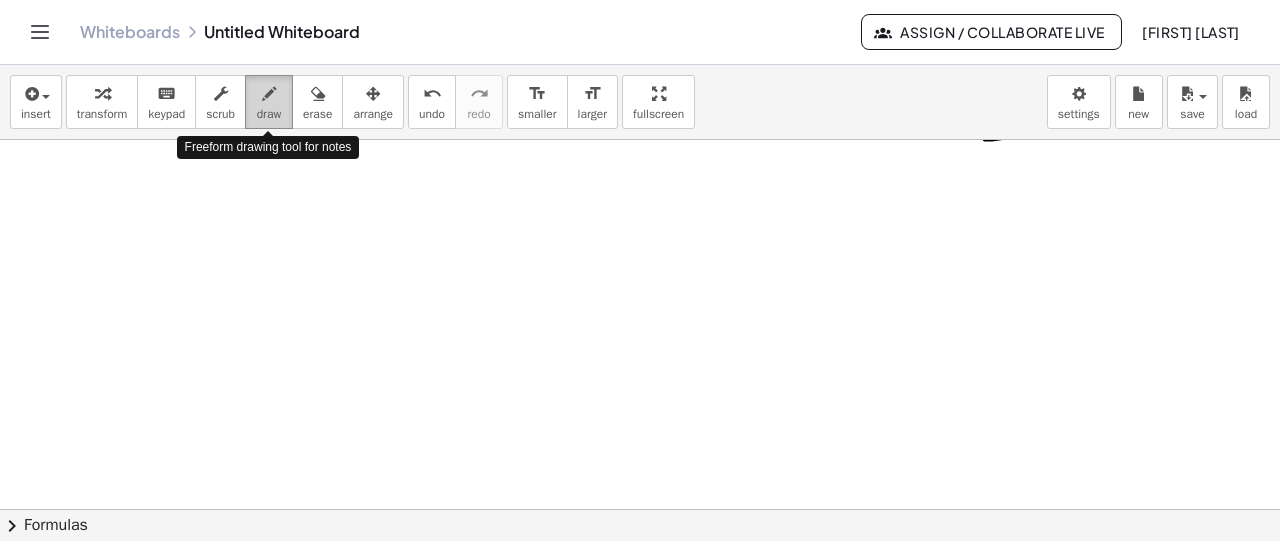 click on "draw" at bounding box center [269, 102] 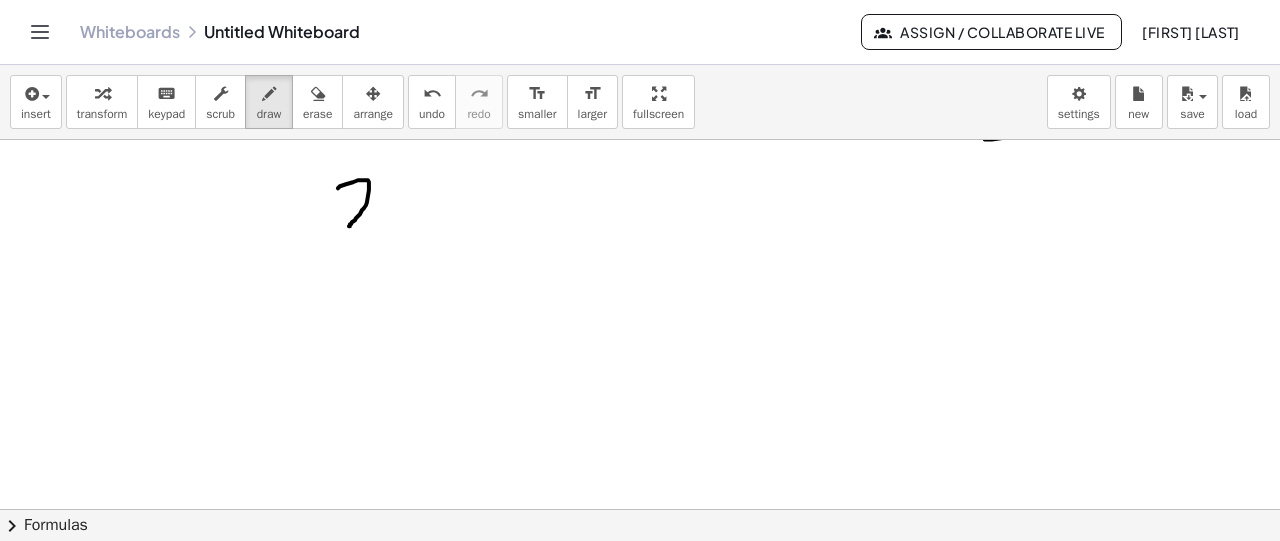drag, startPoint x: 338, startPoint y: 187, endPoint x: 394, endPoint y: 223, distance: 66.573265 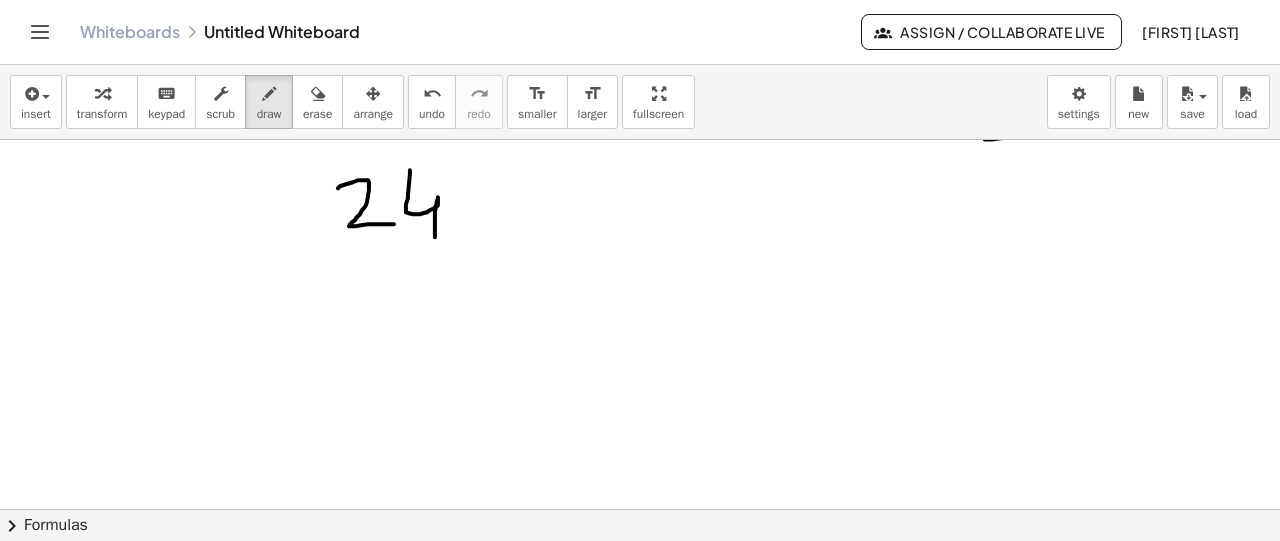 drag, startPoint x: 410, startPoint y: 169, endPoint x: 435, endPoint y: 243, distance: 78.1089 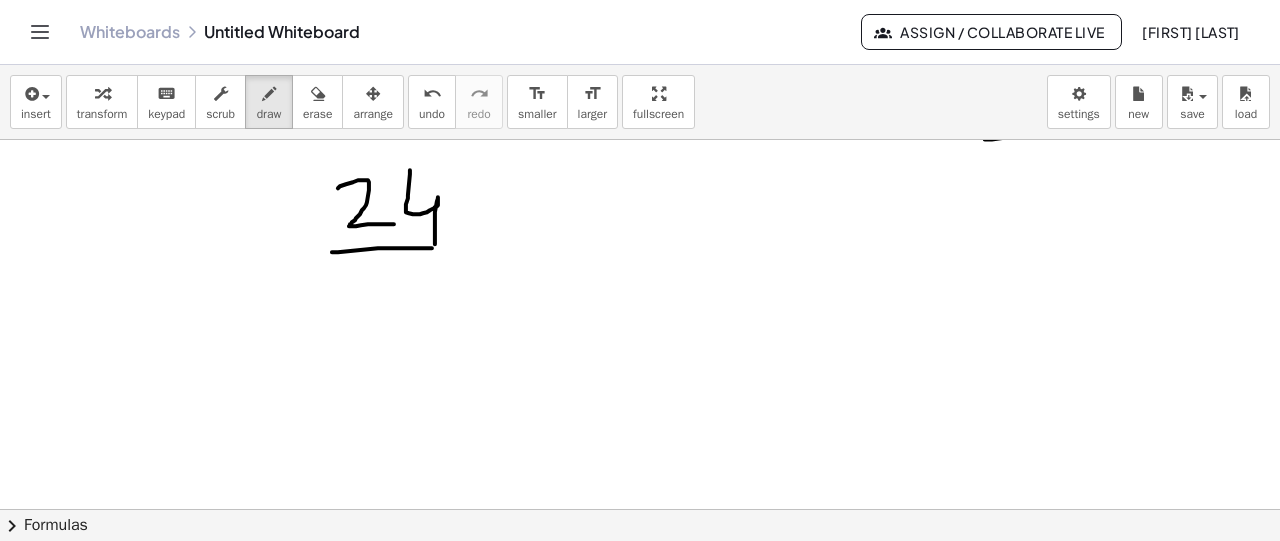 drag, startPoint x: 332, startPoint y: 251, endPoint x: 478, endPoint y: 249, distance: 146.0137 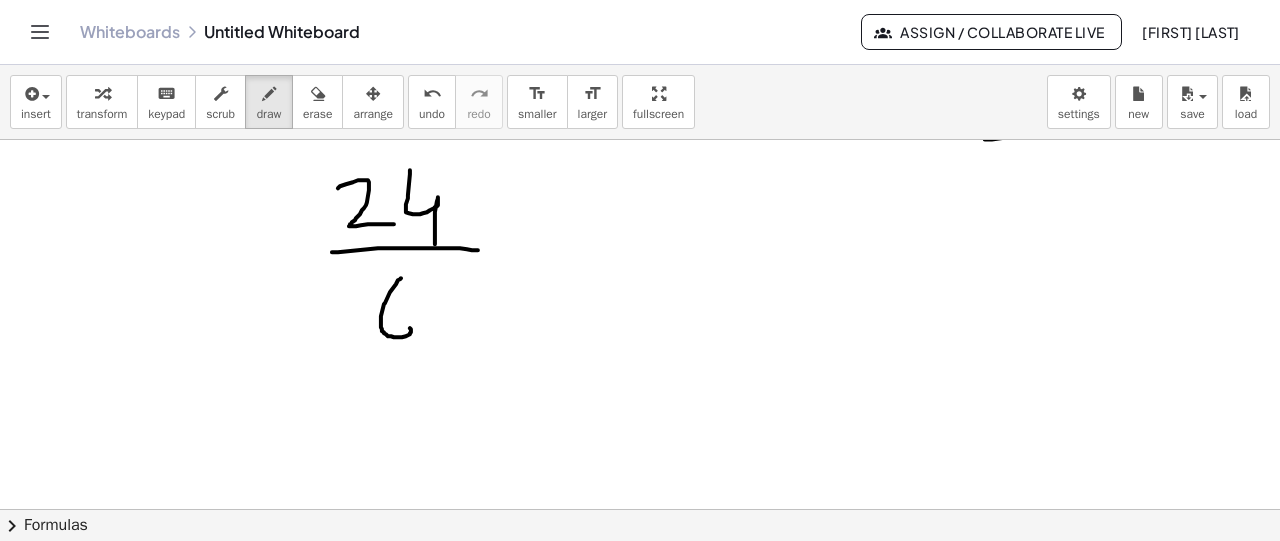 drag, startPoint x: 401, startPoint y: 277, endPoint x: 392, endPoint y: 330, distance: 53.75872 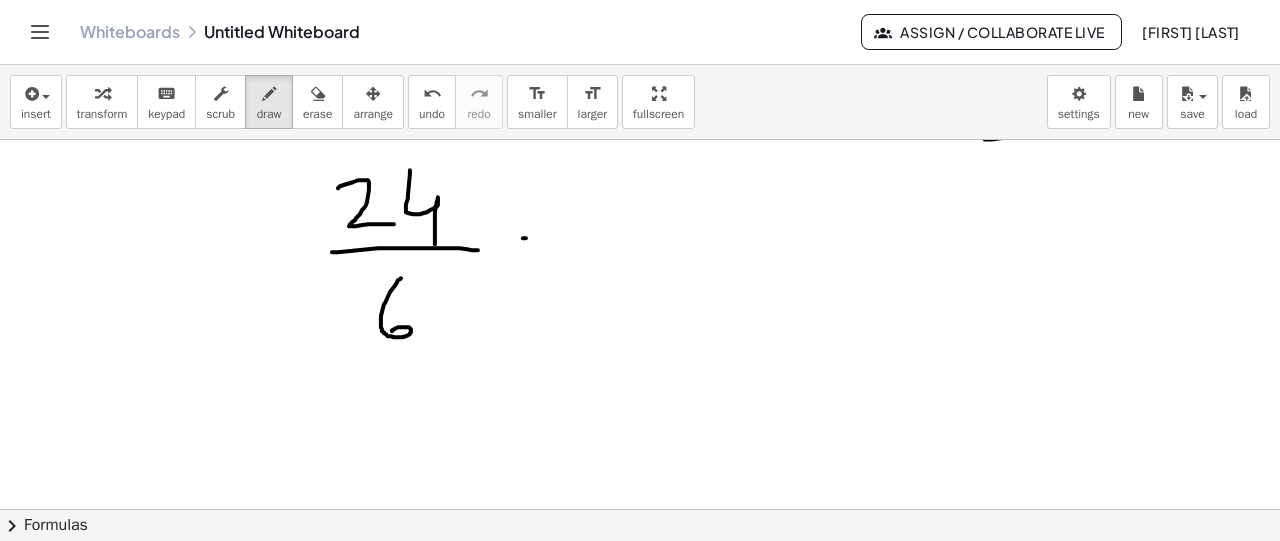 drag, startPoint x: 523, startPoint y: 237, endPoint x: 546, endPoint y: 236, distance: 23.021729 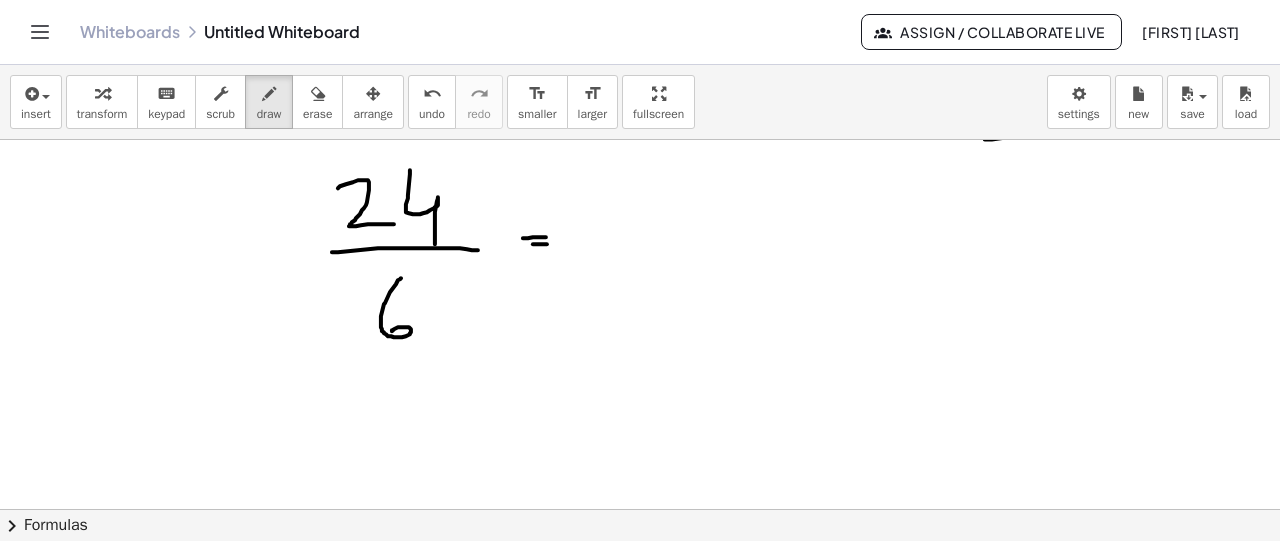 drag, startPoint x: 533, startPoint y: 243, endPoint x: 554, endPoint y: 243, distance: 21 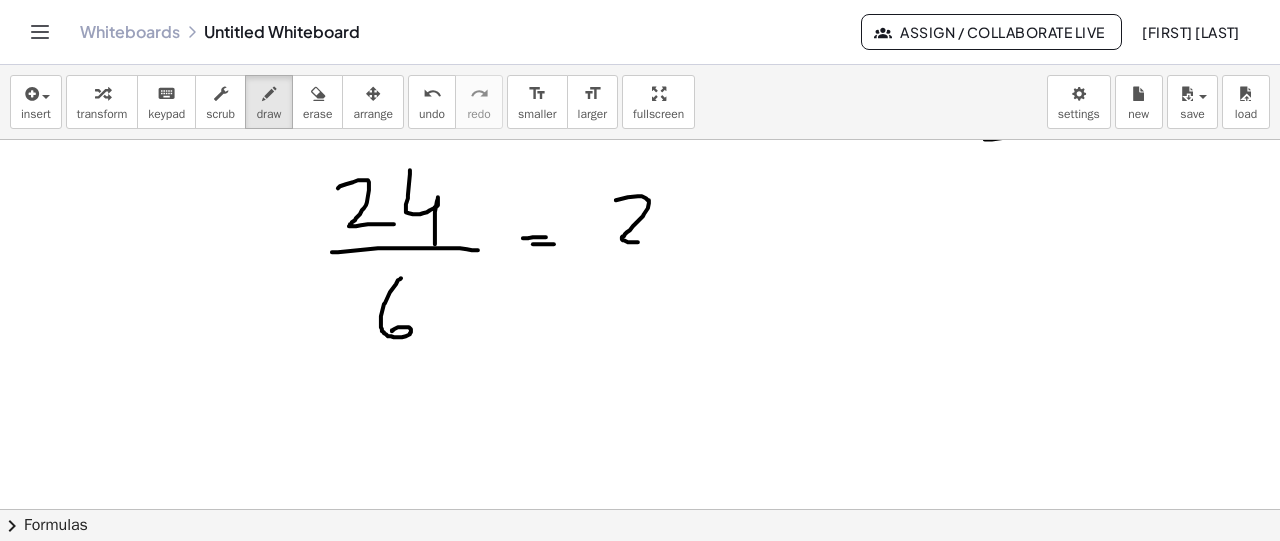drag, startPoint x: 616, startPoint y: 199, endPoint x: 657, endPoint y: 240, distance: 57.982758 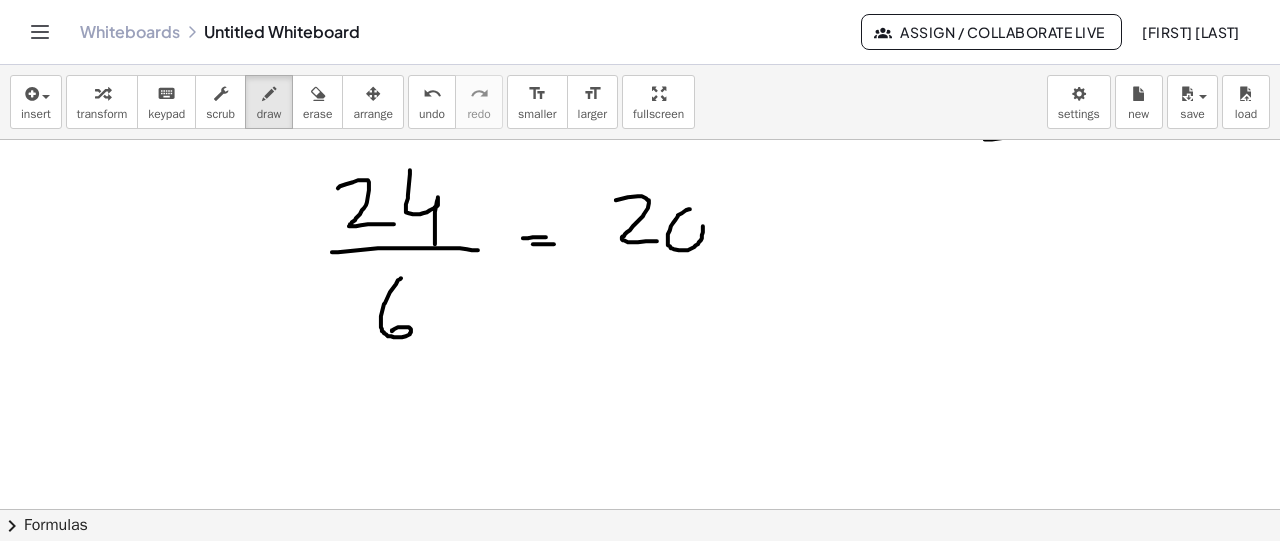 click at bounding box center (640, 563) 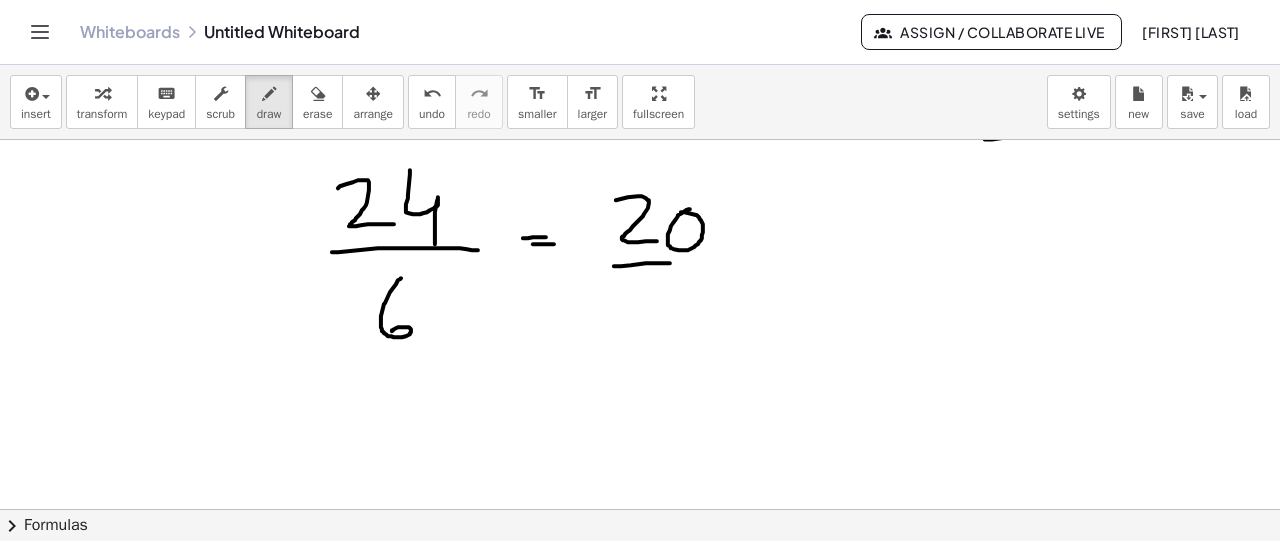 drag, startPoint x: 614, startPoint y: 265, endPoint x: 713, endPoint y: 262, distance: 99.04544 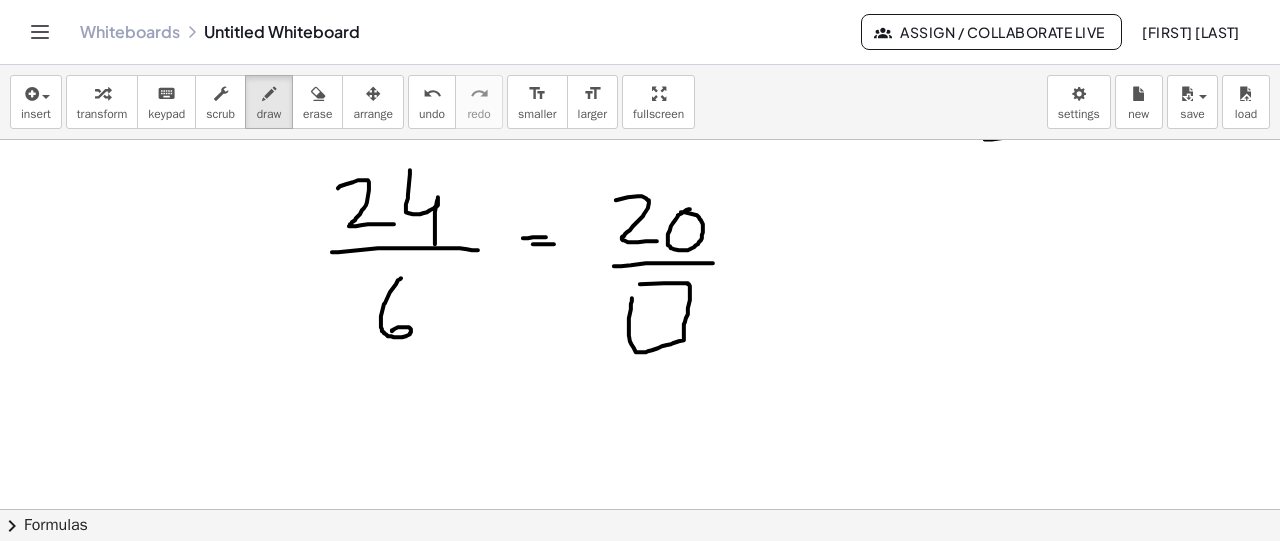 click at bounding box center [640, 563] 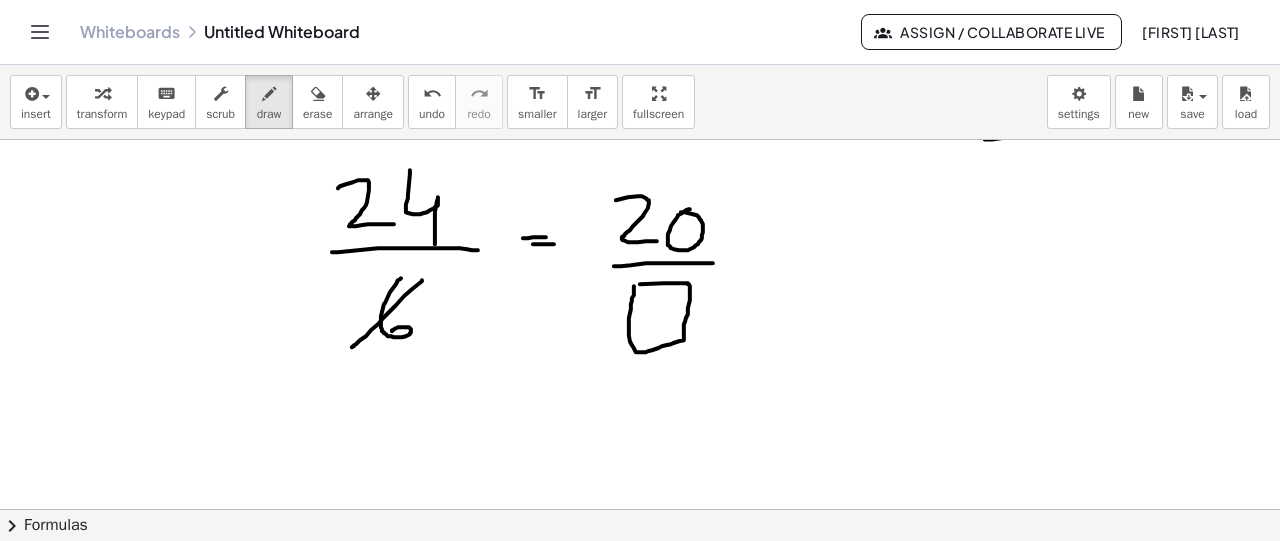 drag, startPoint x: 422, startPoint y: 279, endPoint x: 352, endPoint y: 346, distance: 96.89685 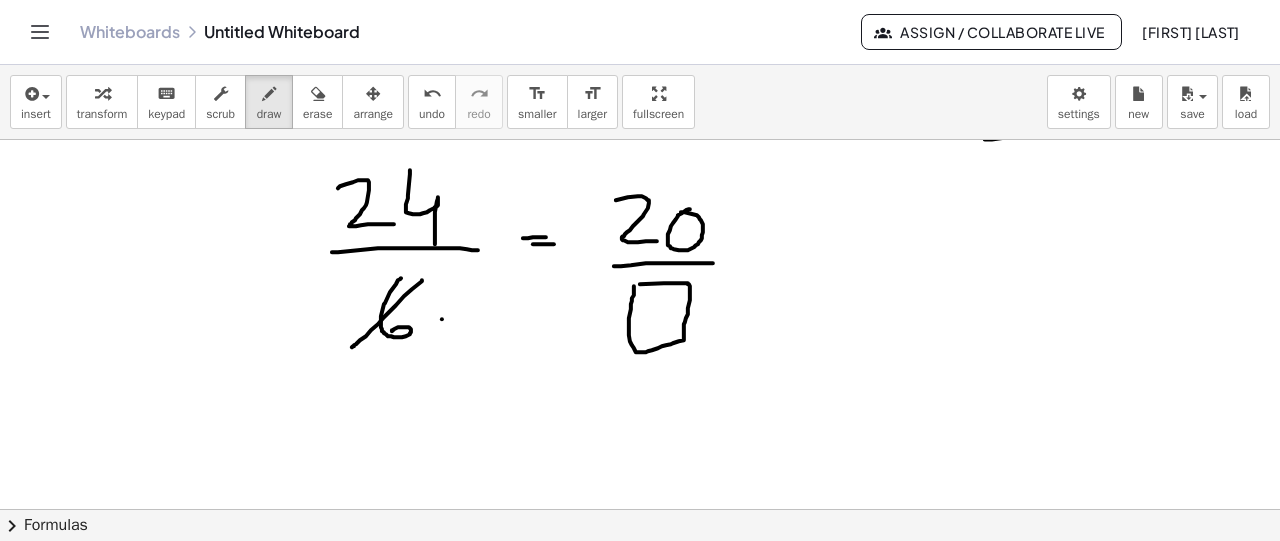 drag, startPoint x: 442, startPoint y: 318, endPoint x: 448, endPoint y: 353, distance: 35.510563 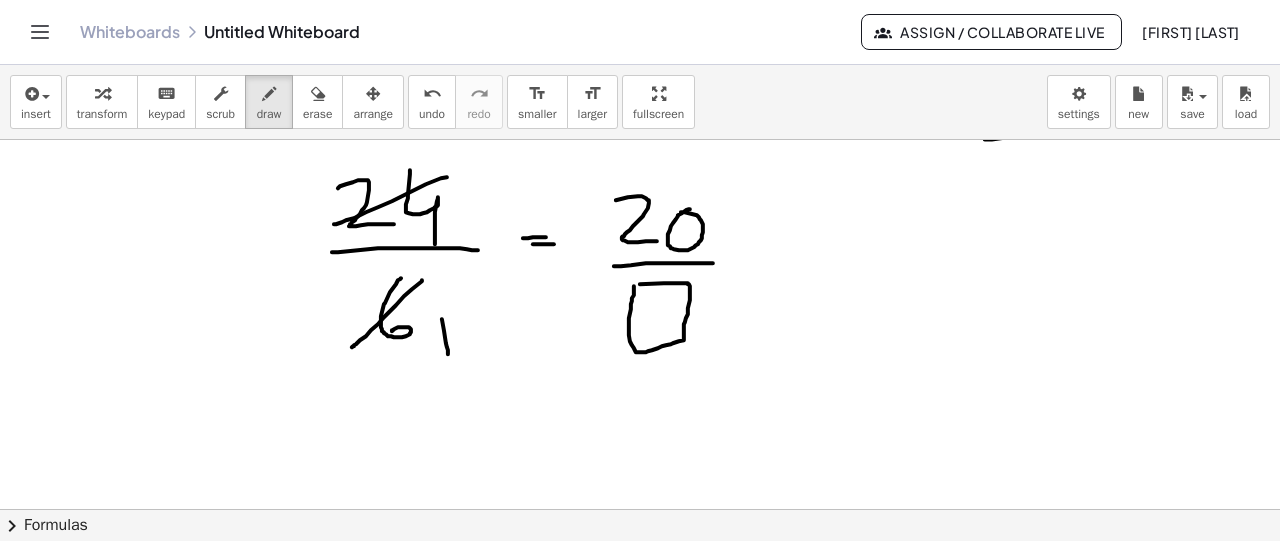 drag, startPoint x: 447, startPoint y: 176, endPoint x: 330, endPoint y: 223, distance: 126.08727 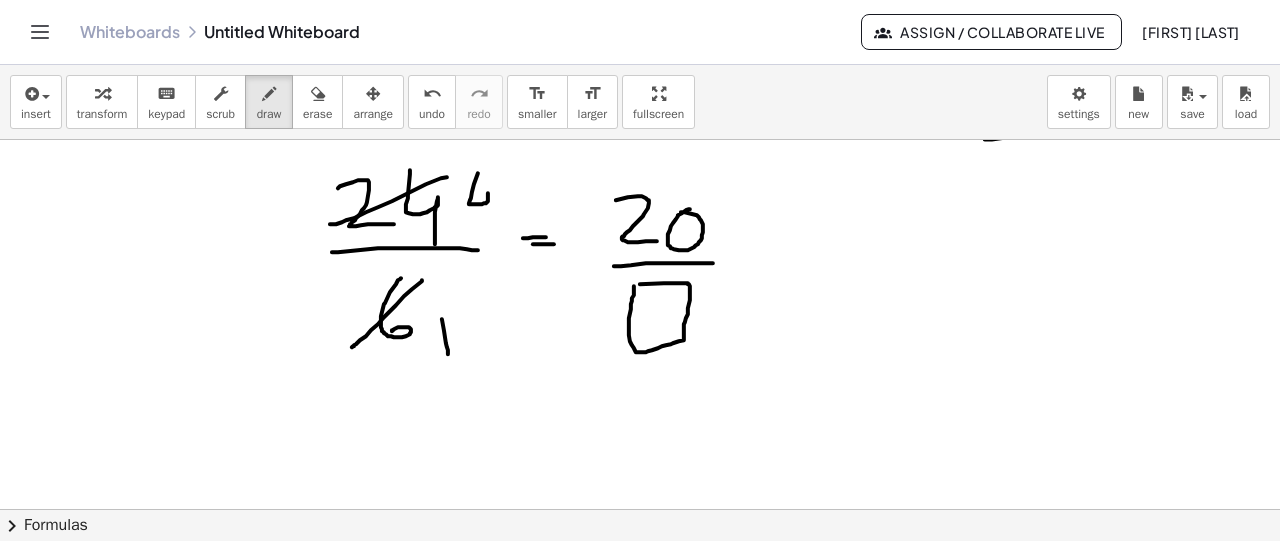 drag, startPoint x: 478, startPoint y: 172, endPoint x: 485, endPoint y: 226, distance: 54.451813 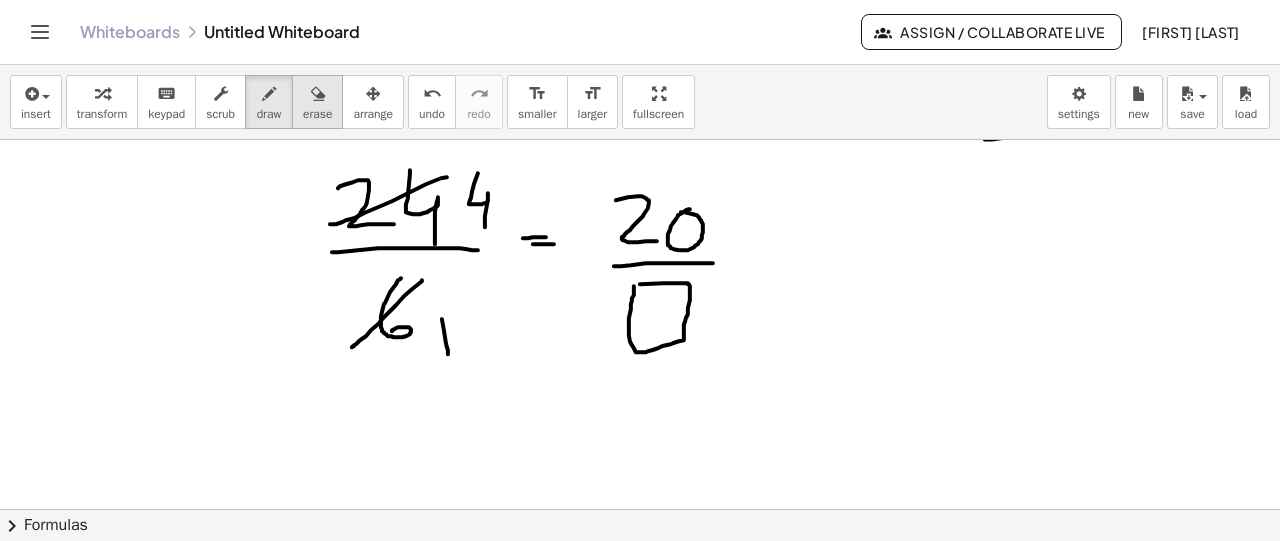 click at bounding box center [318, 94] 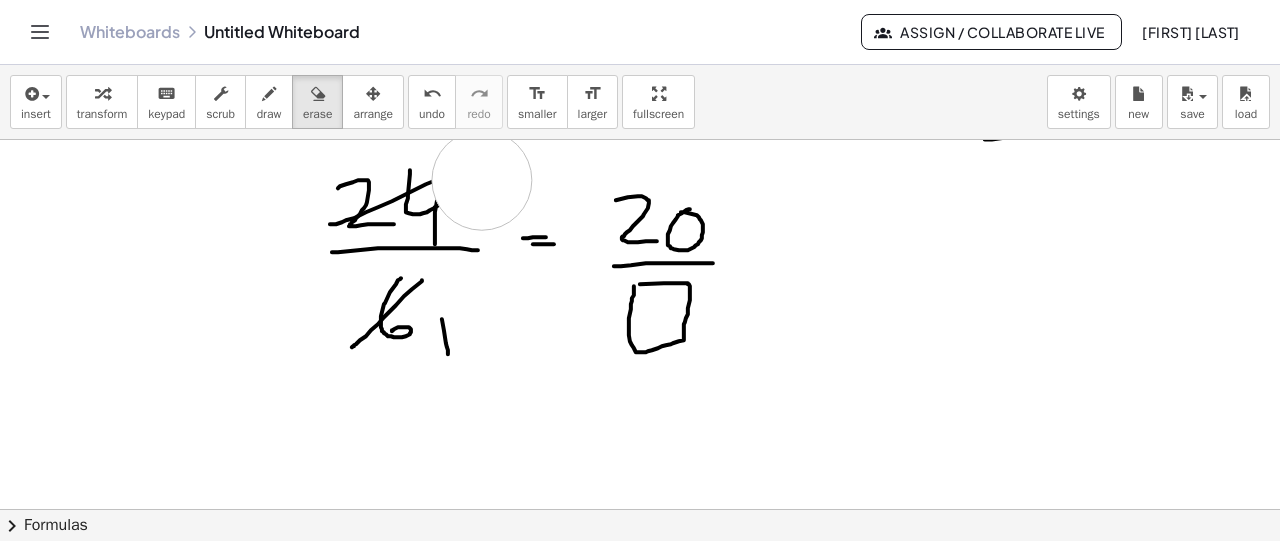 click at bounding box center [640, 563] 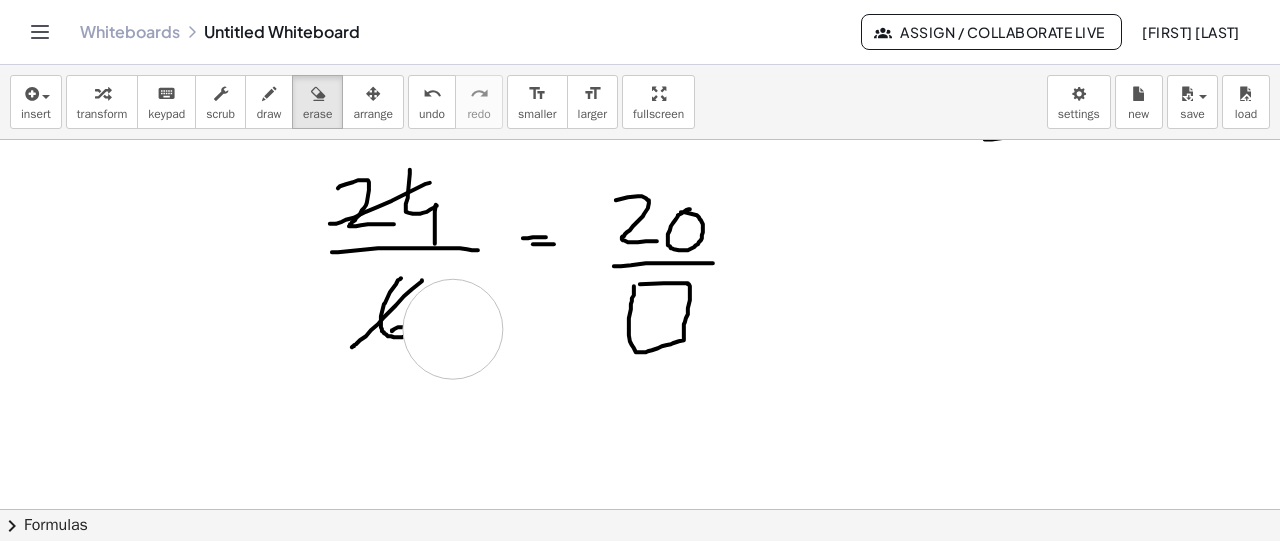 click at bounding box center [640, 563] 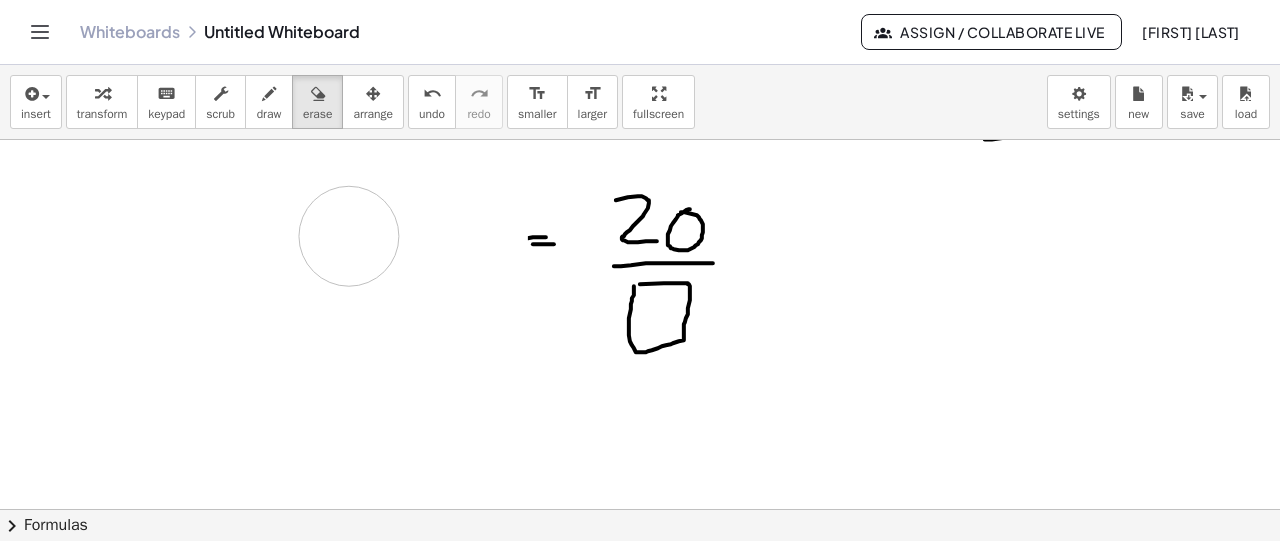 drag, startPoint x: 424, startPoint y: 295, endPoint x: 349, endPoint y: 235, distance: 96.04687 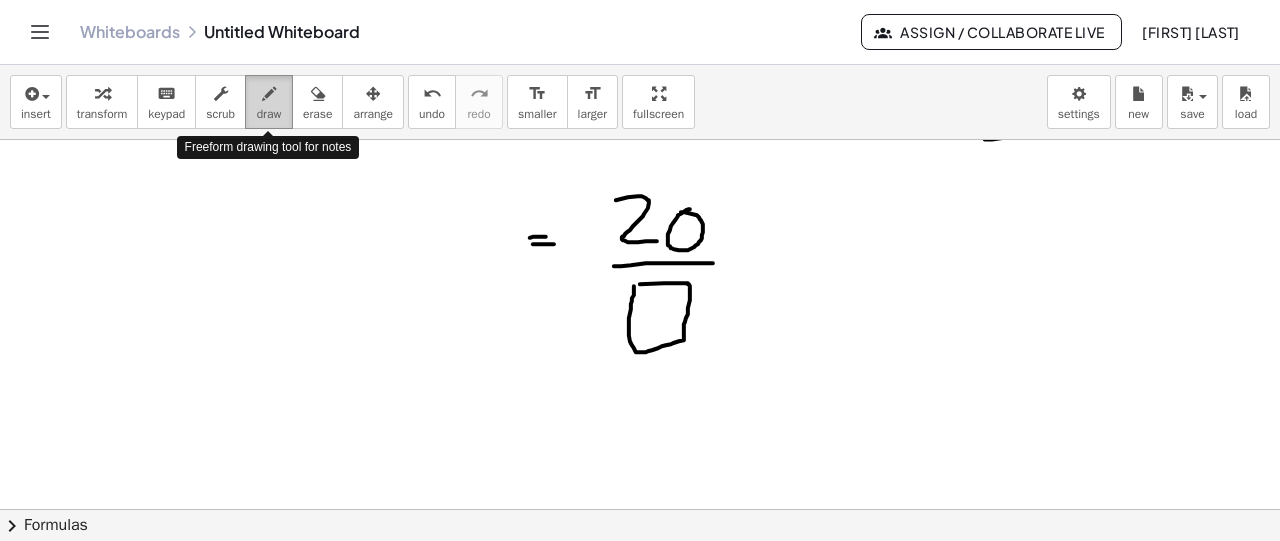 click on "draw" at bounding box center (269, 114) 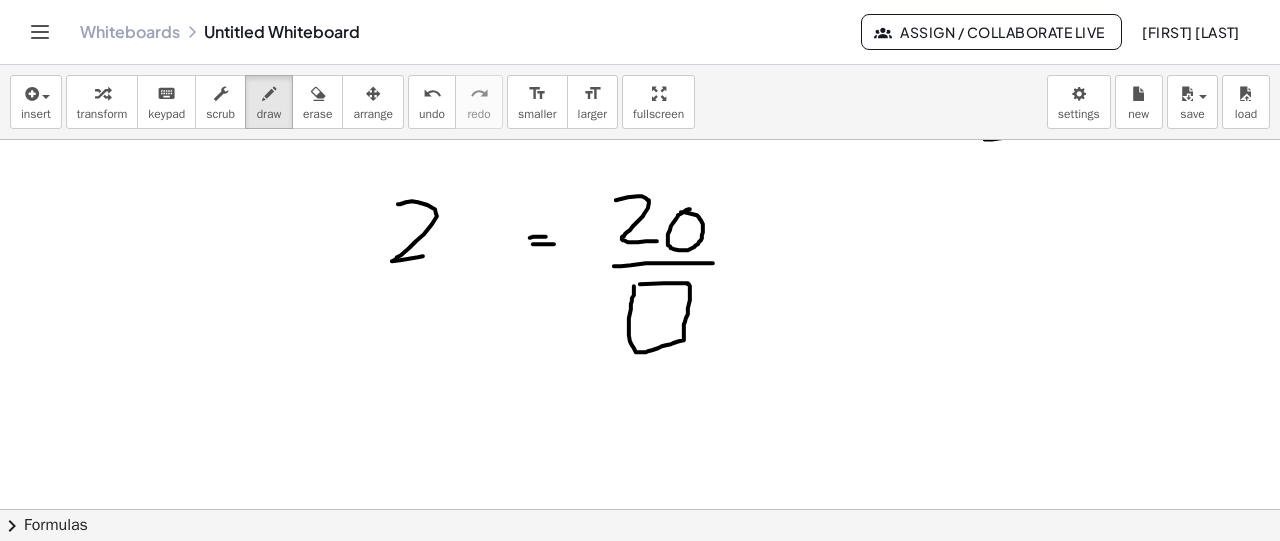 drag, startPoint x: 398, startPoint y: 203, endPoint x: 437, endPoint y: 255, distance: 65 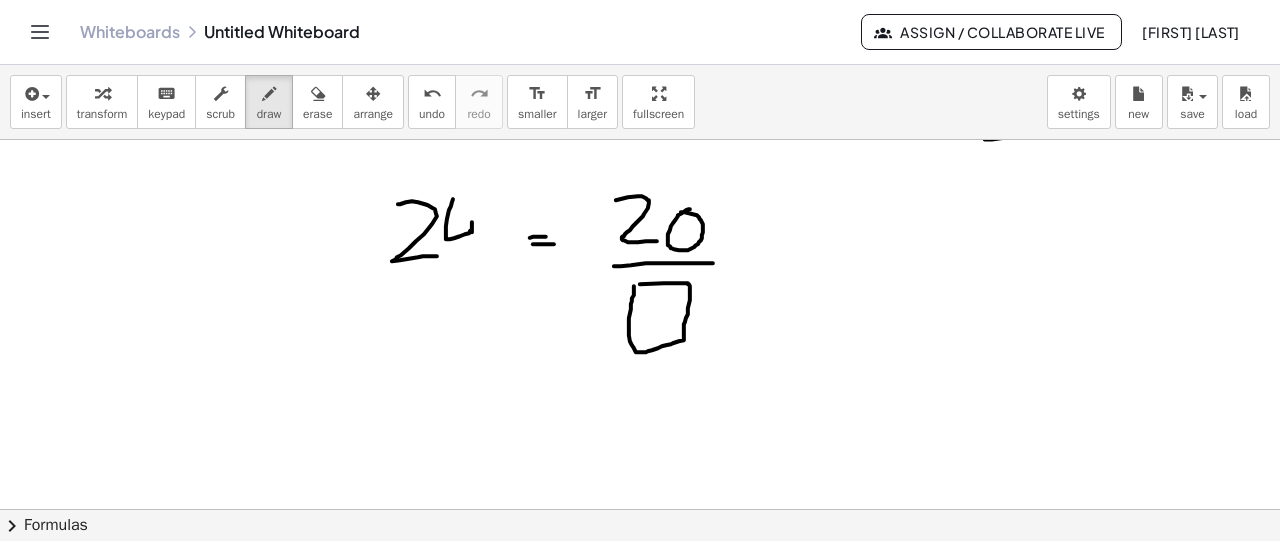 drag, startPoint x: 453, startPoint y: 198, endPoint x: 470, endPoint y: 251, distance: 55.65968 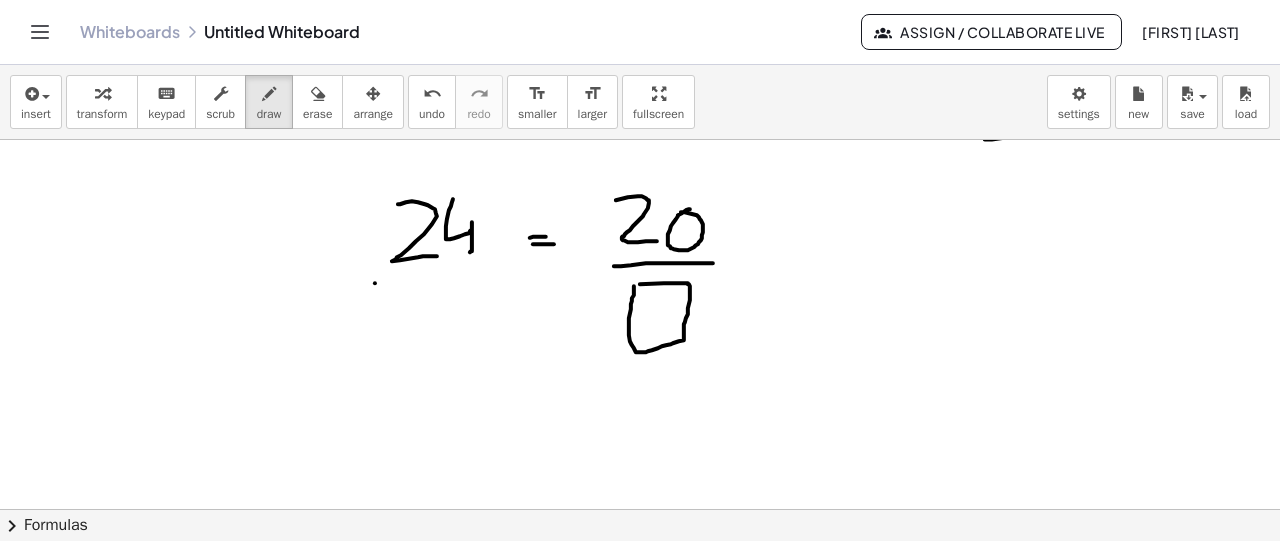 click at bounding box center [640, 563] 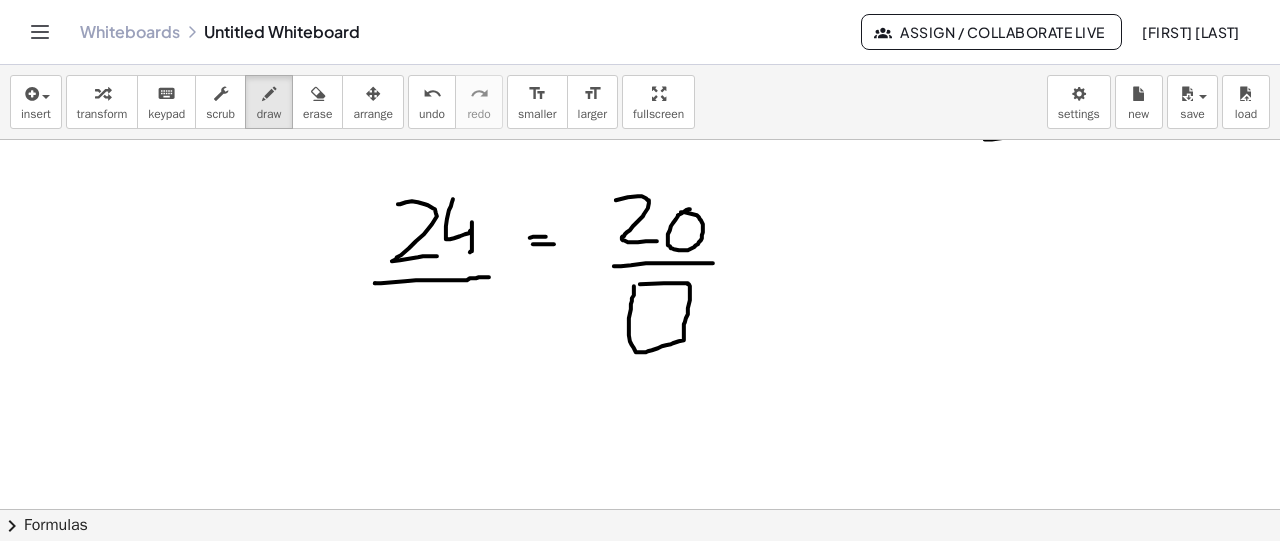 drag, startPoint x: 375, startPoint y: 282, endPoint x: 489, endPoint y: 276, distance: 114.15778 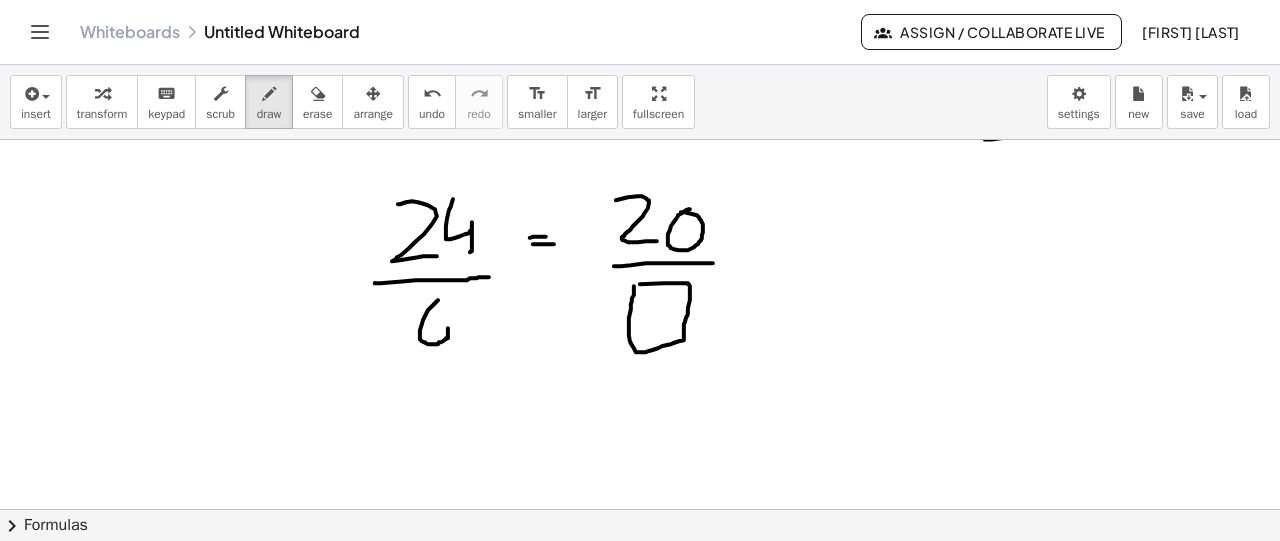 drag, startPoint x: 438, startPoint y: 299, endPoint x: 426, endPoint y: 335, distance: 37.94733 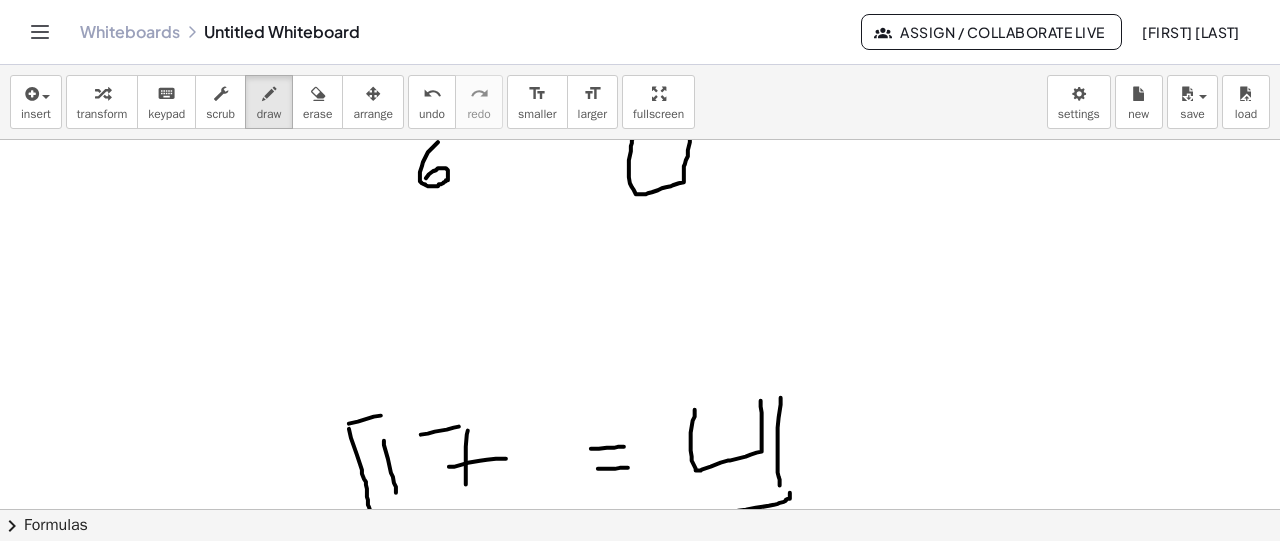 scroll, scrollTop: 512, scrollLeft: 0, axis: vertical 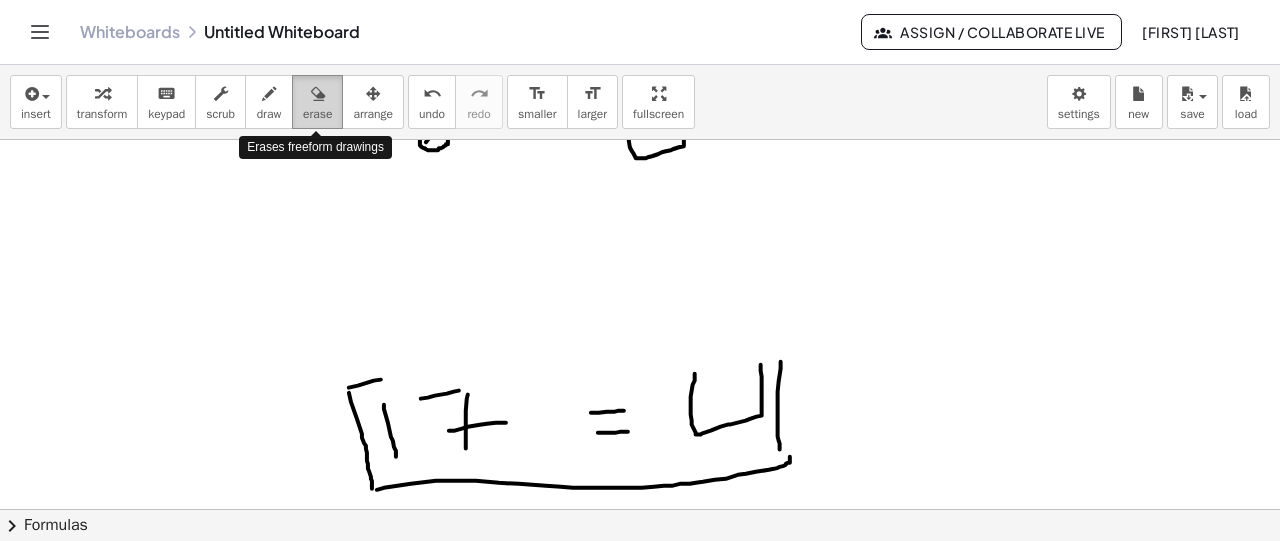 click on "erase" at bounding box center (317, 114) 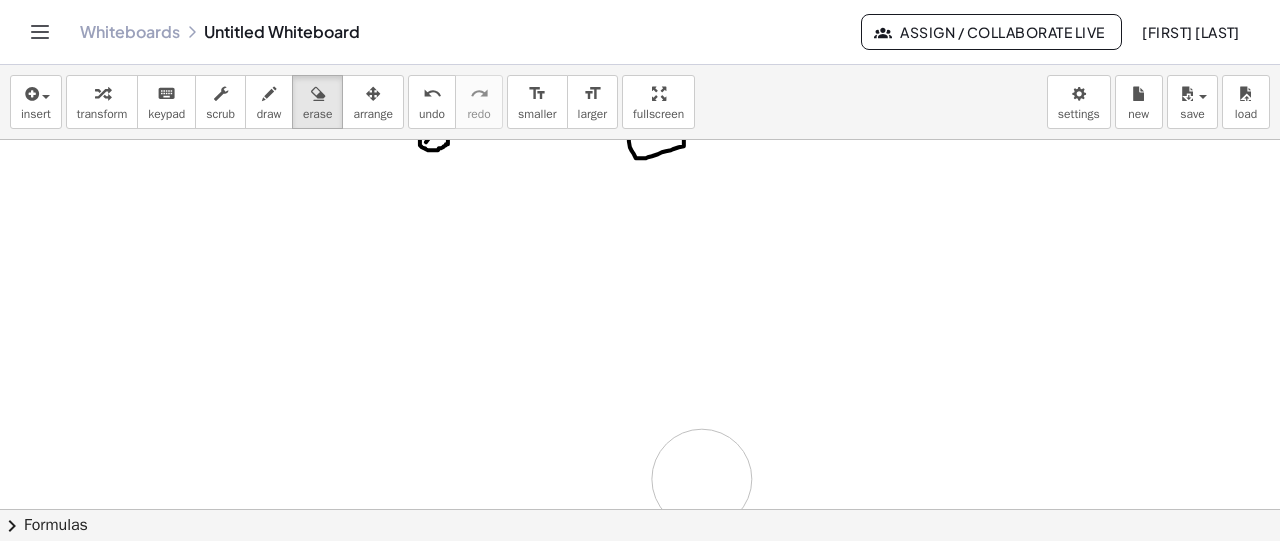 drag, startPoint x: 340, startPoint y: 390, endPoint x: 780, endPoint y: 445, distance: 443.42416 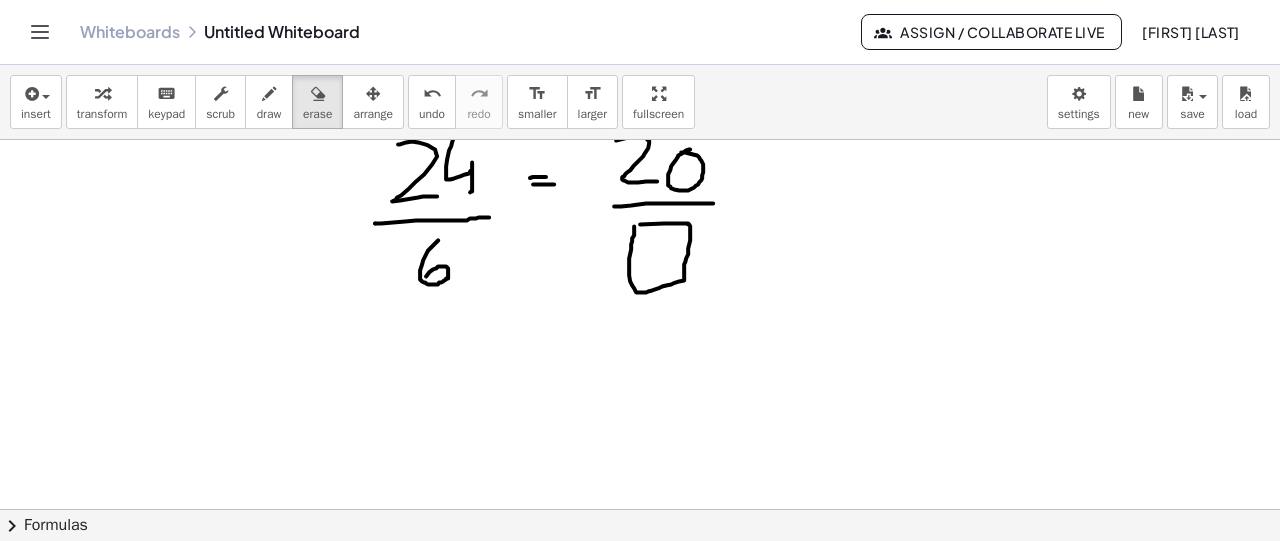 scroll, scrollTop: 371, scrollLeft: 0, axis: vertical 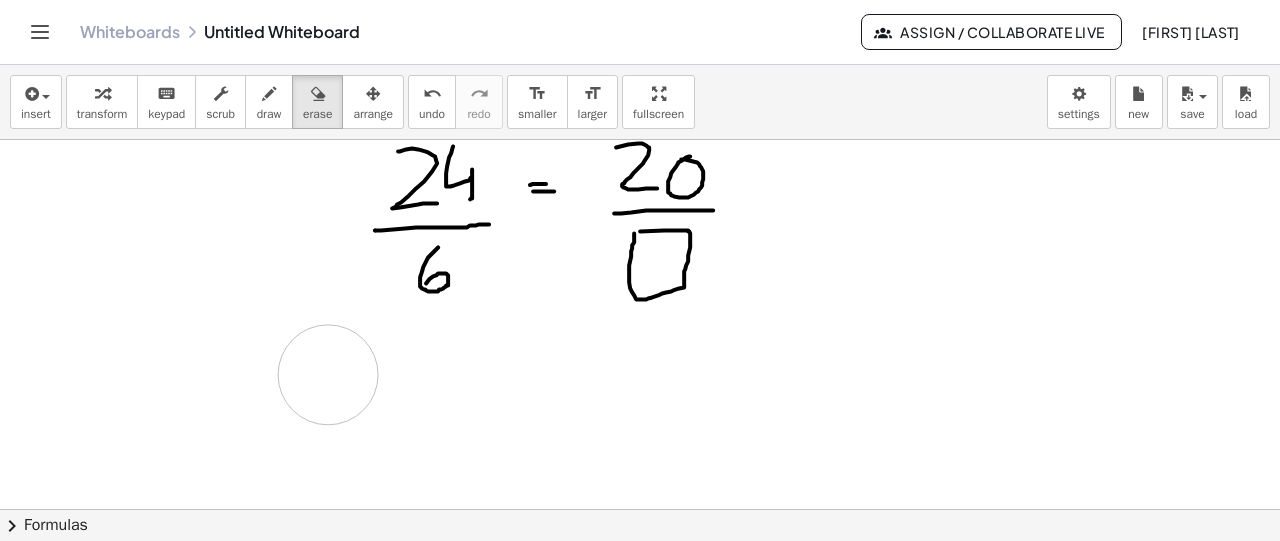 drag, startPoint x: 351, startPoint y: 356, endPoint x: 328, endPoint y: 379, distance: 32.526913 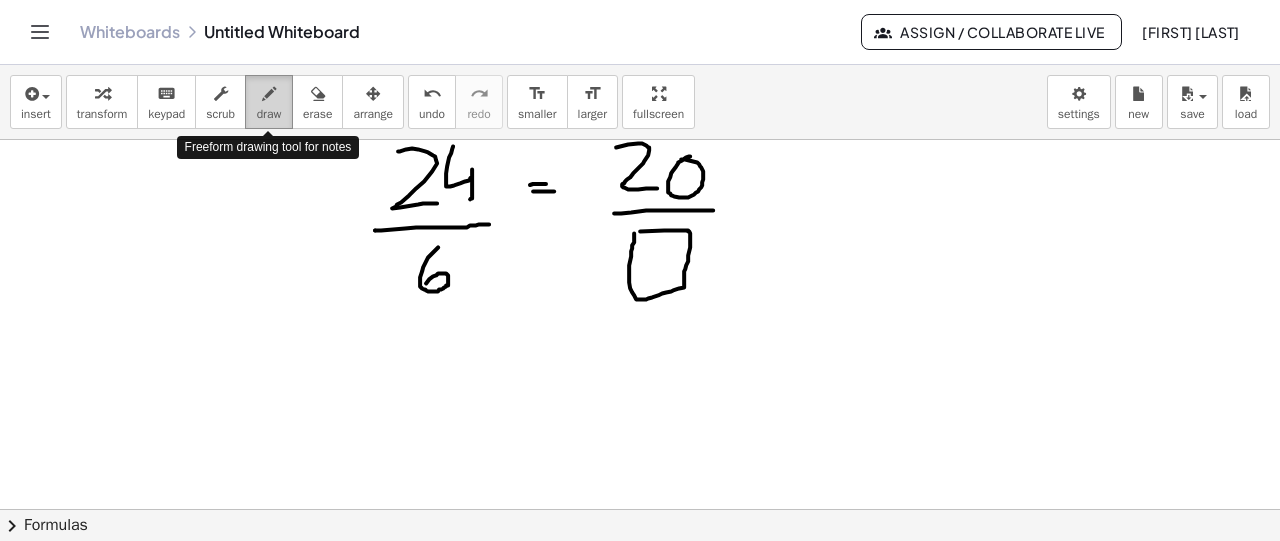 click at bounding box center [269, 94] 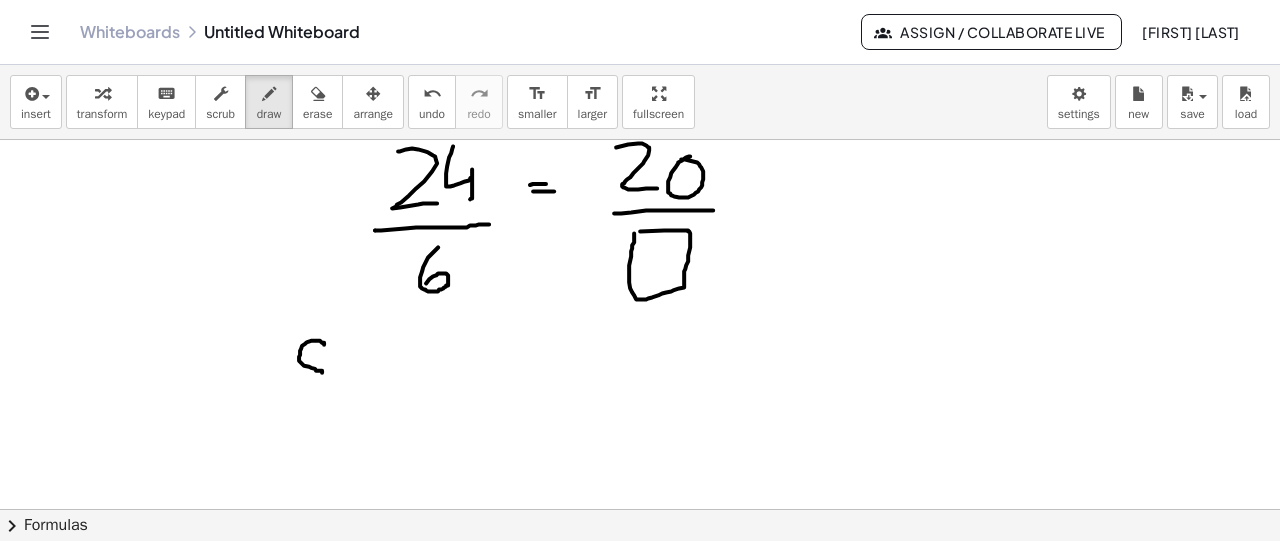 drag, startPoint x: 324, startPoint y: 343, endPoint x: 300, endPoint y: 379, distance: 43.266617 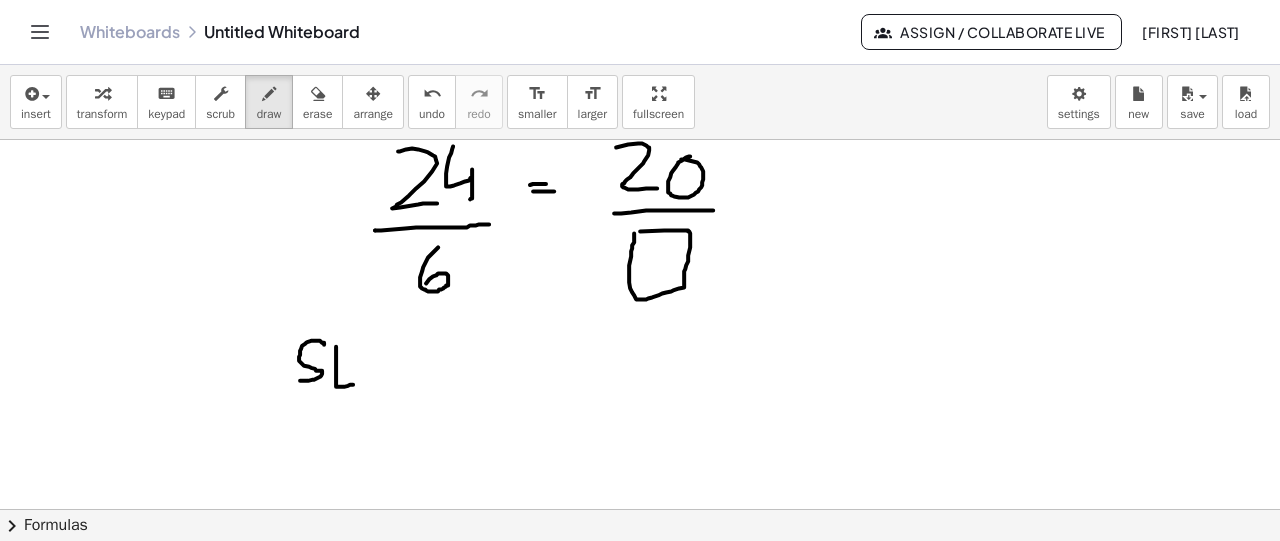 drag, startPoint x: 336, startPoint y: 345, endPoint x: 356, endPoint y: 381, distance: 41.18252 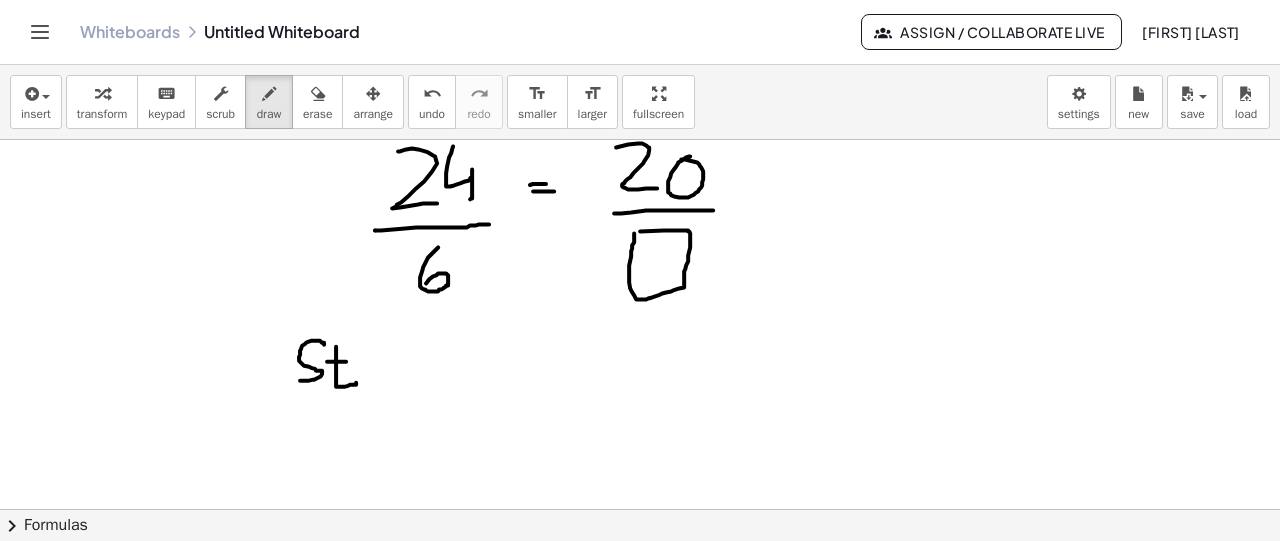 drag, startPoint x: 327, startPoint y: 360, endPoint x: 347, endPoint y: 360, distance: 20 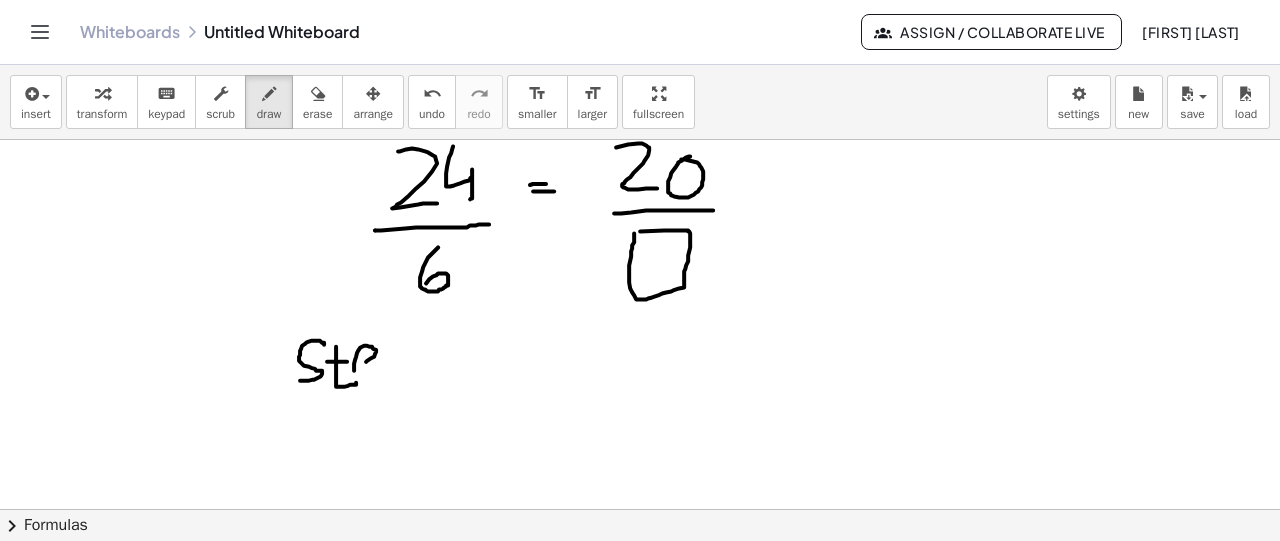 drag, startPoint x: 366, startPoint y: 360, endPoint x: 384, endPoint y: 366, distance: 18.973665 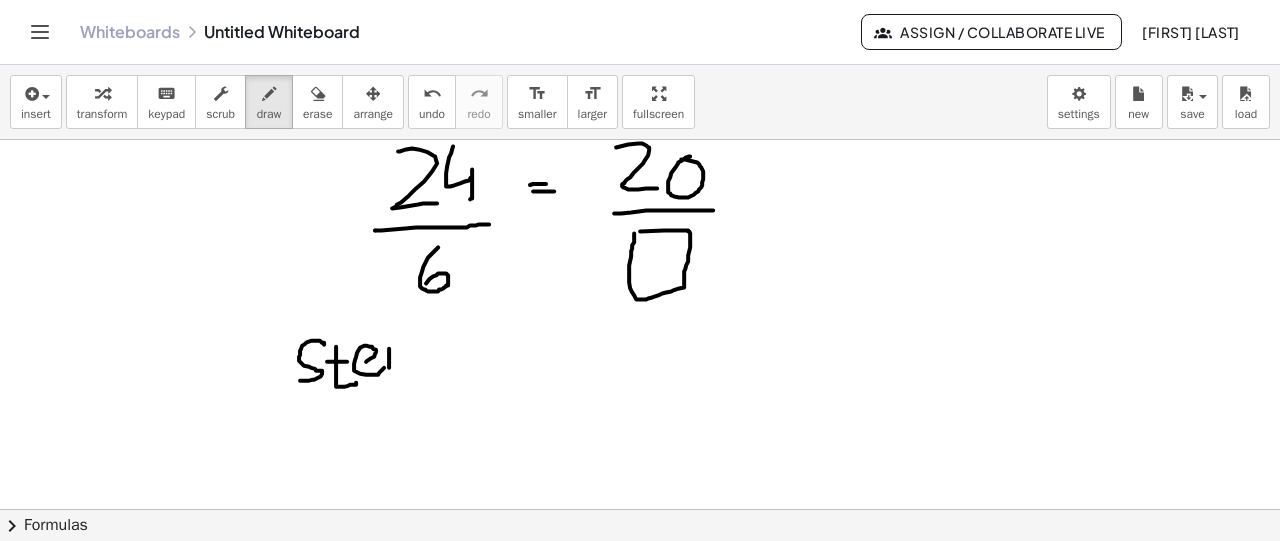 drag, startPoint x: 389, startPoint y: 347, endPoint x: 394, endPoint y: 400, distance: 53.235325 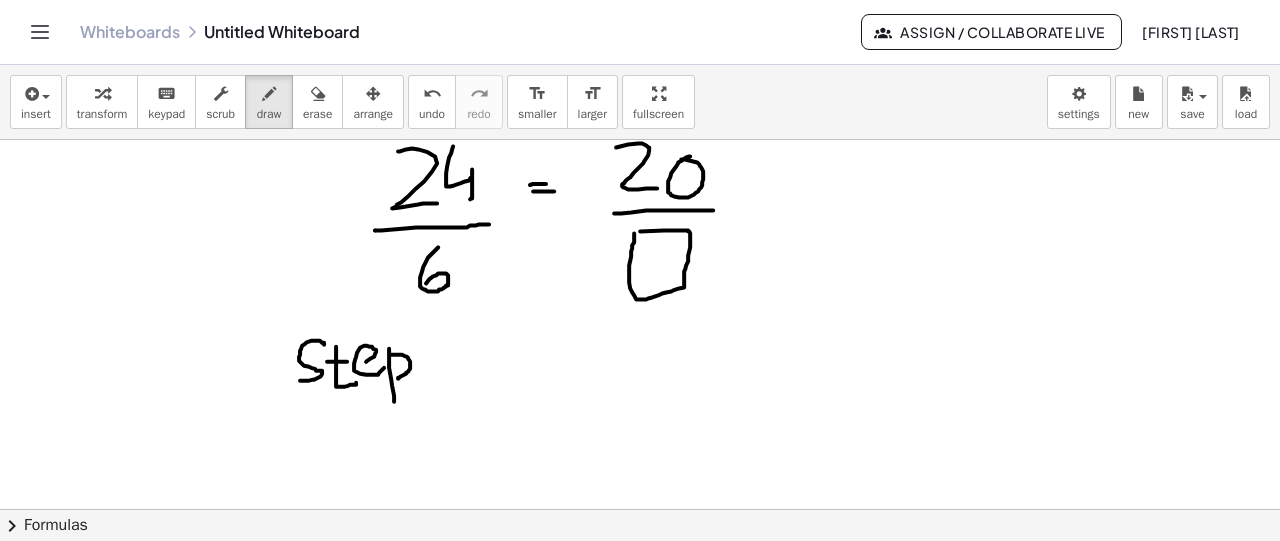 drag, startPoint x: 390, startPoint y: 353, endPoint x: 393, endPoint y: 379, distance: 26.172504 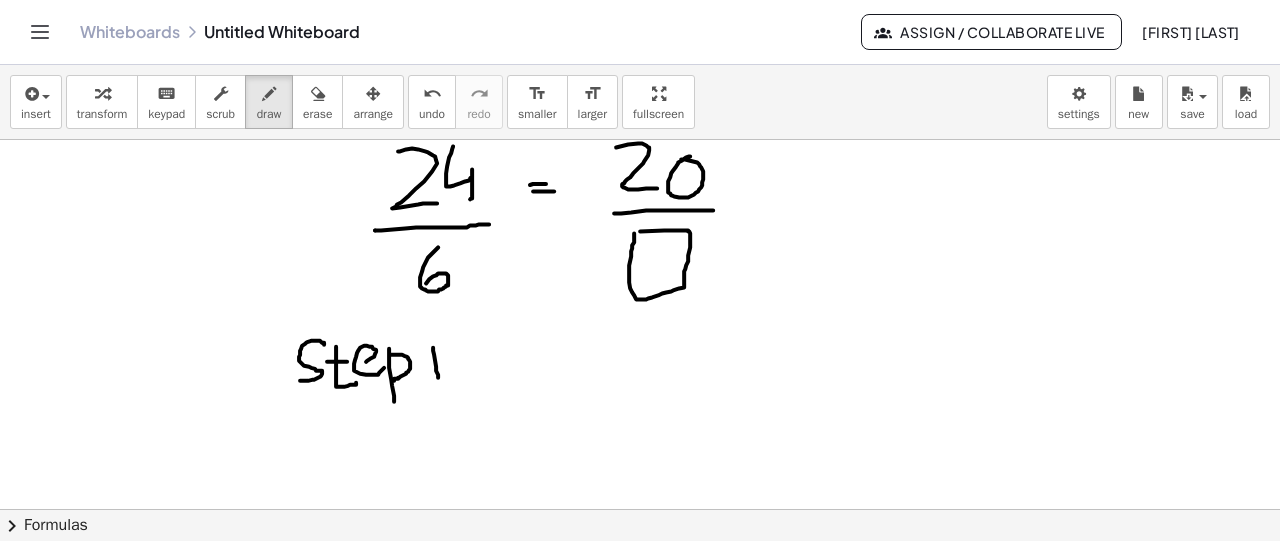drag, startPoint x: 433, startPoint y: 346, endPoint x: 438, endPoint y: 384, distance: 38.327538 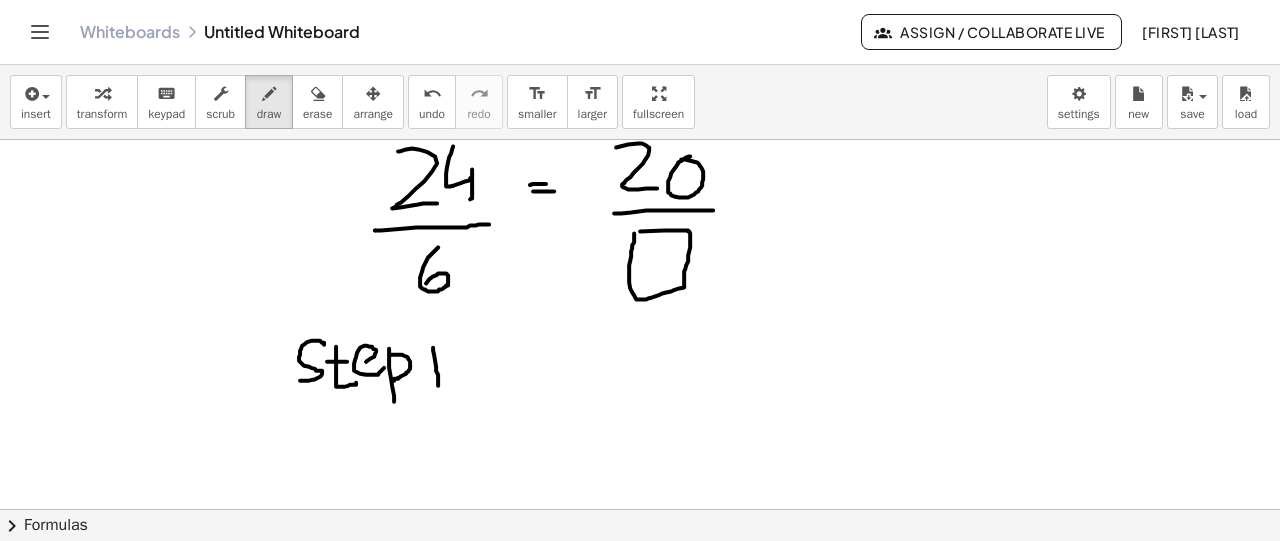 click at bounding box center [640, 325] 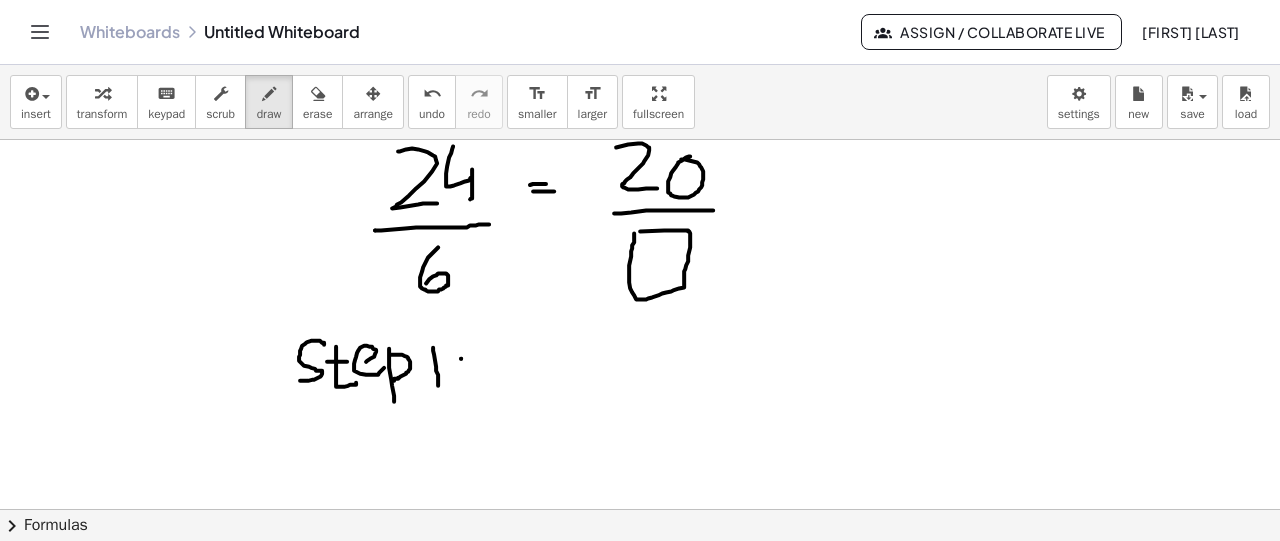 click at bounding box center [640, 325] 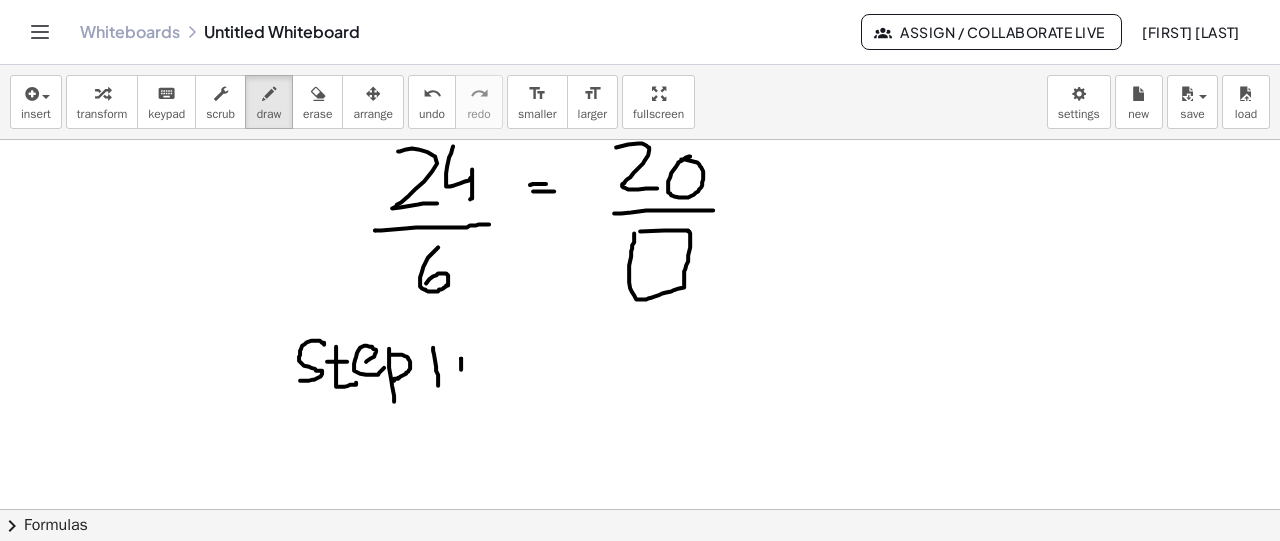 drag, startPoint x: 461, startPoint y: 357, endPoint x: 461, endPoint y: 369, distance: 12 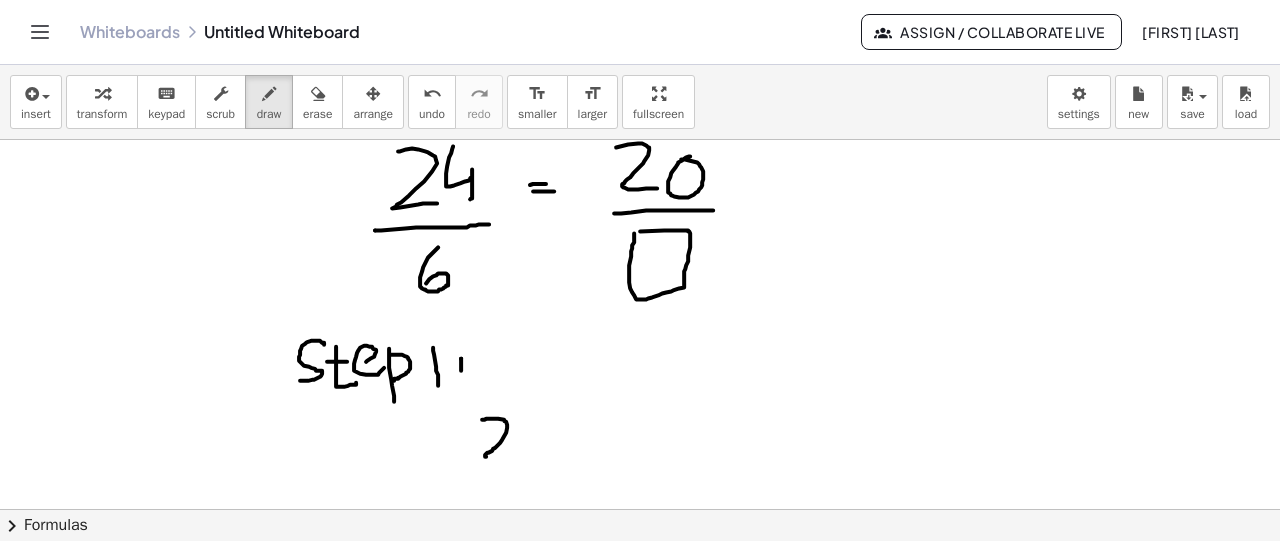 drag, startPoint x: 482, startPoint y: 418, endPoint x: 524, endPoint y: 457, distance: 57.31492 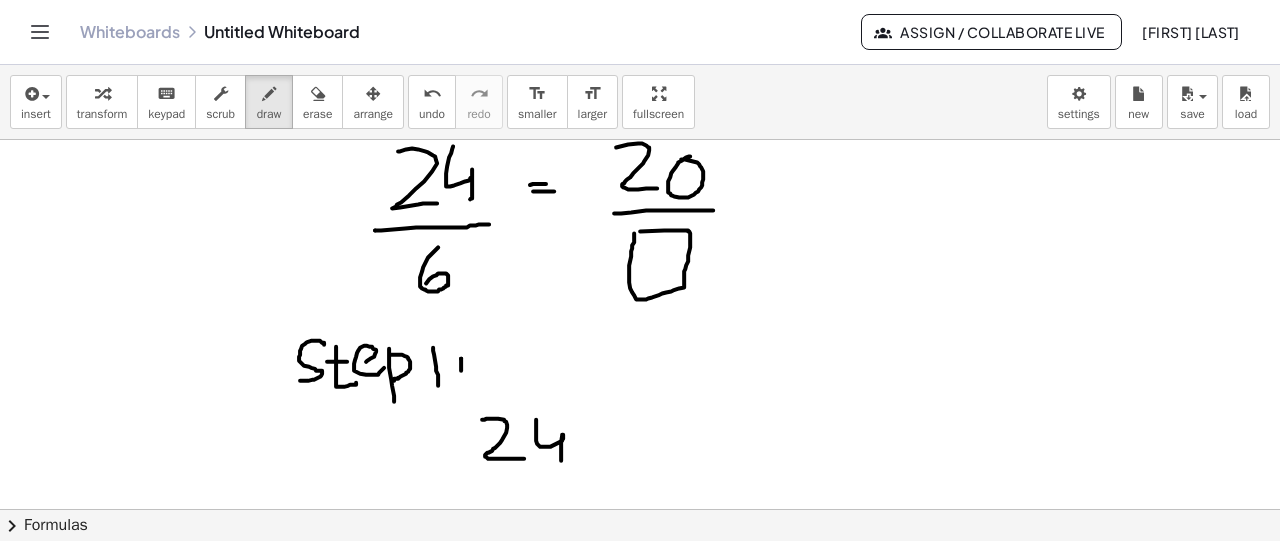 drag, startPoint x: 536, startPoint y: 418, endPoint x: 561, endPoint y: 463, distance: 51.47815 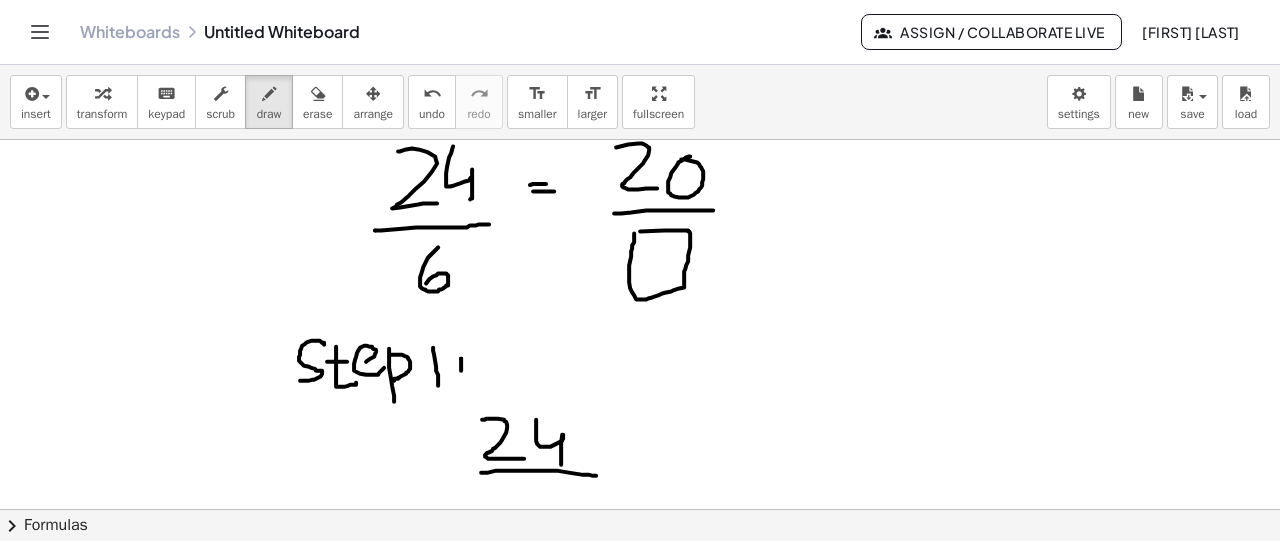 drag, startPoint x: 481, startPoint y: 471, endPoint x: 598, endPoint y: 474, distance: 117.03845 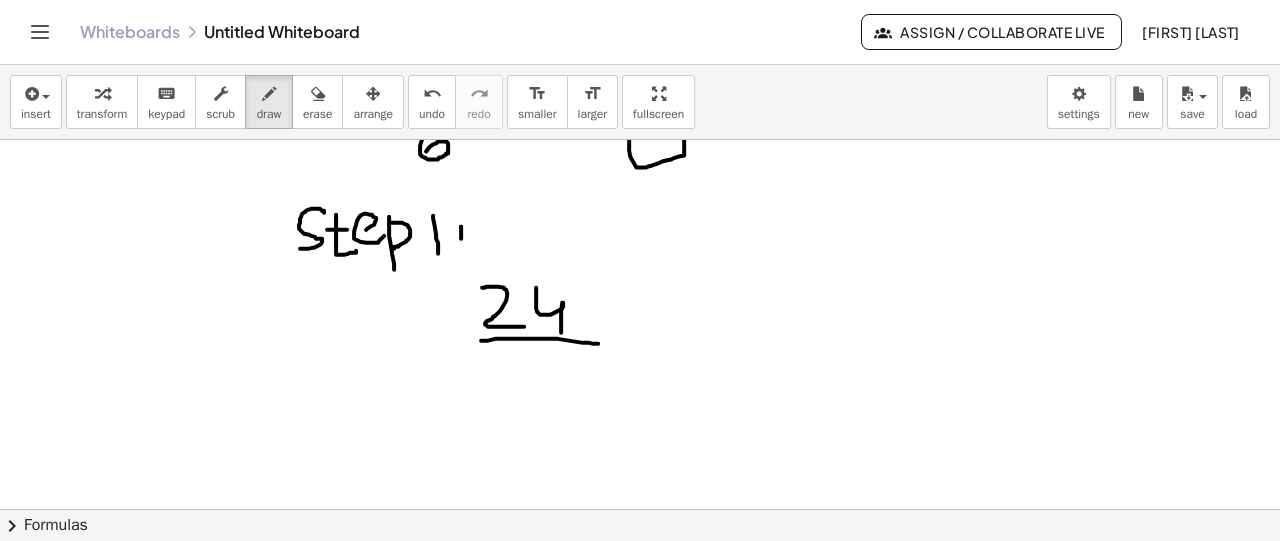 scroll, scrollTop: 512, scrollLeft: 0, axis: vertical 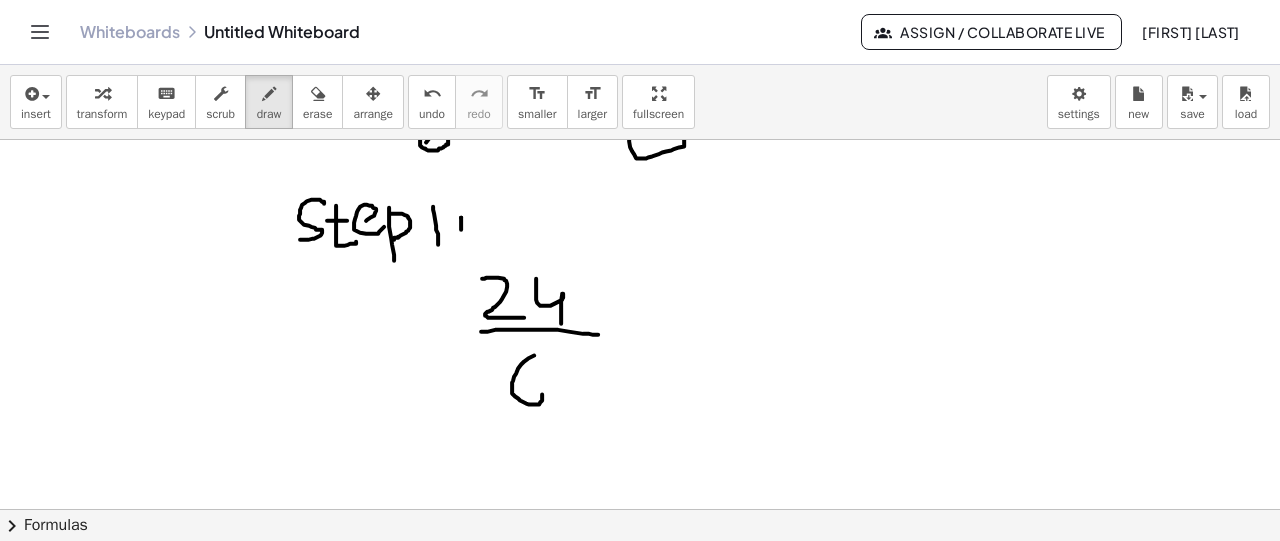drag, startPoint x: 534, startPoint y: 354, endPoint x: 520, endPoint y: 407, distance: 54.81788 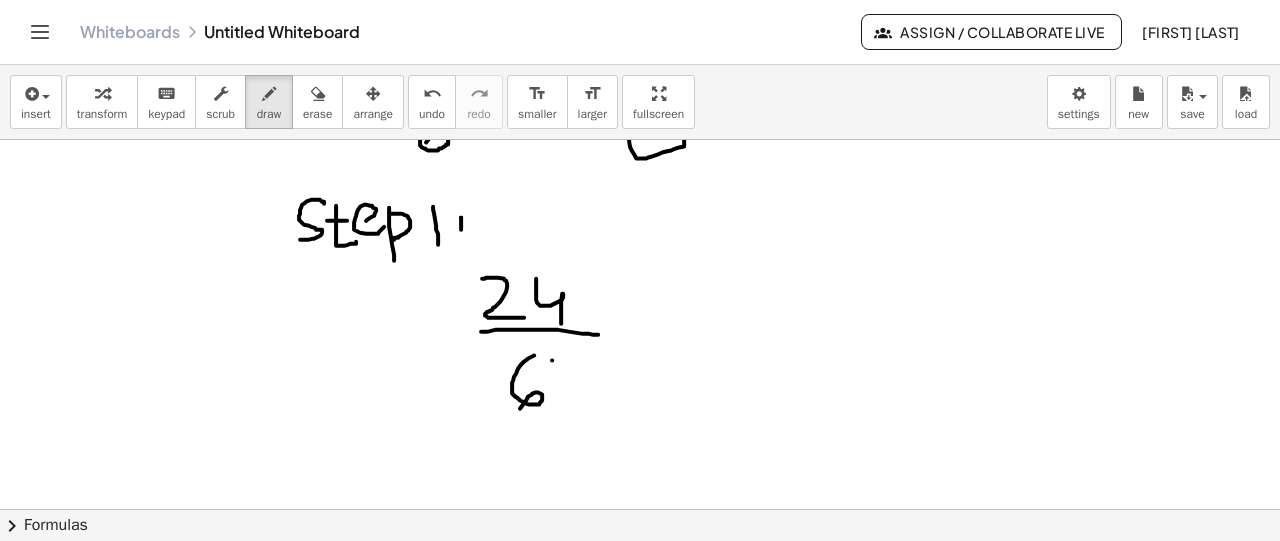 drag, startPoint x: 552, startPoint y: 359, endPoint x: 477, endPoint y: 422, distance: 97.94897 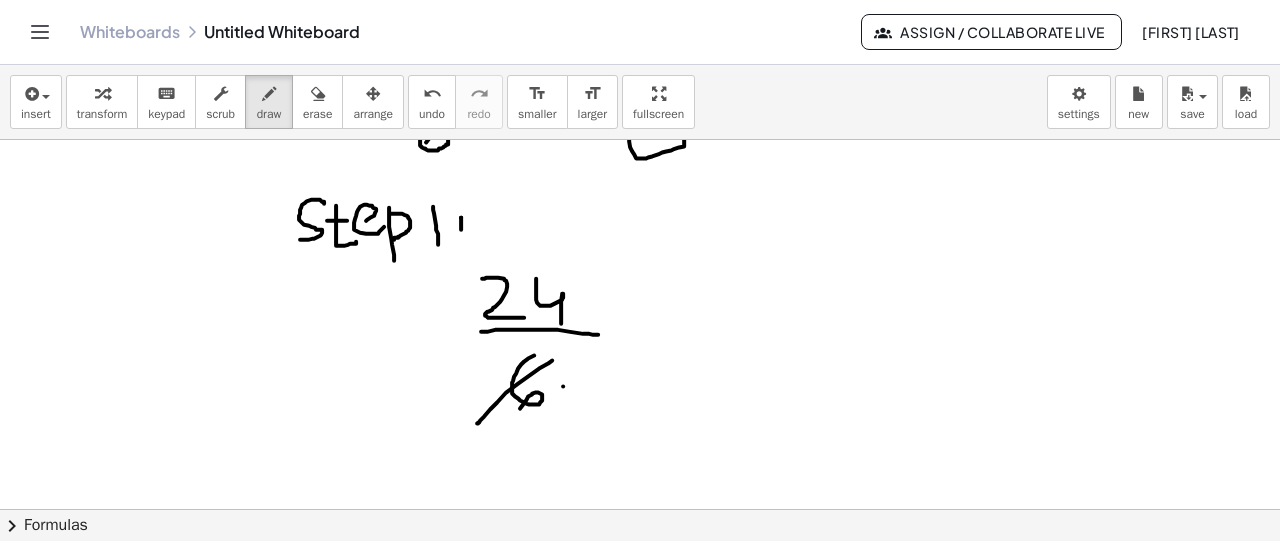 drag, startPoint x: 563, startPoint y: 385, endPoint x: 566, endPoint y: 425, distance: 40.112343 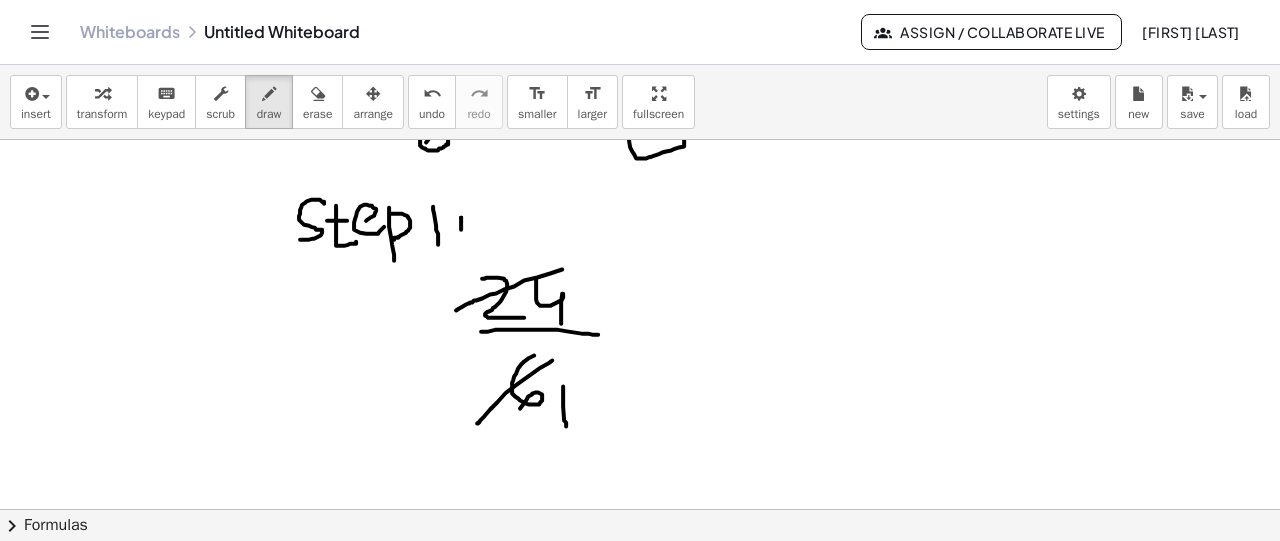 drag, startPoint x: 562, startPoint y: 268, endPoint x: 455, endPoint y: 310, distance: 114.947815 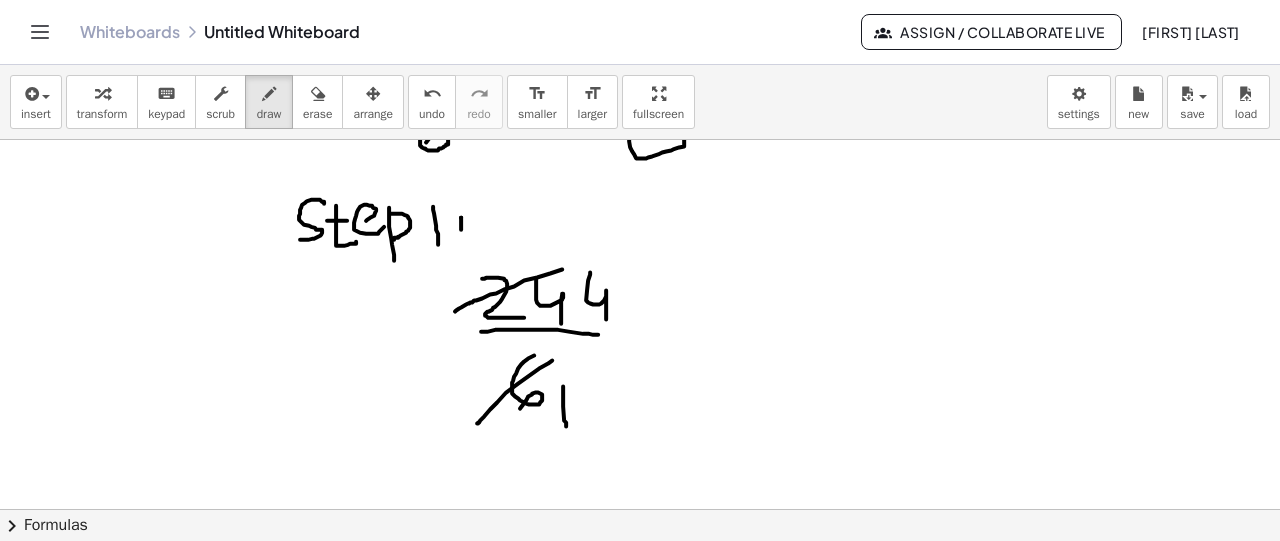 drag, startPoint x: 590, startPoint y: 271, endPoint x: 606, endPoint y: 321, distance: 52.49762 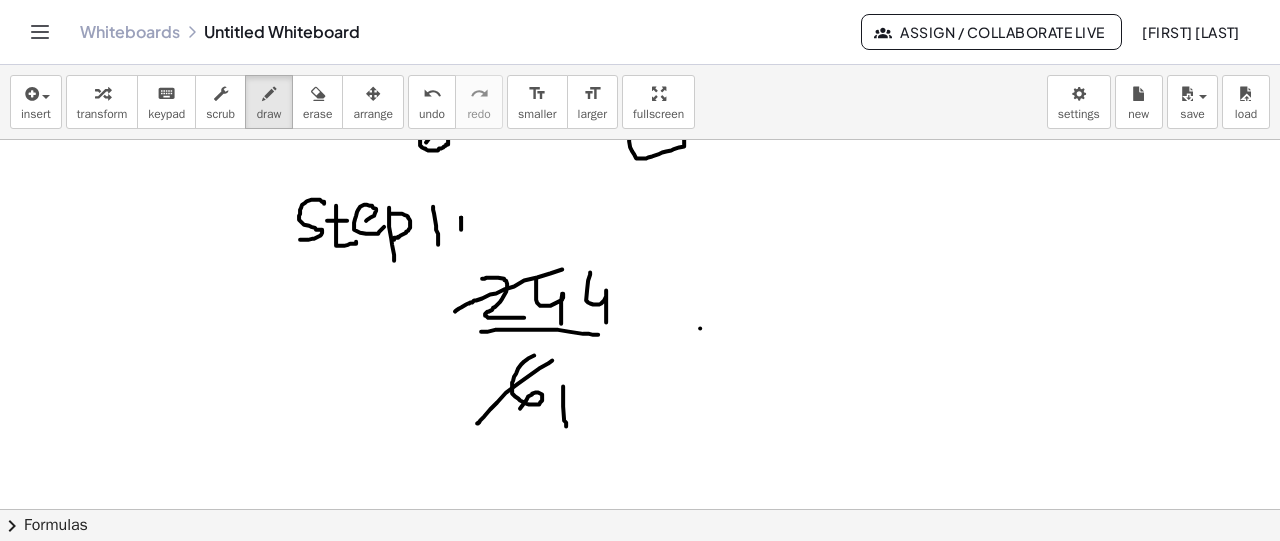 drag, startPoint x: 700, startPoint y: 327, endPoint x: 754, endPoint y: 323, distance: 54.147945 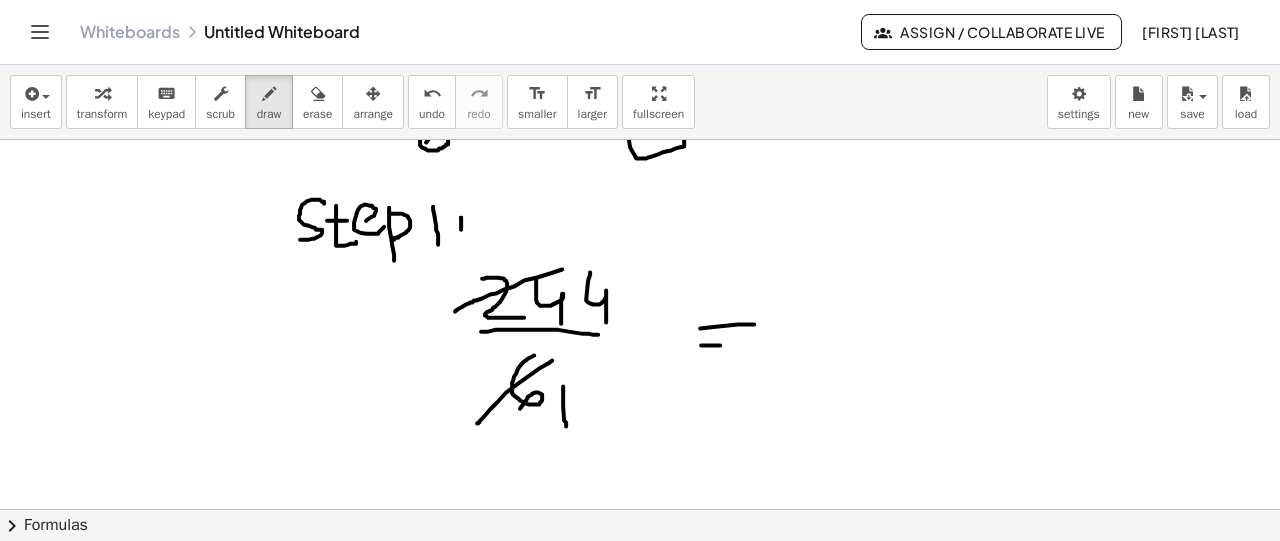 drag, startPoint x: 701, startPoint y: 344, endPoint x: 748, endPoint y: 344, distance: 47 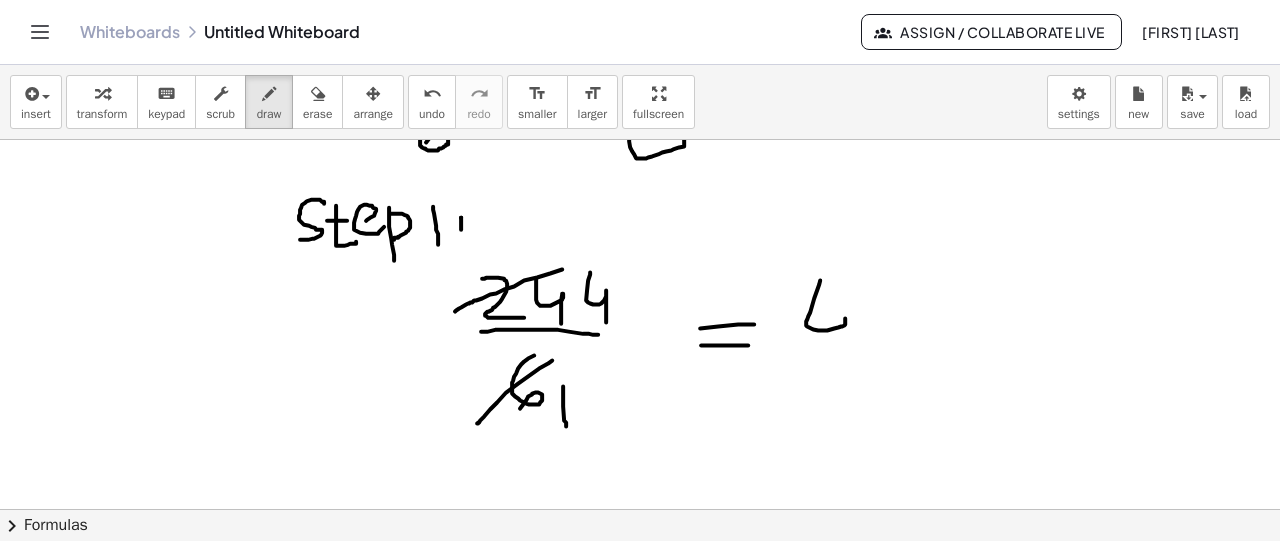 drag, startPoint x: 820, startPoint y: 279, endPoint x: 838, endPoint y: 359, distance: 82 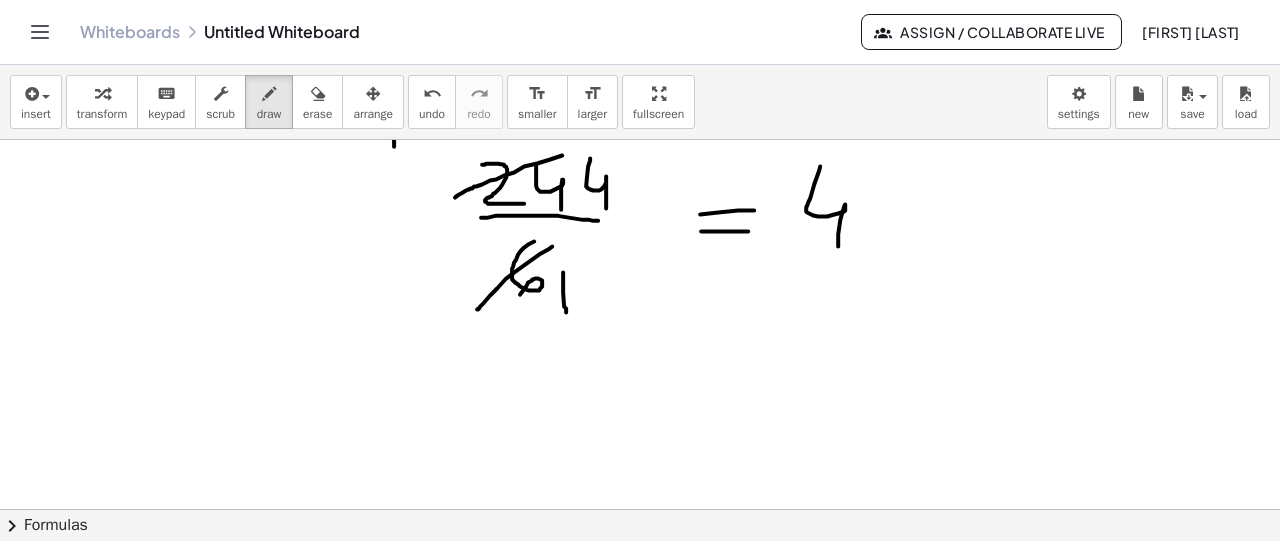 scroll, scrollTop: 641, scrollLeft: 0, axis: vertical 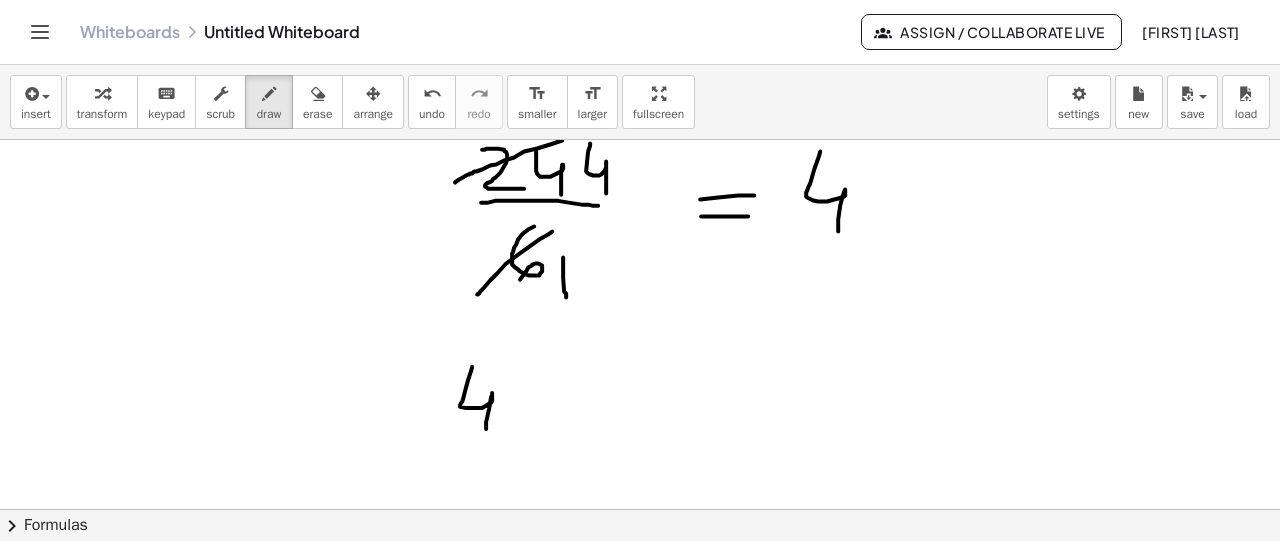drag, startPoint x: 472, startPoint y: 365, endPoint x: 486, endPoint y: 431, distance: 67.46851 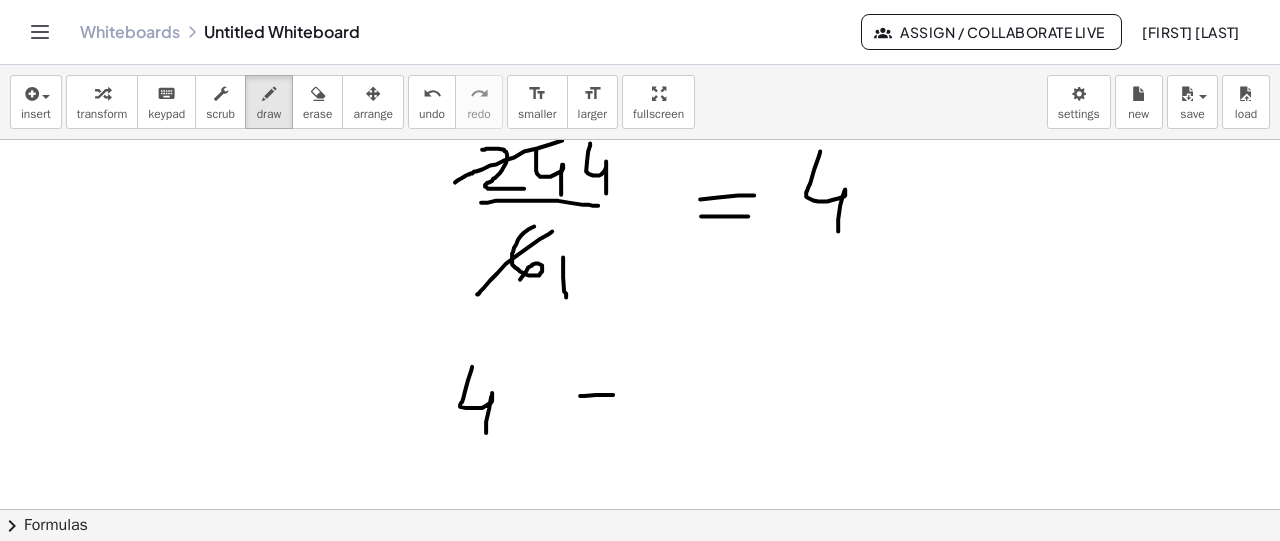 drag, startPoint x: 580, startPoint y: 394, endPoint x: 613, endPoint y: 393, distance: 33.01515 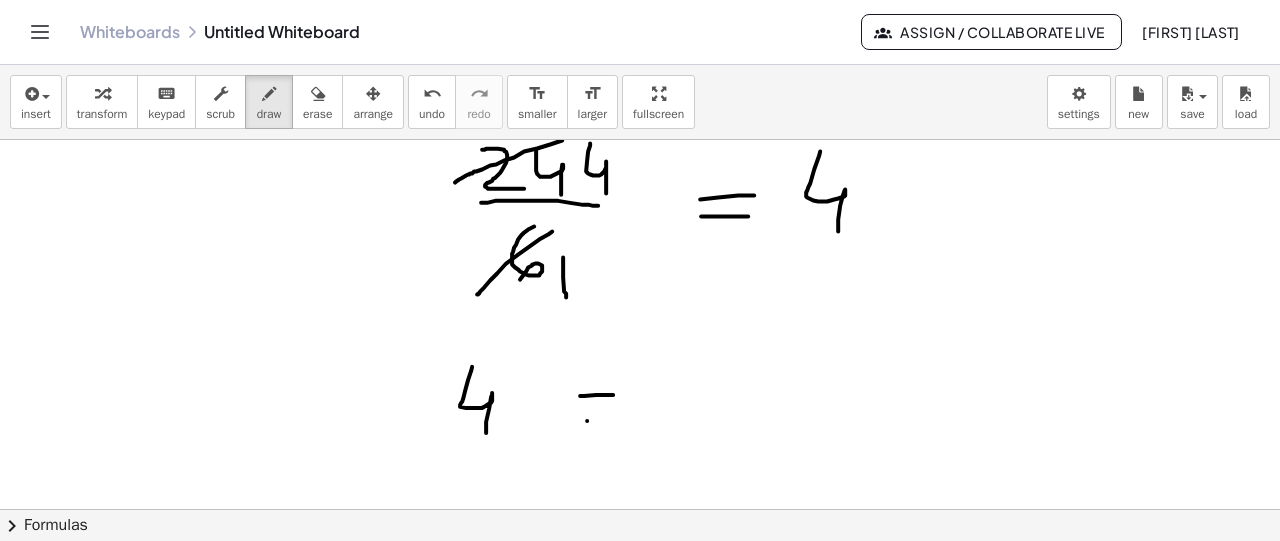 click at bounding box center [640, 55] 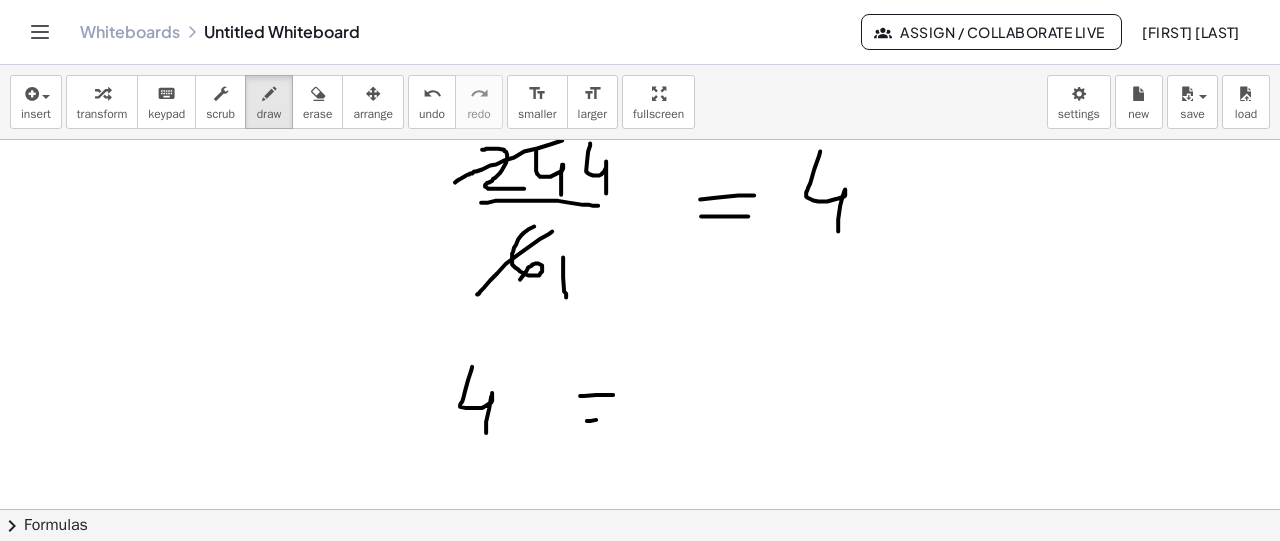 drag, startPoint x: 587, startPoint y: 419, endPoint x: 610, endPoint y: 417, distance: 23.086792 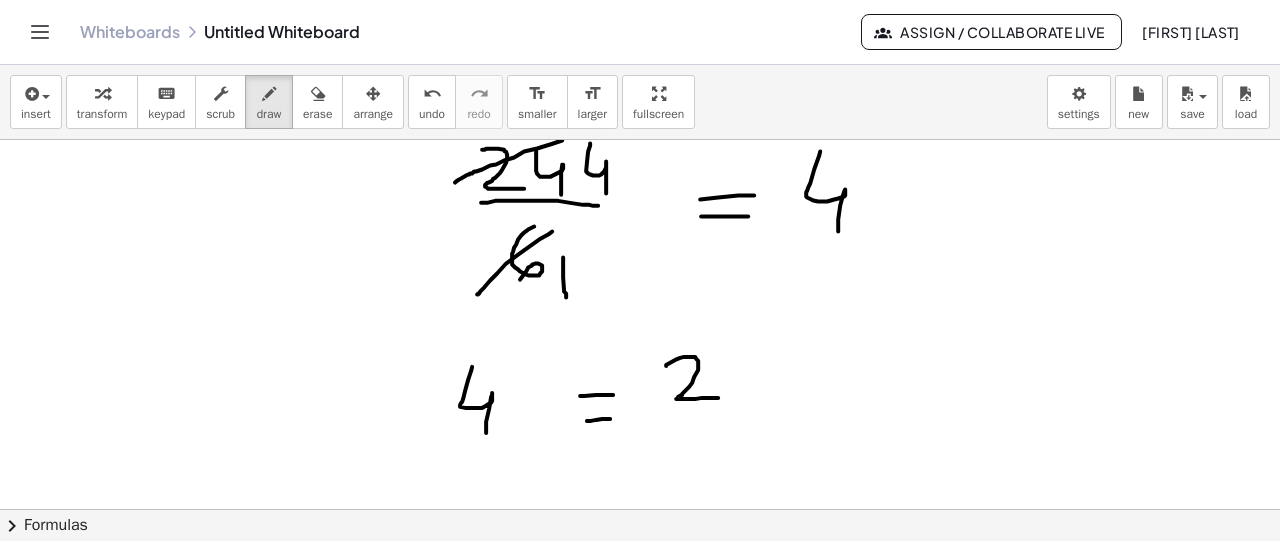 drag, startPoint x: 666, startPoint y: 364, endPoint x: 718, endPoint y: 396, distance: 61.05735 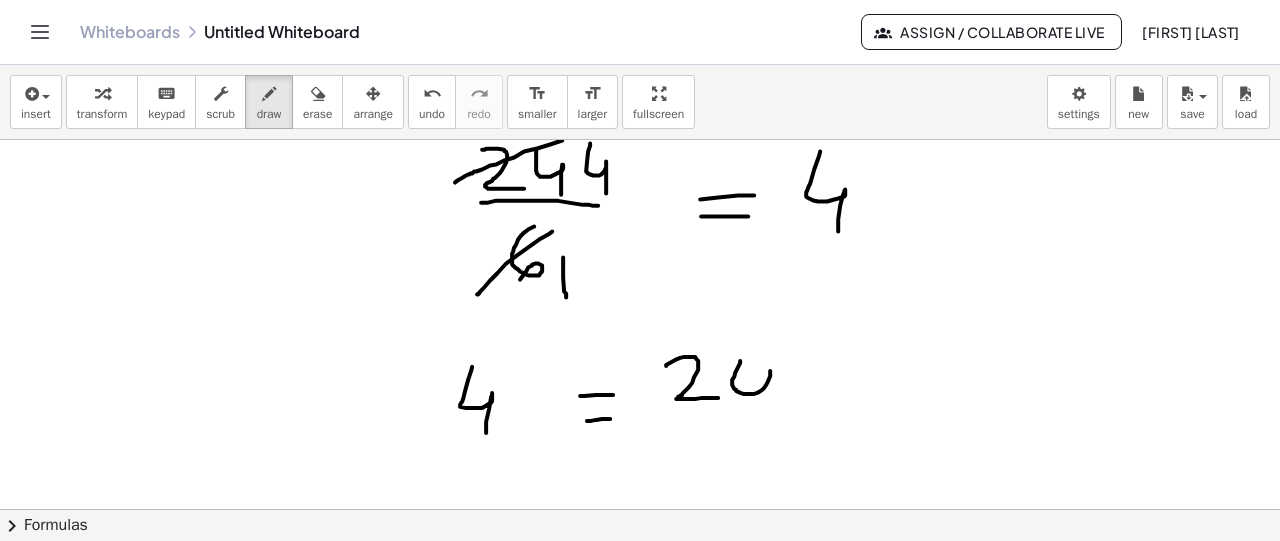 drag, startPoint x: 740, startPoint y: 359, endPoint x: 729, endPoint y: 361, distance: 11.18034 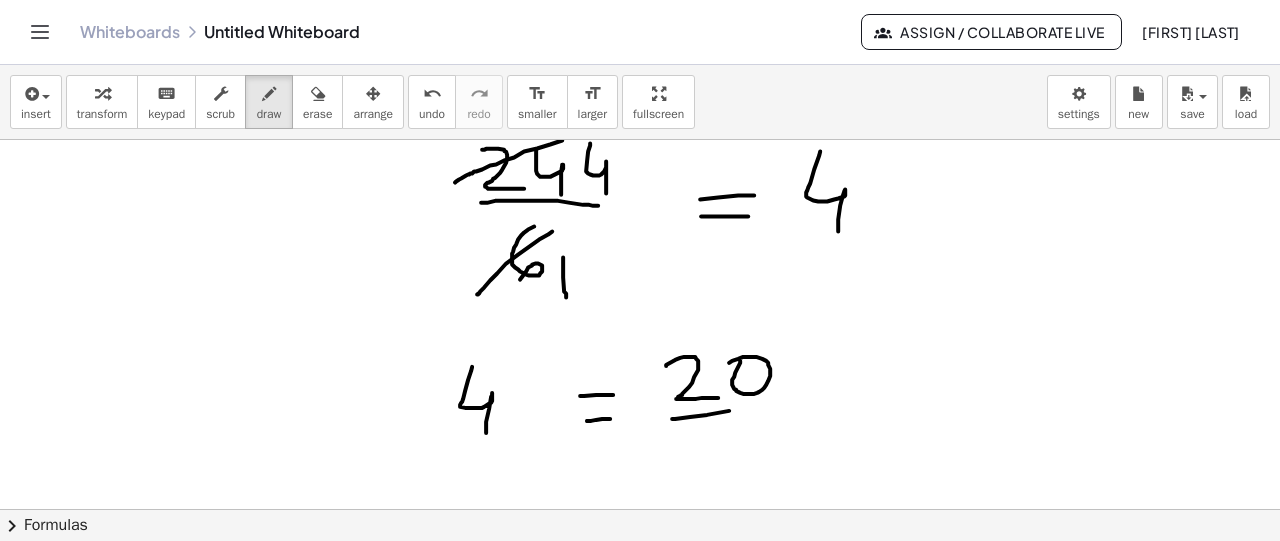 drag, startPoint x: 672, startPoint y: 417, endPoint x: 795, endPoint y: 402, distance: 123.911255 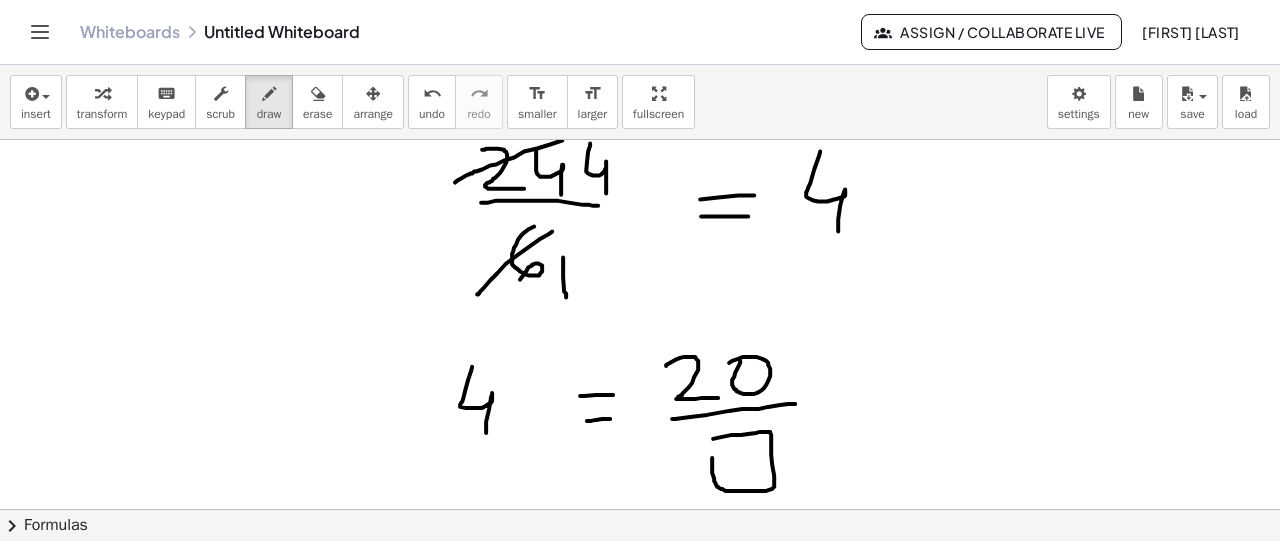 drag, startPoint x: 713, startPoint y: 437, endPoint x: 712, endPoint y: 450, distance: 13.038404 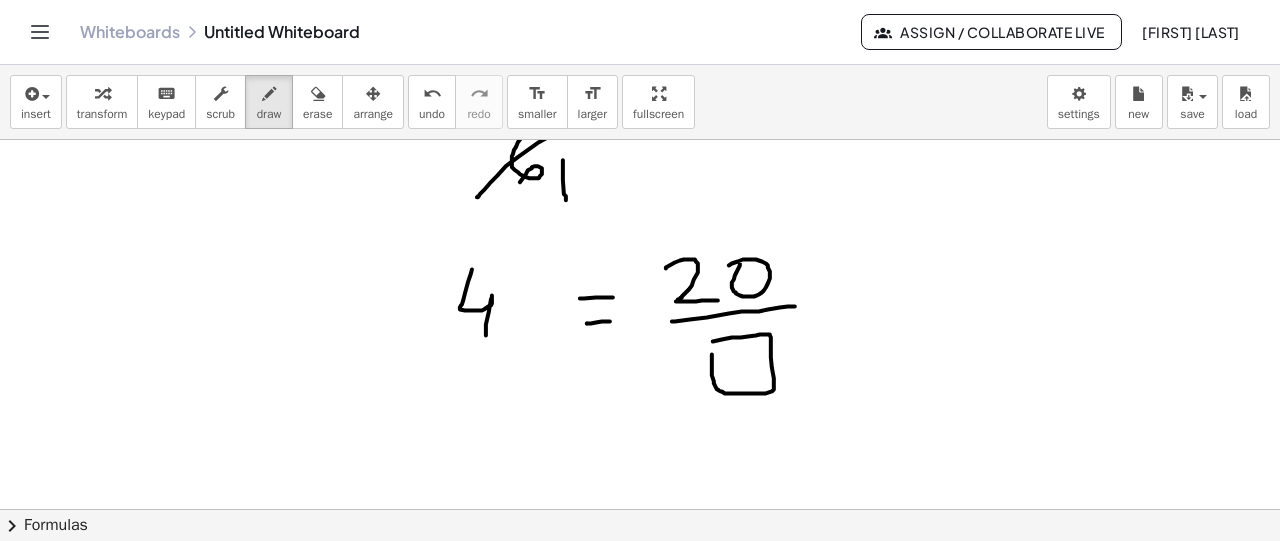 scroll, scrollTop: 744, scrollLeft: 0, axis: vertical 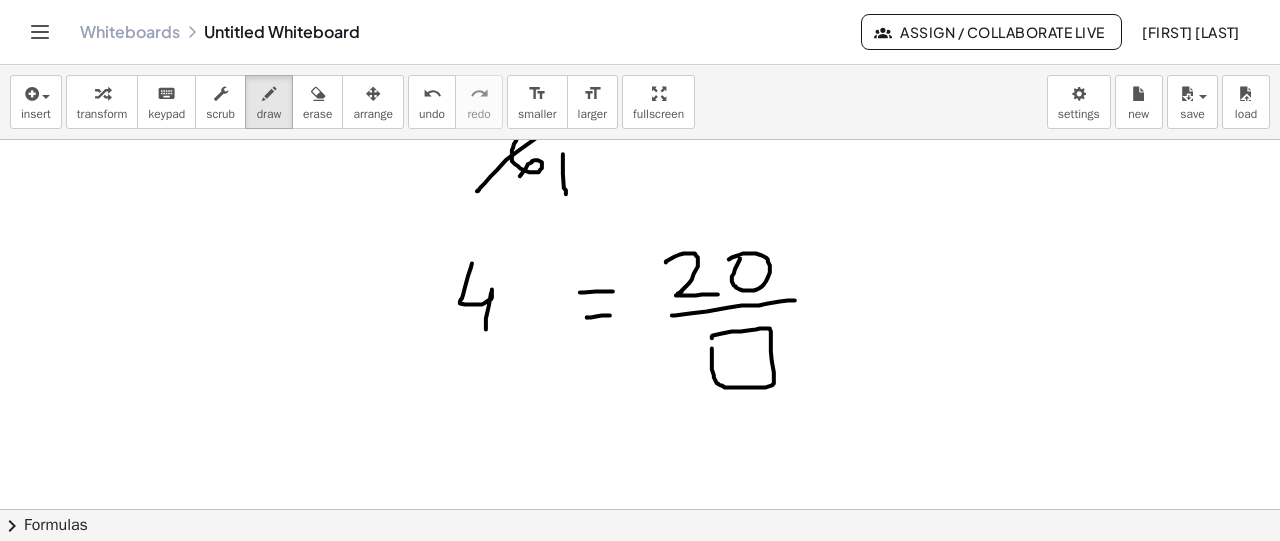 drag, startPoint x: 712, startPoint y: 335, endPoint x: 712, endPoint y: 352, distance: 17 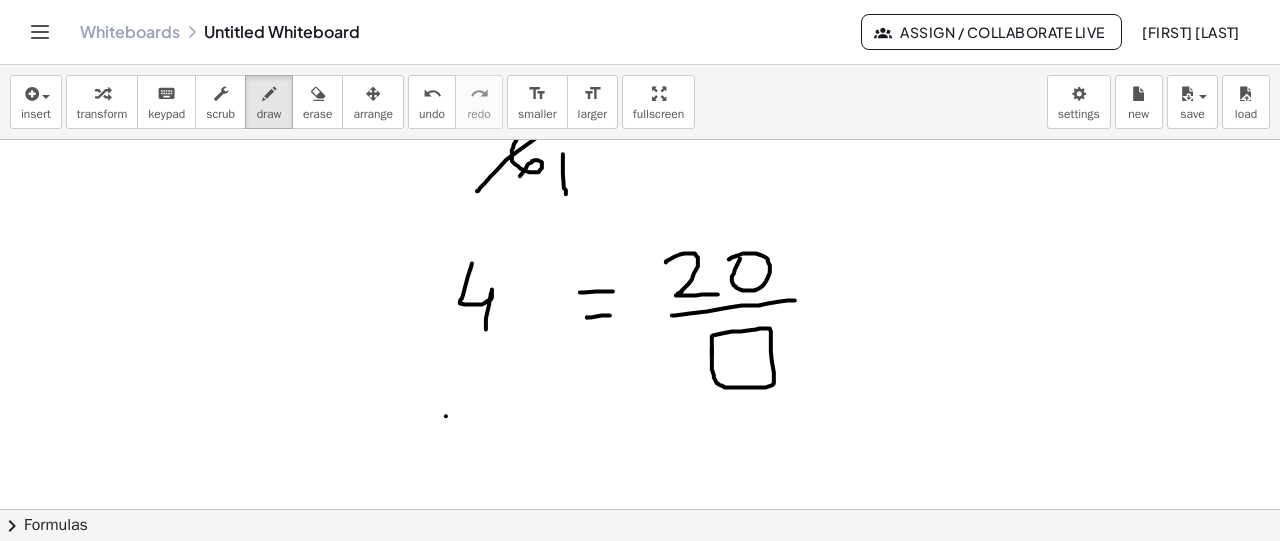 click at bounding box center (640, 137) 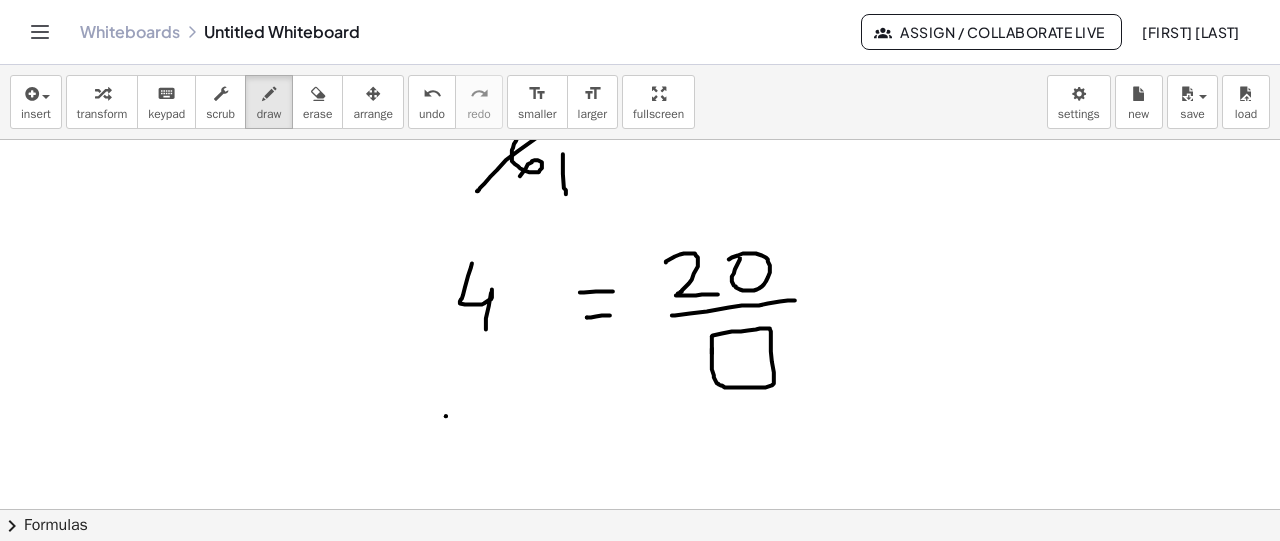 click at bounding box center (640, 137) 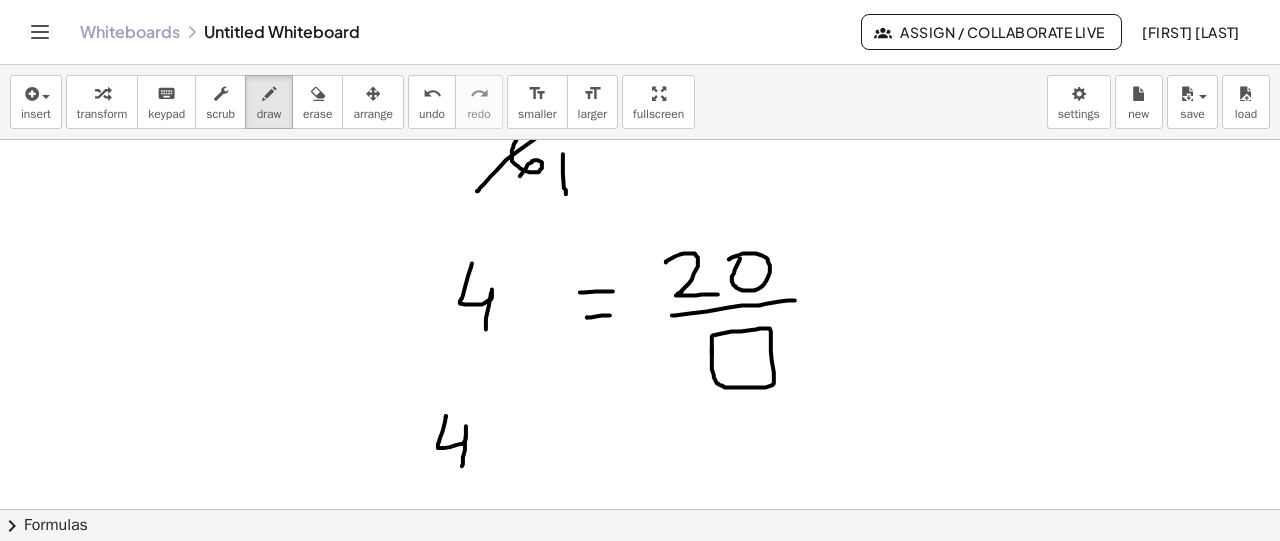 drag, startPoint x: 446, startPoint y: 415, endPoint x: 462, endPoint y: 471, distance: 58.24088 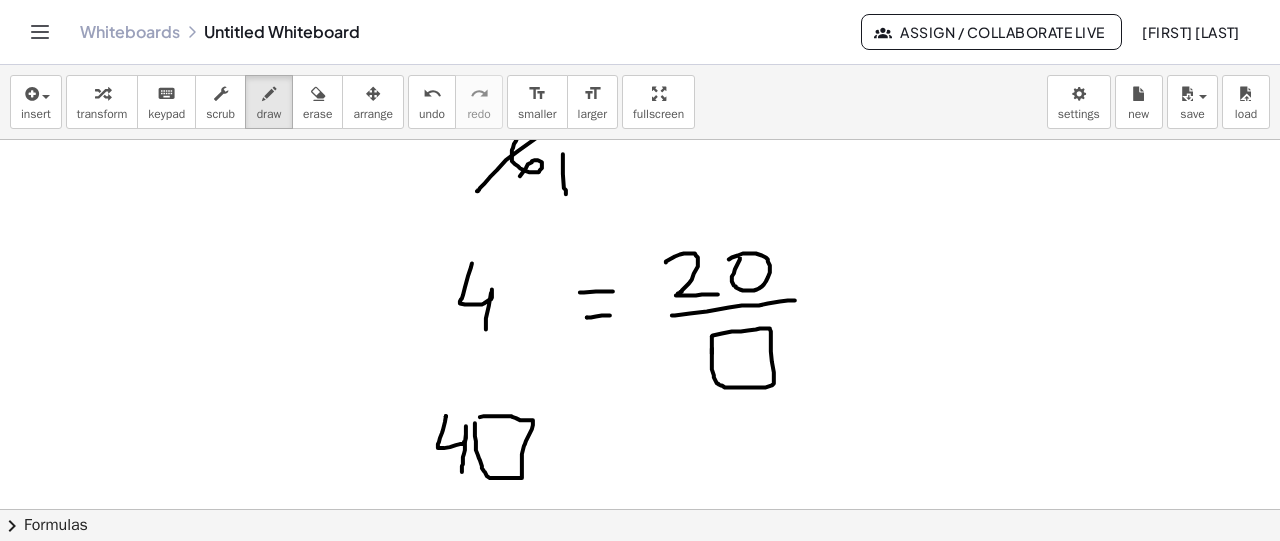 click at bounding box center (640, 137) 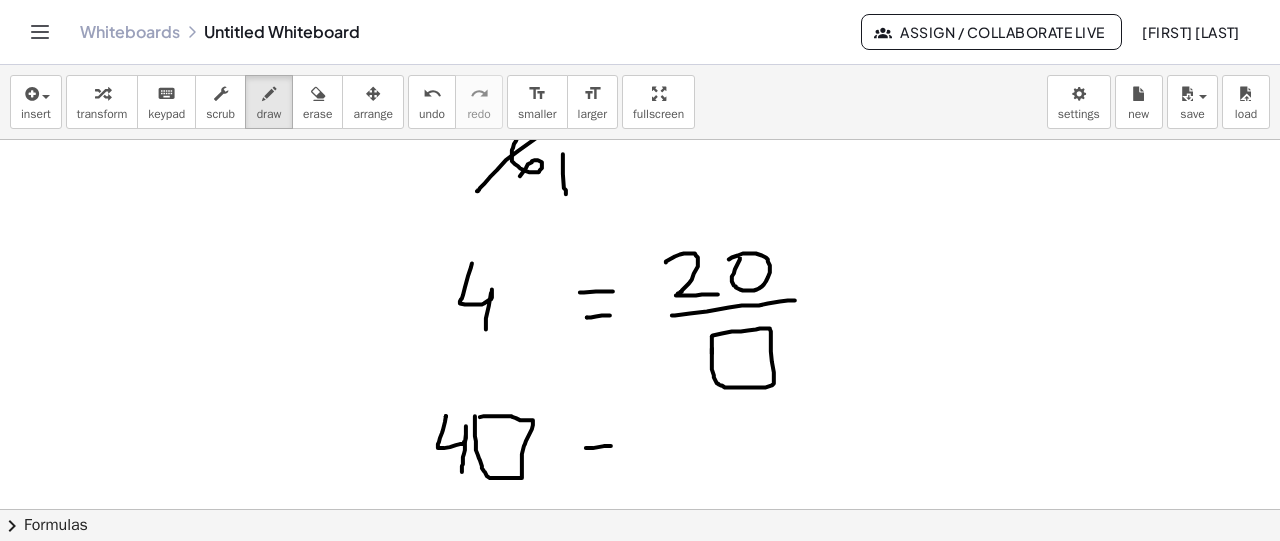 drag, startPoint x: 586, startPoint y: 447, endPoint x: 615, endPoint y: 445, distance: 29.068884 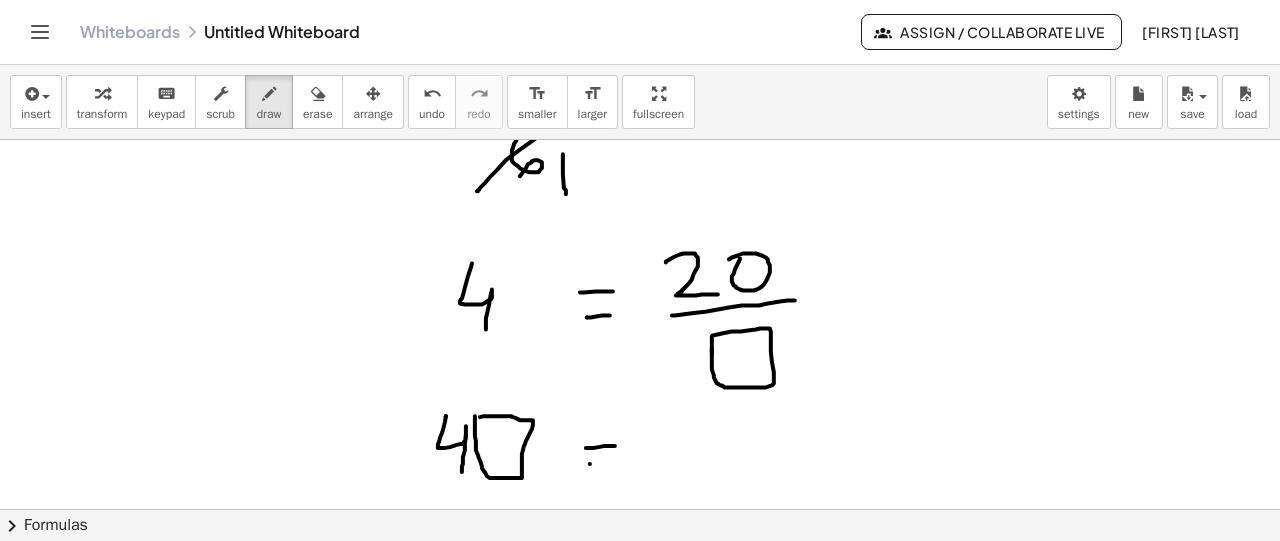 drag, startPoint x: 590, startPoint y: 463, endPoint x: 617, endPoint y: 461, distance: 27.073973 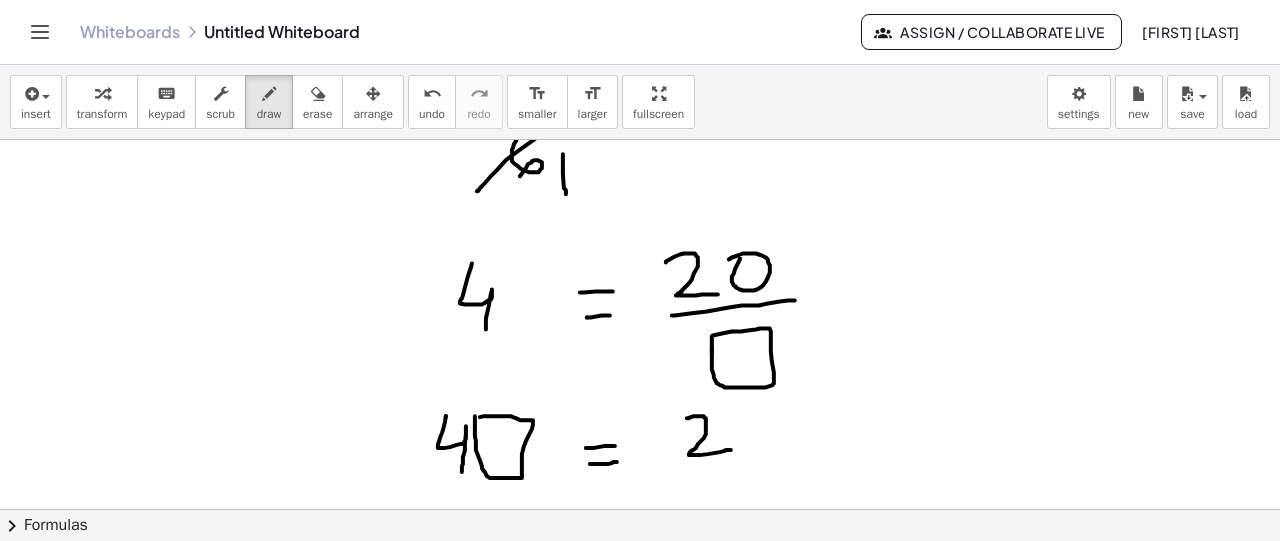 drag, startPoint x: 687, startPoint y: 417, endPoint x: 732, endPoint y: 449, distance: 55.21775 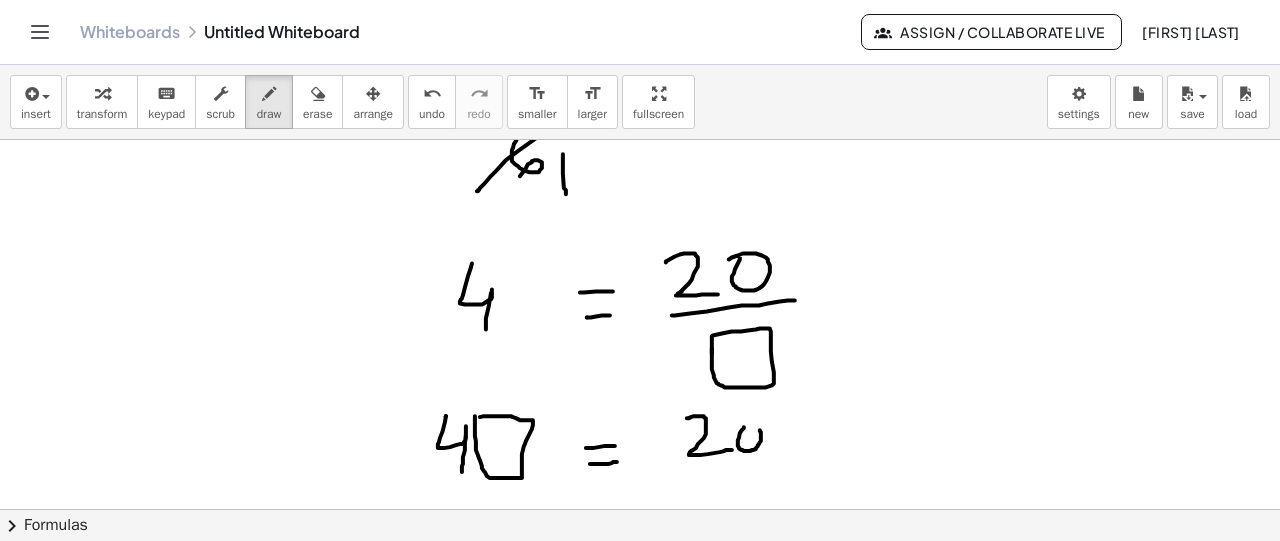click at bounding box center [640, 137] 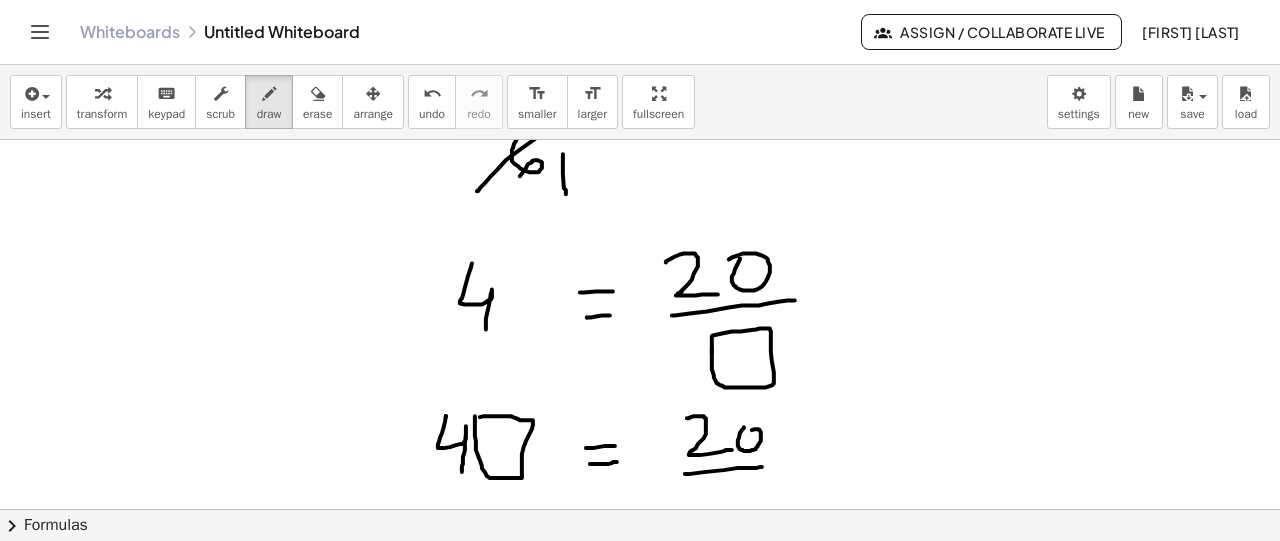 drag, startPoint x: 685, startPoint y: 473, endPoint x: 773, endPoint y: 465, distance: 88.362885 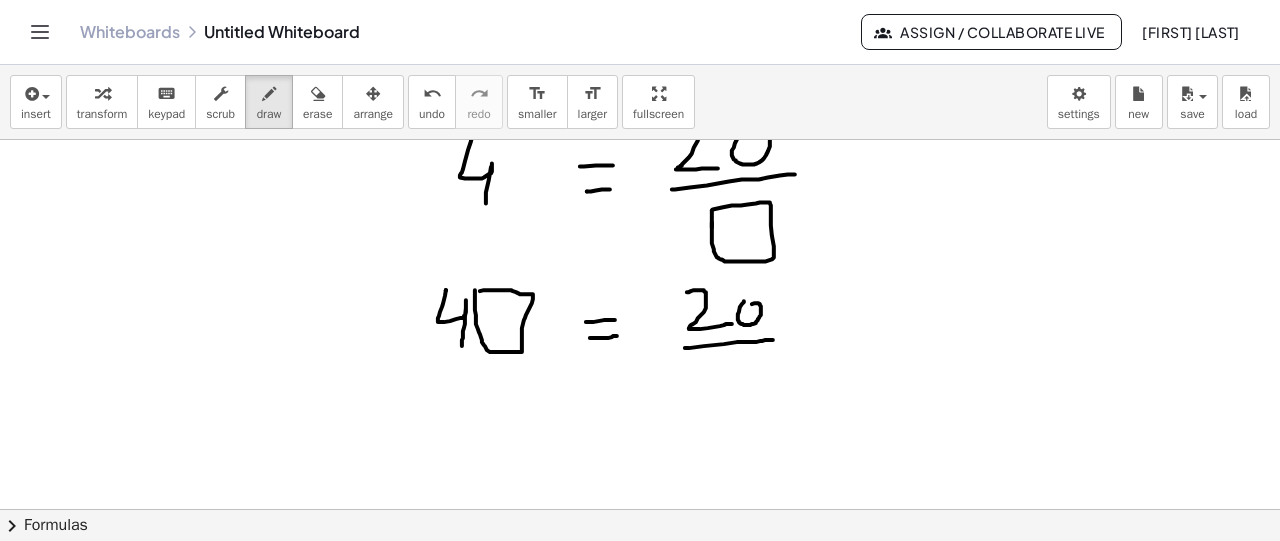 scroll, scrollTop: 876, scrollLeft: 0, axis: vertical 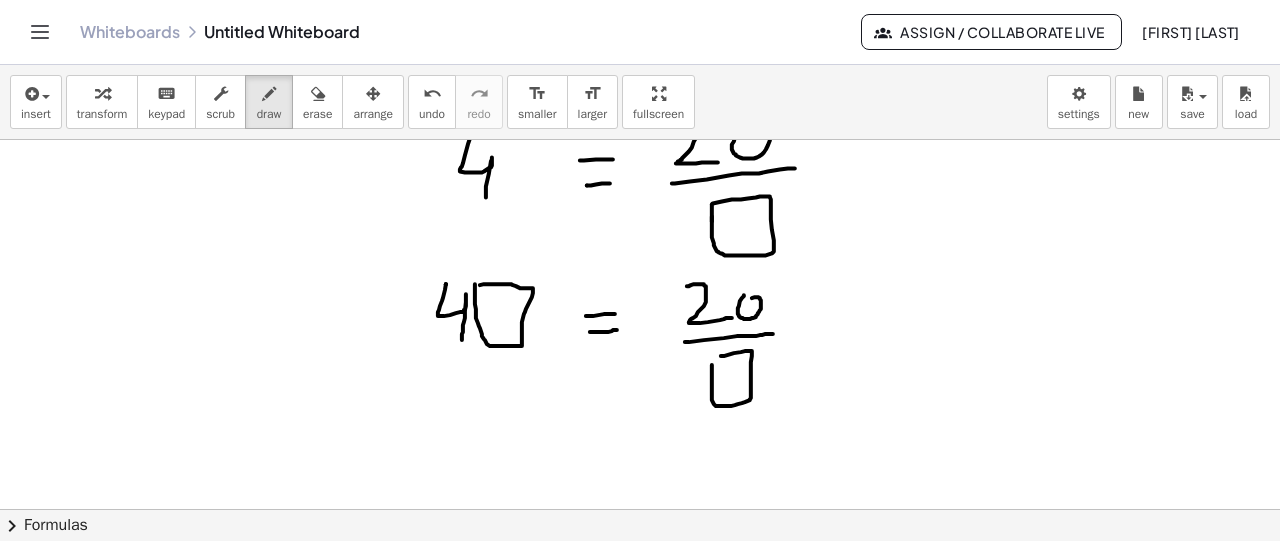 drag, startPoint x: 721, startPoint y: 355, endPoint x: 712, endPoint y: 364, distance: 12.727922 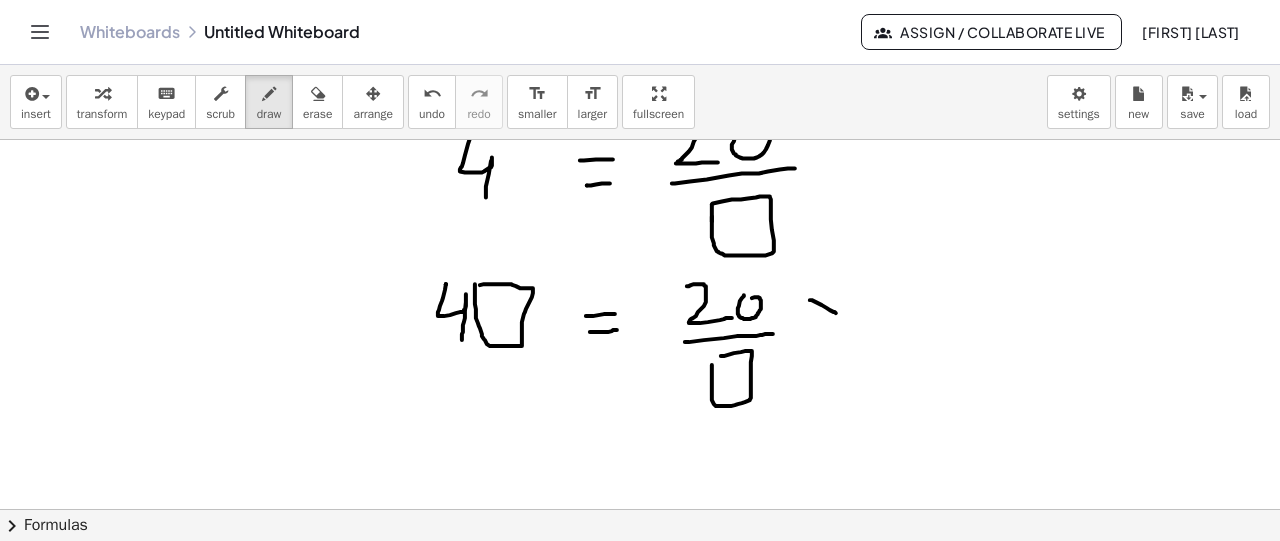 drag, startPoint x: 810, startPoint y: 299, endPoint x: 837, endPoint y: 313, distance: 30.413813 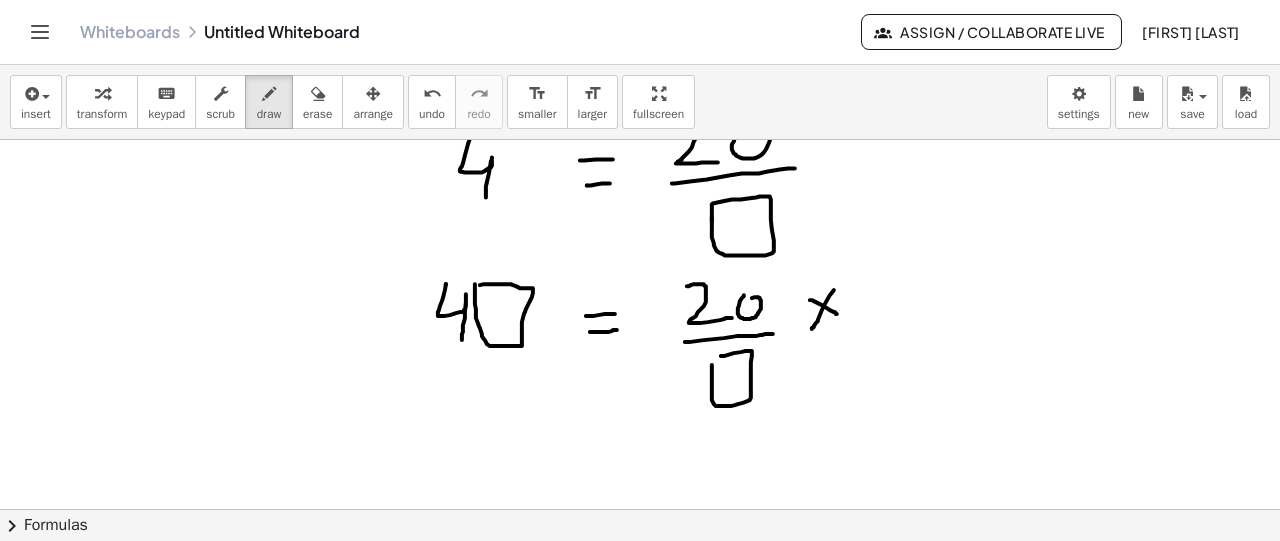 drag, startPoint x: 834, startPoint y: 289, endPoint x: 812, endPoint y: 328, distance: 44.777225 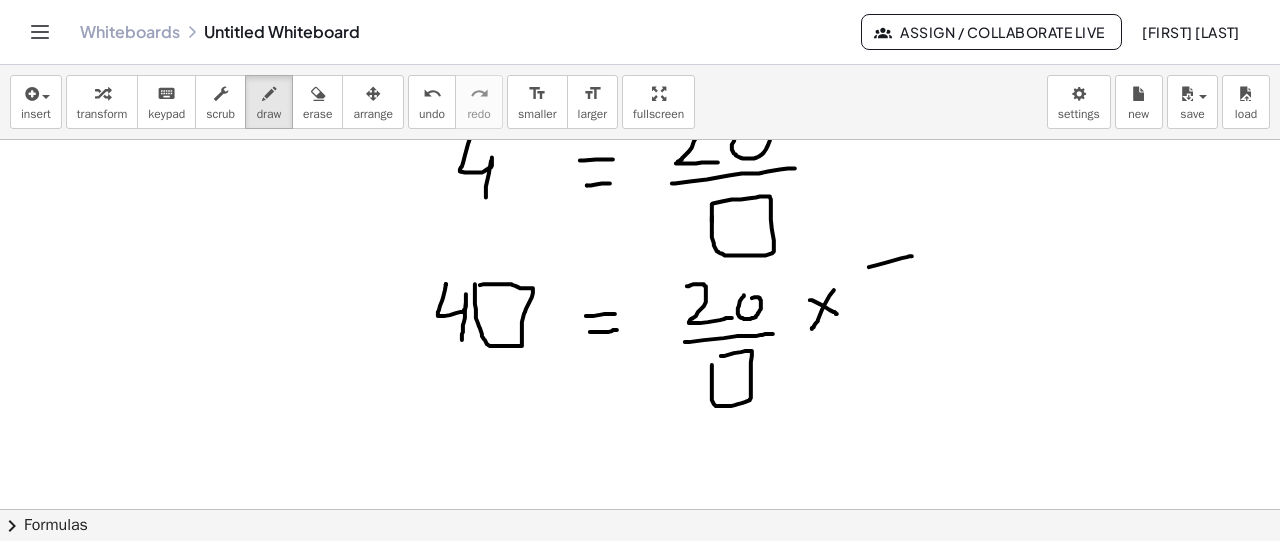 drag, startPoint x: 869, startPoint y: 266, endPoint x: 914, endPoint y: 255, distance: 46.32494 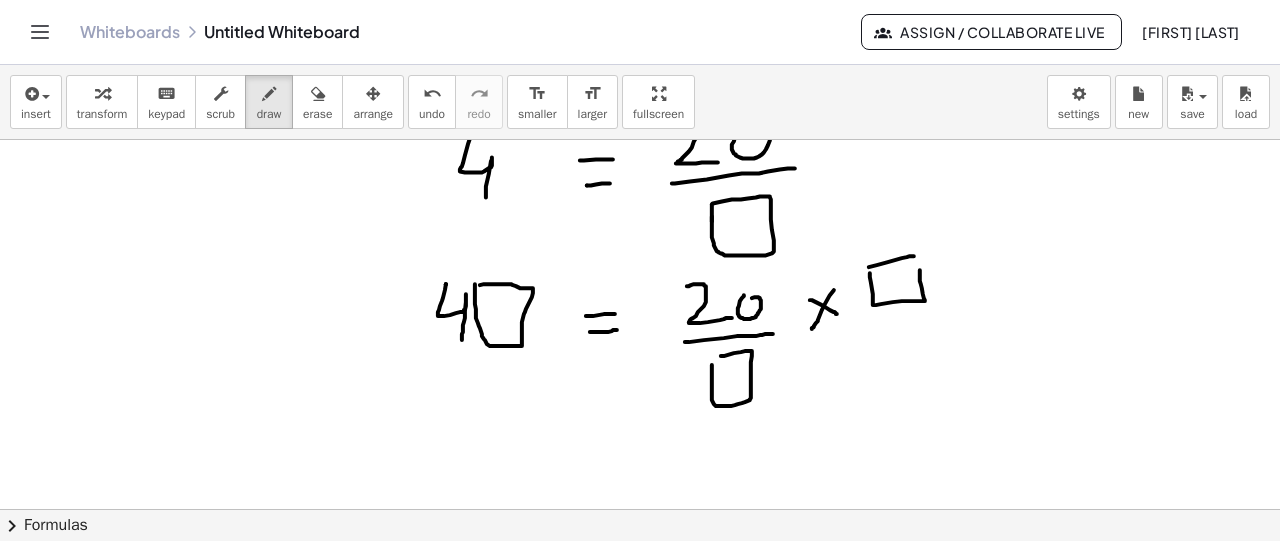 drag, startPoint x: 870, startPoint y: 272, endPoint x: 920, endPoint y: 252, distance: 53.851646 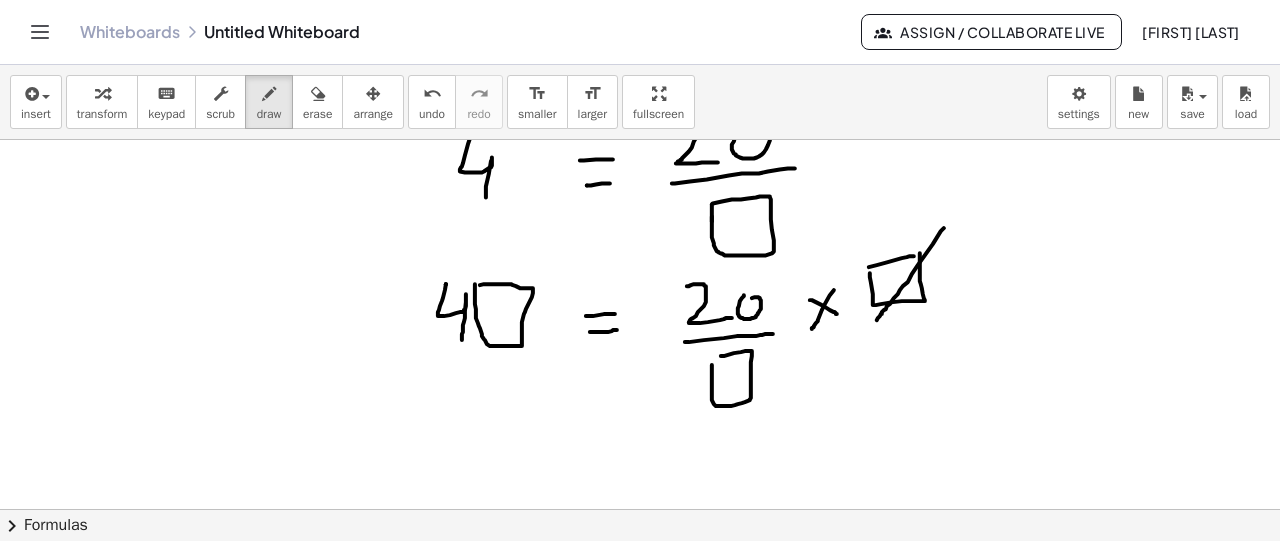 drag, startPoint x: 944, startPoint y: 227, endPoint x: 877, endPoint y: 319, distance: 113.81125 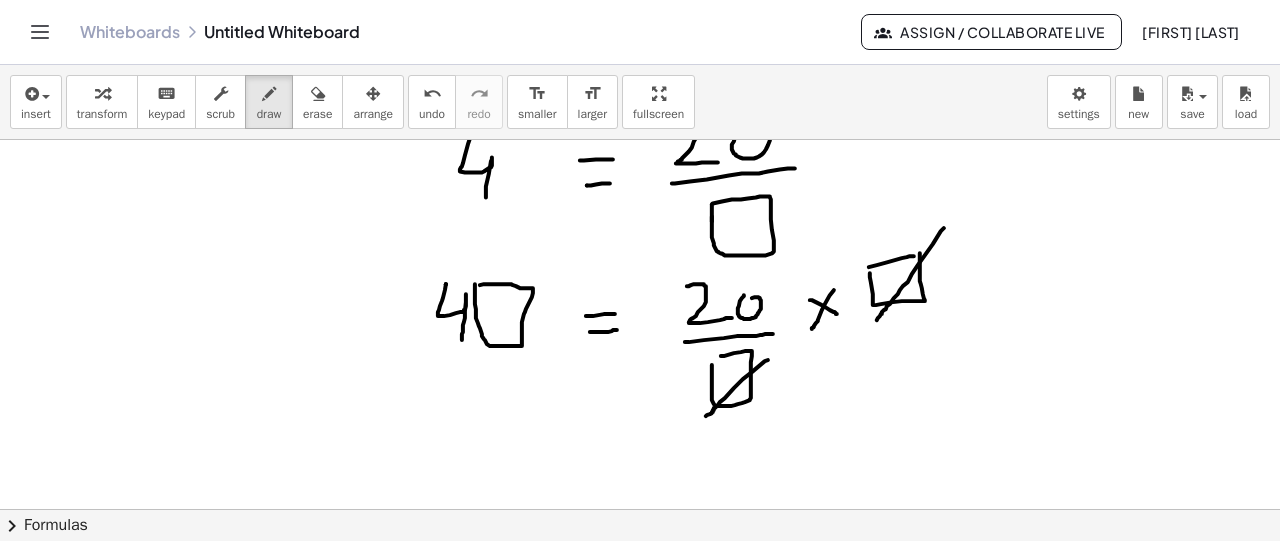 drag, startPoint x: 768, startPoint y: 359, endPoint x: 706, endPoint y: 415, distance: 83.546394 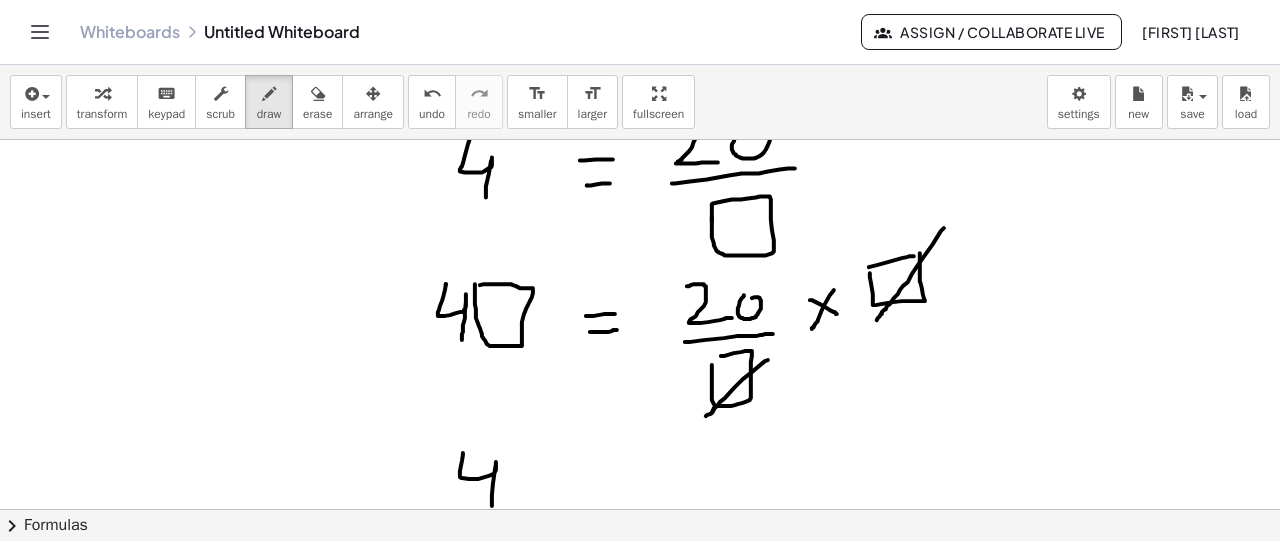 drag, startPoint x: 463, startPoint y: 452, endPoint x: 490, endPoint y: 512, distance: 65.795135 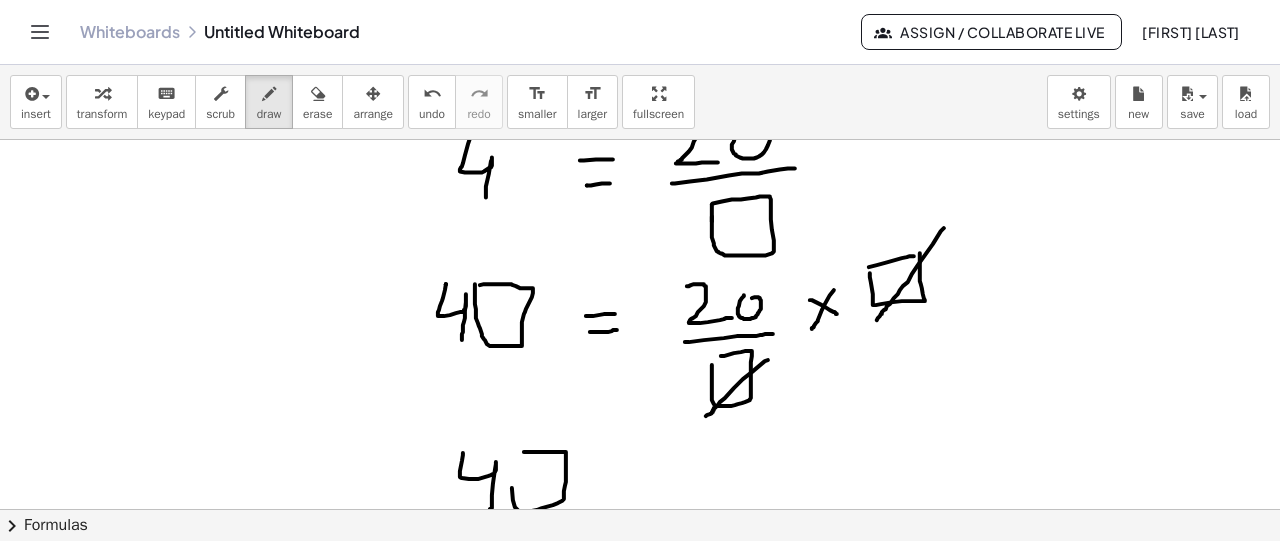 drag, startPoint x: 524, startPoint y: 451, endPoint x: 516, endPoint y: 459, distance: 11.313708 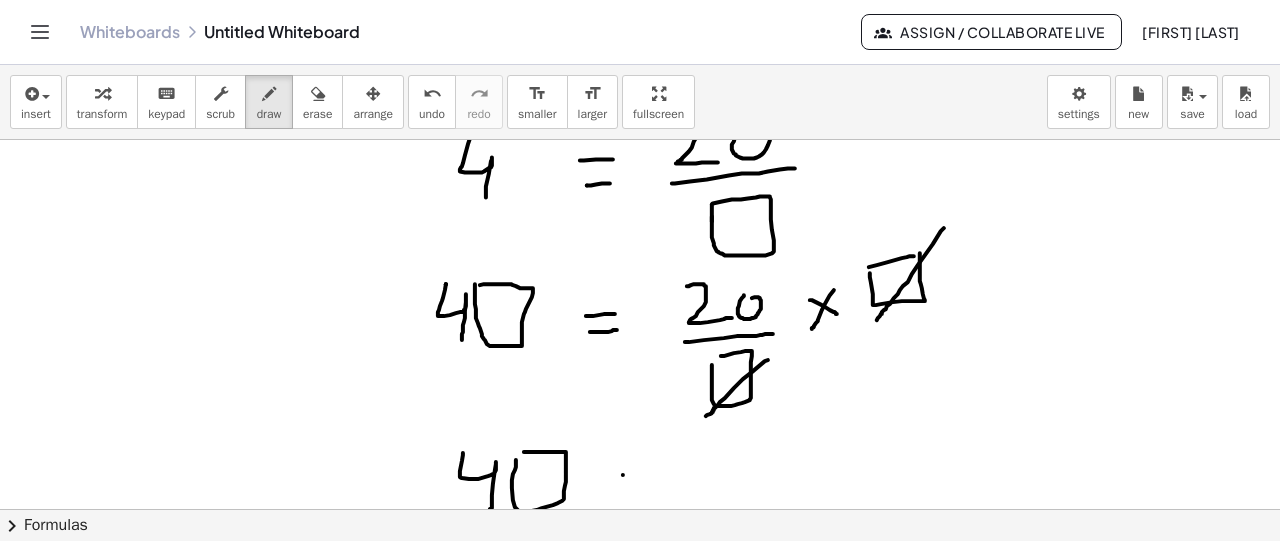 drag, startPoint x: 623, startPoint y: 474, endPoint x: 640, endPoint y: 474, distance: 17 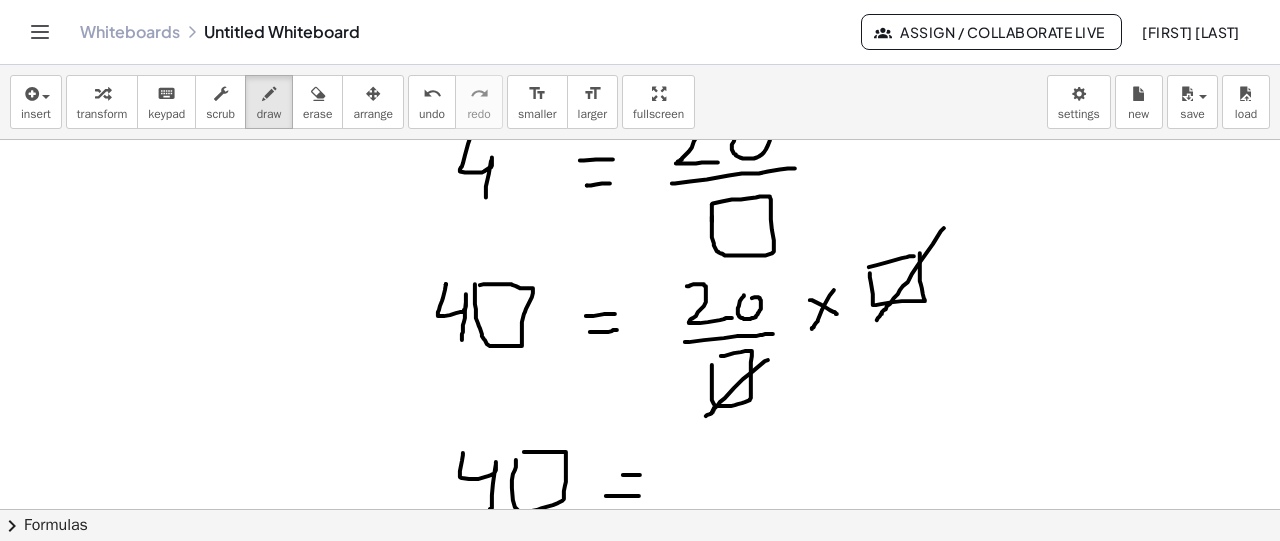 drag, startPoint x: 606, startPoint y: 495, endPoint x: 640, endPoint y: 495, distance: 34 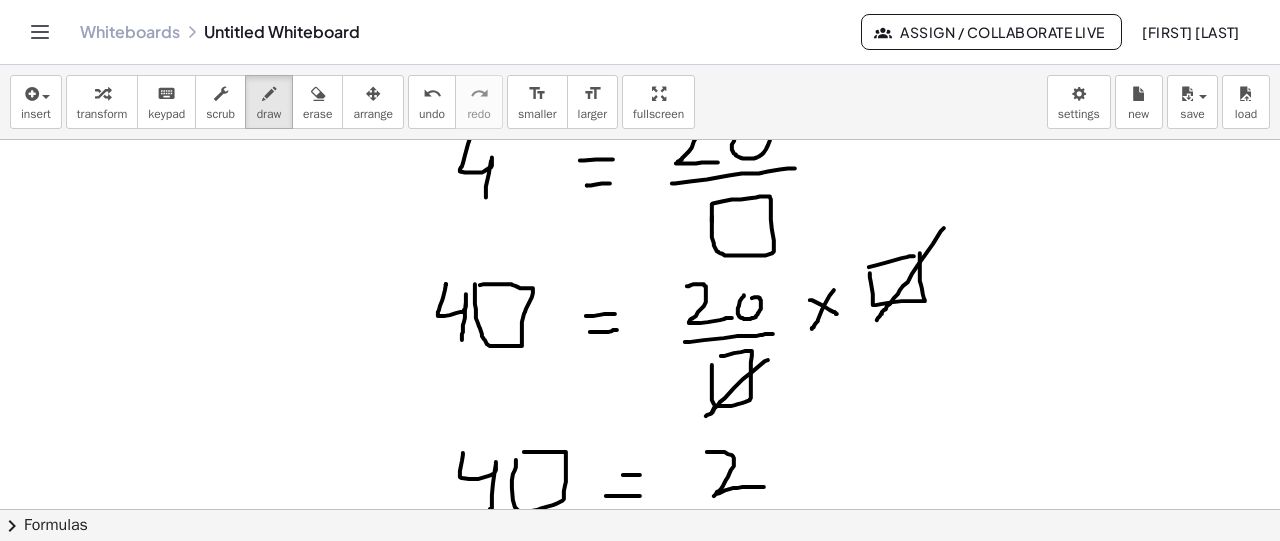 drag, startPoint x: 707, startPoint y: 451, endPoint x: 764, endPoint y: 486, distance: 66.88796 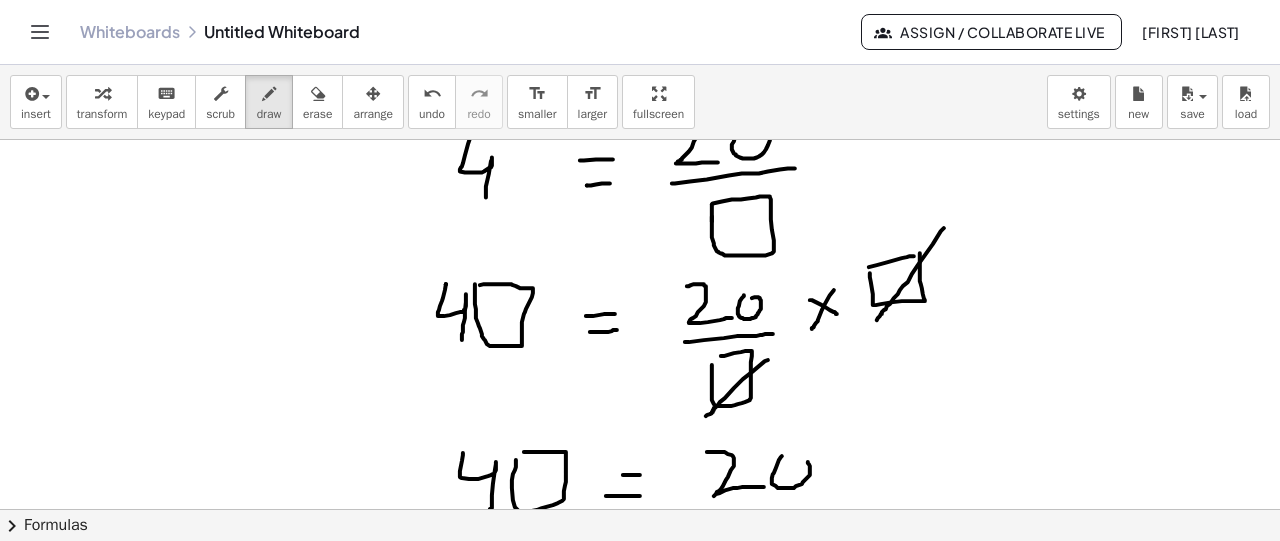 click at bounding box center (640, 5) 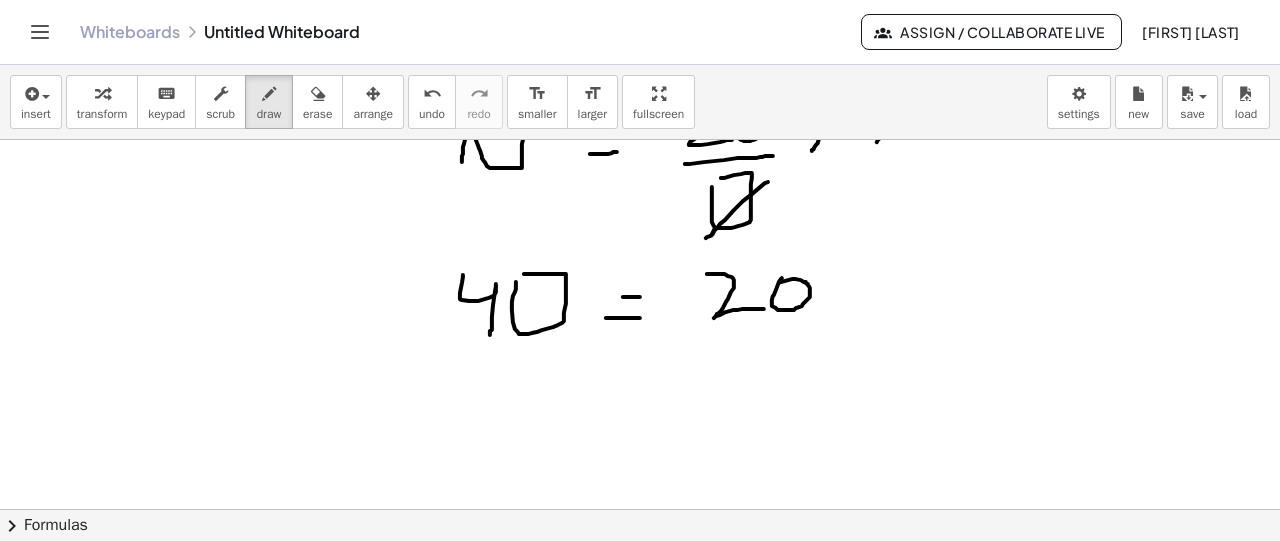 scroll, scrollTop: 1090, scrollLeft: 0, axis: vertical 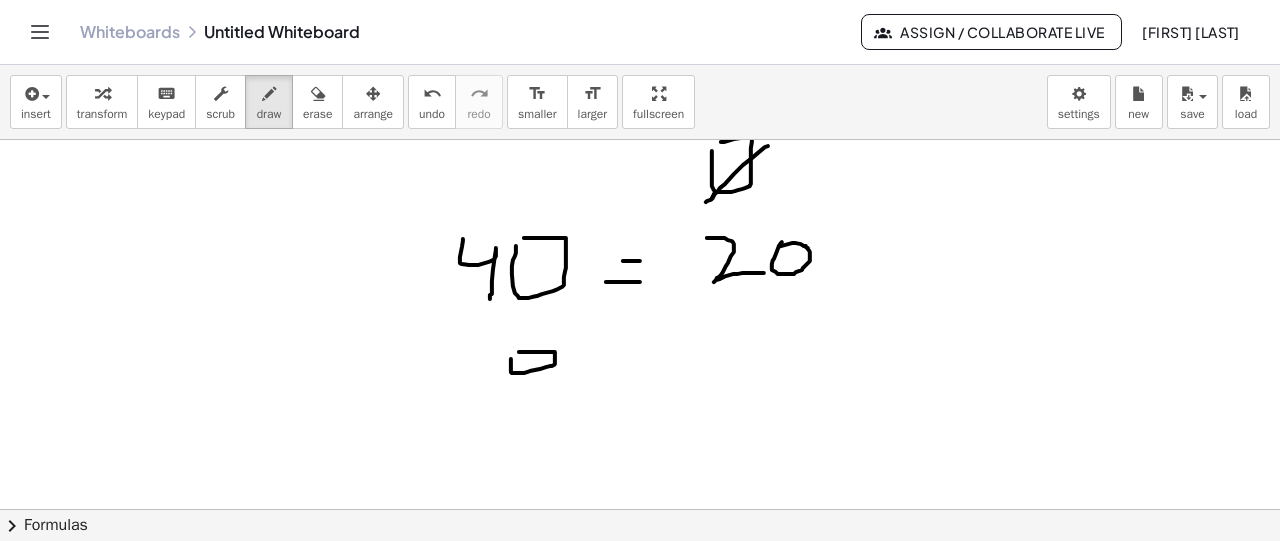 click at bounding box center (640, -209) 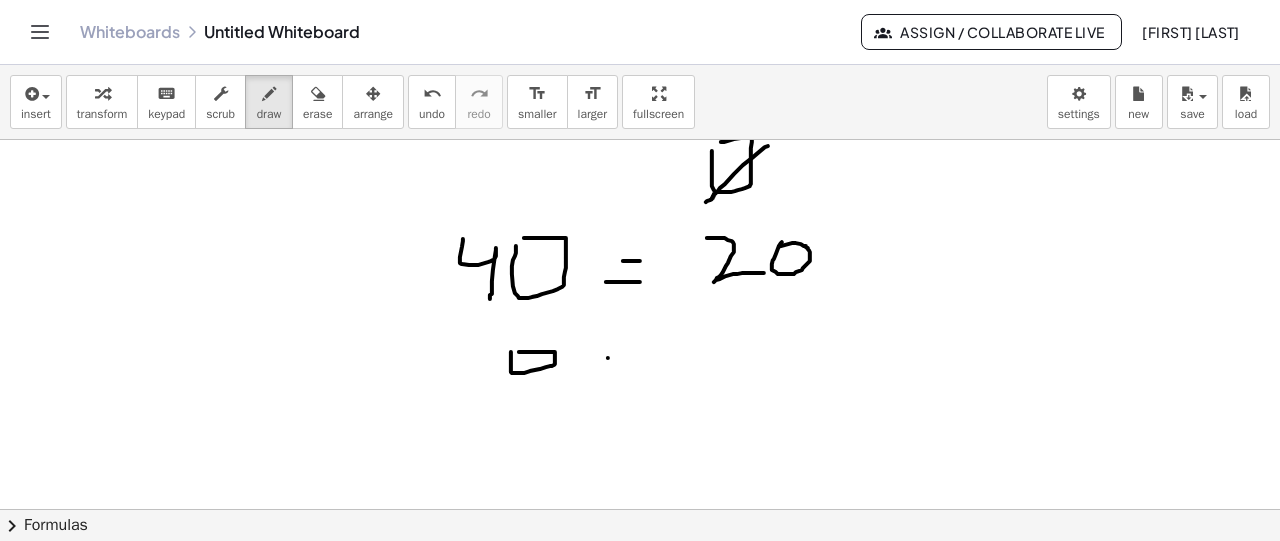 drag, startPoint x: 608, startPoint y: 357, endPoint x: 638, endPoint y: 353, distance: 30.265491 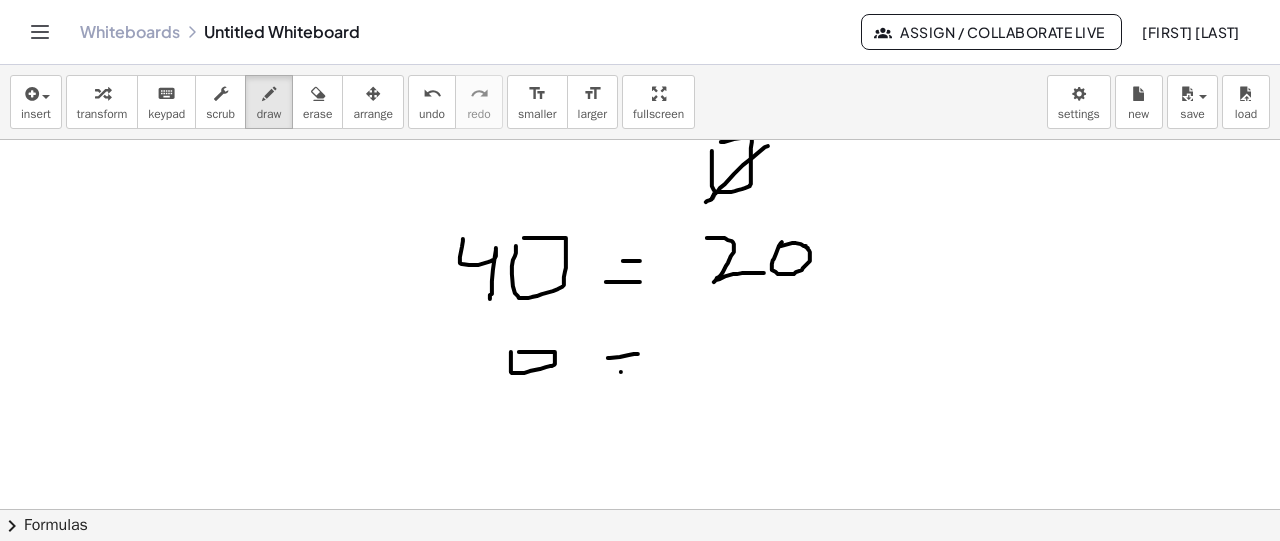 drag, startPoint x: 621, startPoint y: 371, endPoint x: 643, endPoint y: 371, distance: 22 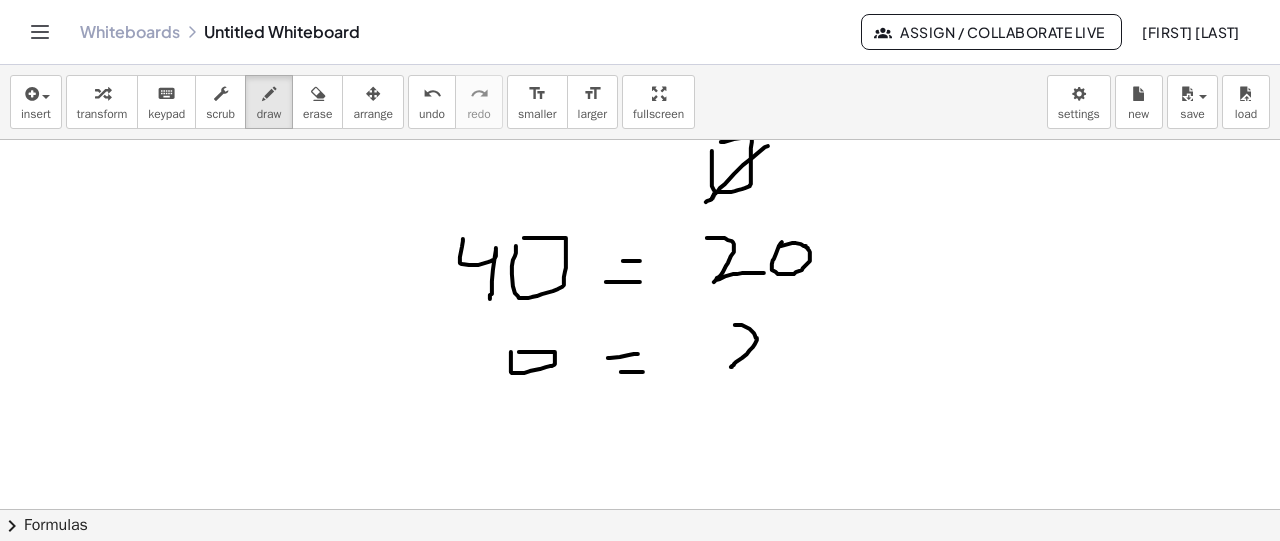 drag, startPoint x: 735, startPoint y: 324, endPoint x: 771, endPoint y: 361, distance: 51.62364 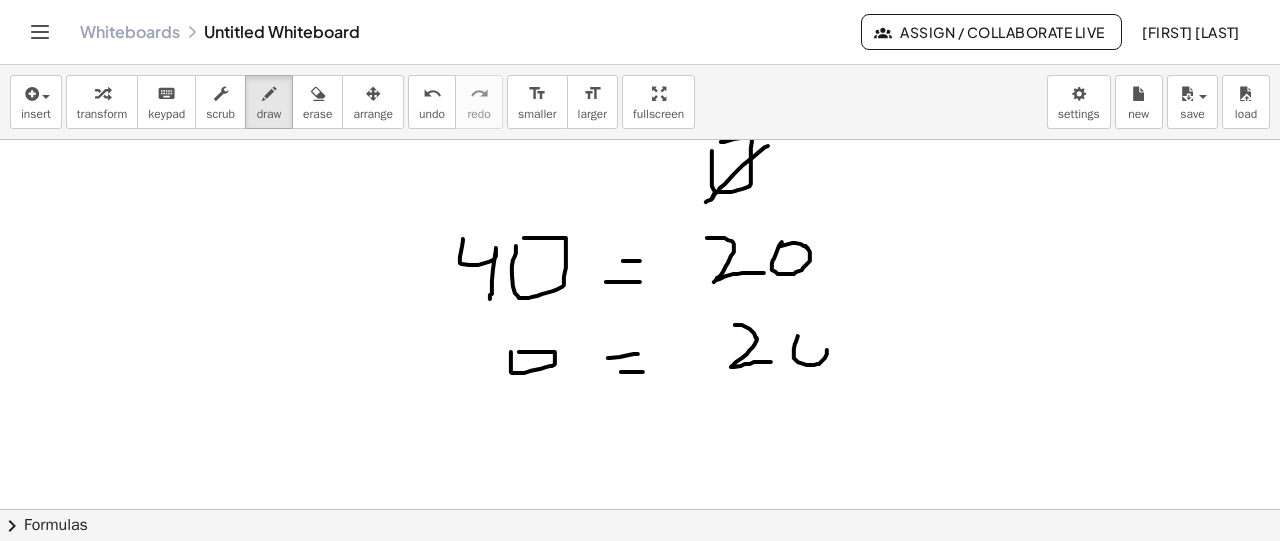 click at bounding box center (640, -209) 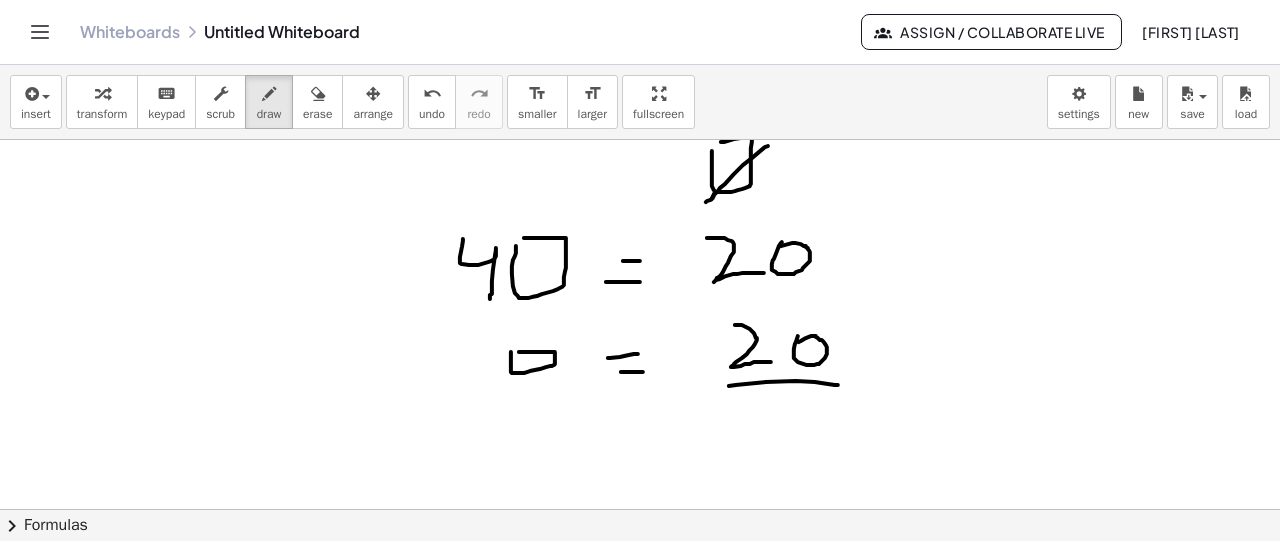 drag, startPoint x: 729, startPoint y: 385, endPoint x: 843, endPoint y: 384, distance: 114.00439 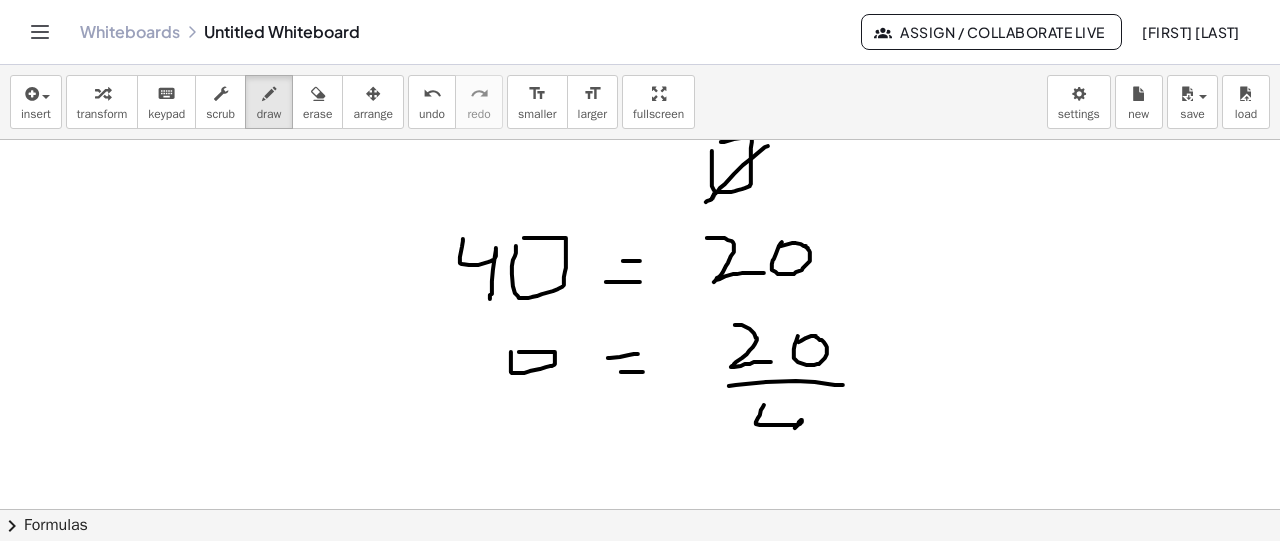 drag, startPoint x: 764, startPoint y: 404, endPoint x: 787, endPoint y: 467, distance: 67.06713 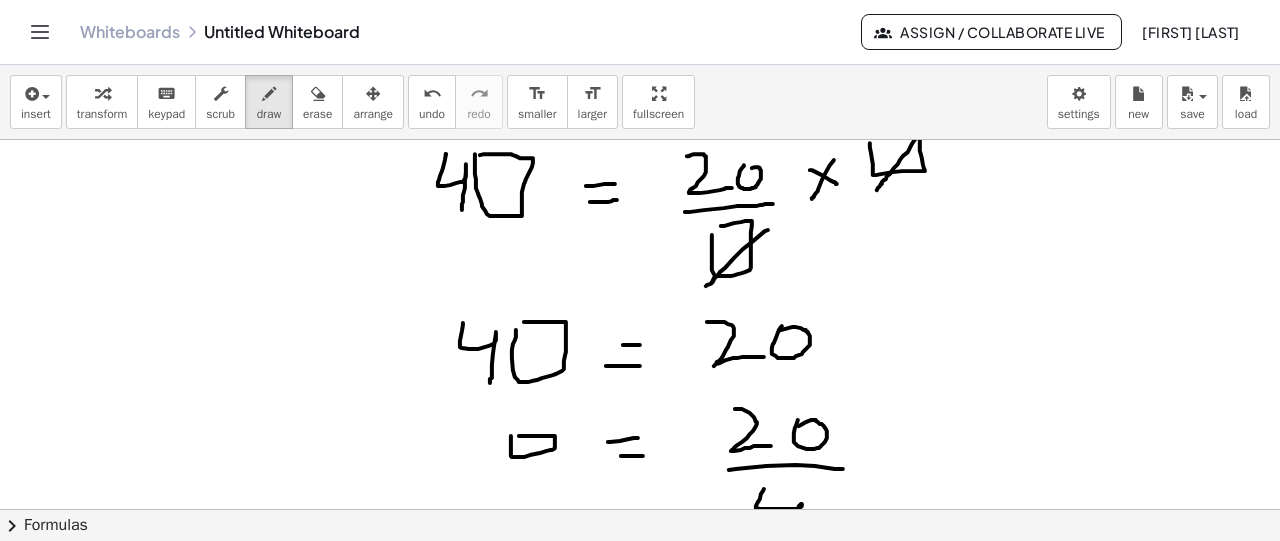 scroll, scrollTop: 1062, scrollLeft: 0, axis: vertical 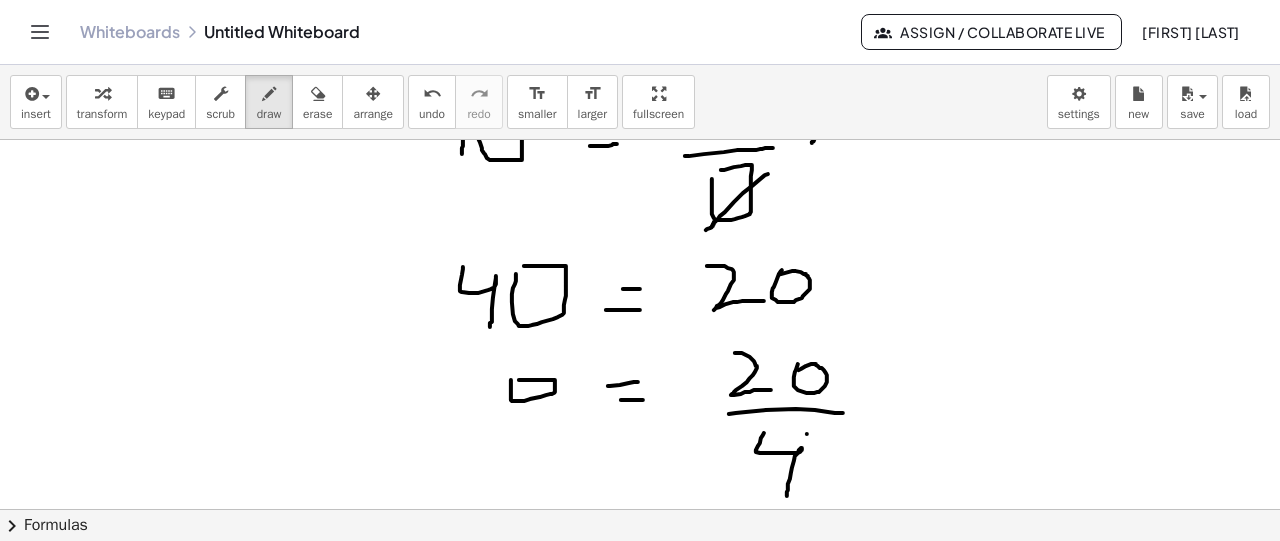 drag, startPoint x: 807, startPoint y: 433, endPoint x: 752, endPoint y: 490, distance: 79.20859 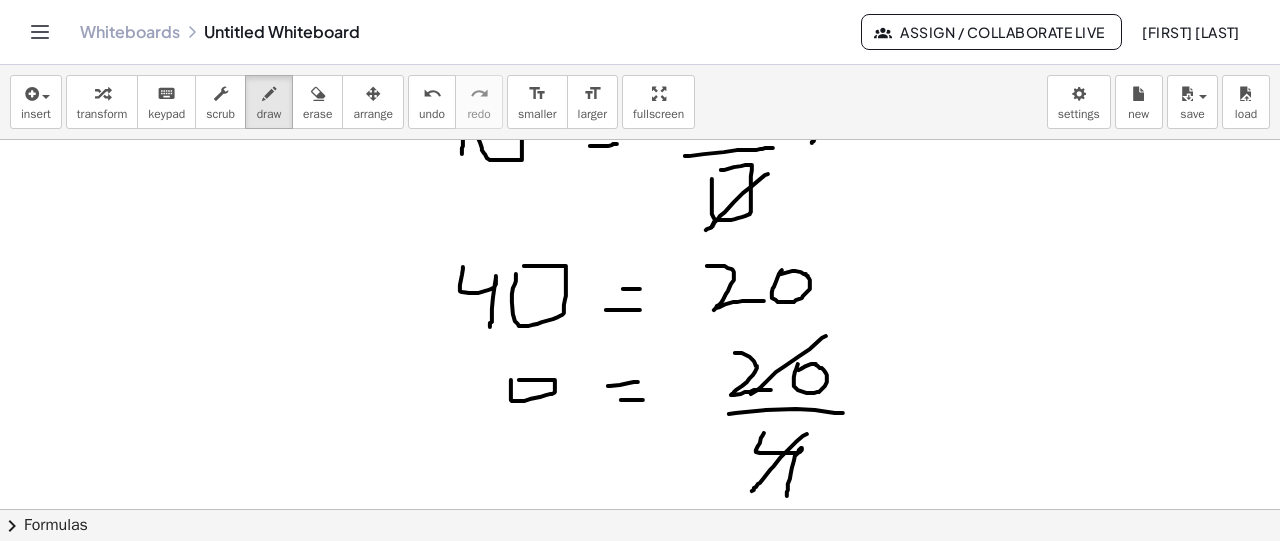 drag, startPoint x: 826, startPoint y: 335, endPoint x: 742, endPoint y: 401, distance: 106.826965 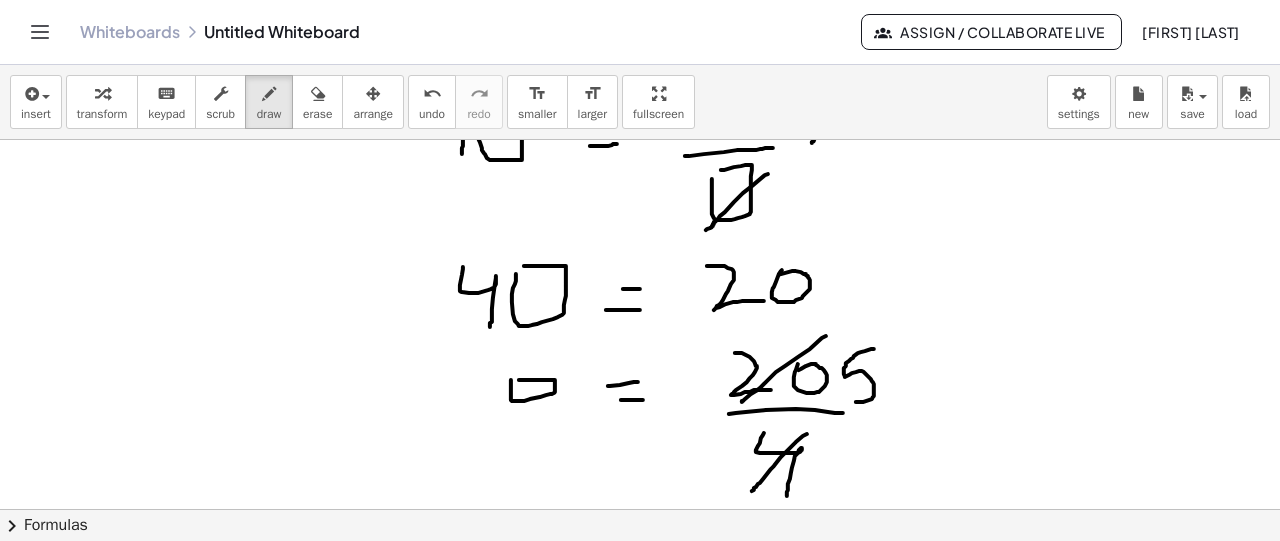 drag, startPoint x: 874, startPoint y: 348, endPoint x: 853, endPoint y: 401, distance: 57.00877 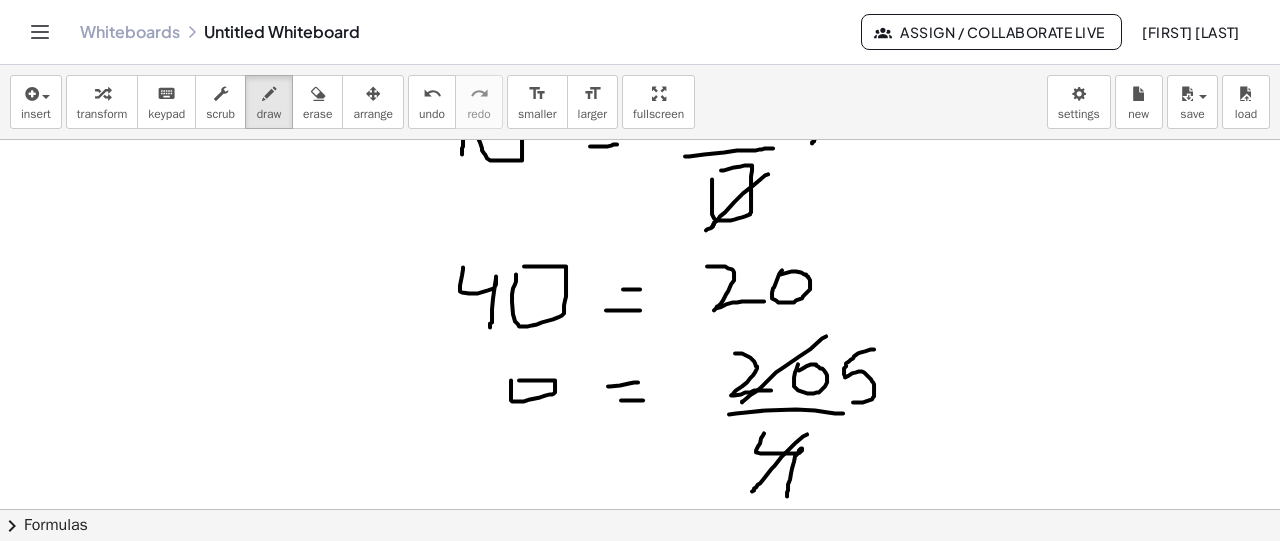 scroll, scrollTop: 1134, scrollLeft: 0, axis: vertical 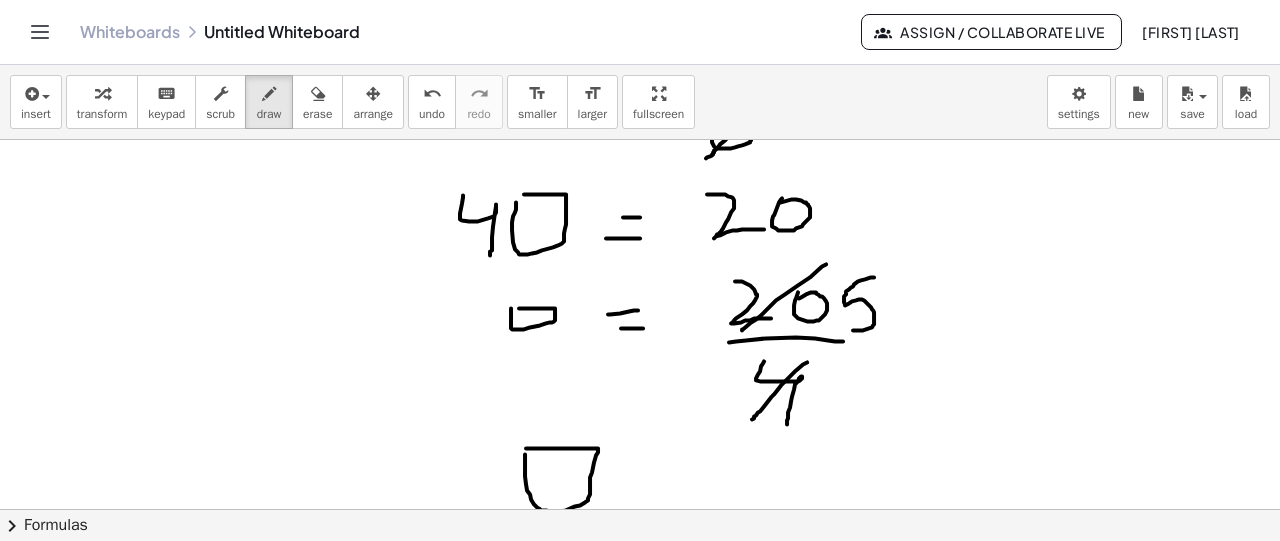 click at bounding box center [640, -68] 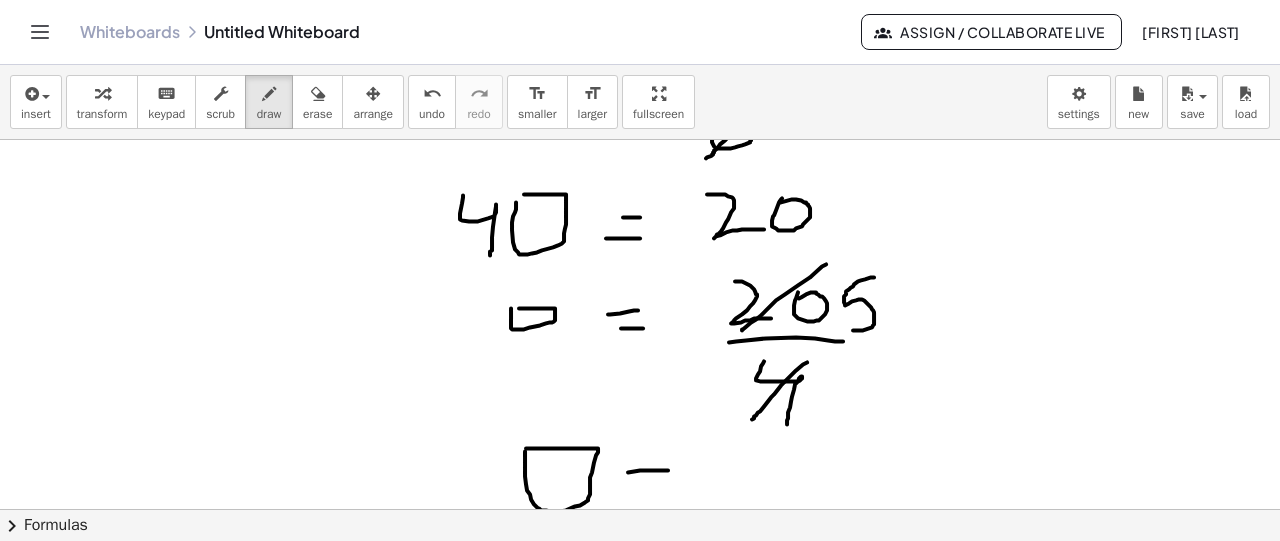 drag, startPoint x: 628, startPoint y: 471, endPoint x: 671, endPoint y: 469, distance: 43.046486 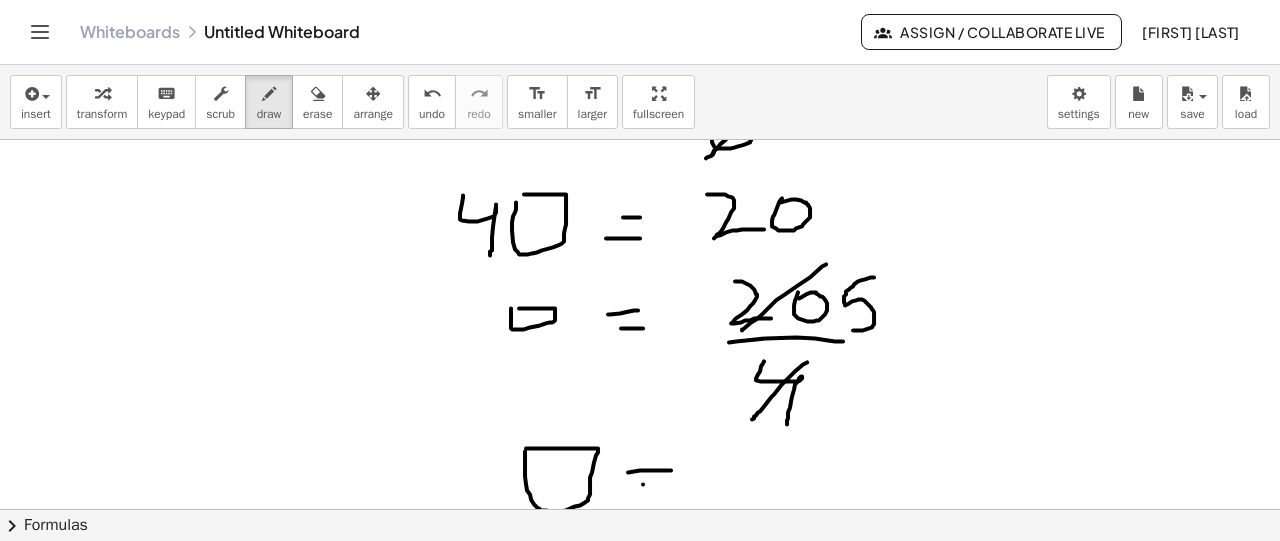 drag, startPoint x: 643, startPoint y: 483, endPoint x: 677, endPoint y: 479, distance: 34.234486 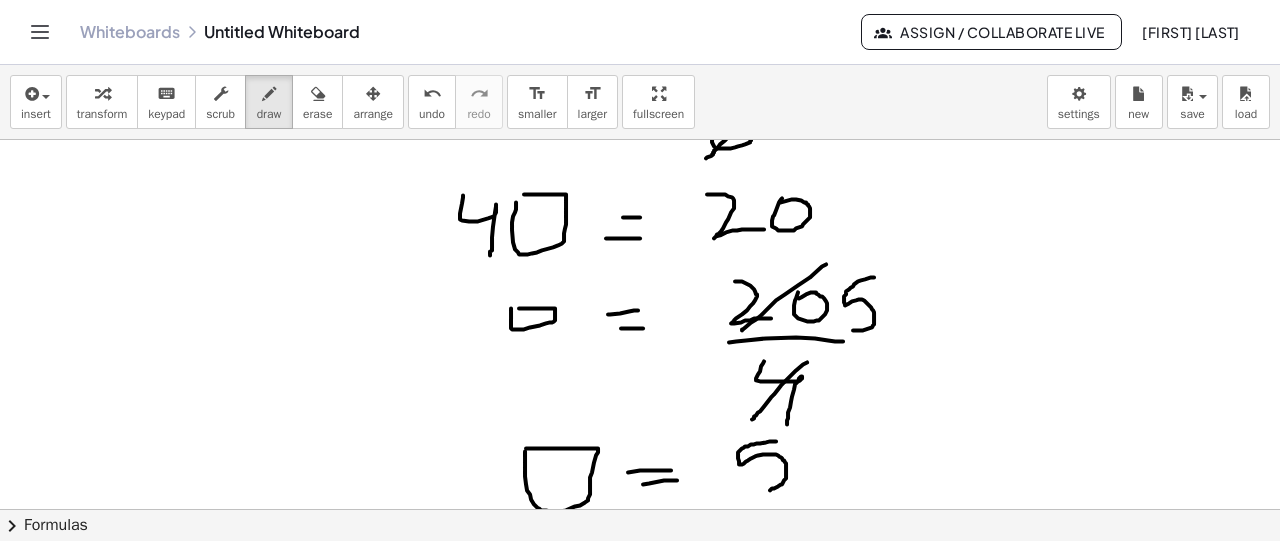 drag, startPoint x: 776, startPoint y: 440, endPoint x: 753, endPoint y: 492, distance: 56.859474 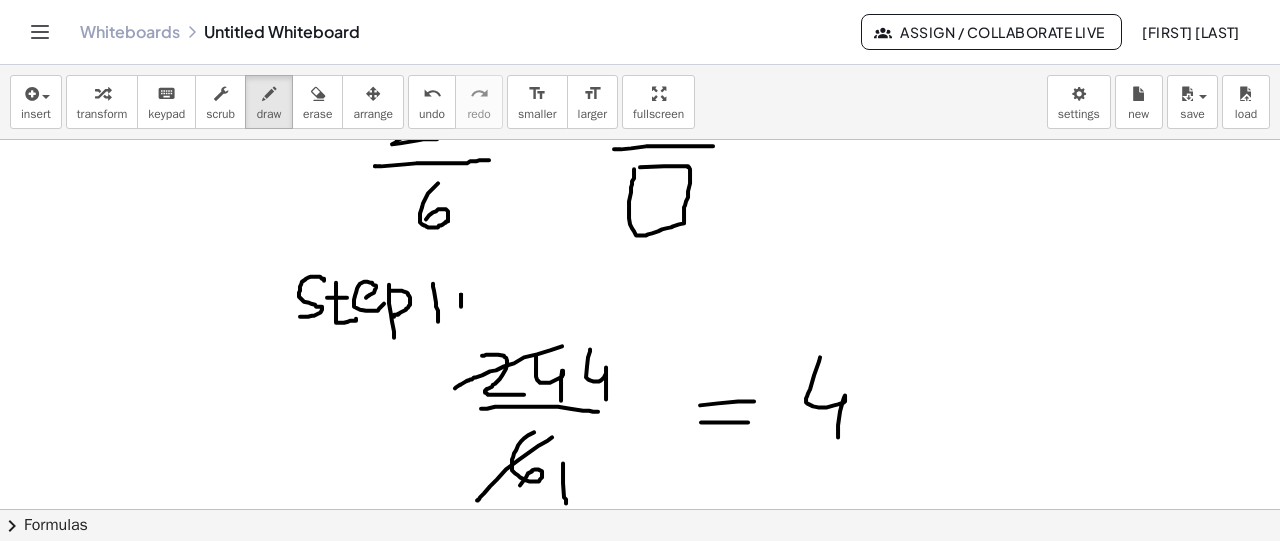 scroll, scrollTop: 394, scrollLeft: 0, axis: vertical 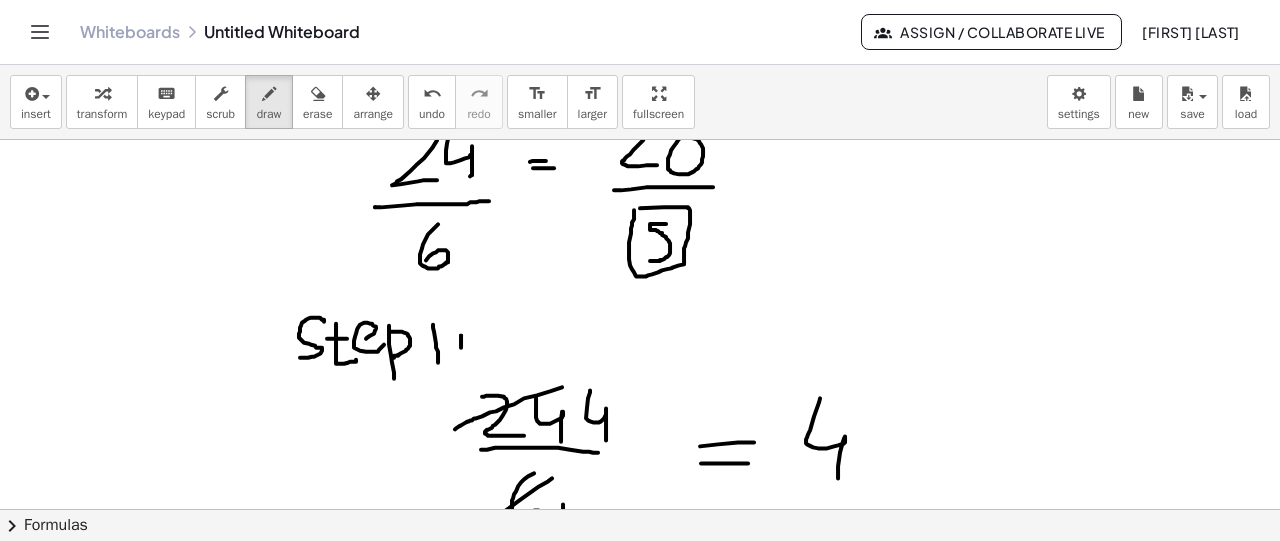 drag, startPoint x: 666, startPoint y: 222, endPoint x: 650, endPoint y: 259, distance: 40.311287 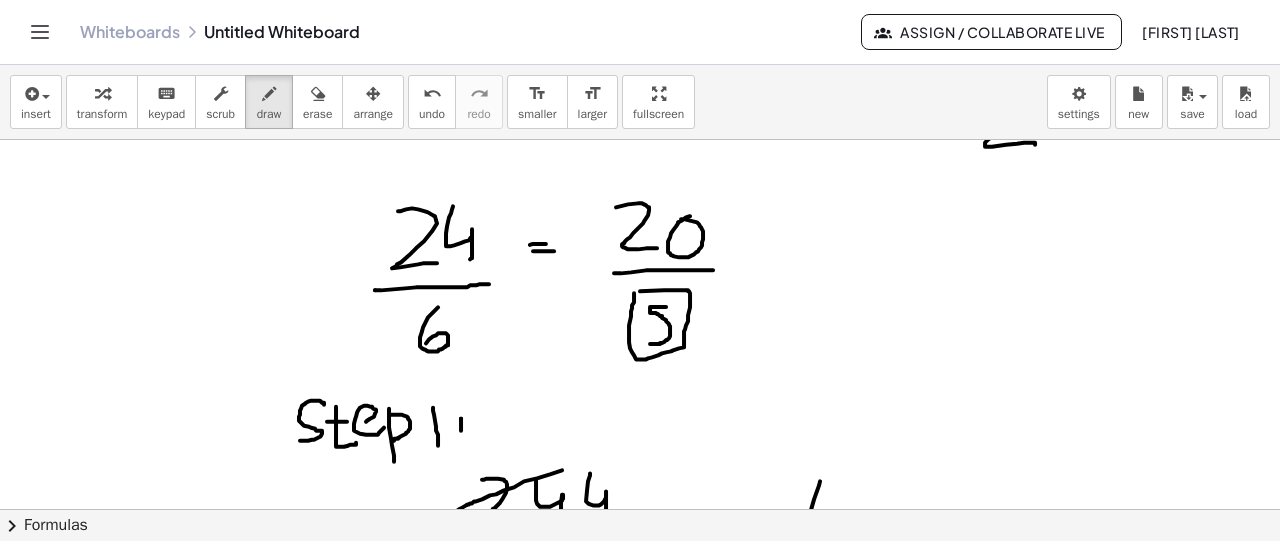 scroll, scrollTop: 282, scrollLeft: 0, axis: vertical 